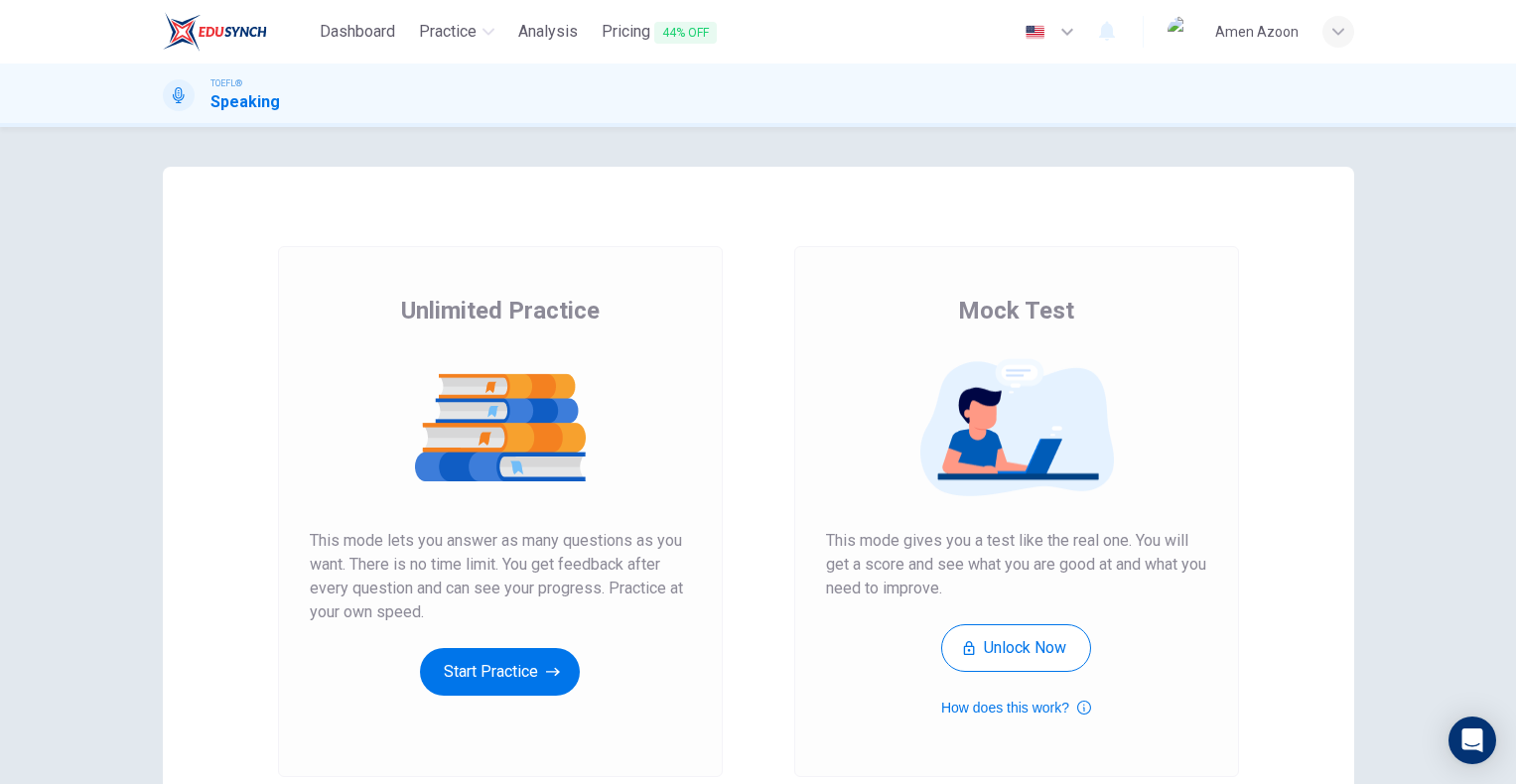 scroll, scrollTop: 0, scrollLeft: 0, axis: both 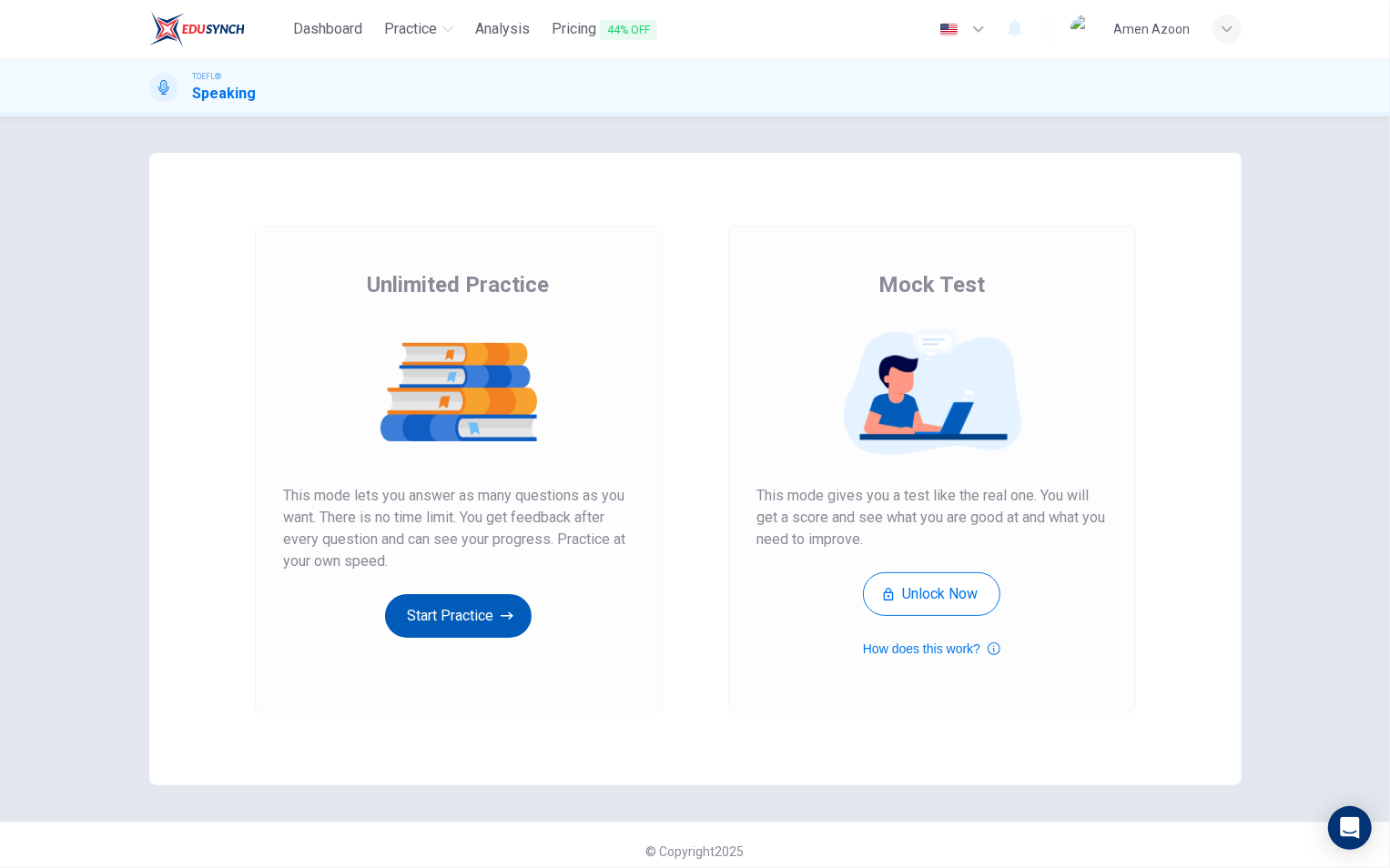 click on "Start Practice" at bounding box center [458, 616] 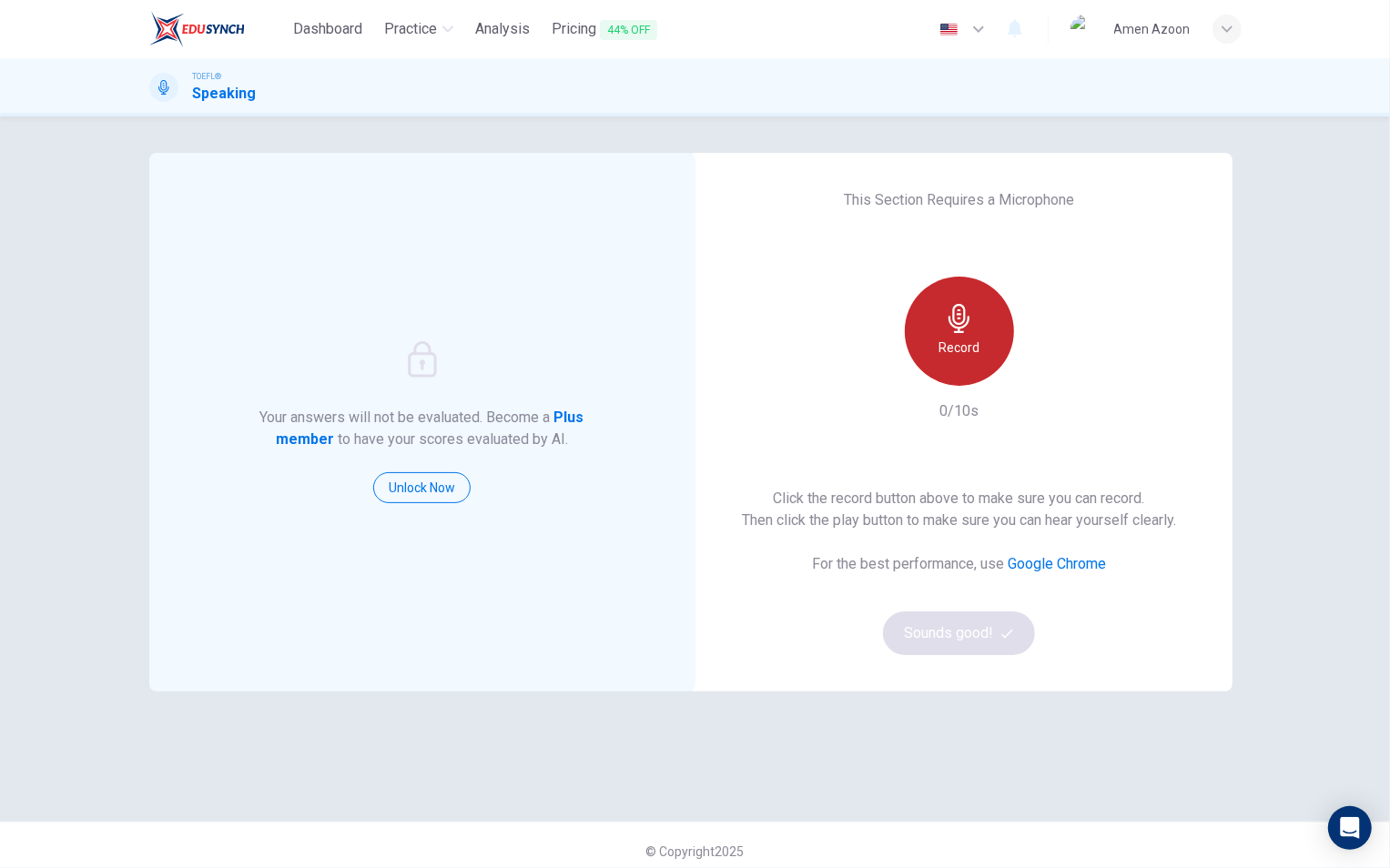 click on "Record" at bounding box center [959, 331] 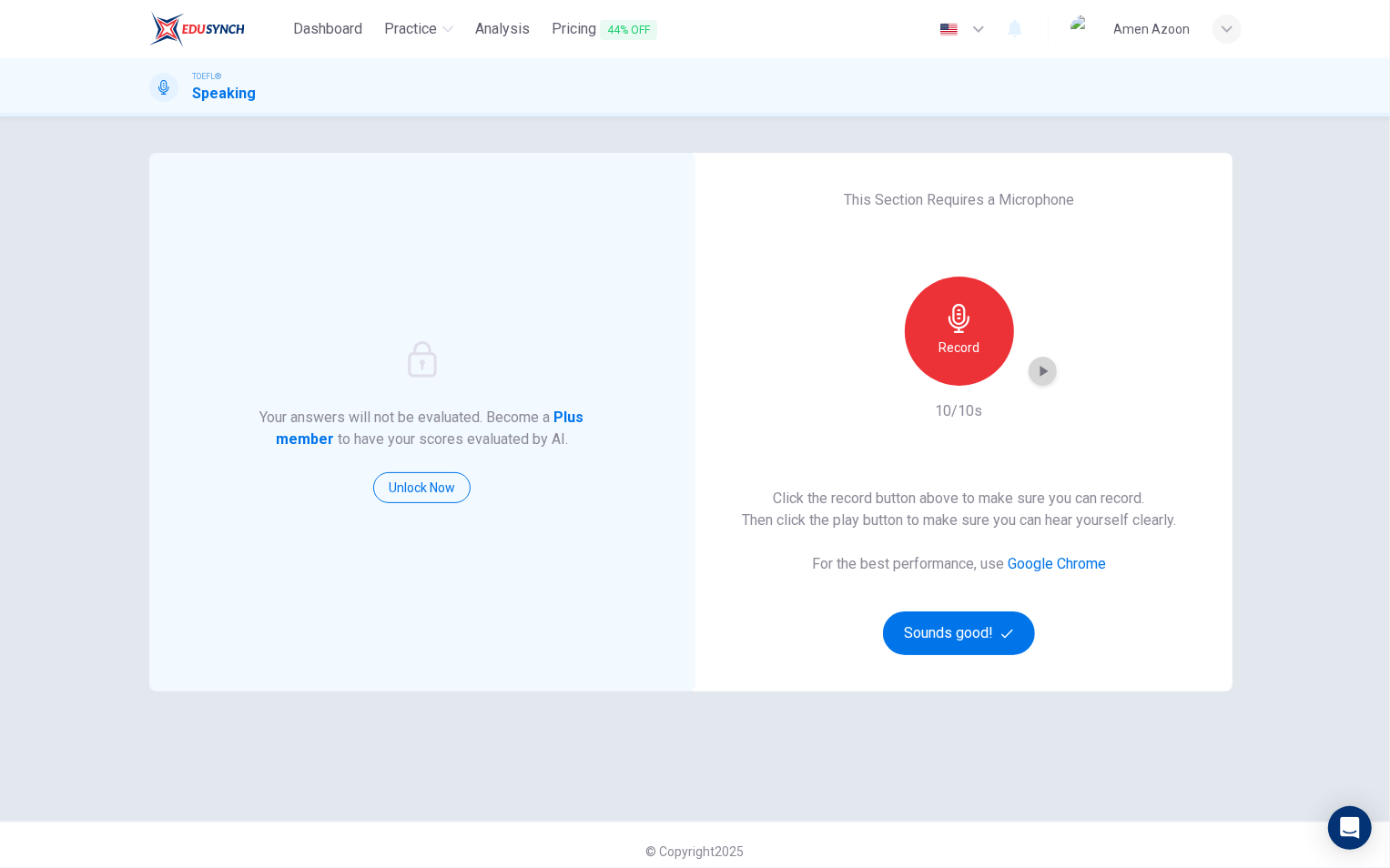 click at bounding box center [1043, 371] 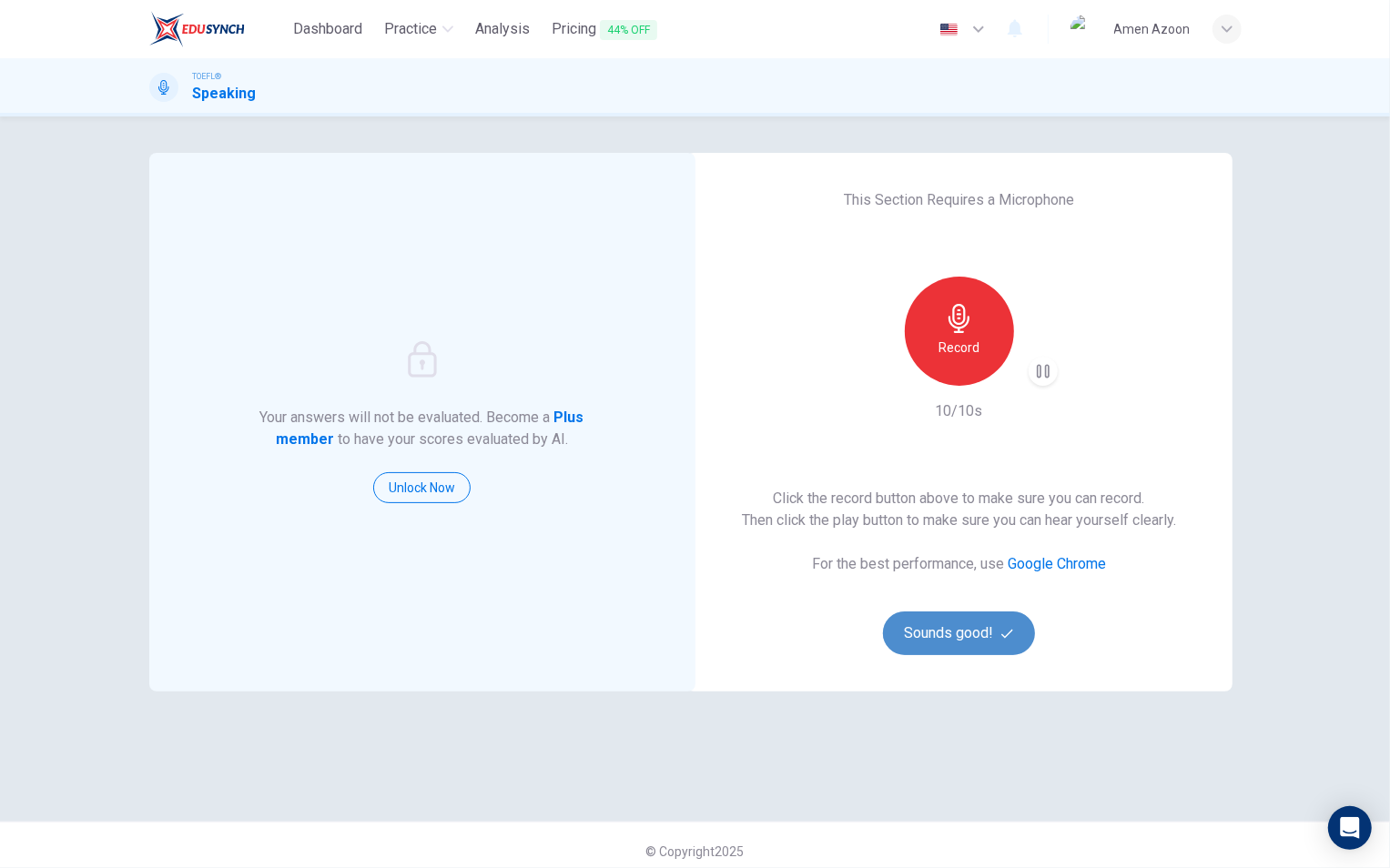 click on "Sounds good!" at bounding box center [959, 633] 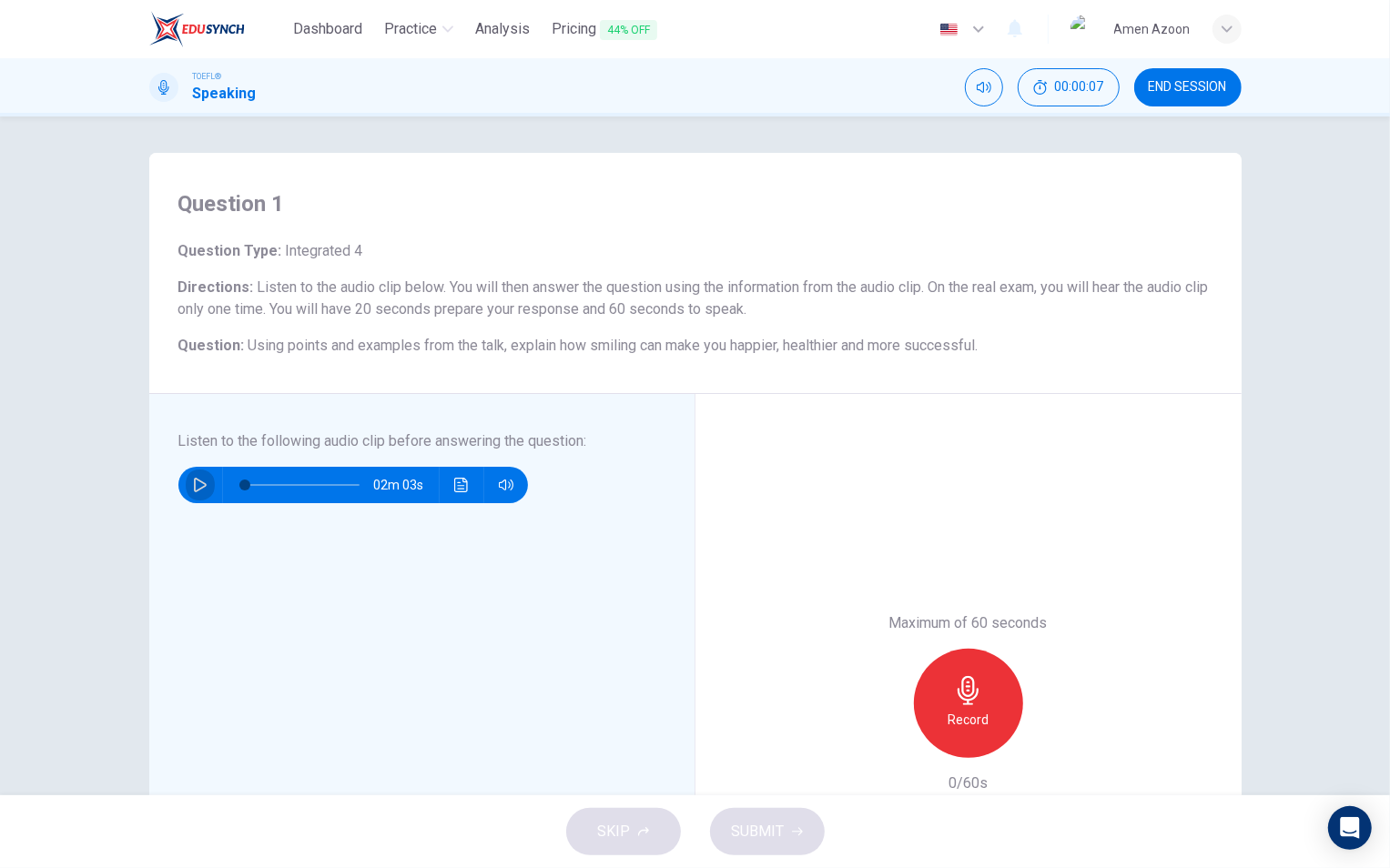 click at bounding box center (200, 485) 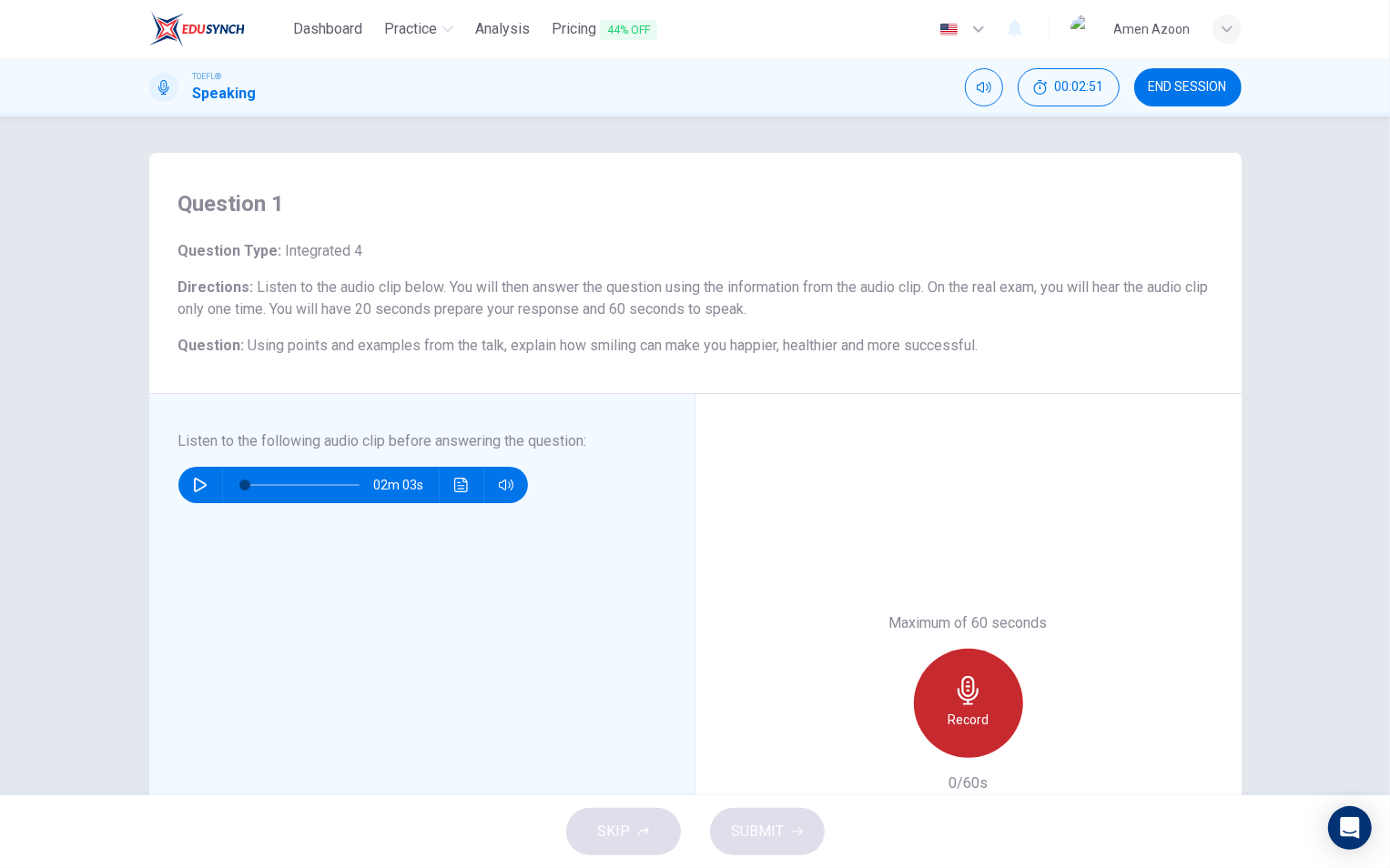 click on "Record" at bounding box center [969, 703] 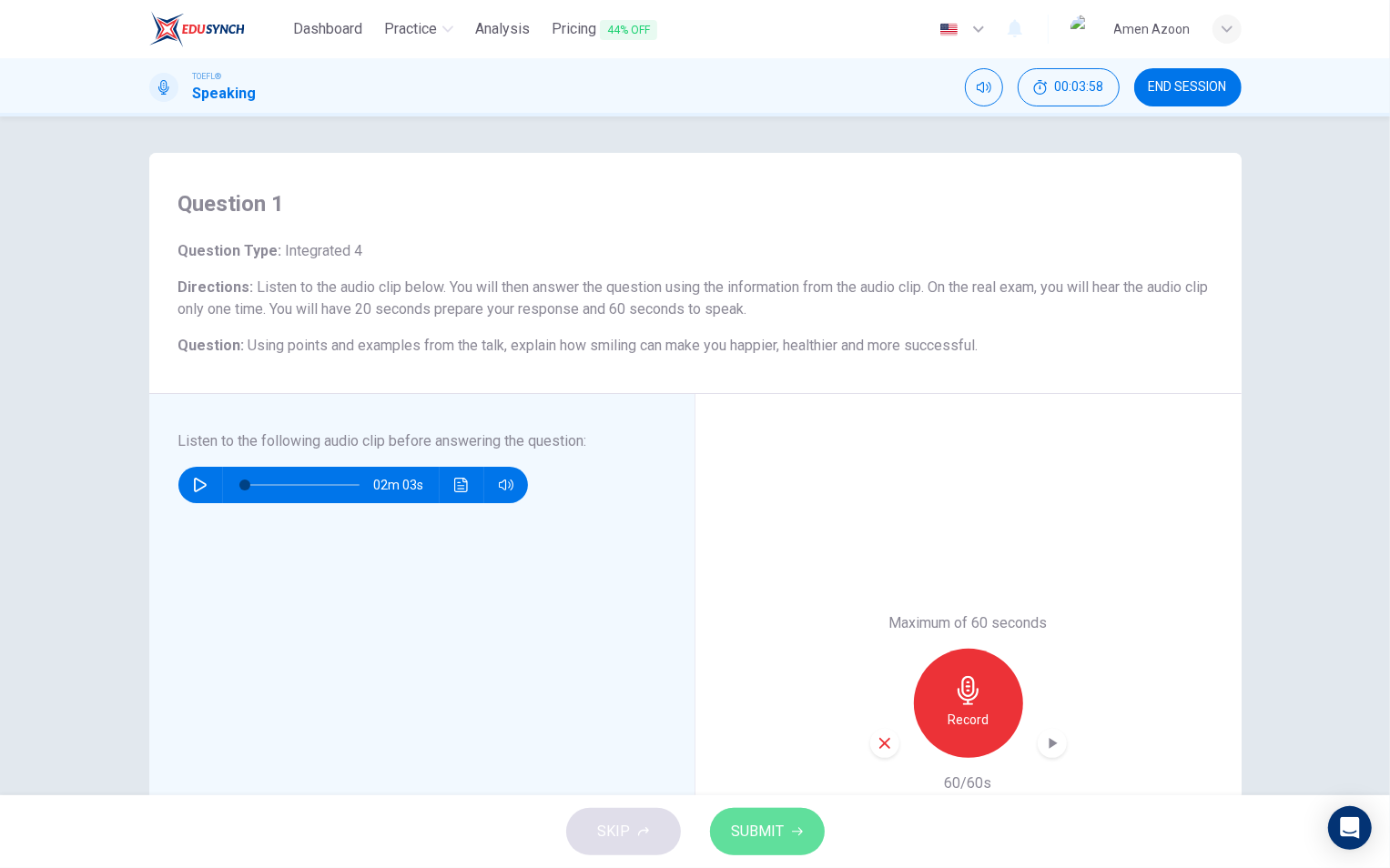 click on "SUBMIT" at bounding box center [767, 832] 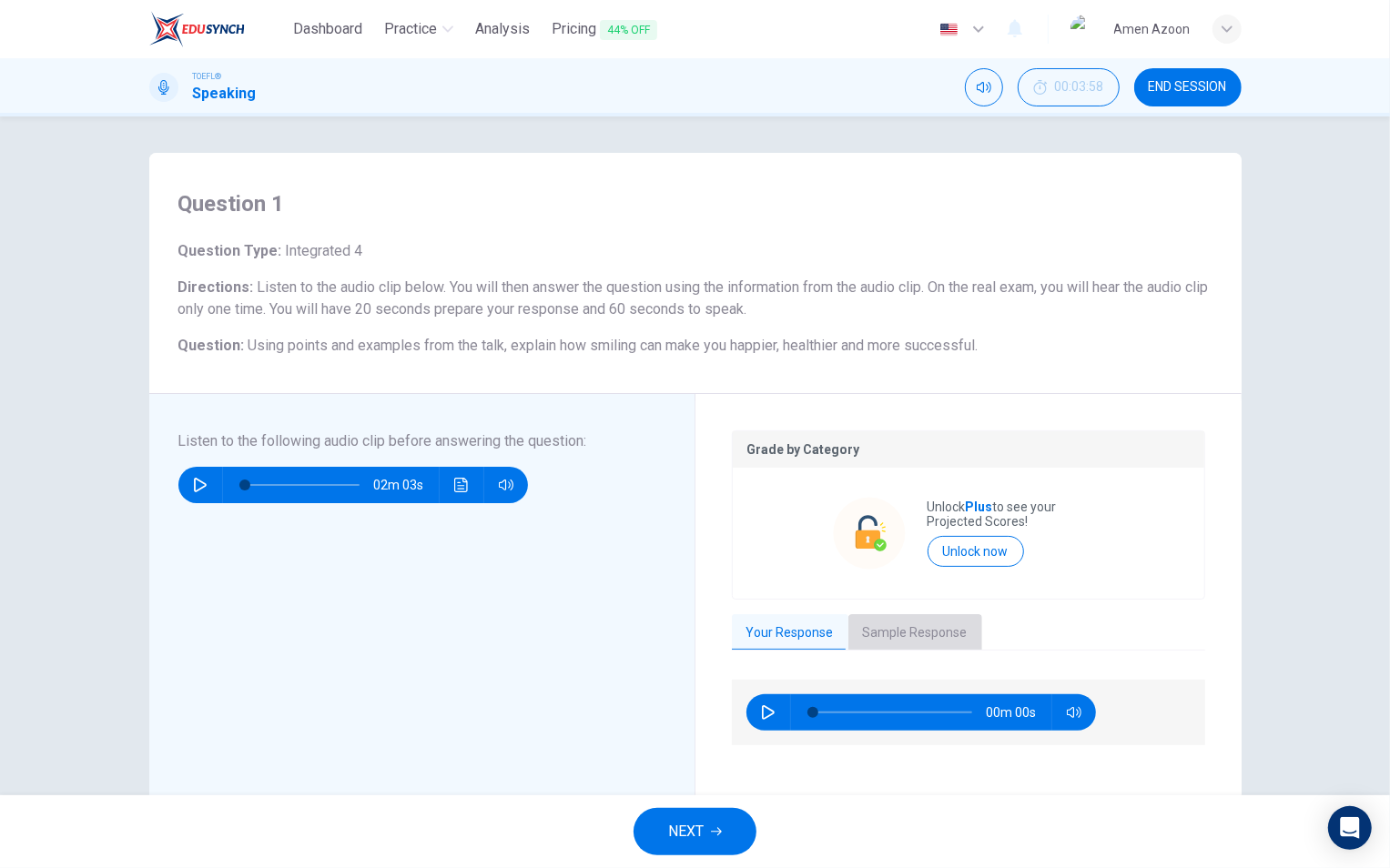 click on "Sample Response" at bounding box center (915, 633) 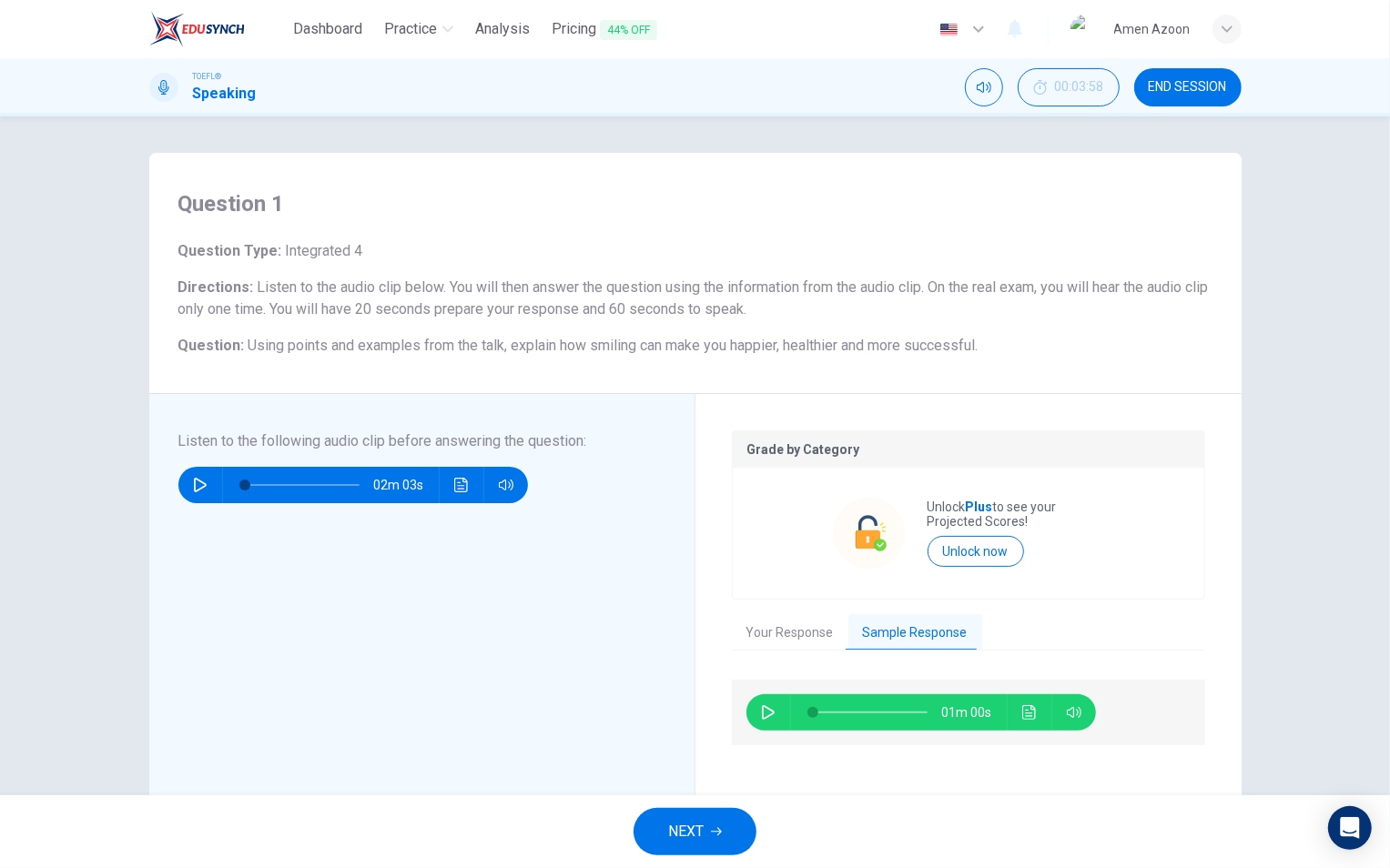 click at bounding box center [768, 712] 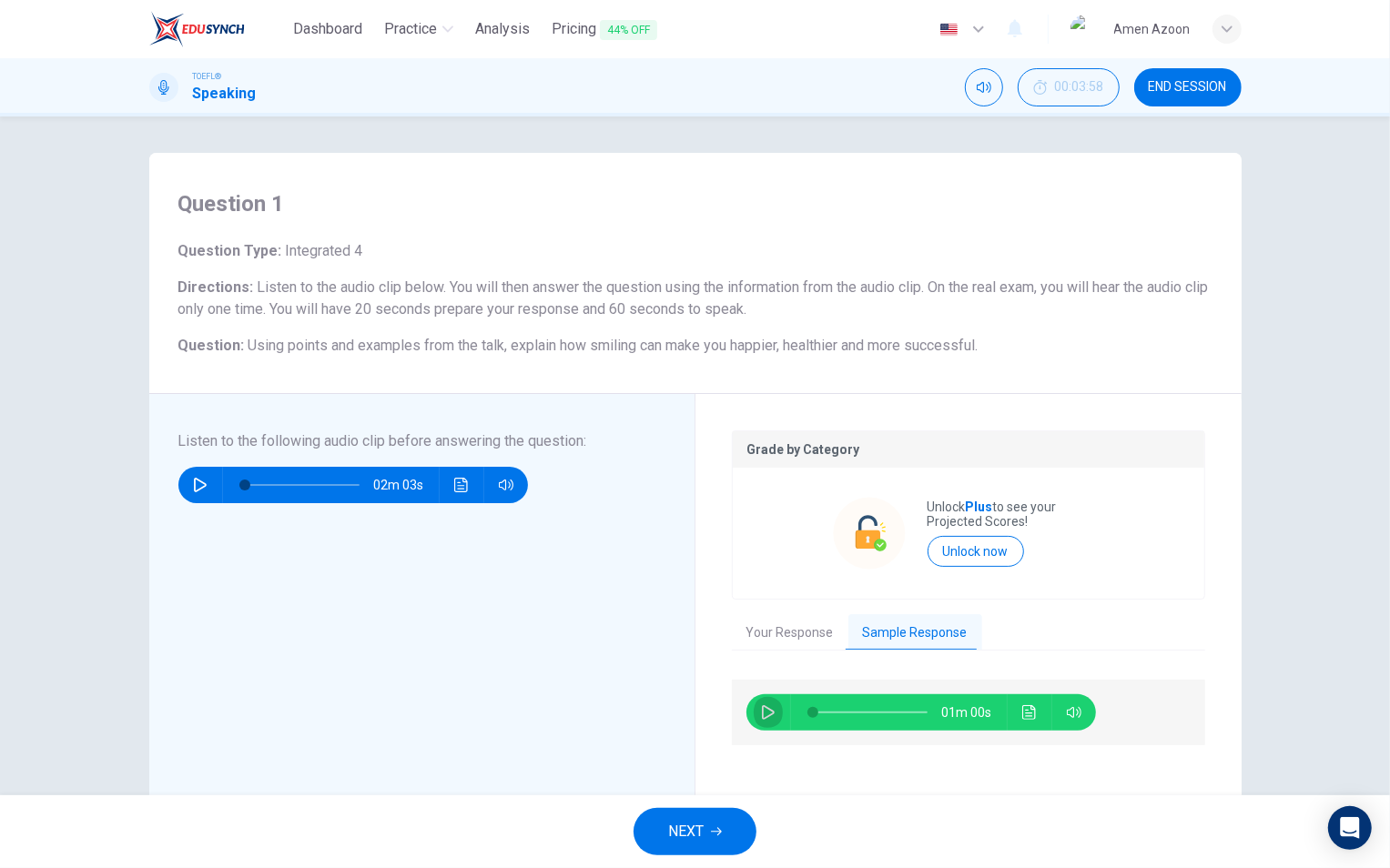 click at bounding box center [768, 712] 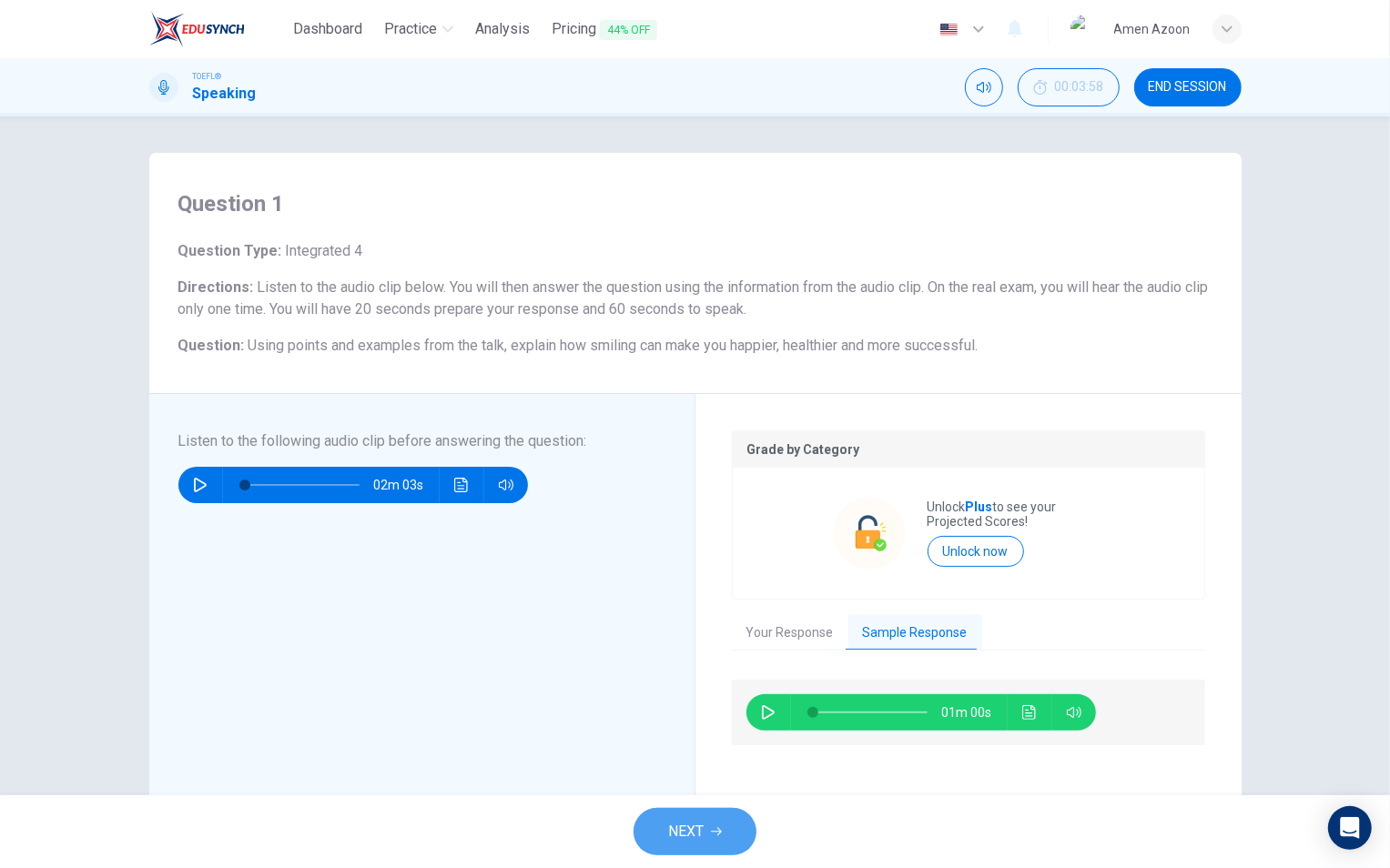 click at bounding box center (716, 832) 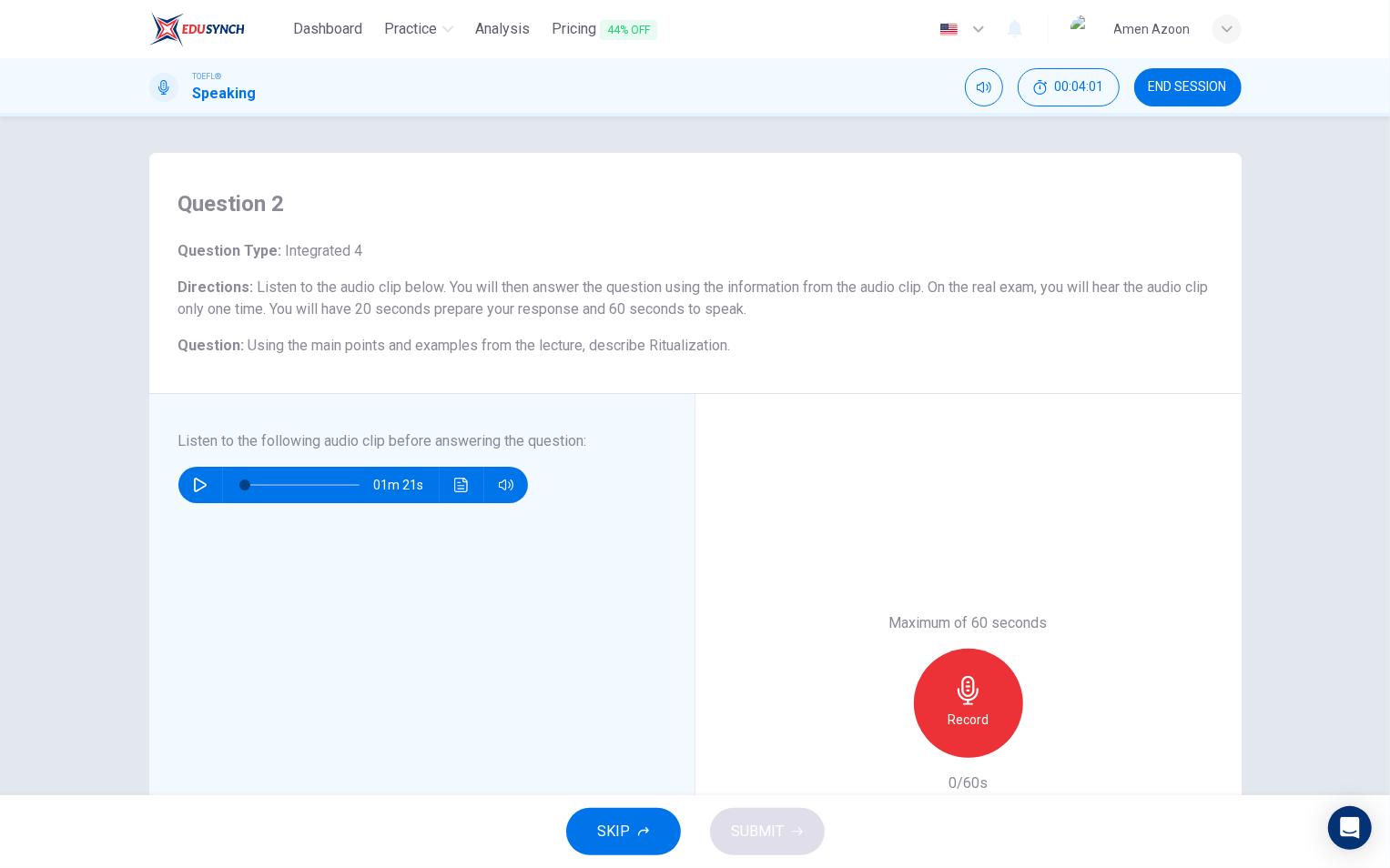 click at bounding box center (200, 485) 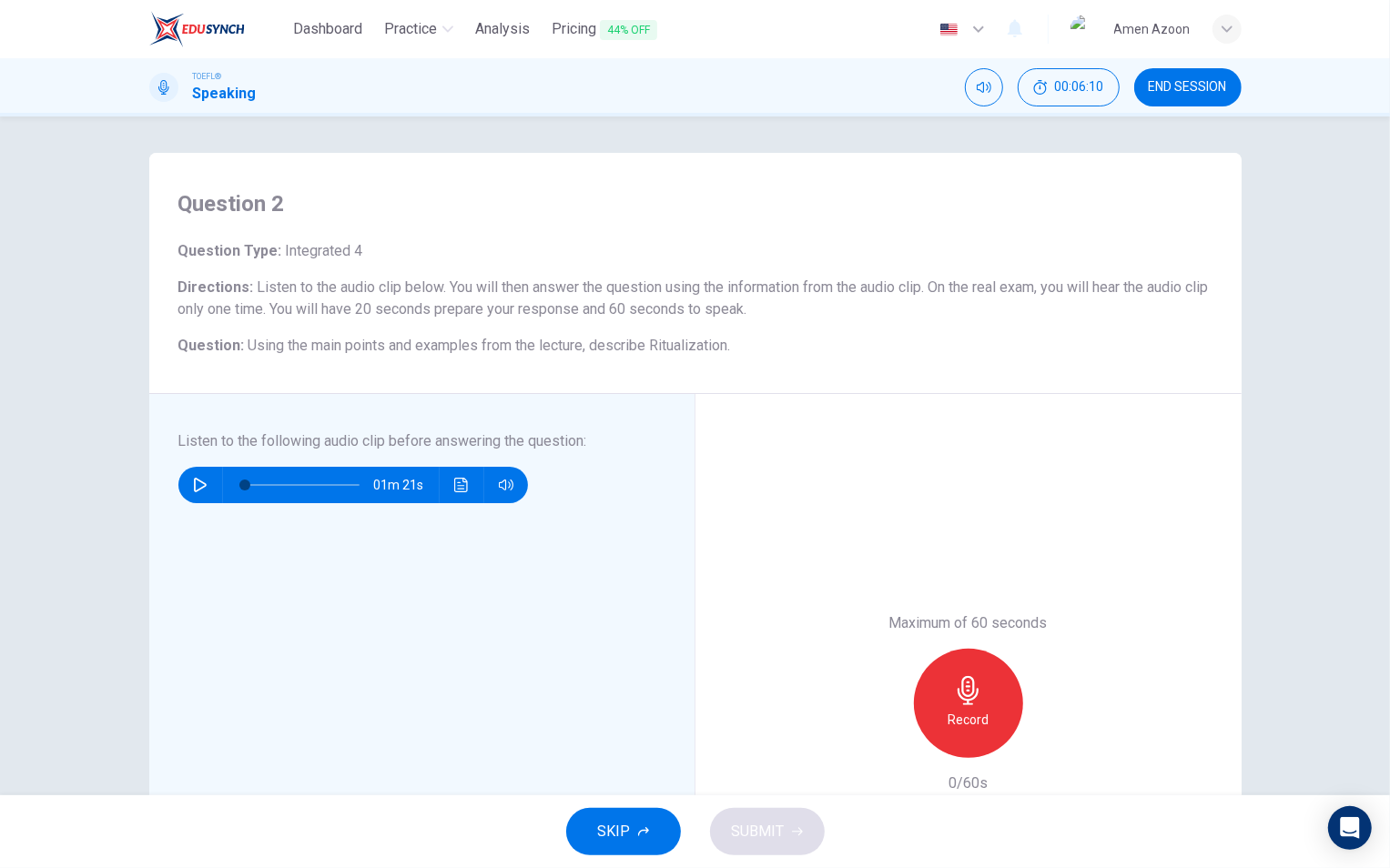 click on "Record" at bounding box center [969, 703] 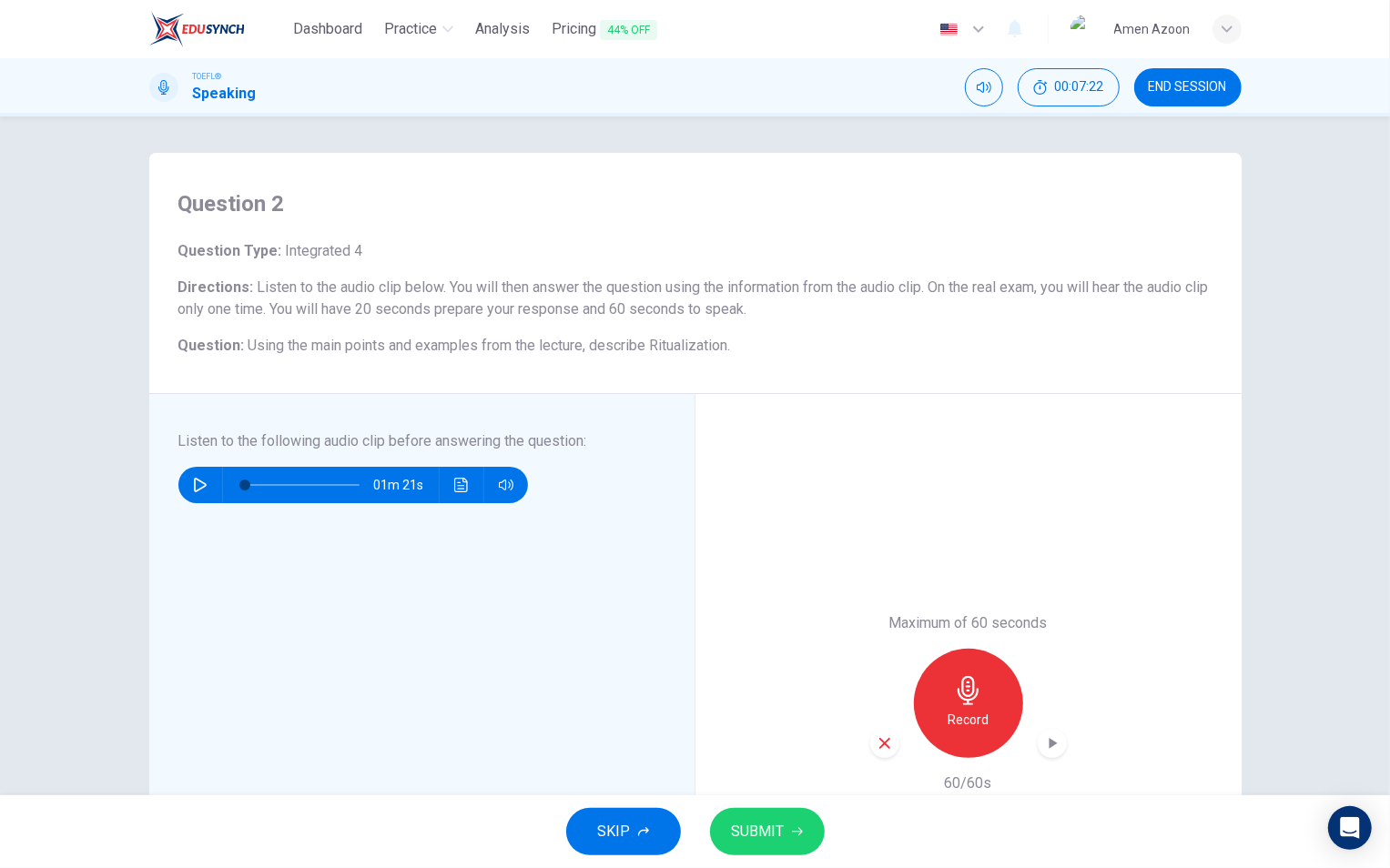 click on "SUBMIT" at bounding box center [758, 832] 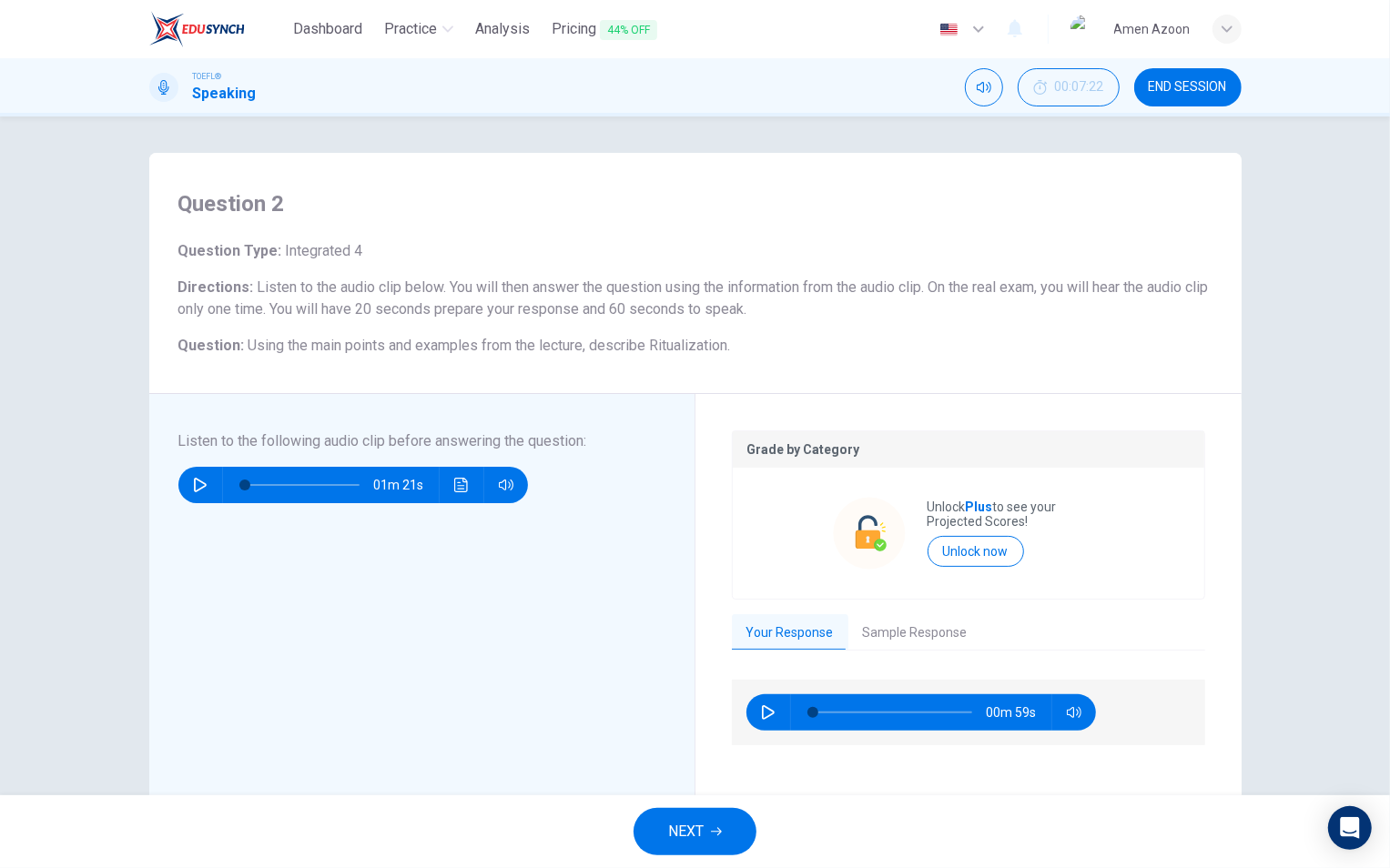 click on "Sample Response" at bounding box center (915, 633) 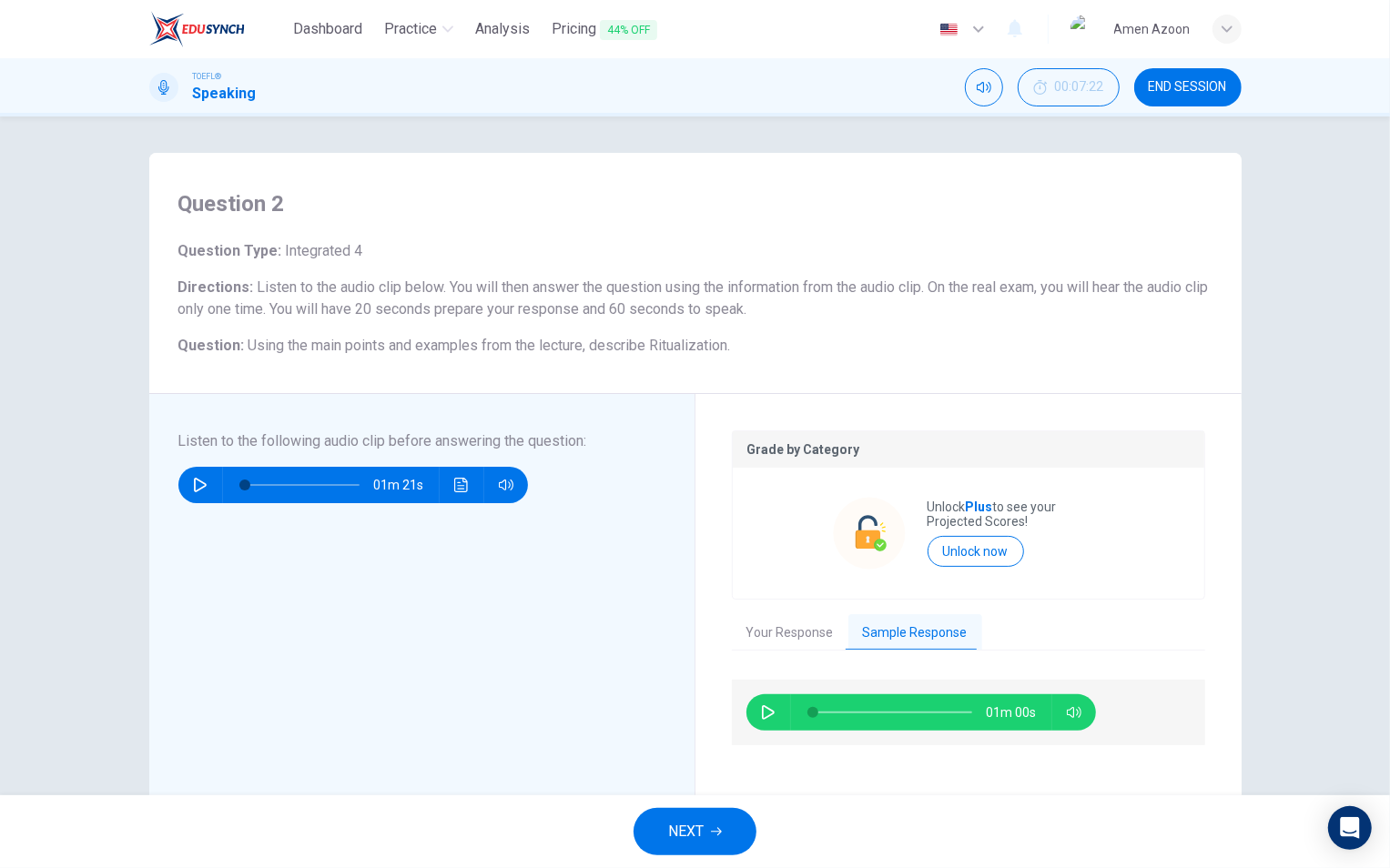 click at bounding box center [768, 712] 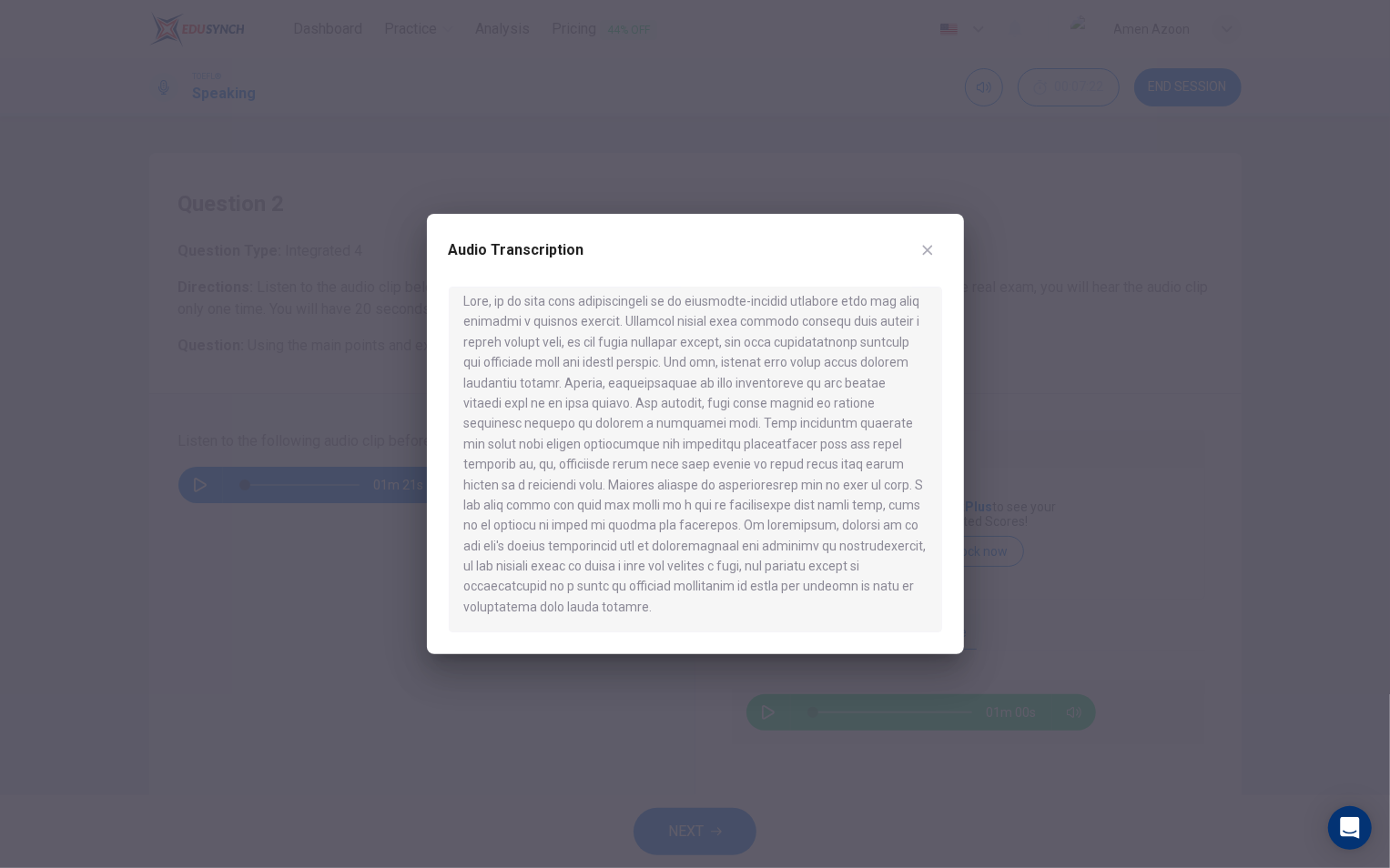 scroll, scrollTop: 0, scrollLeft: 0, axis: both 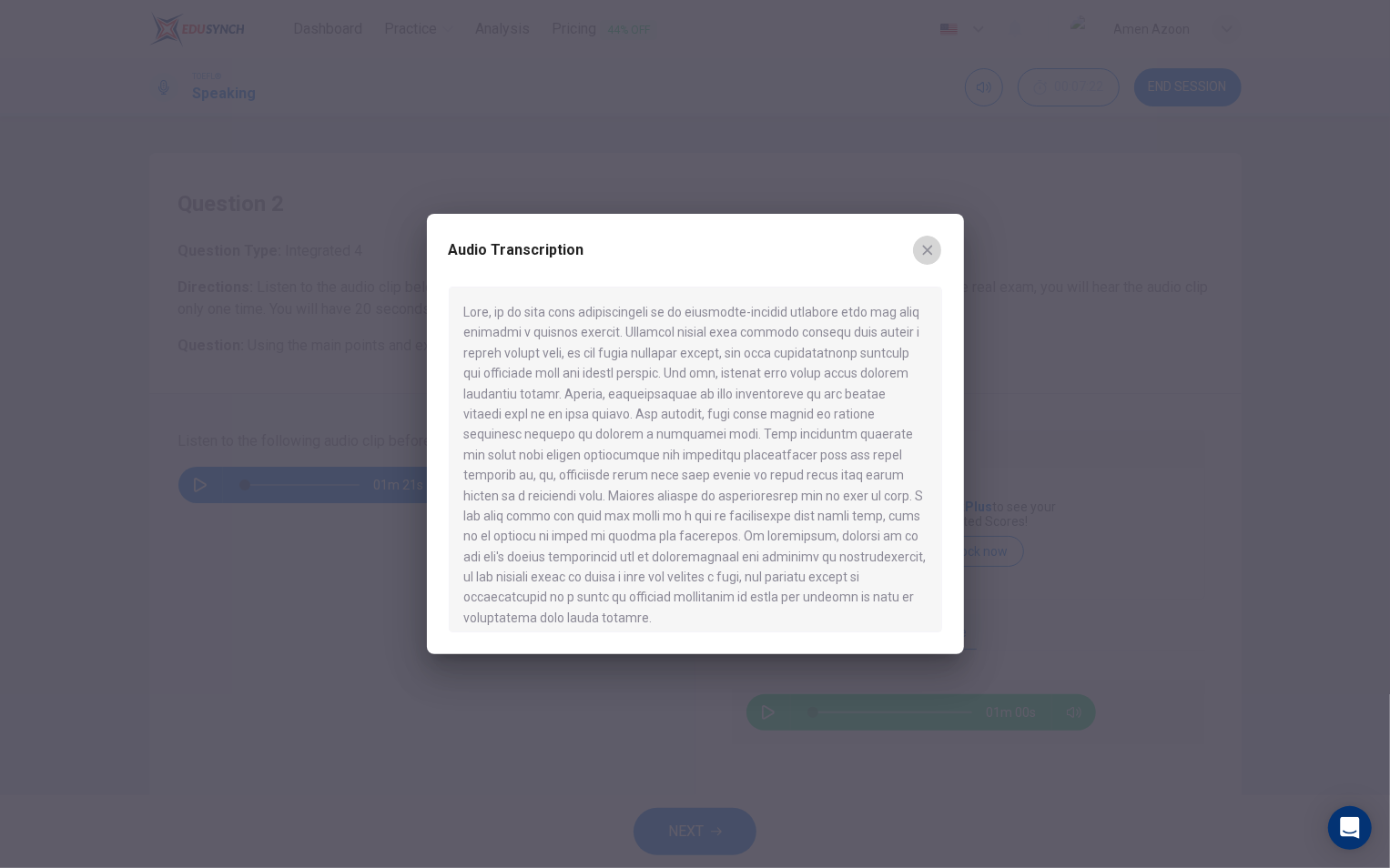 click at bounding box center [927, 250] 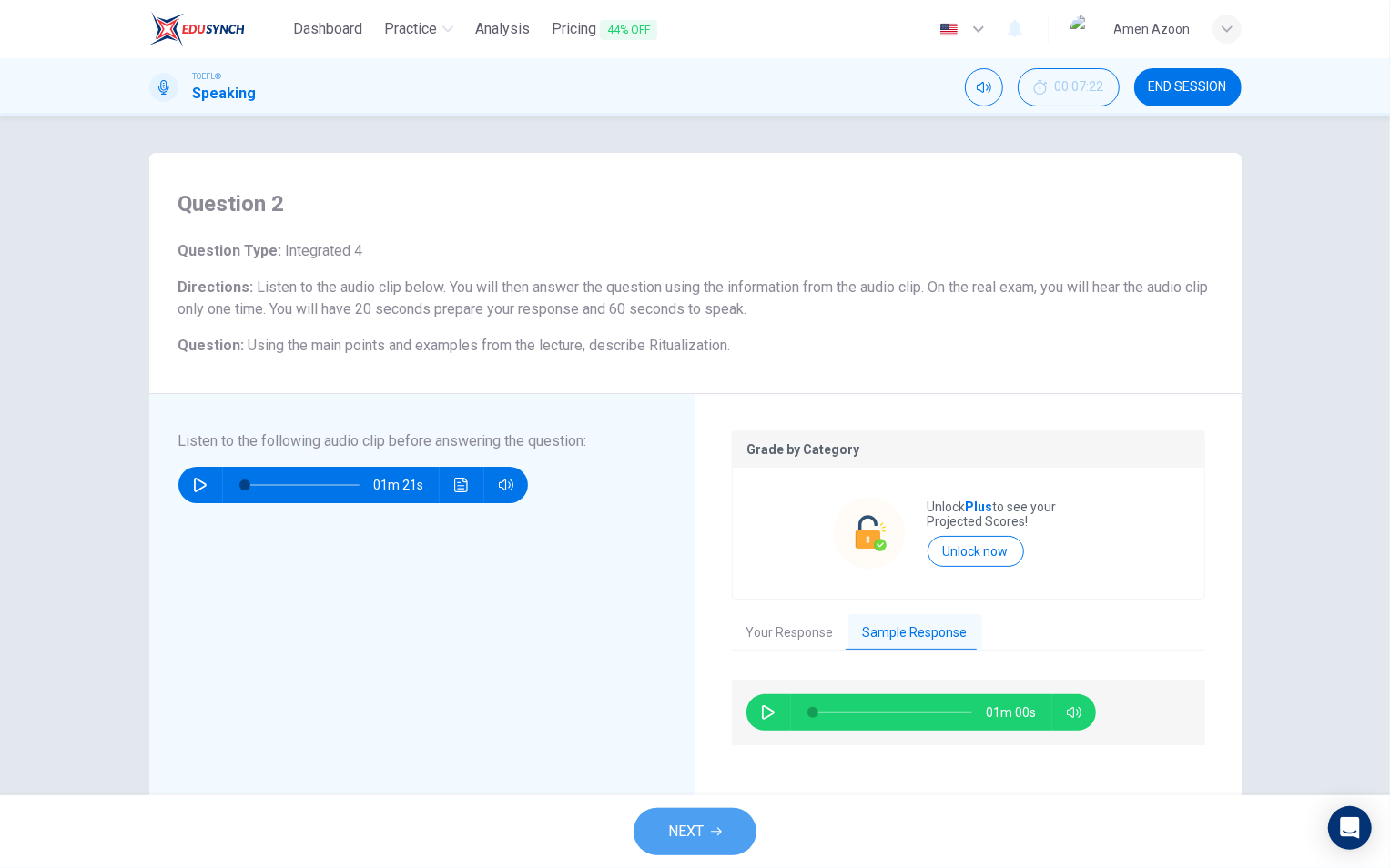 click on "NEXT" at bounding box center (695, 832) 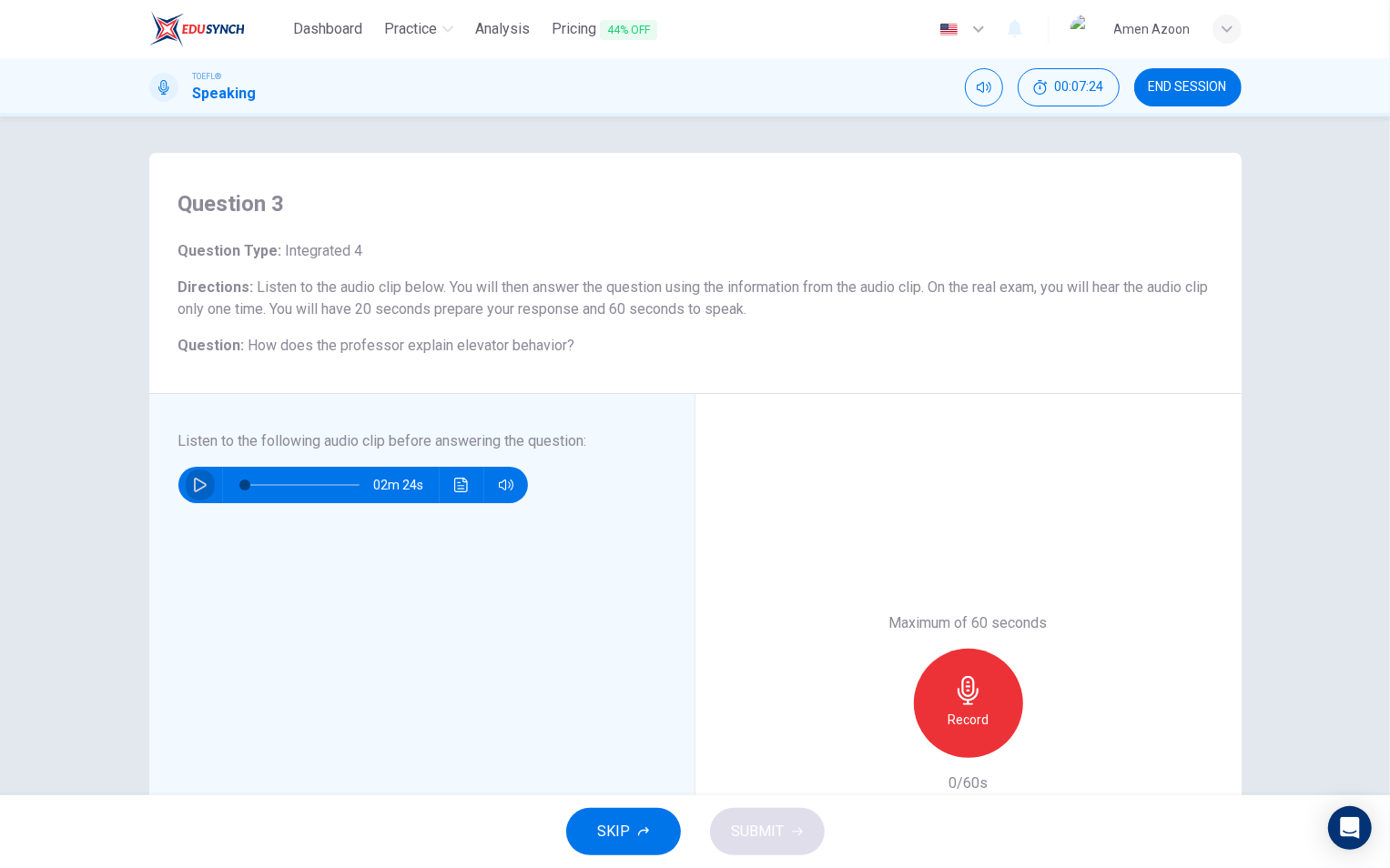 click at bounding box center [200, 485] 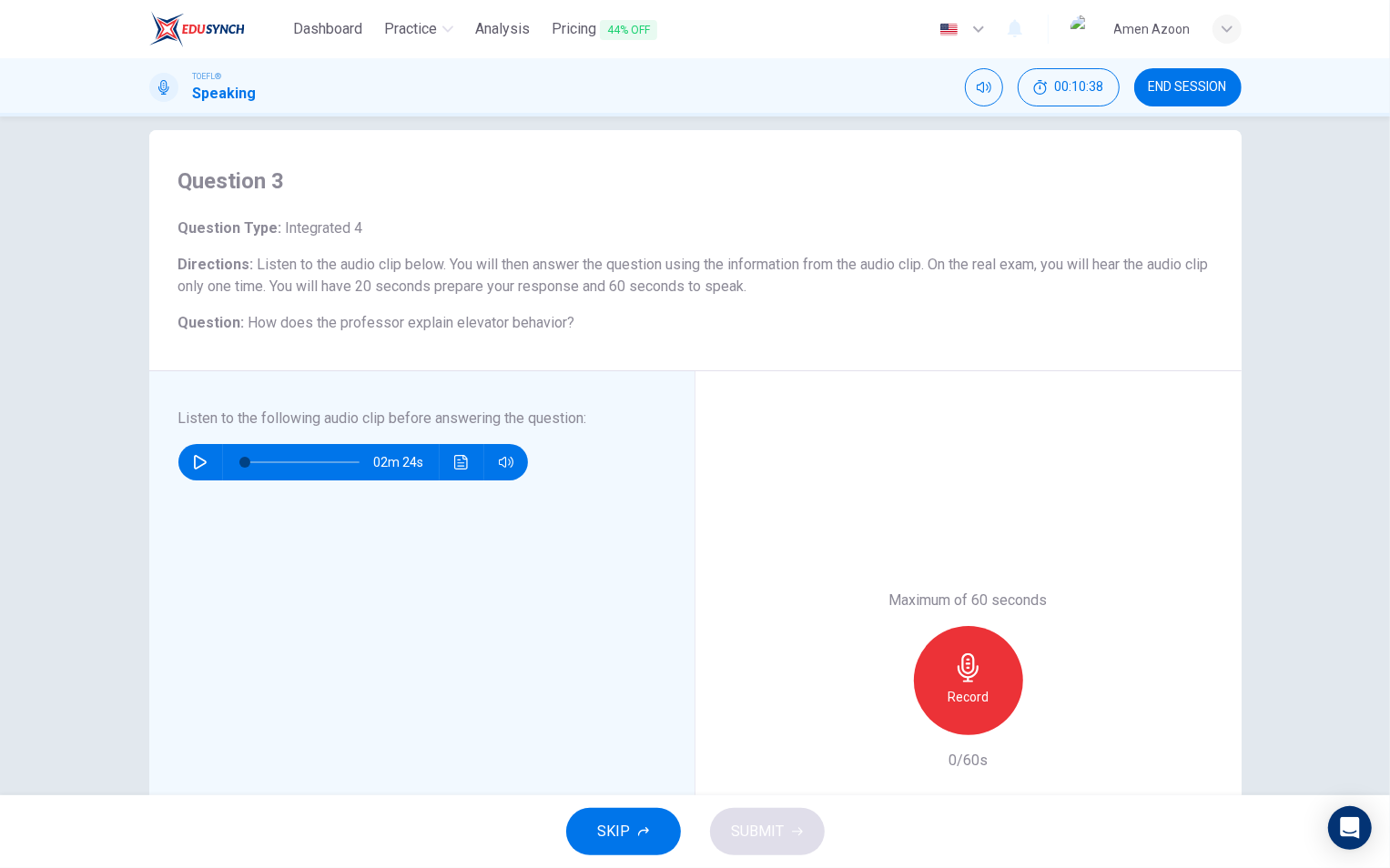 scroll, scrollTop: 55, scrollLeft: 0, axis: vertical 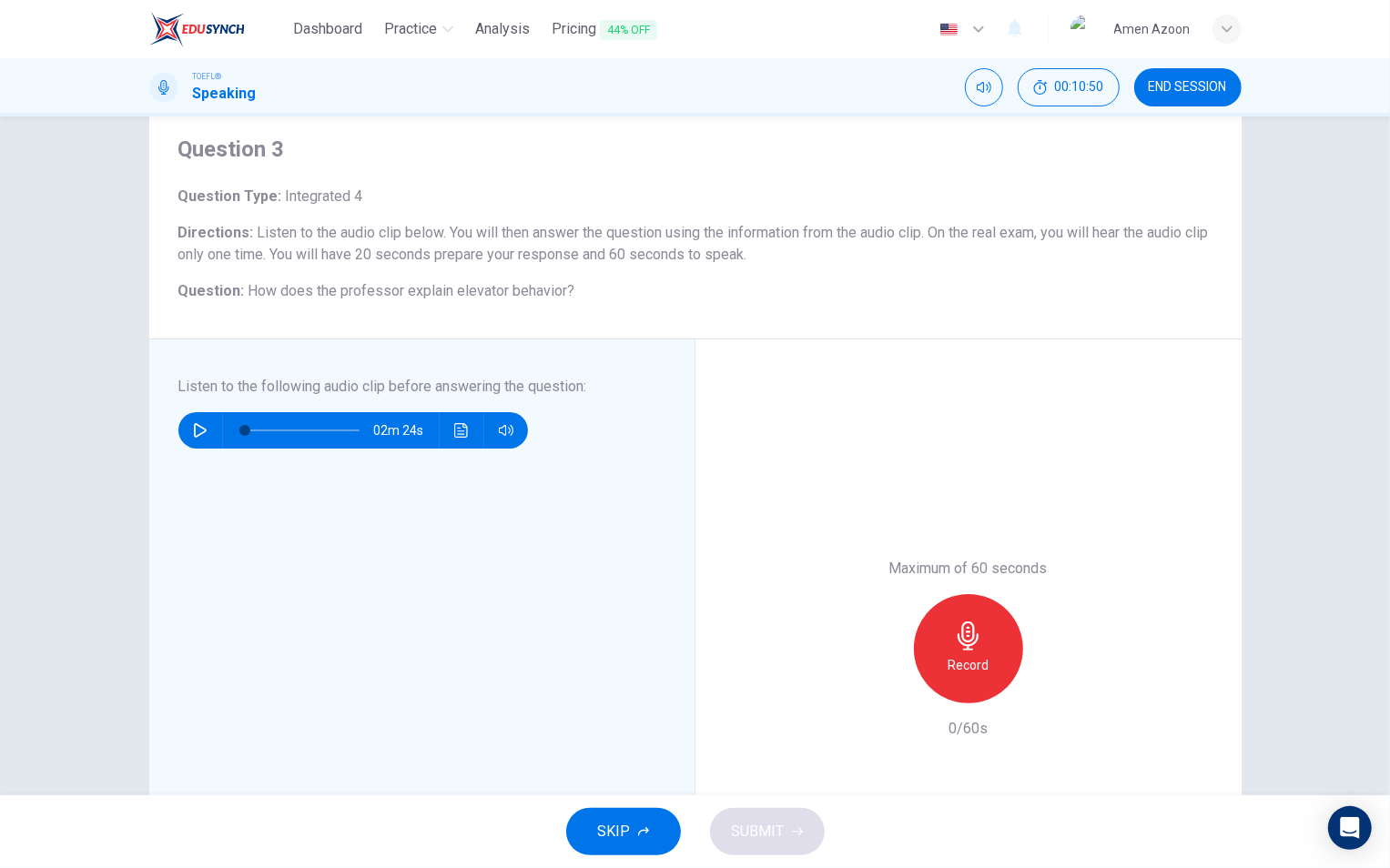 click on "Record" at bounding box center (968, 665) 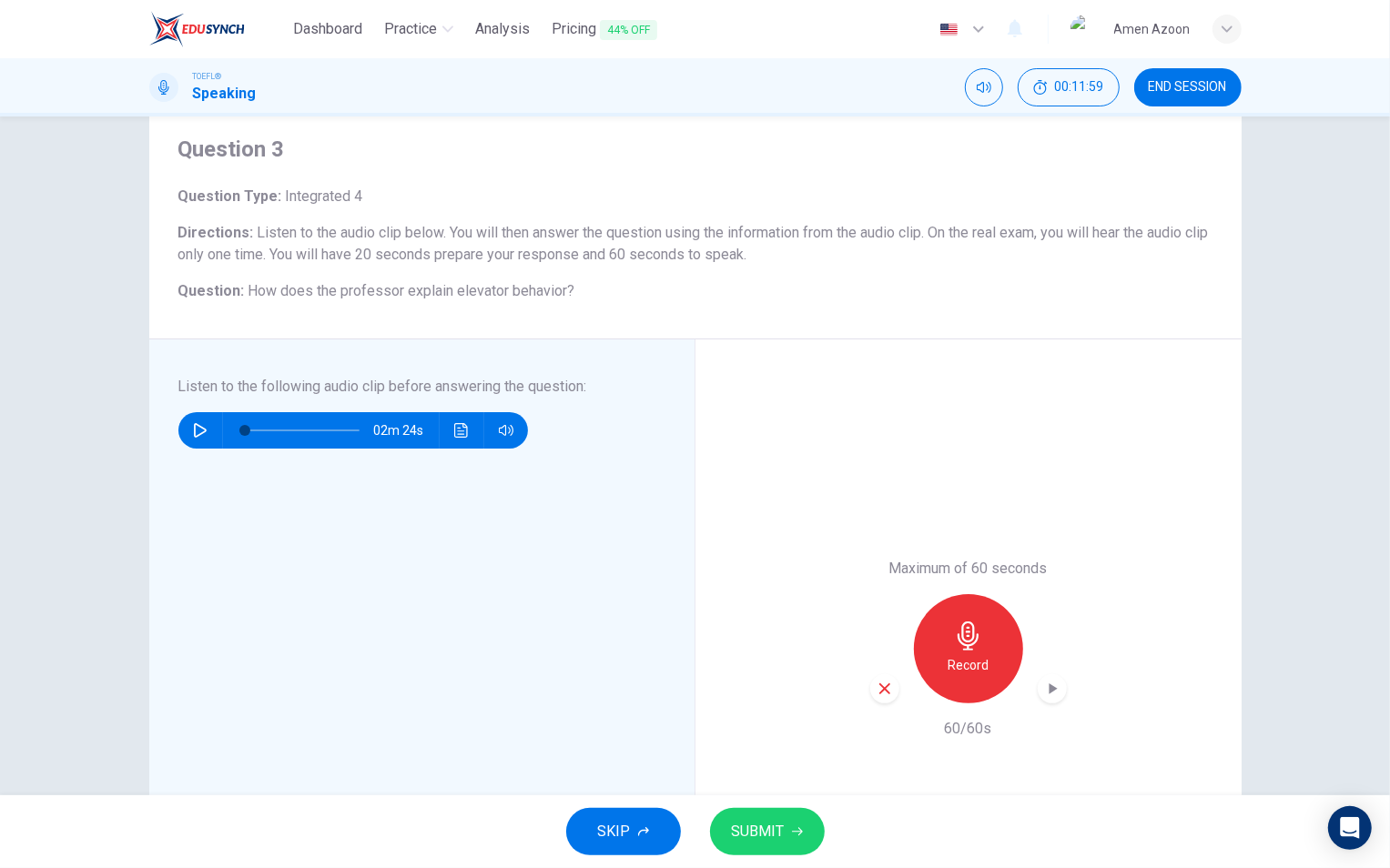 click on "Maximum of 60 seconds Record 60/60s" at bounding box center (969, 649) 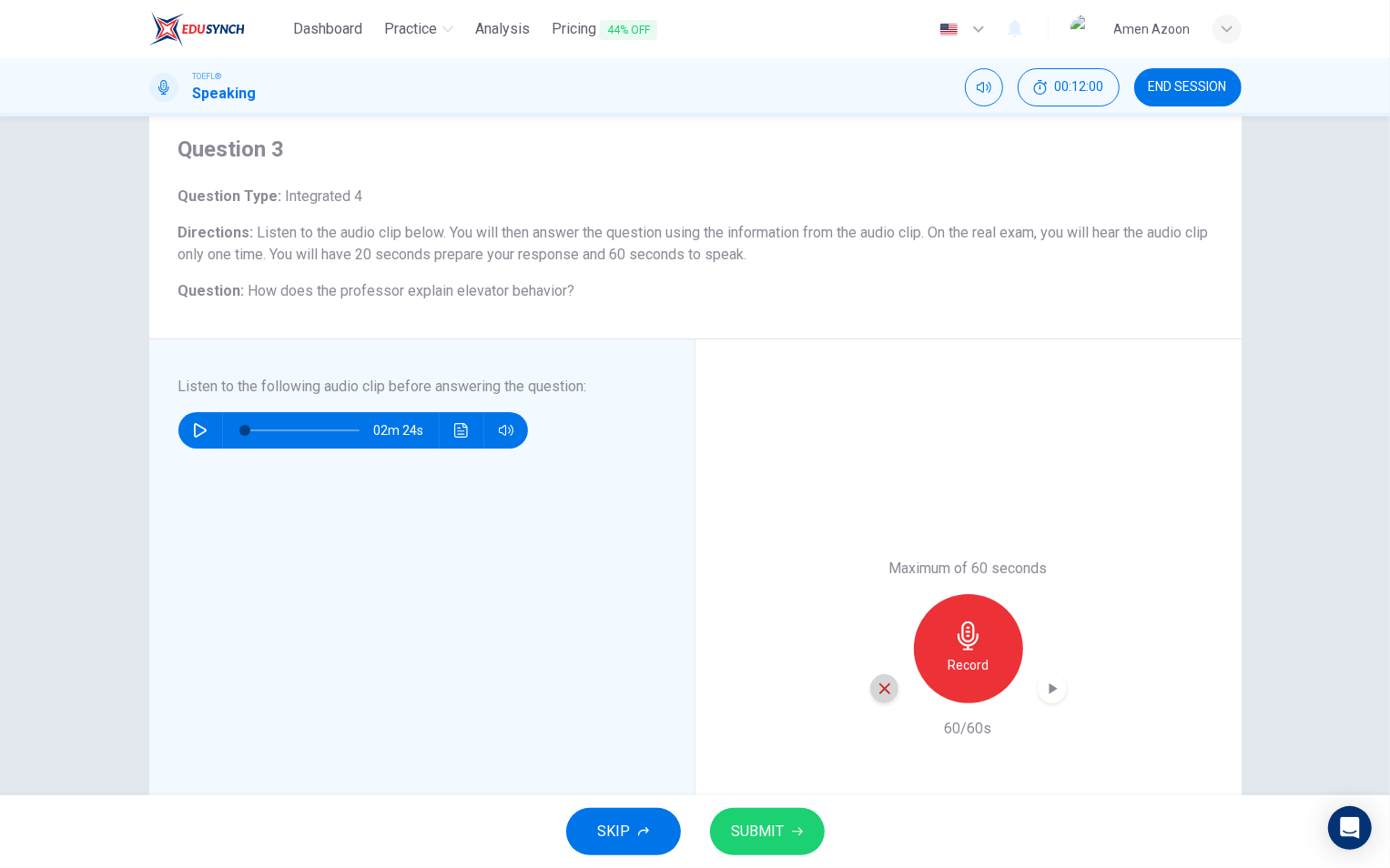 click at bounding box center (885, 689) 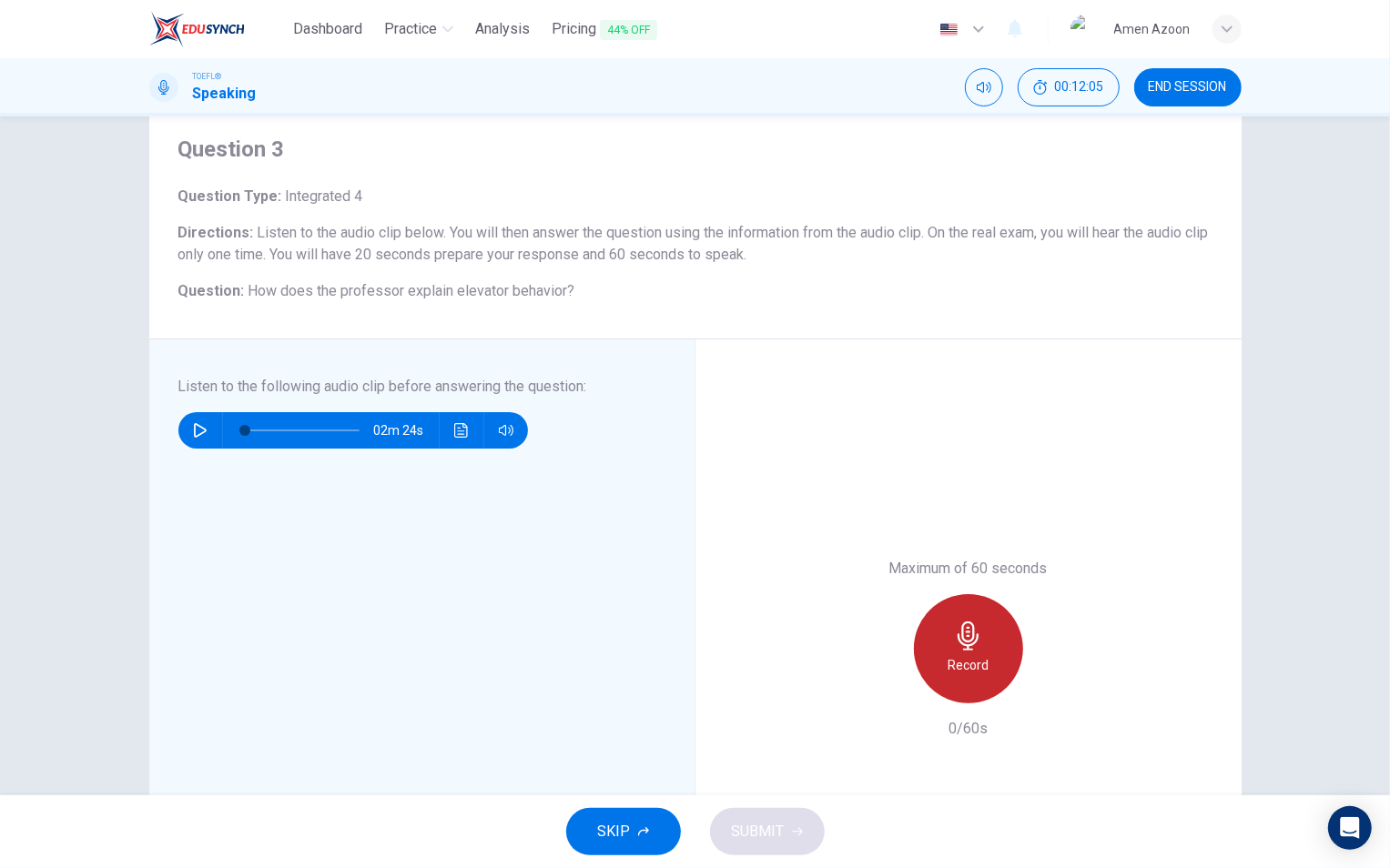 click at bounding box center (969, 636) 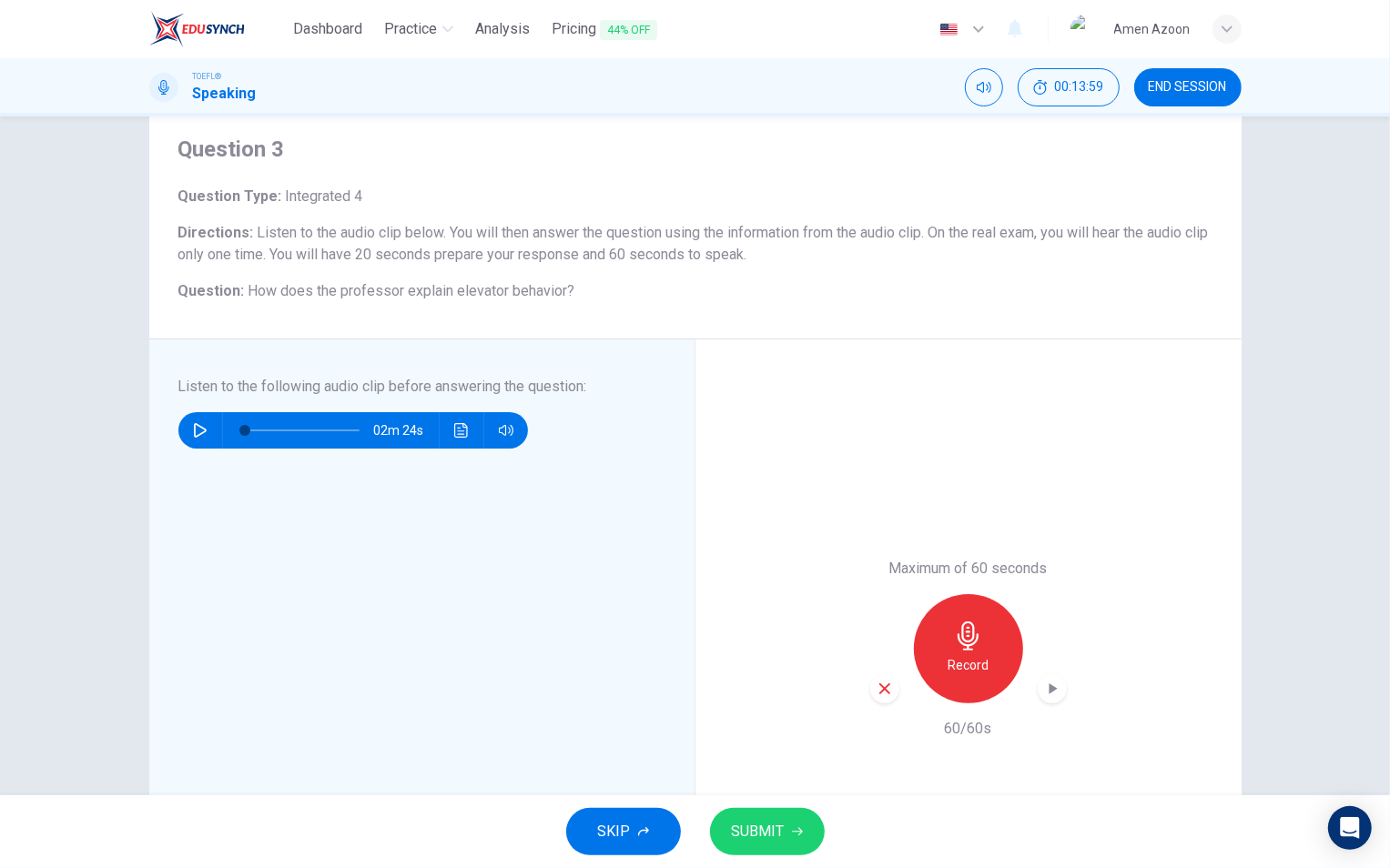 click at bounding box center [885, 689] 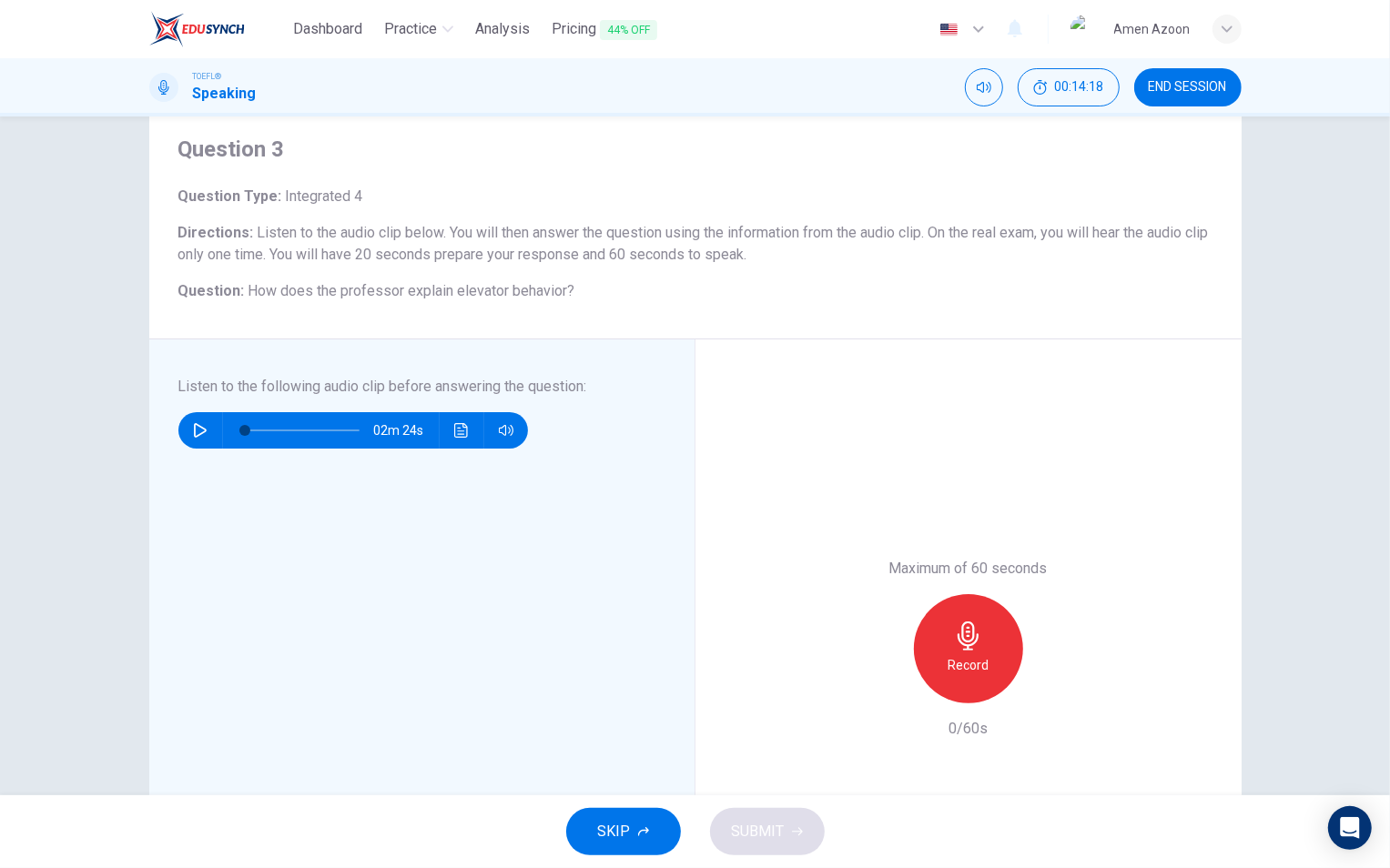 click on "Record" at bounding box center [968, 665] 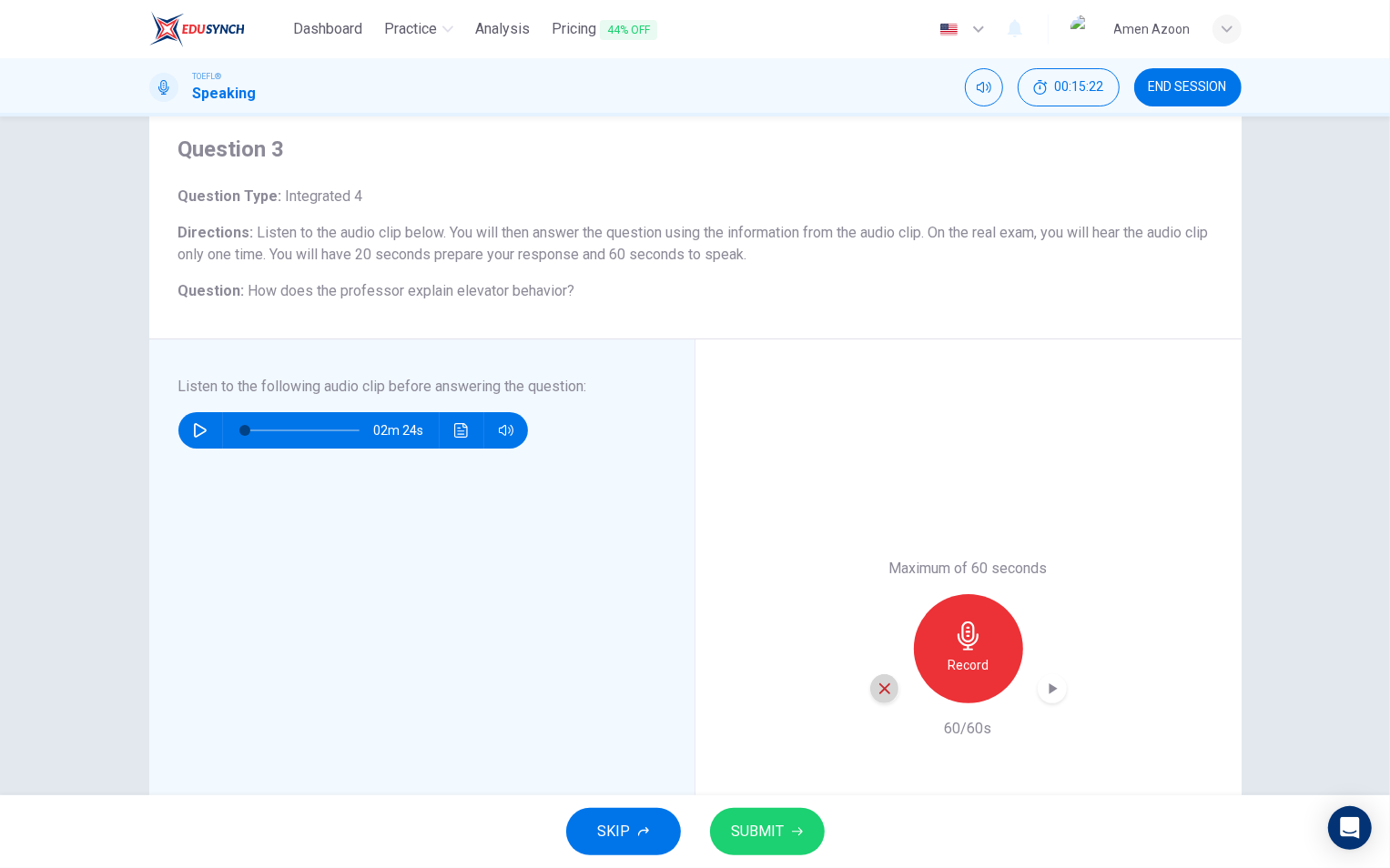 click at bounding box center [885, 689] 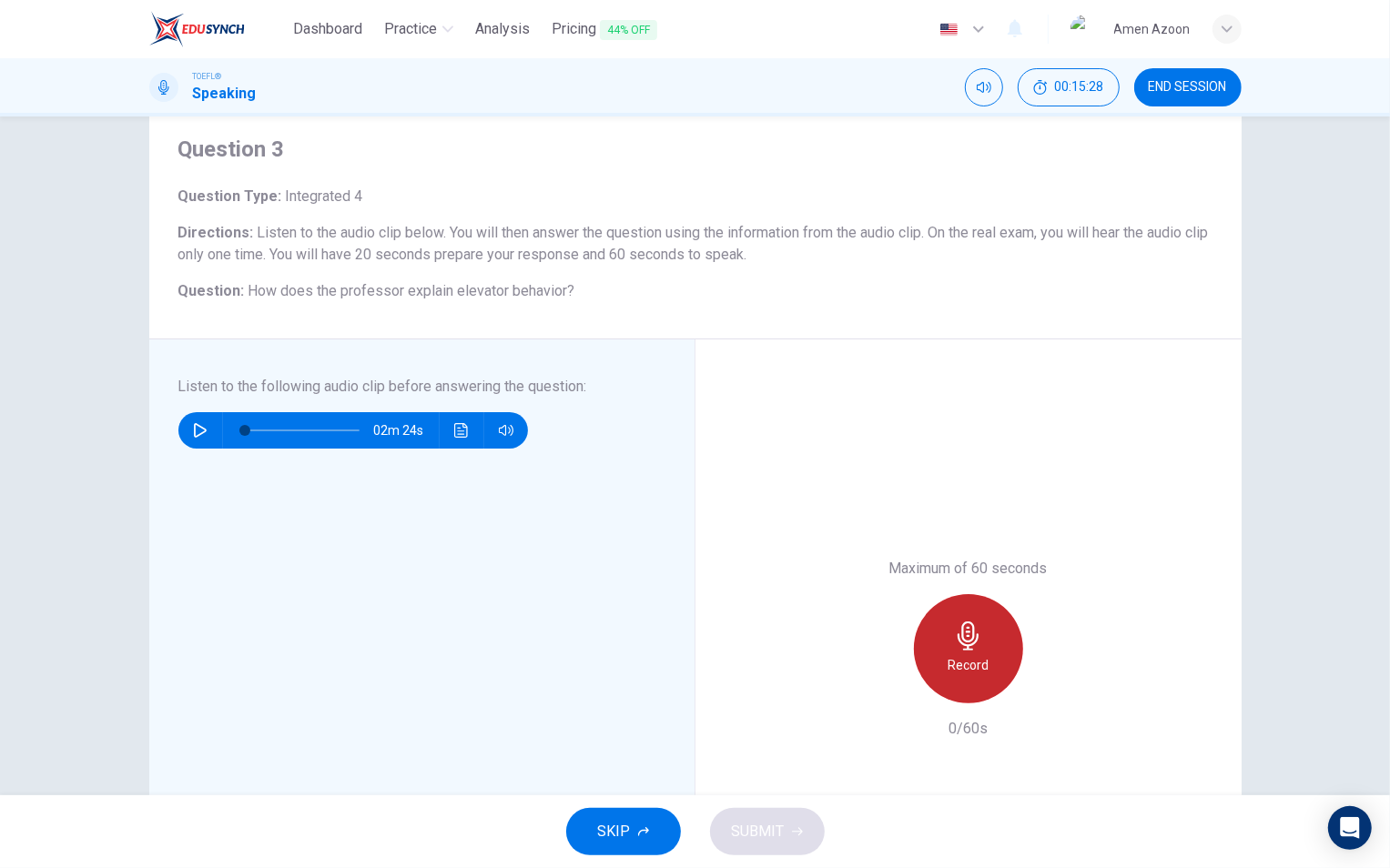 click on "Record" at bounding box center (968, 665) 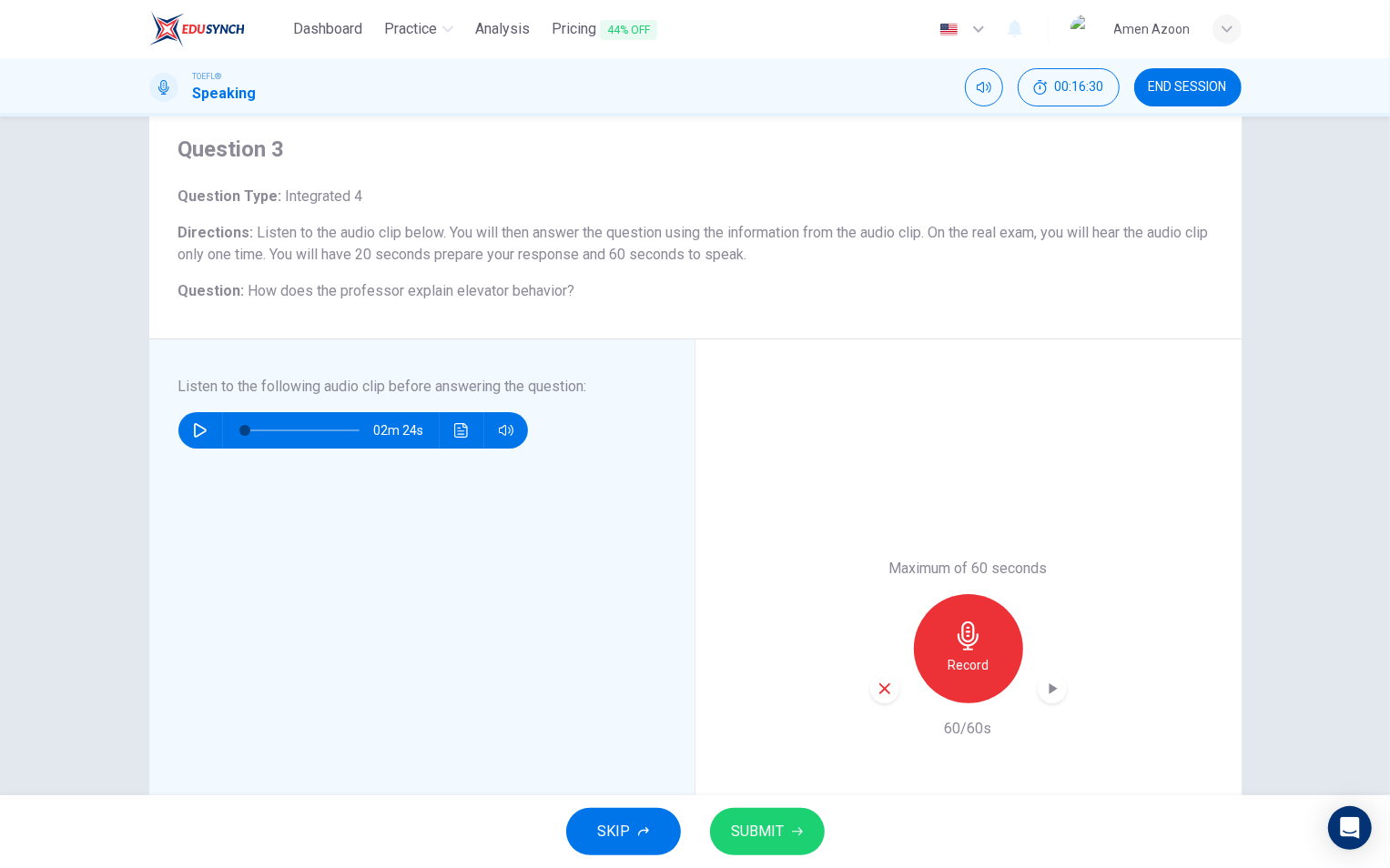 click on "SUBMIT" at bounding box center (758, 832) 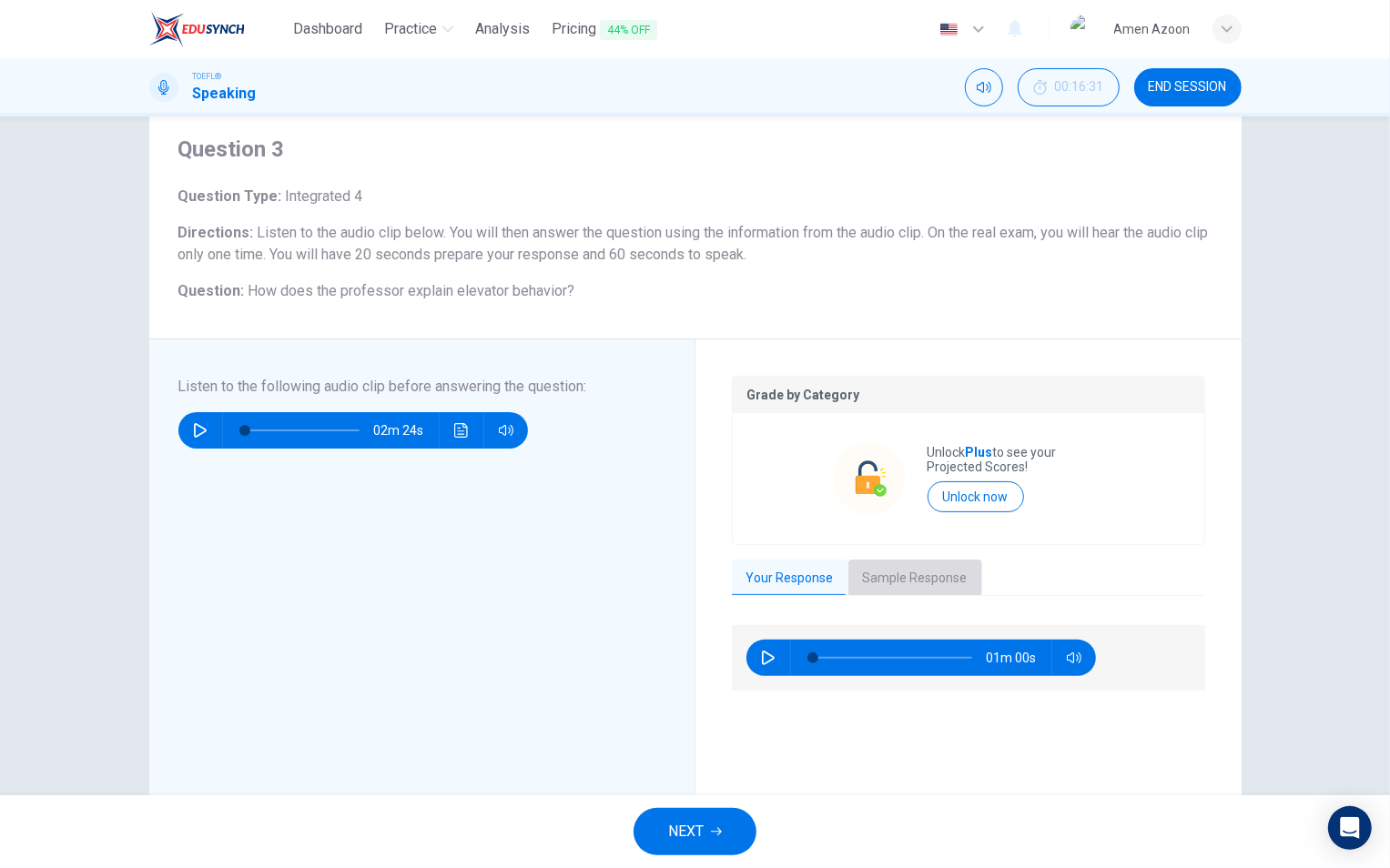 click on "Sample Response" at bounding box center (915, 579) 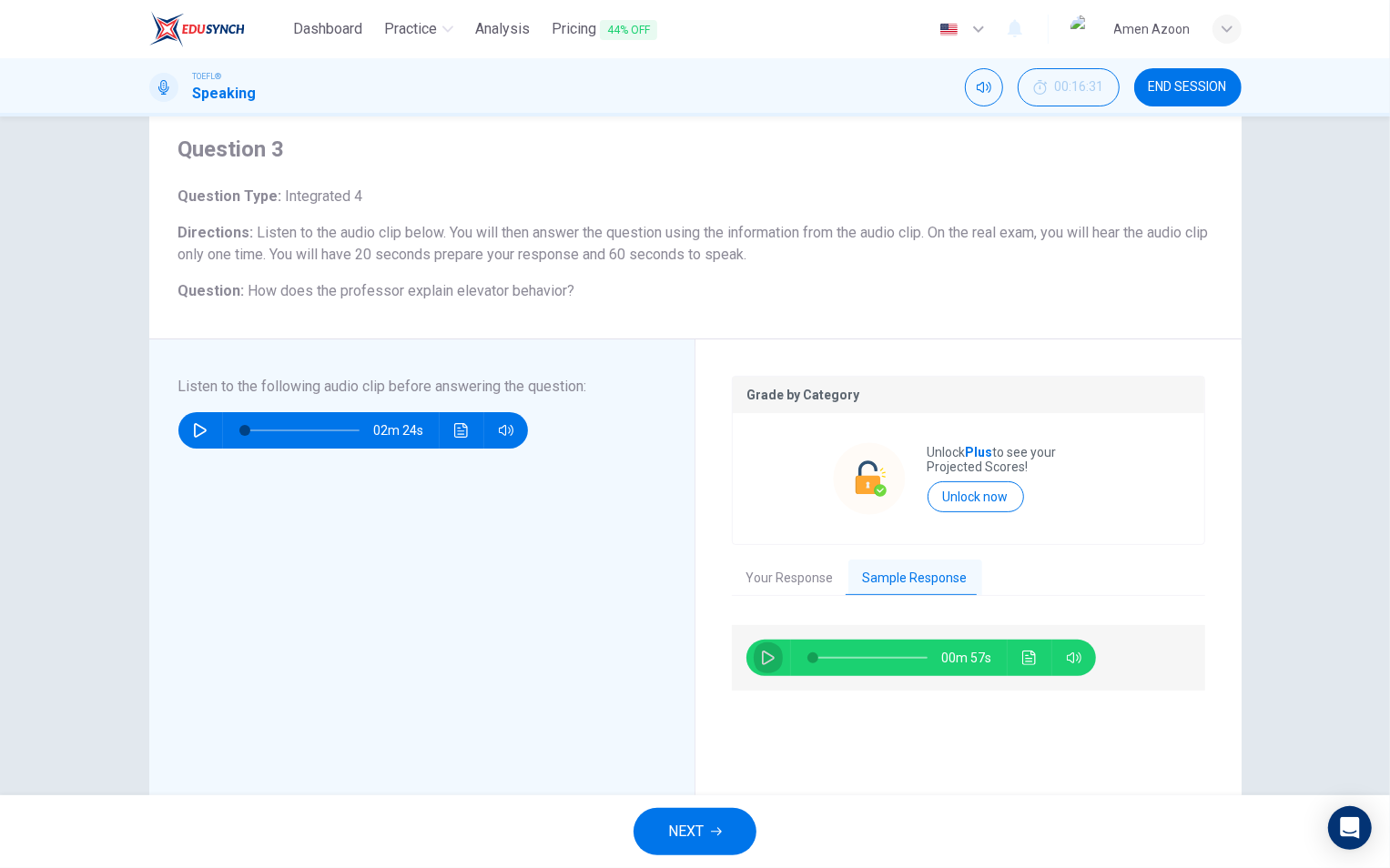 click at bounding box center (768, 658) 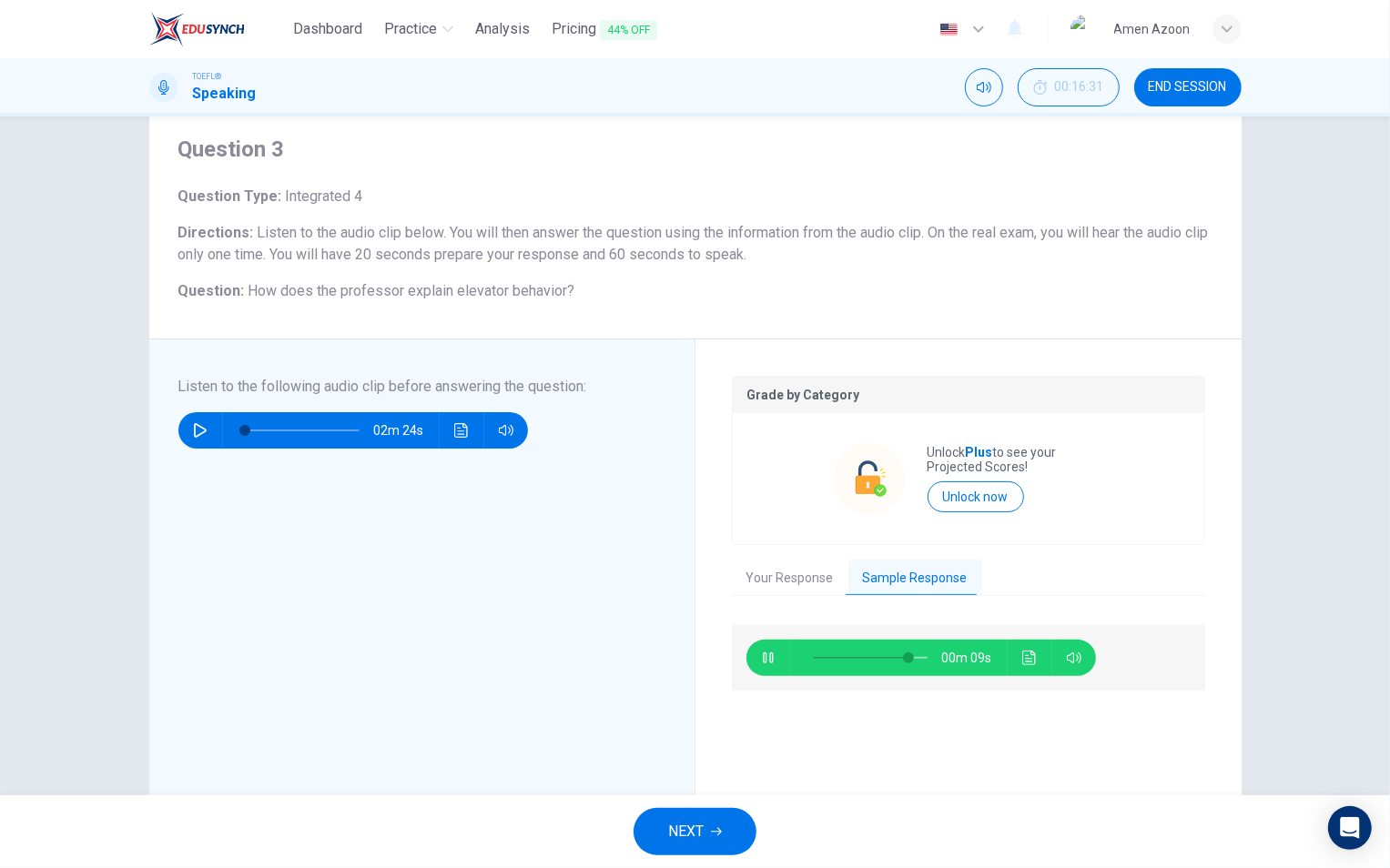 click at bounding box center [768, 658] 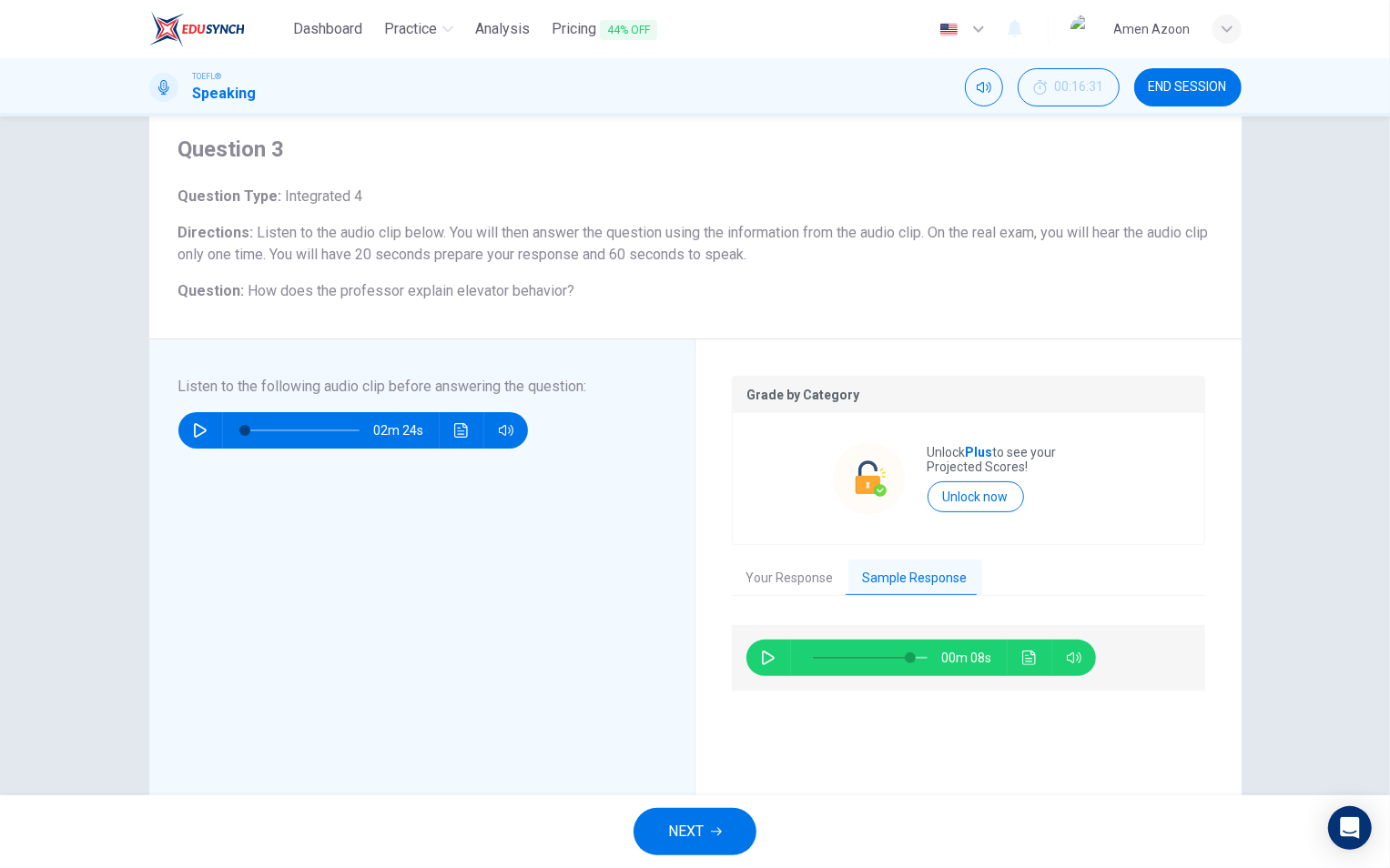 click at bounding box center (867, 658) 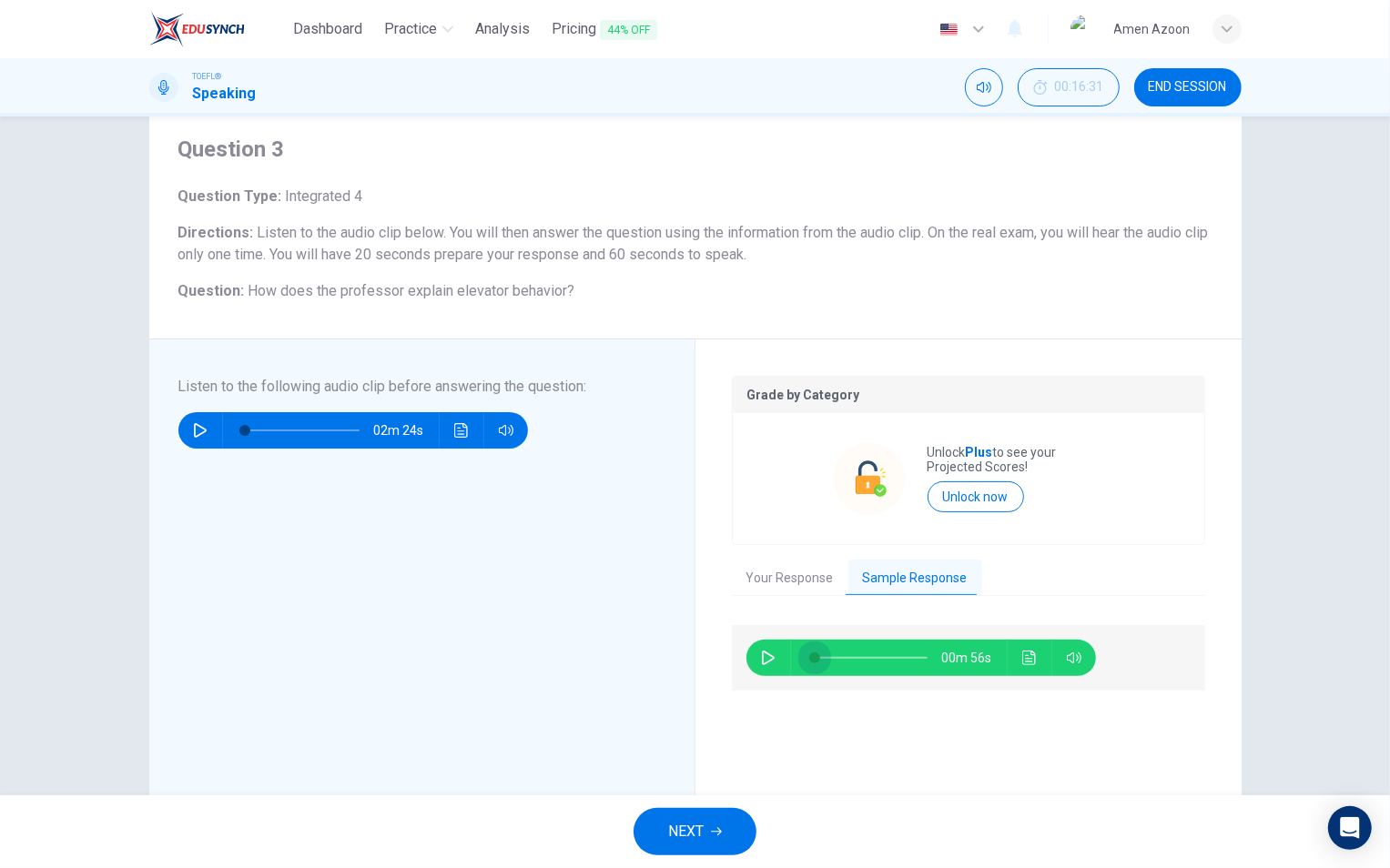 click at bounding box center (870, 658) 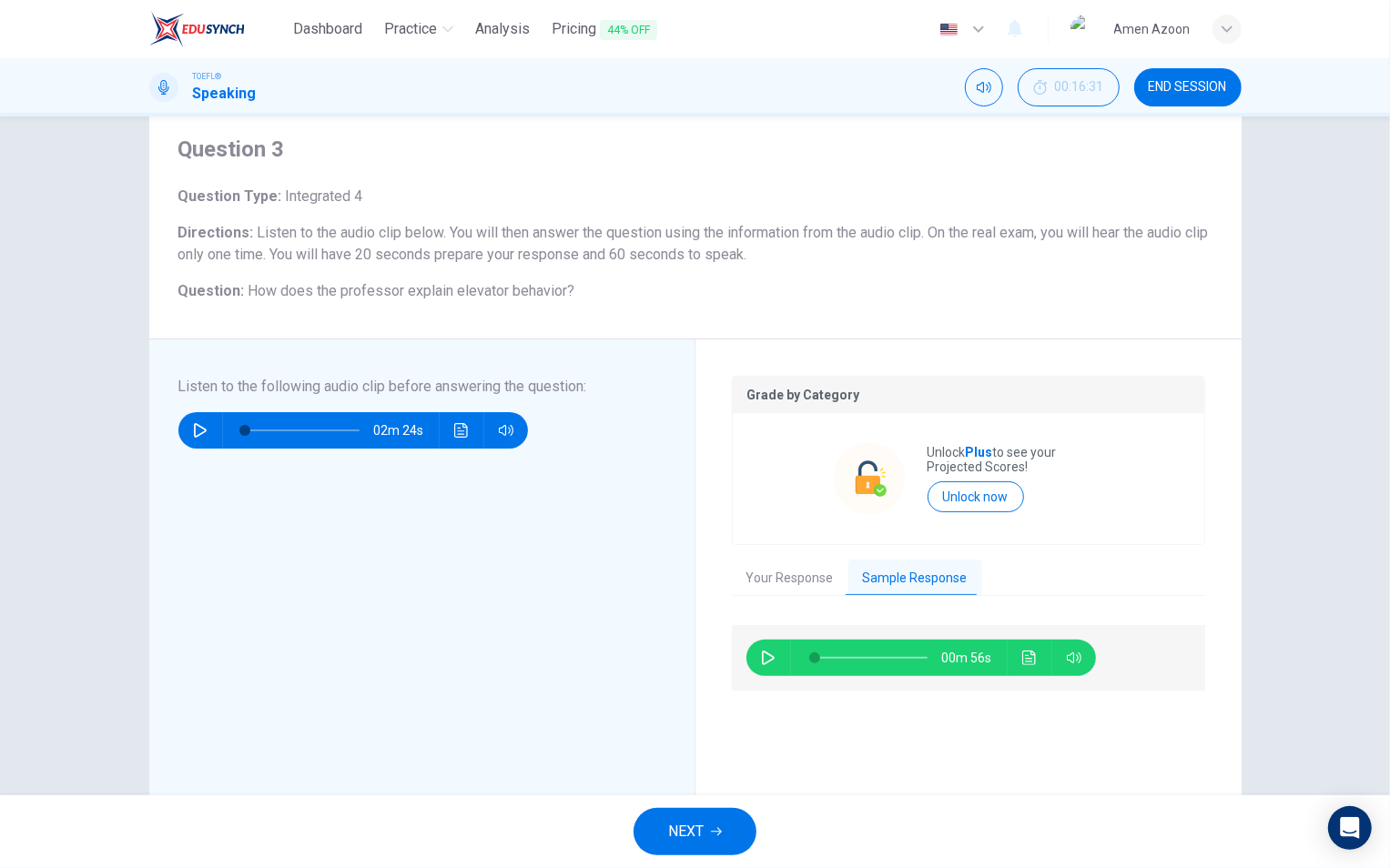 click at bounding box center (768, 658) 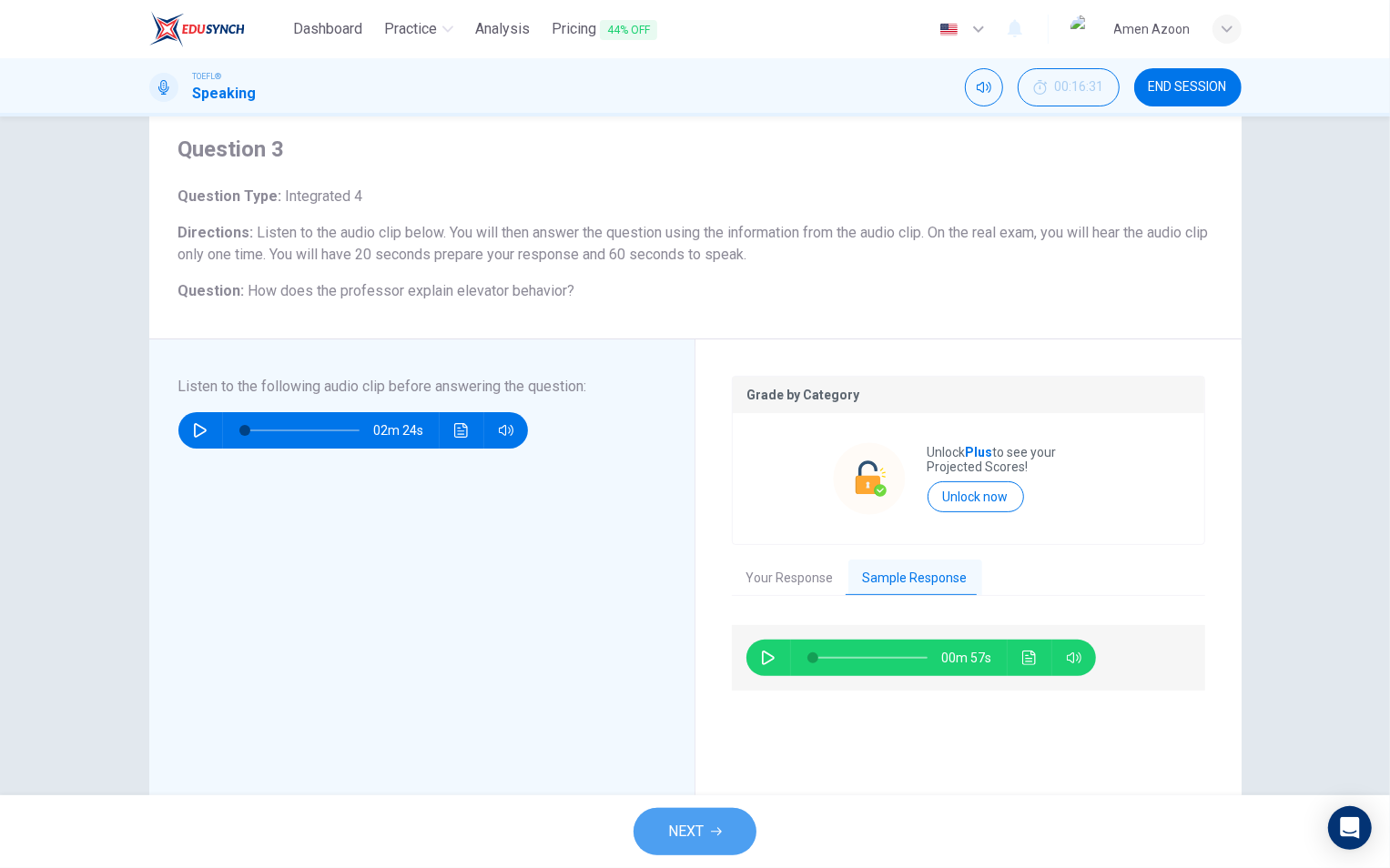 click on "NEXT" at bounding box center [685, 832] 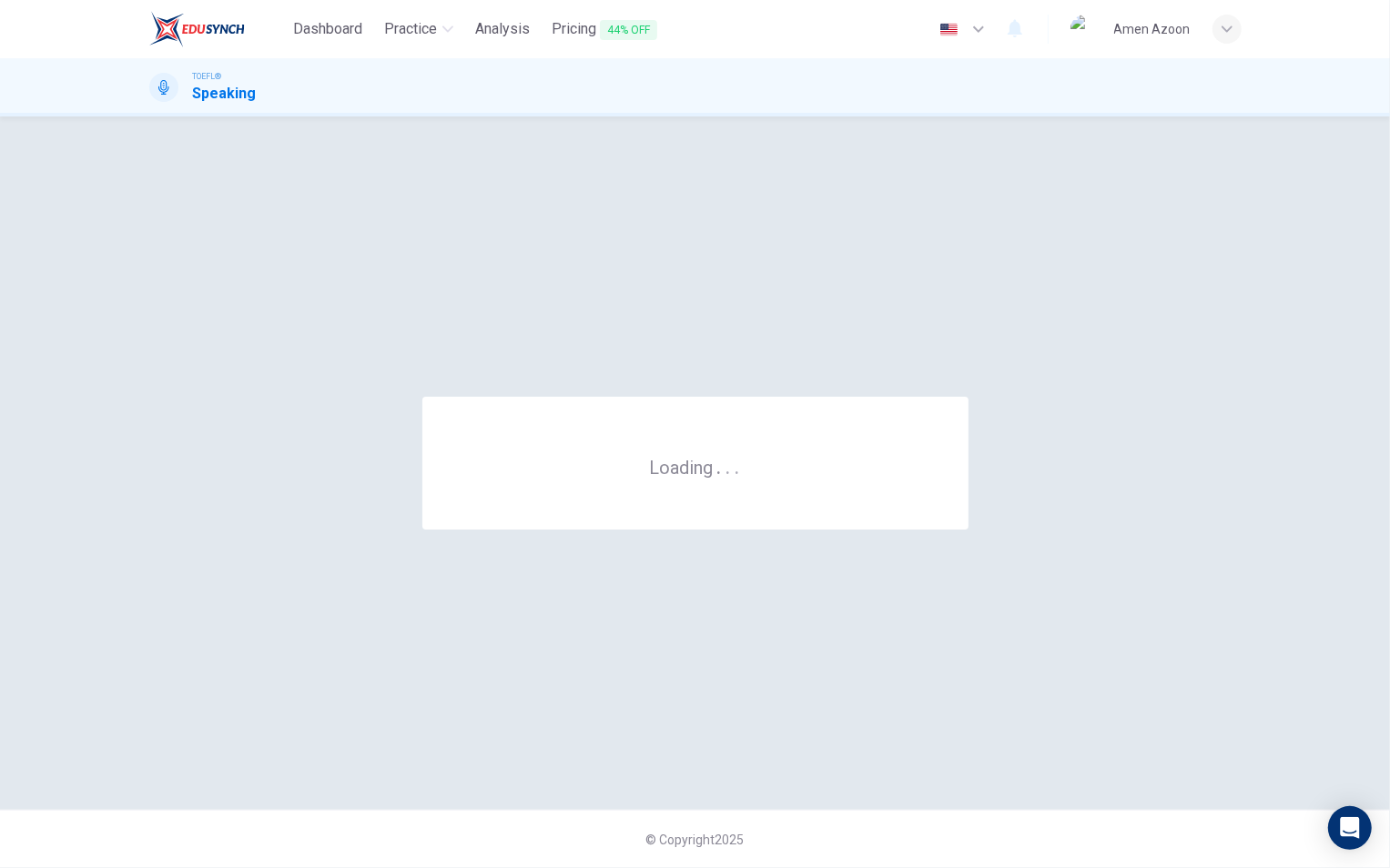 scroll, scrollTop: 0, scrollLeft: 0, axis: both 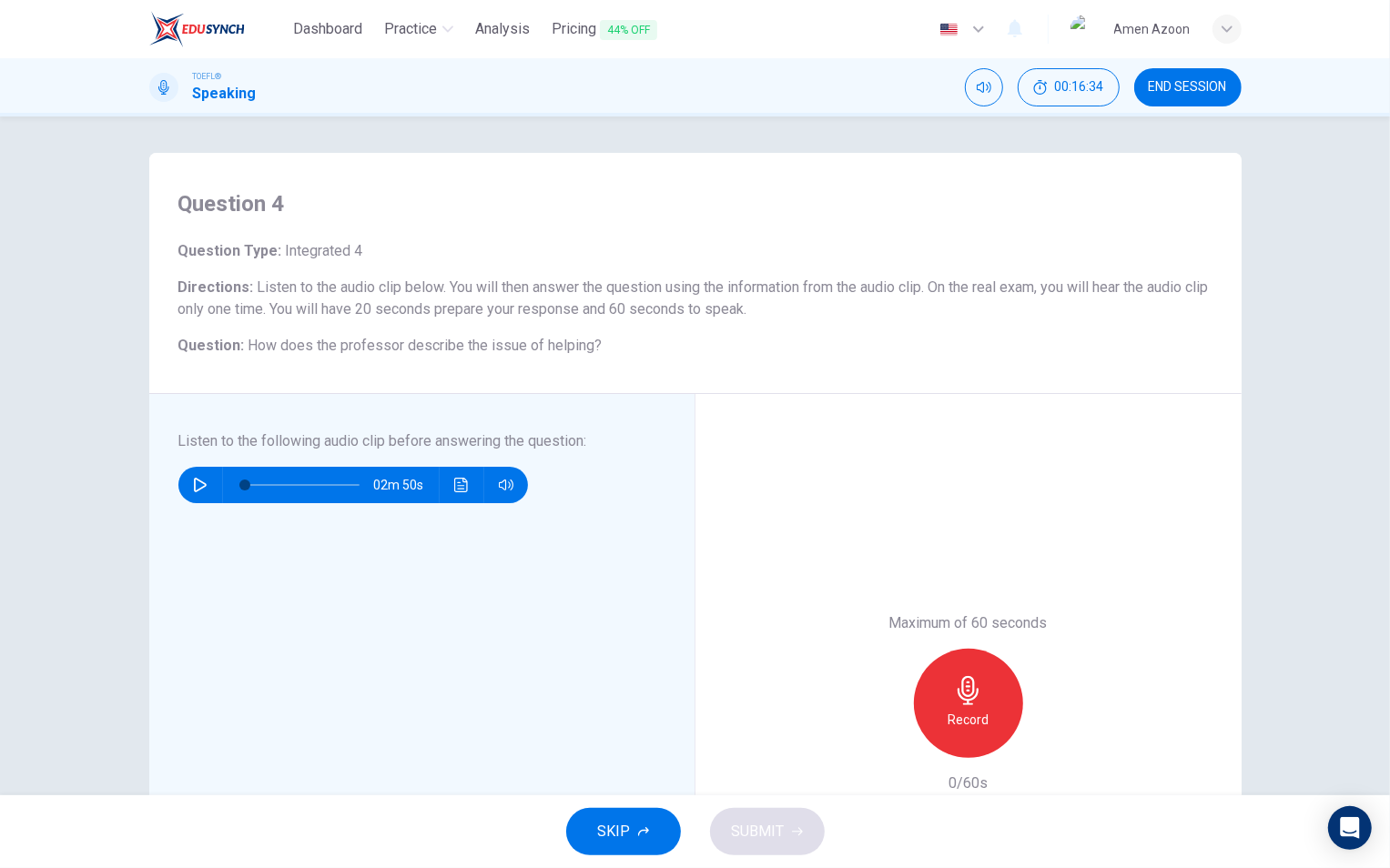 click at bounding box center [200, 485] 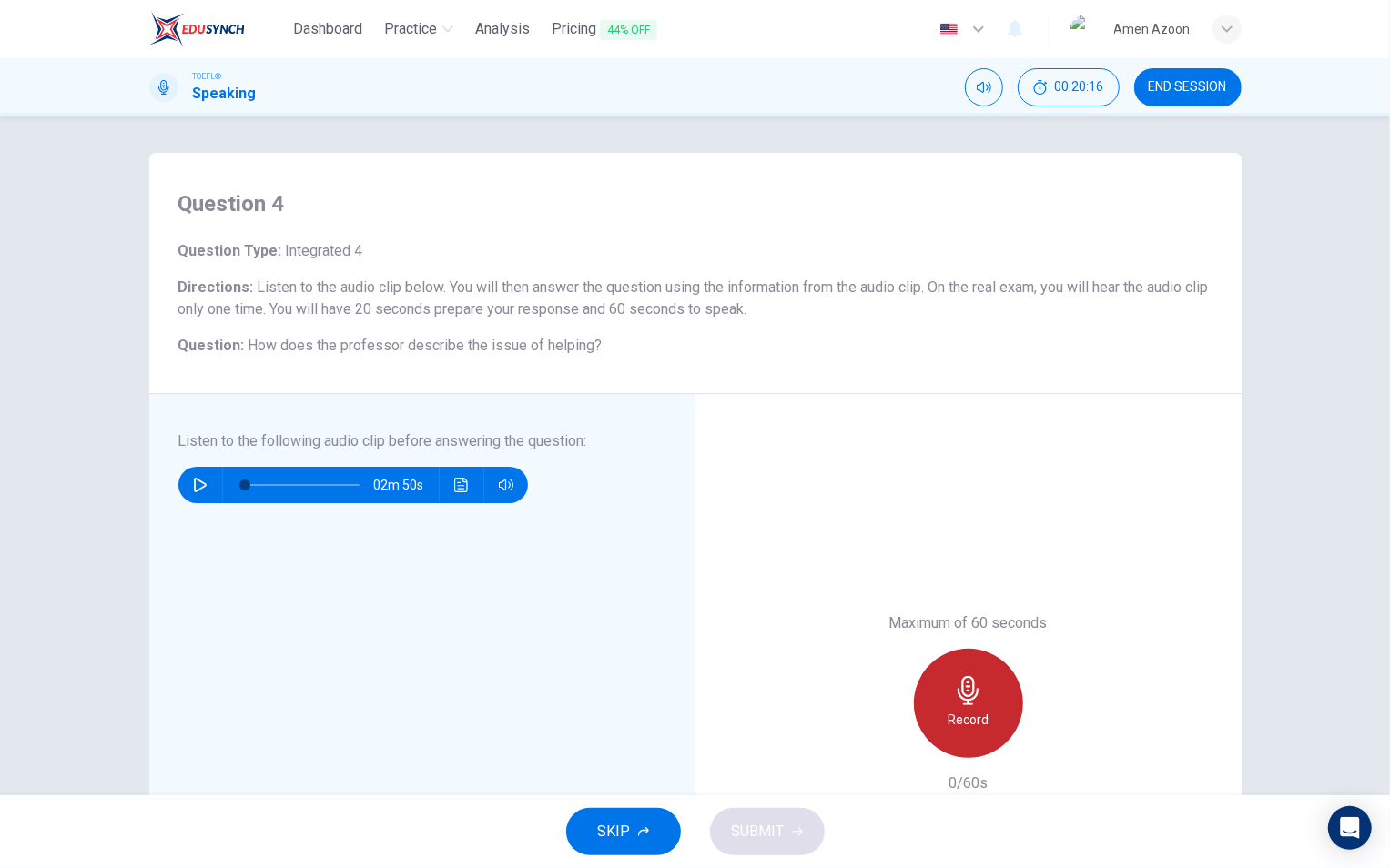 click at bounding box center [969, 691] 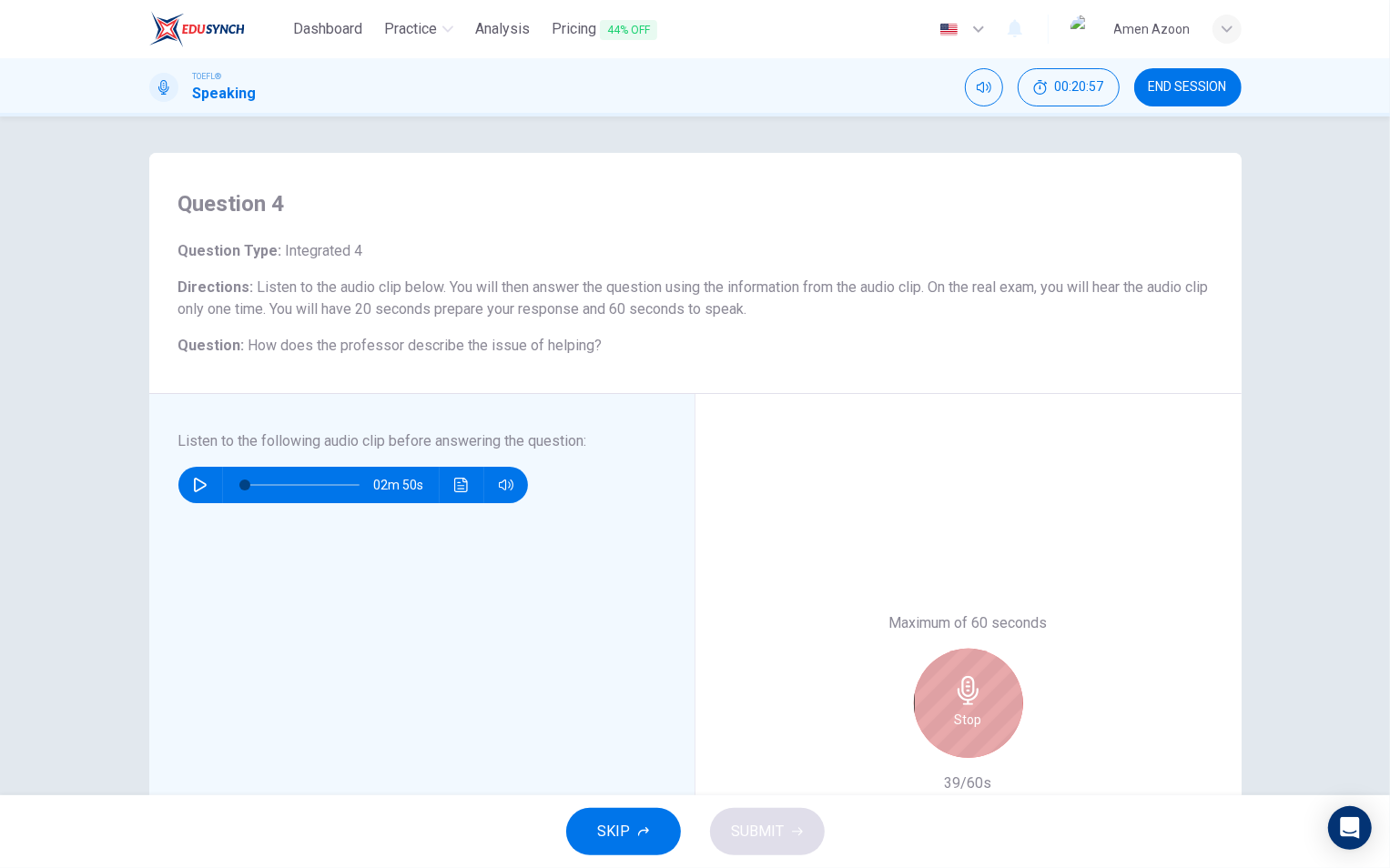 click on "Stop" at bounding box center [969, 703] 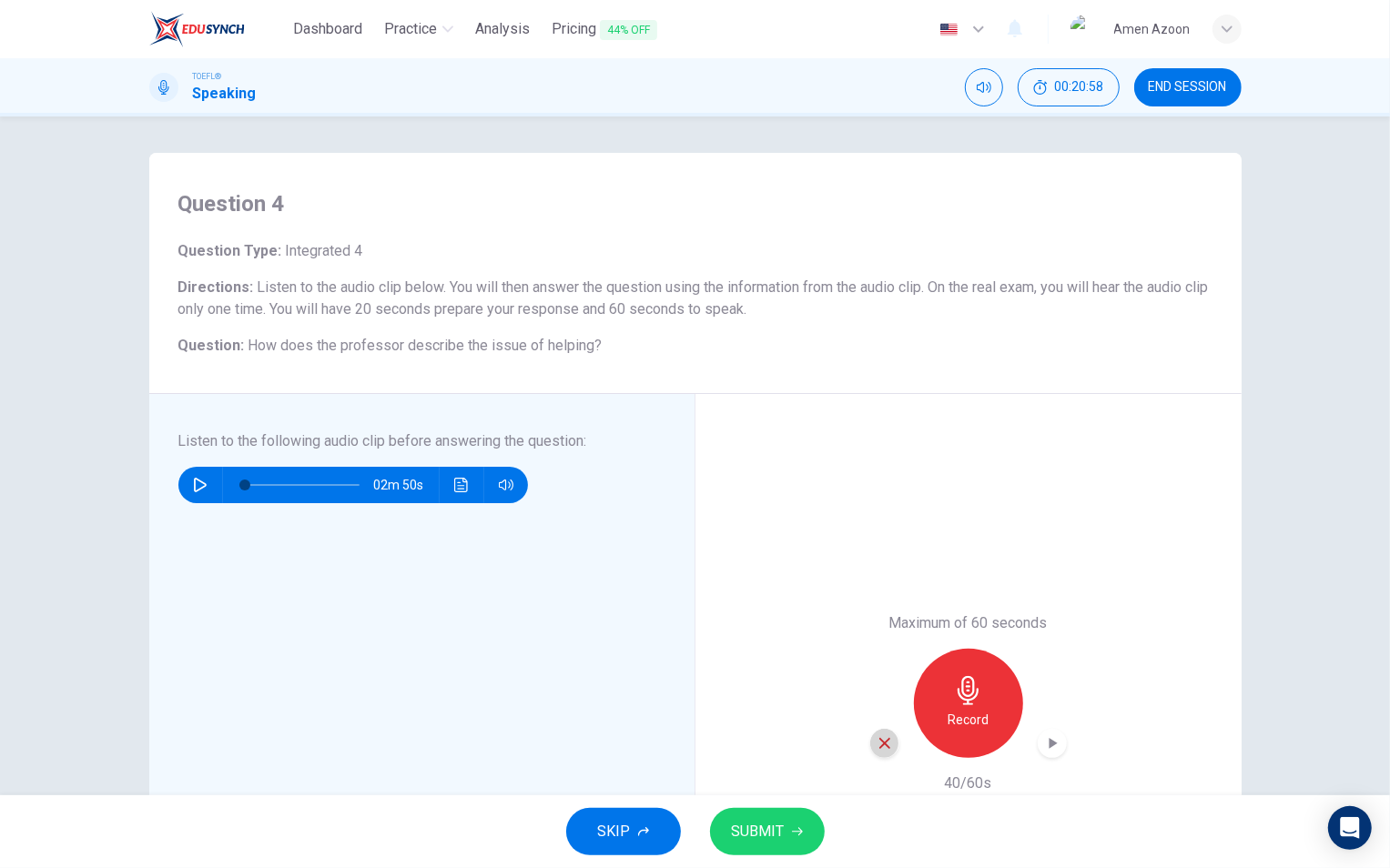 click at bounding box center [885, 743] 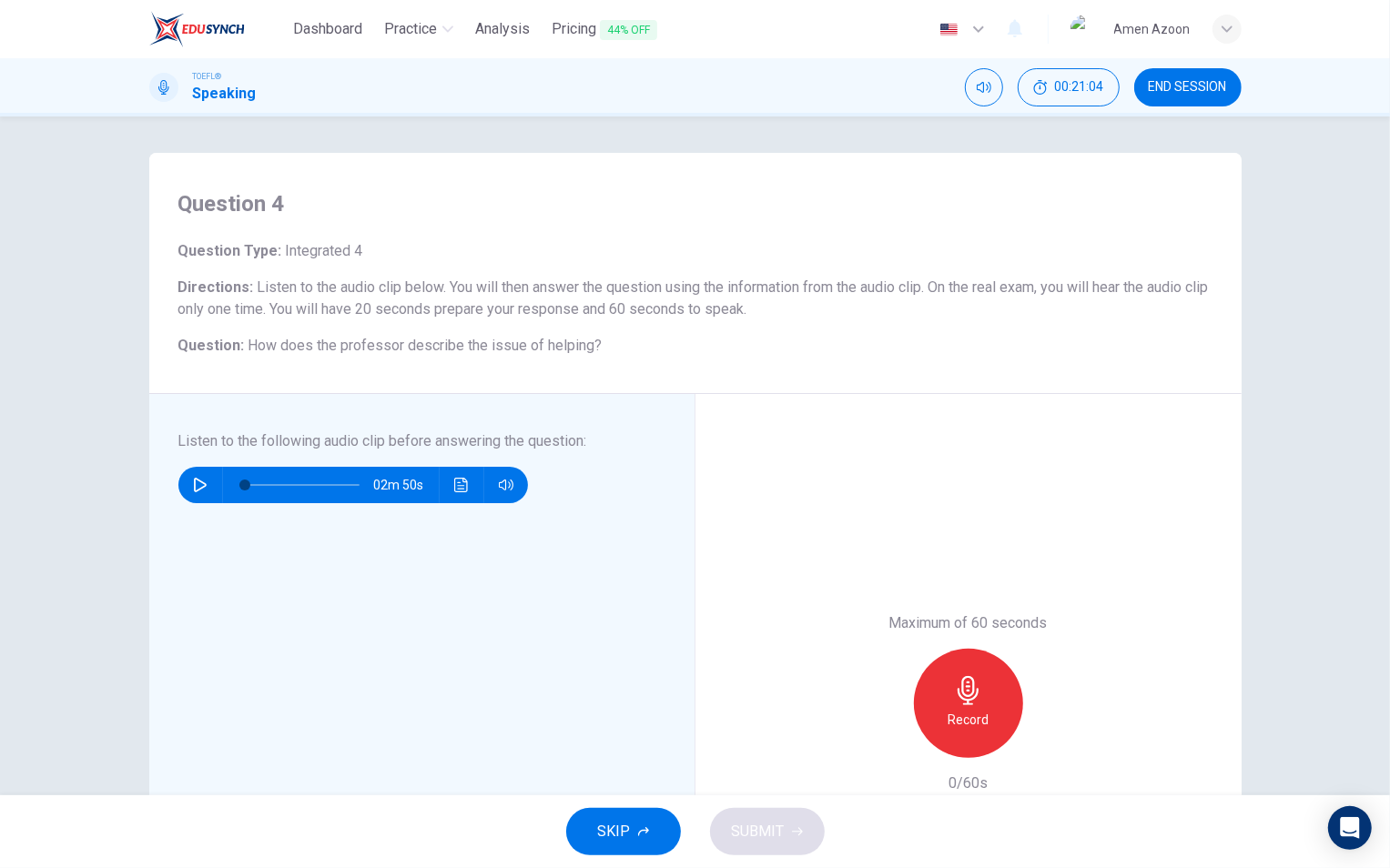 scroll, scrollTop: 32, scrollLeft: 0, axis: vertical 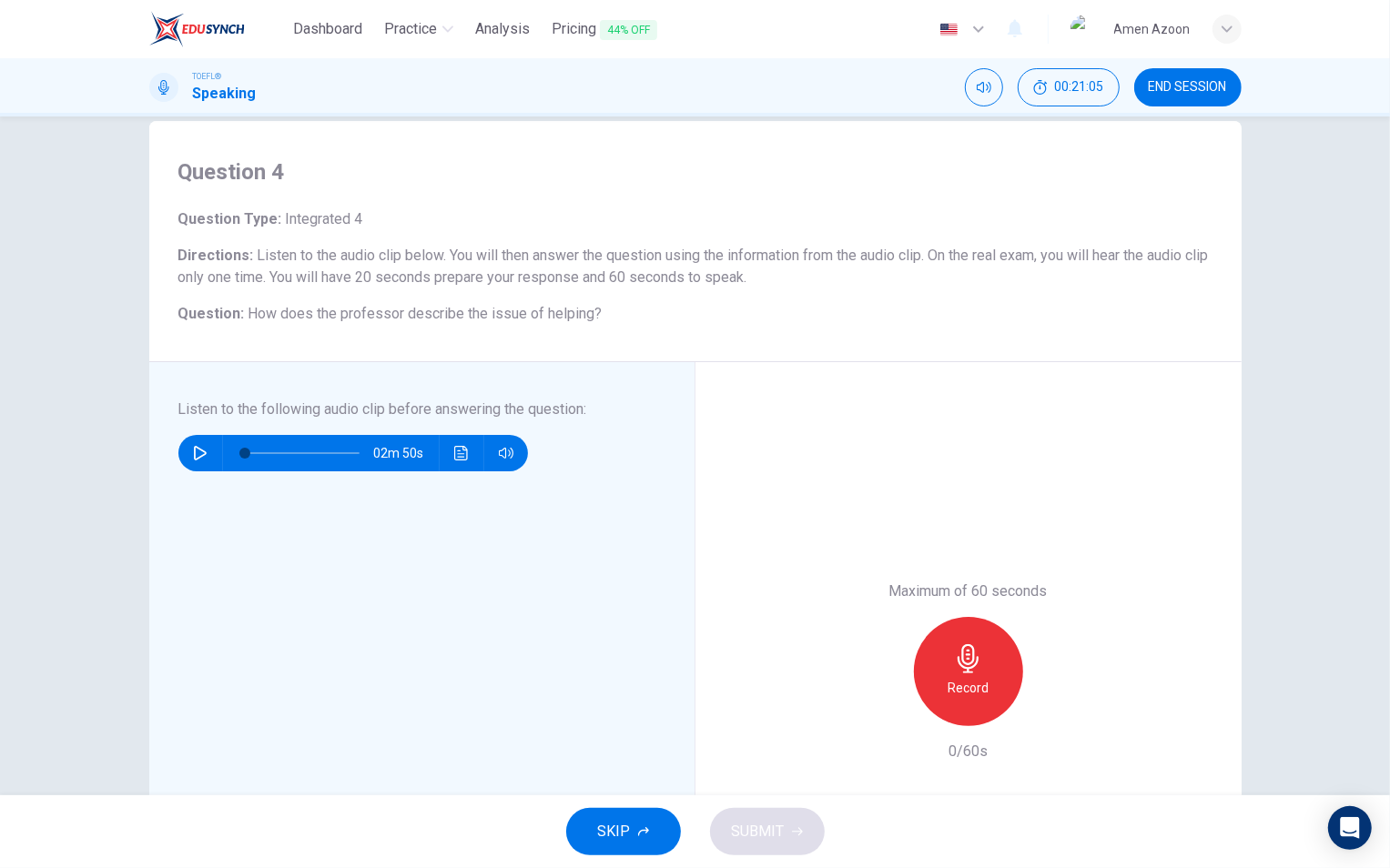 click on "Record" at bounding box center (968, 688) 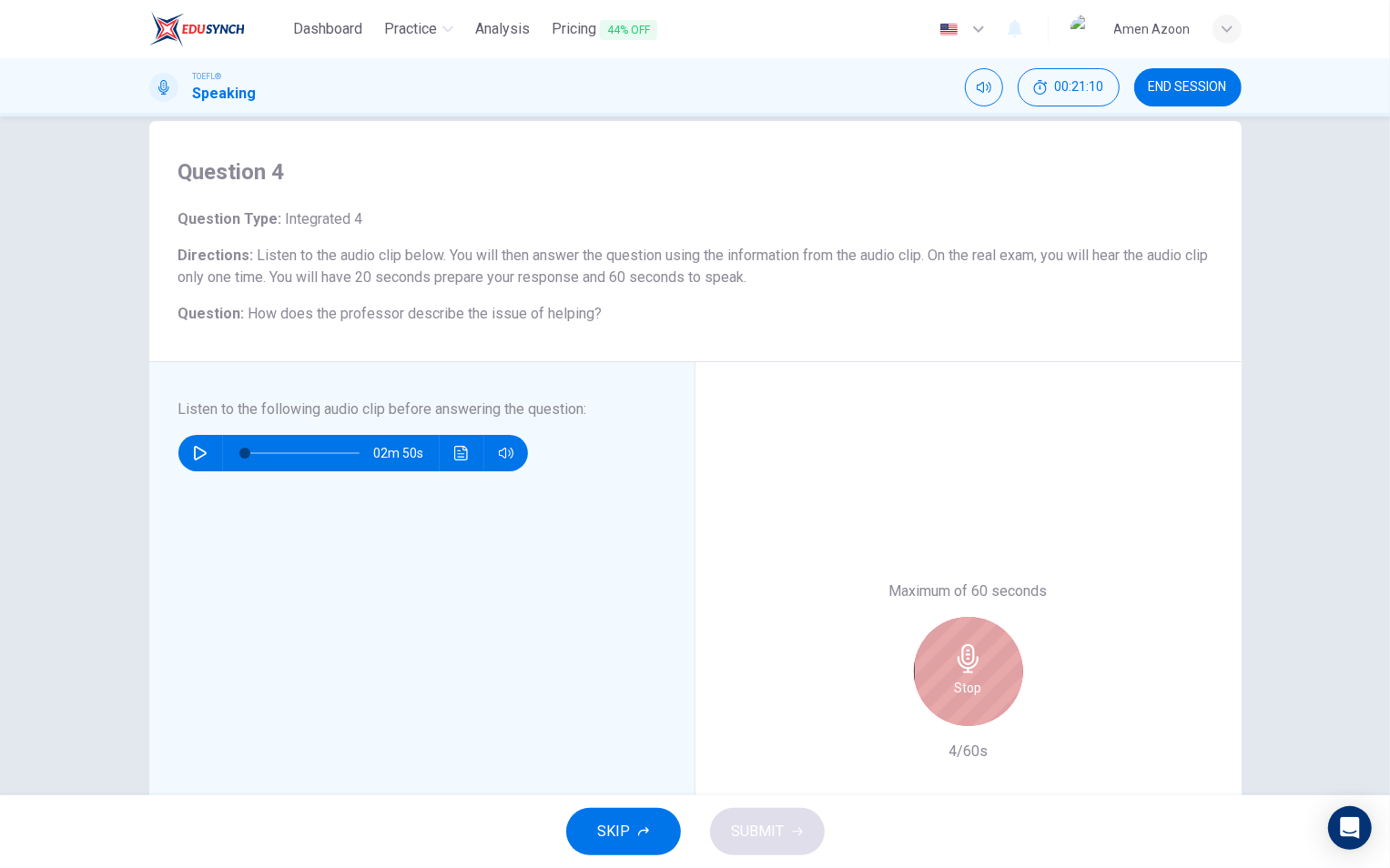 click on "Stop" at bounding box center (969, 688) 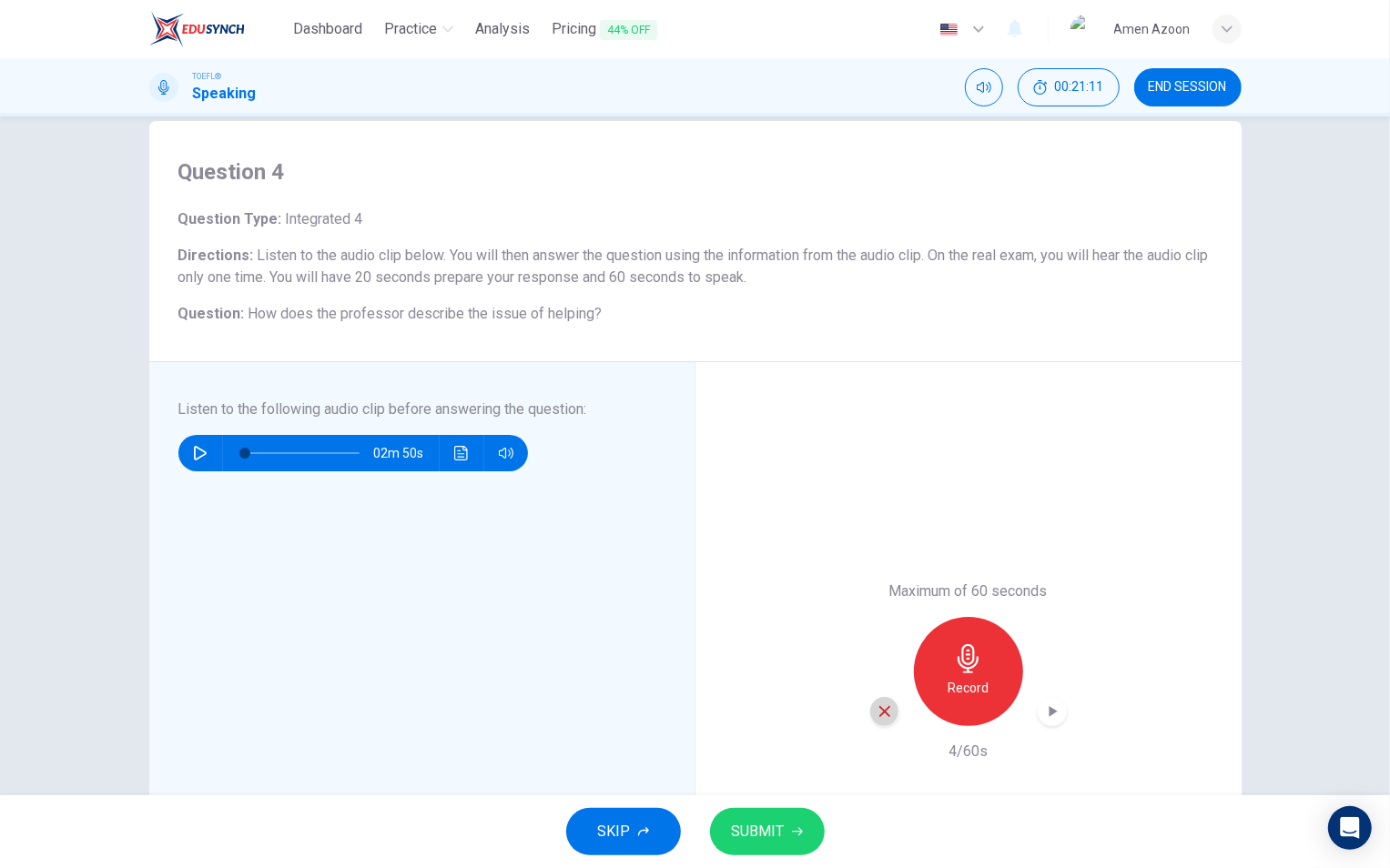 click at bounding box center (885, 712) 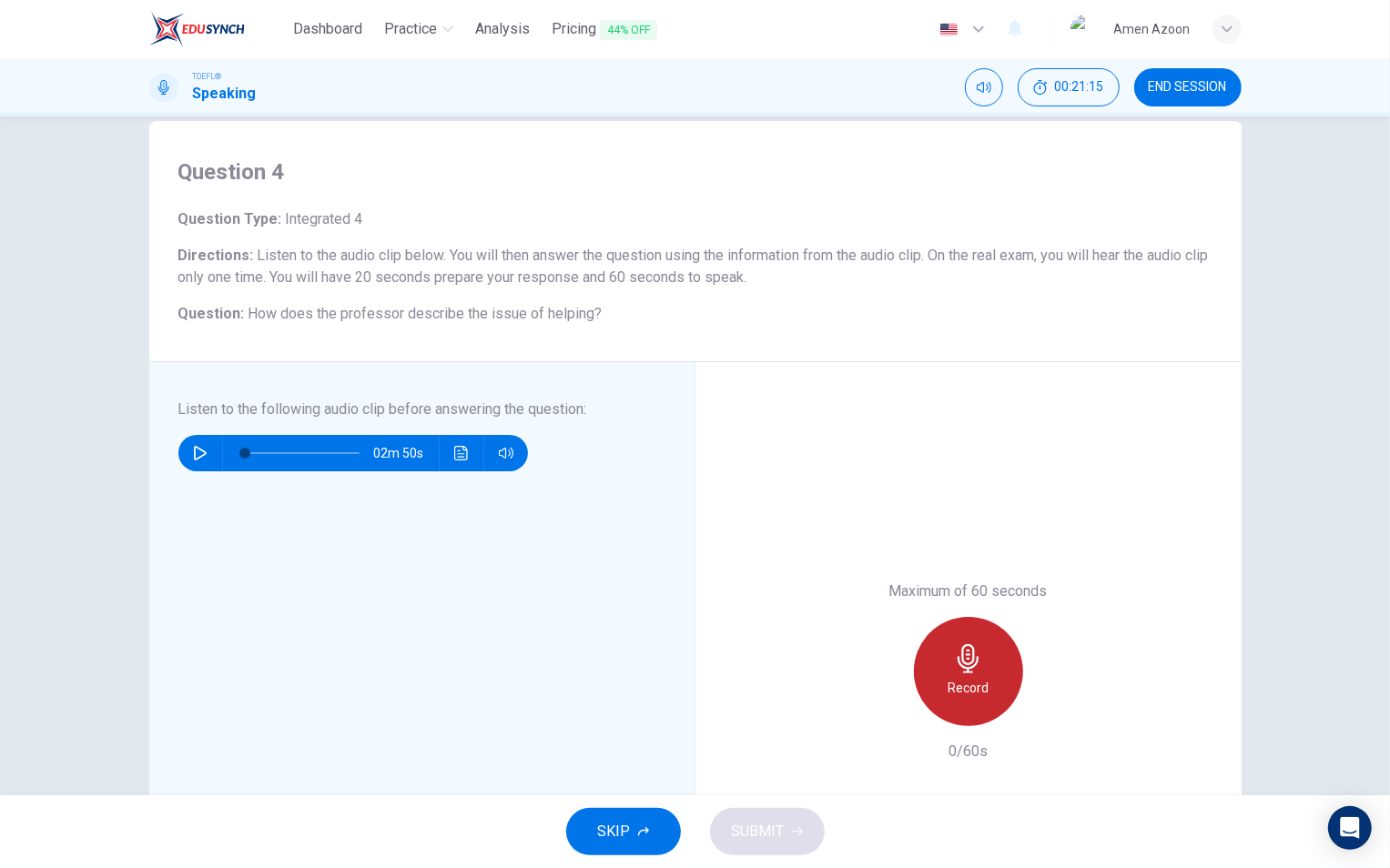 click on "Record" at bounding box center [968, 688] 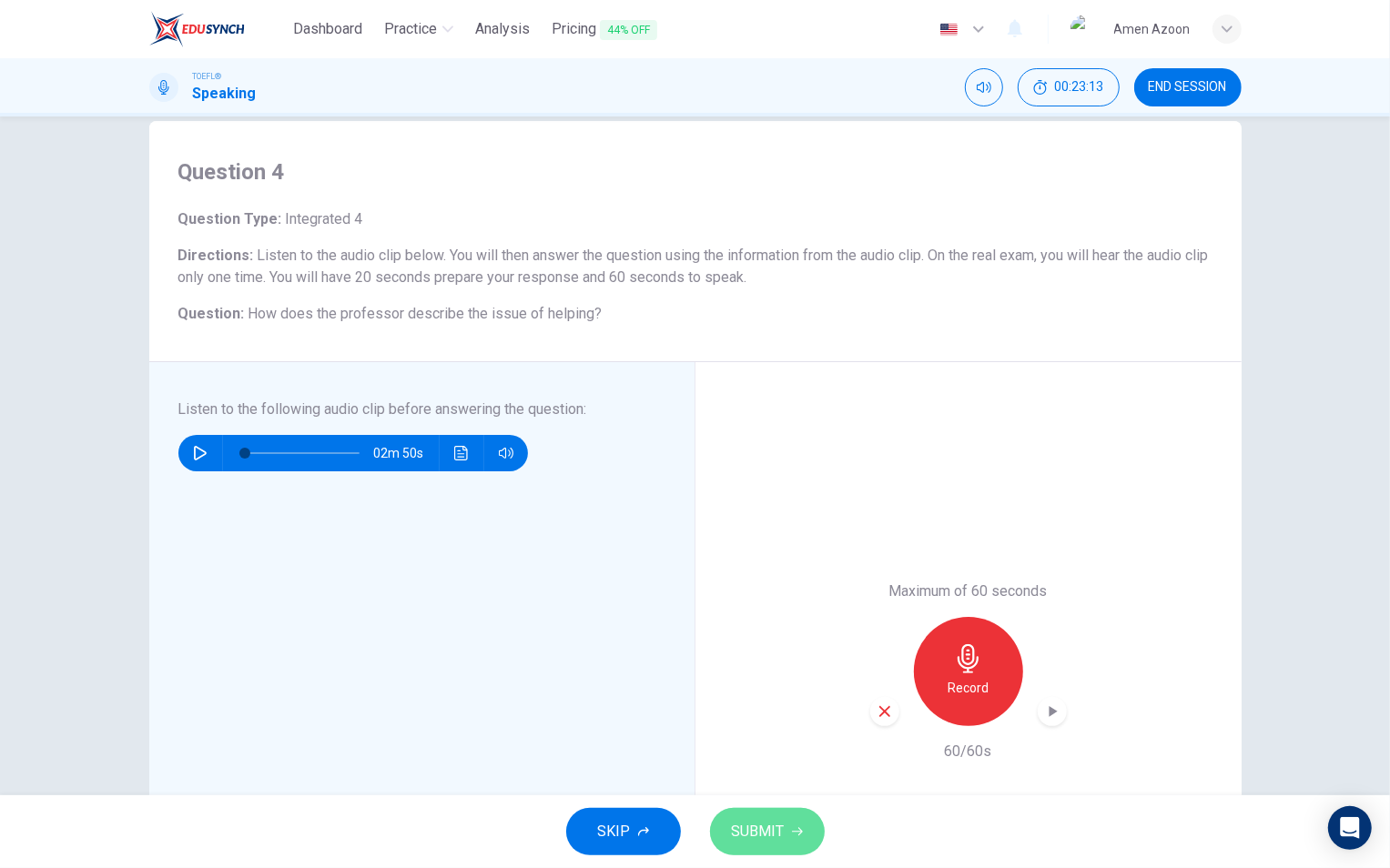 click on "SUBMIT" at bounding box center [767, 832] 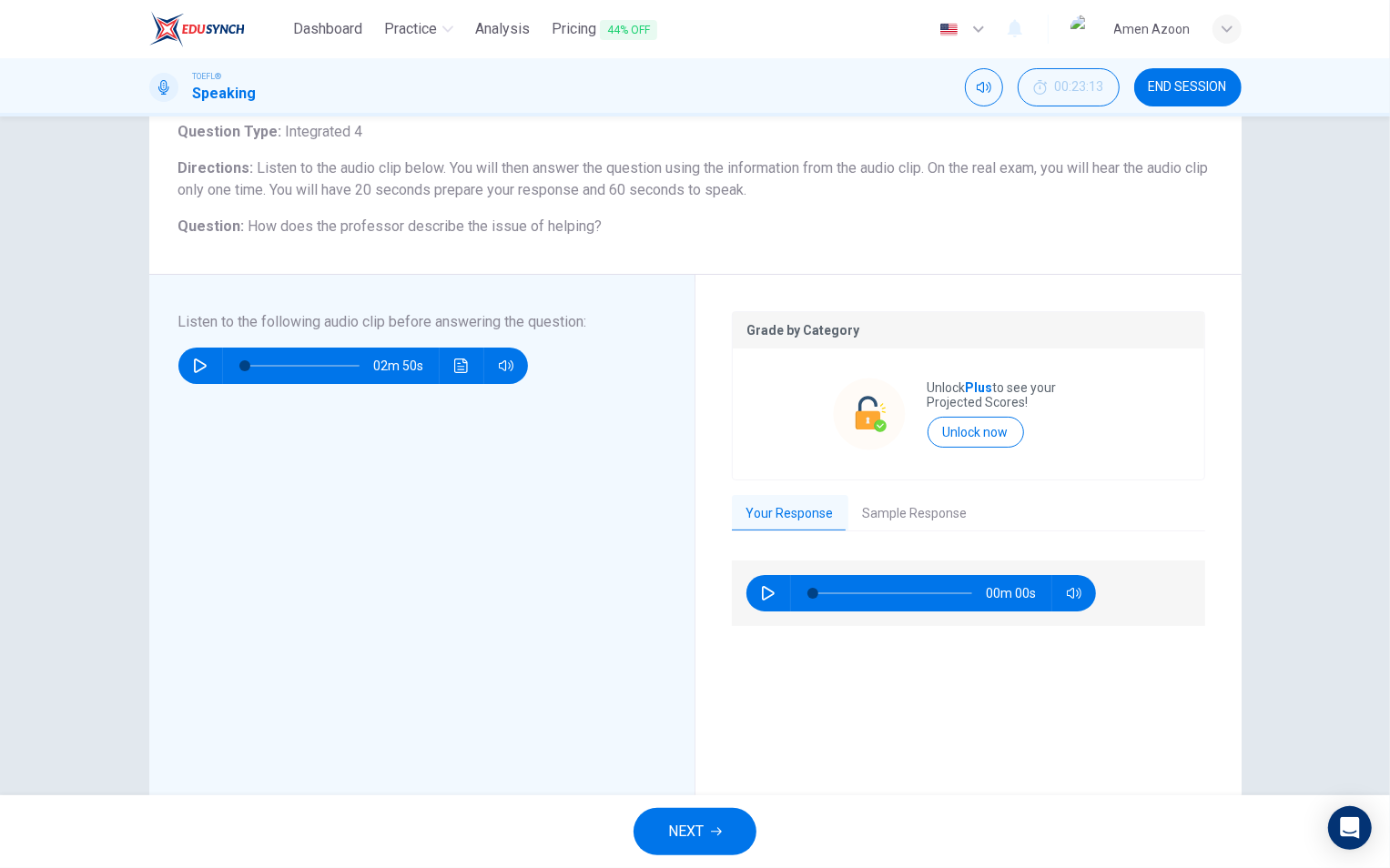scroll, scrollTop: 130, scrollLeft: 0, axis: vertical 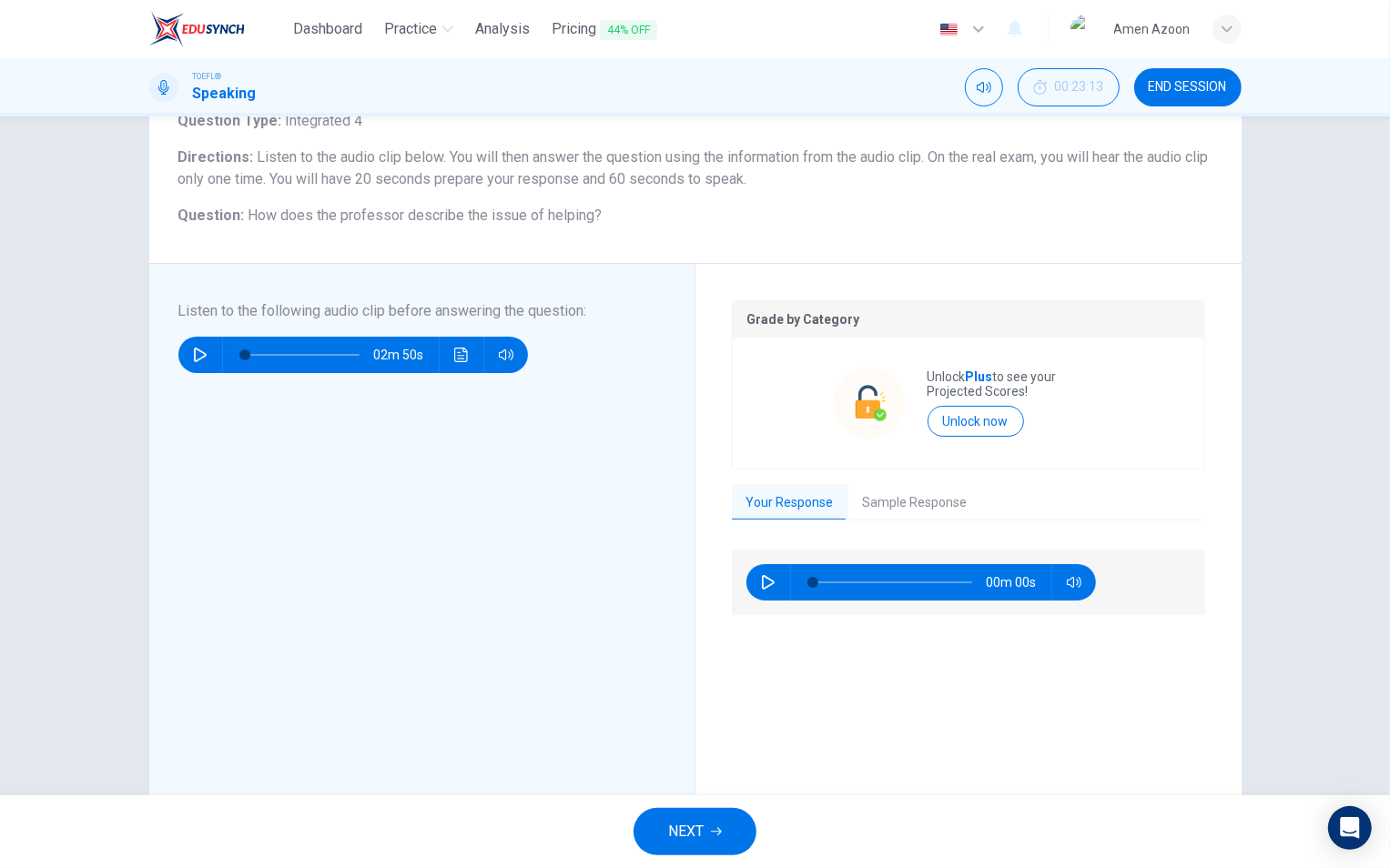 click on "Sample Response" at bounding box center (915, 503) 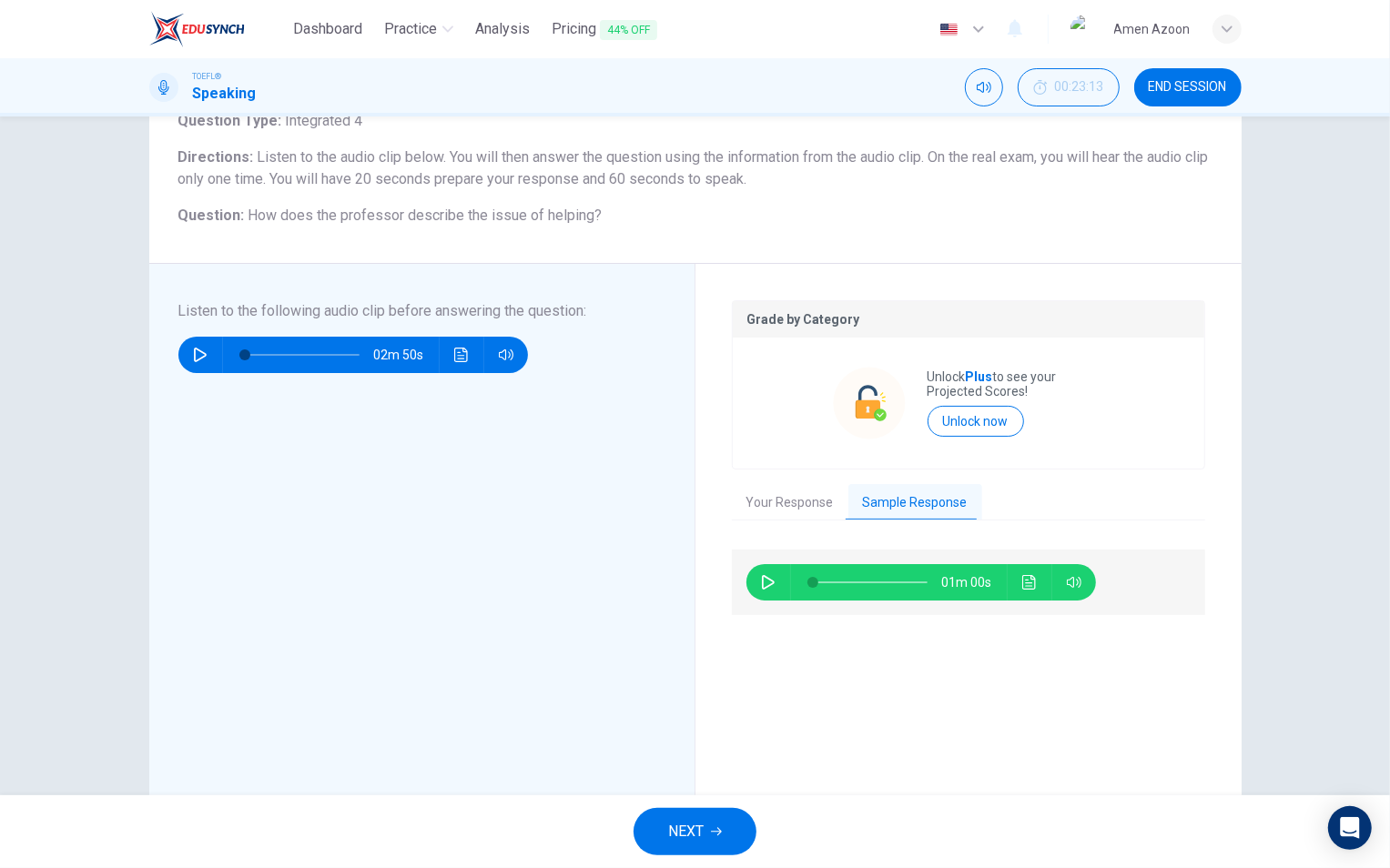 click at bounding box center (768, 582) 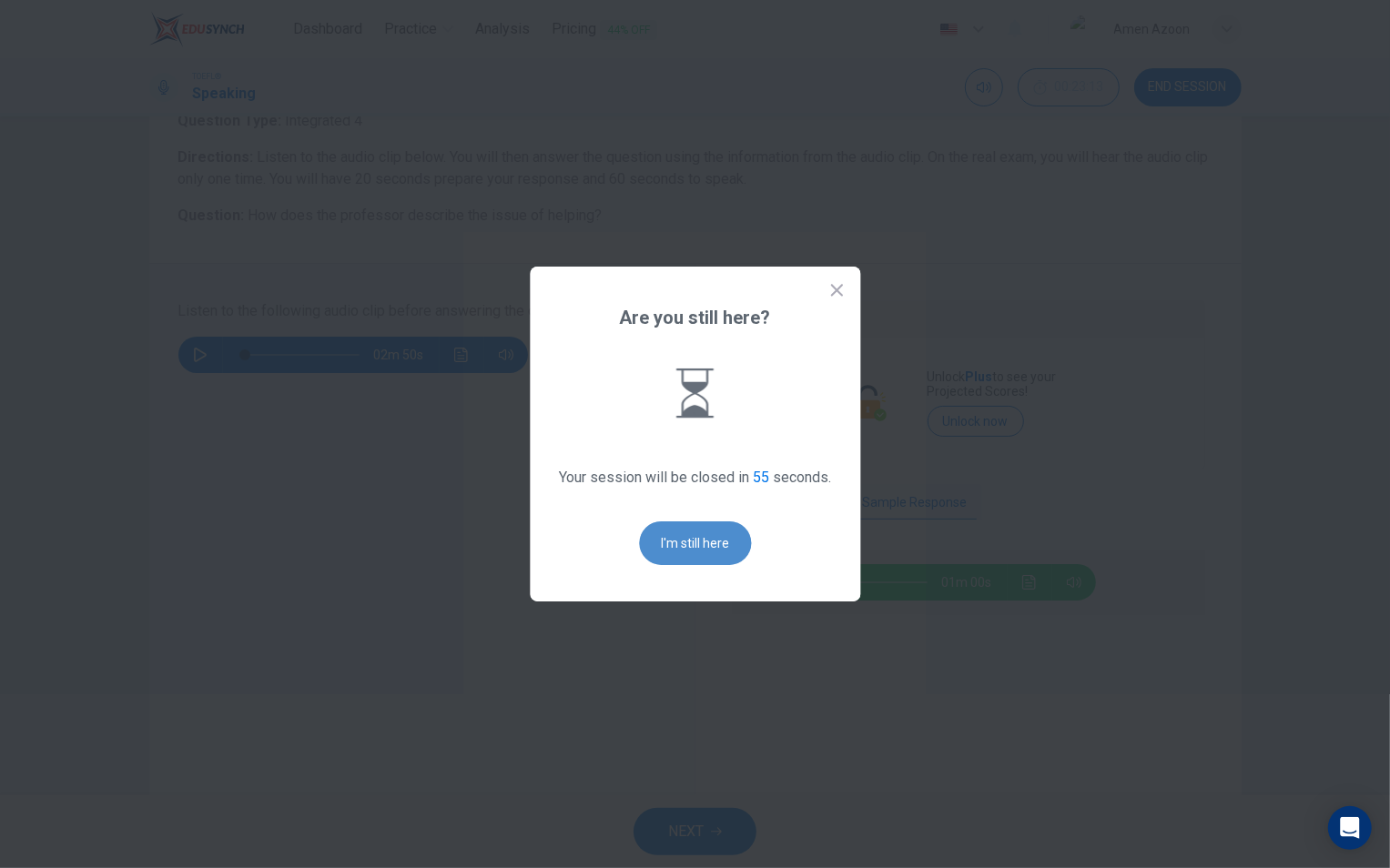 click on "I'm still here" at bounding box center [695, 543] 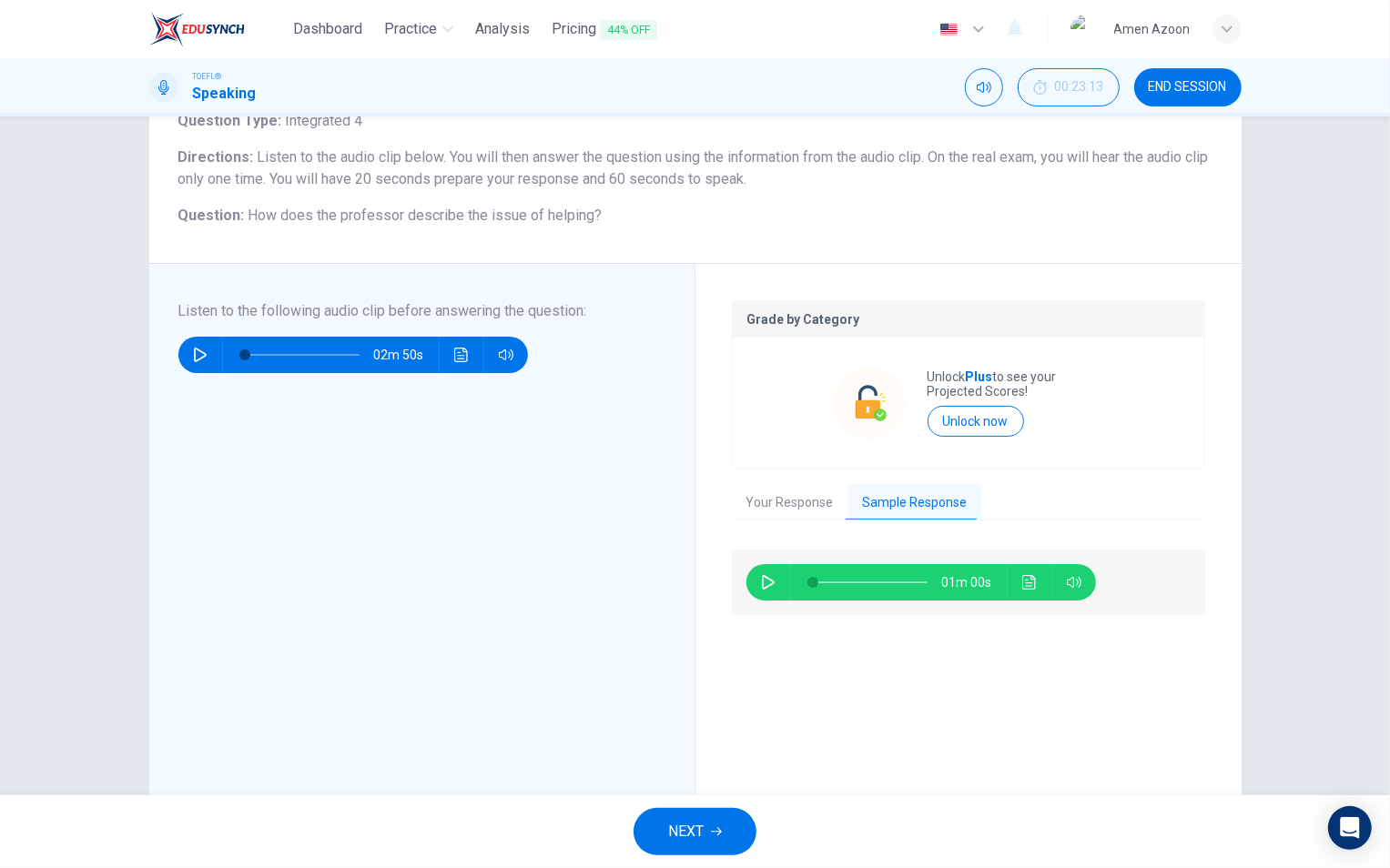 click on "NEXT" at bounding box center (695, 832) 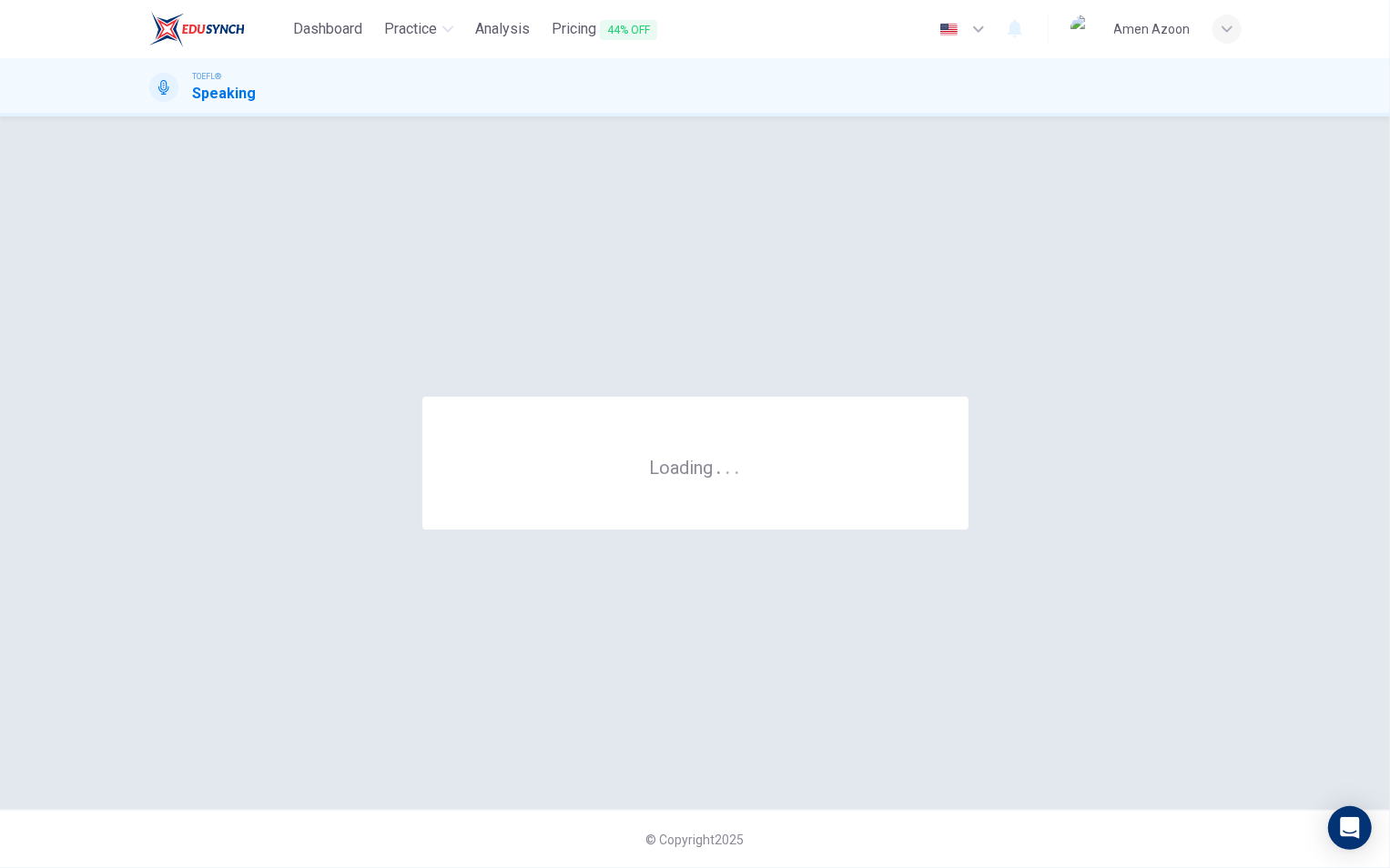 scroll, scrollTop: 0, scrollLeft: 0, axis: both 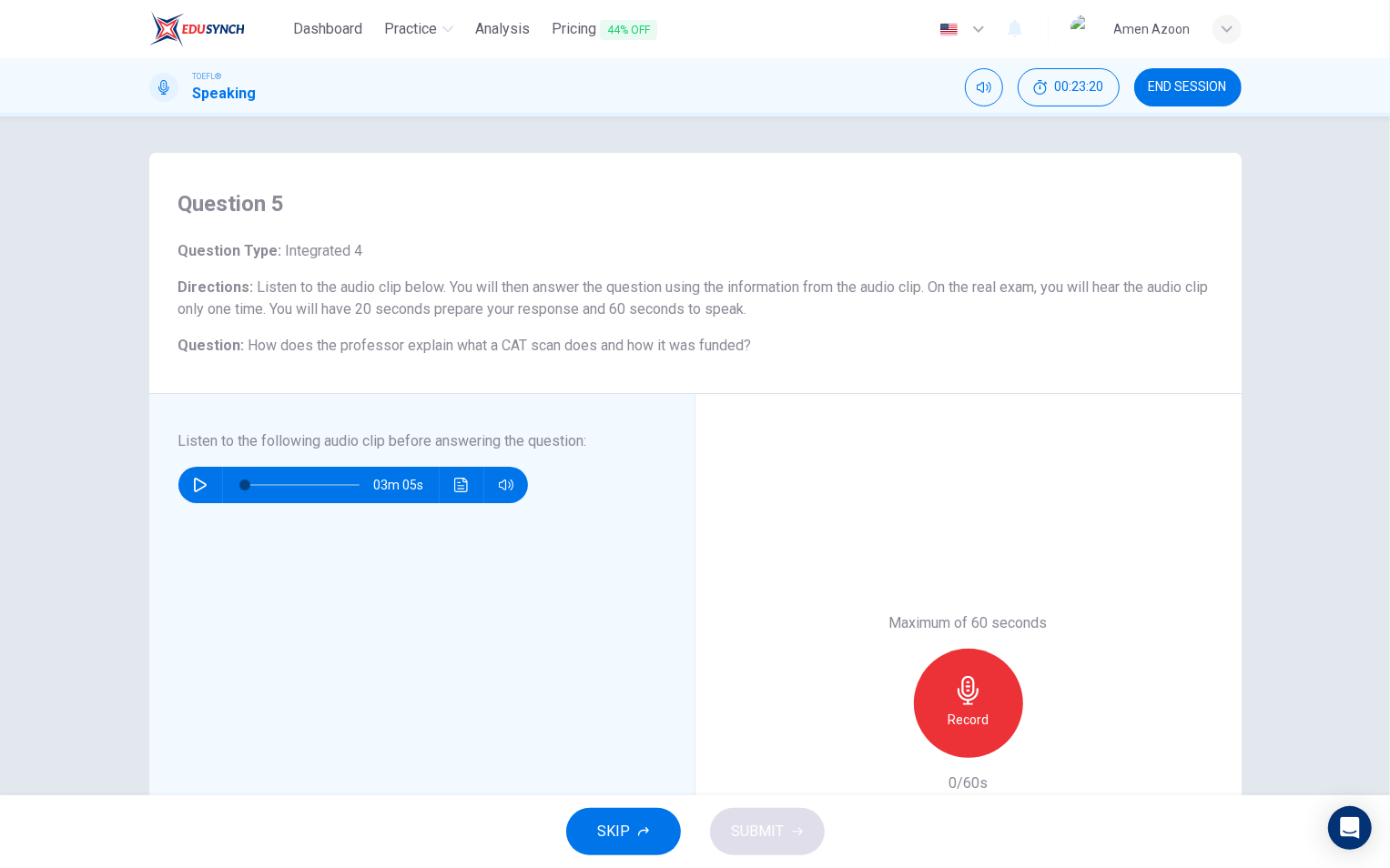 click at bounding box center [200, 485] 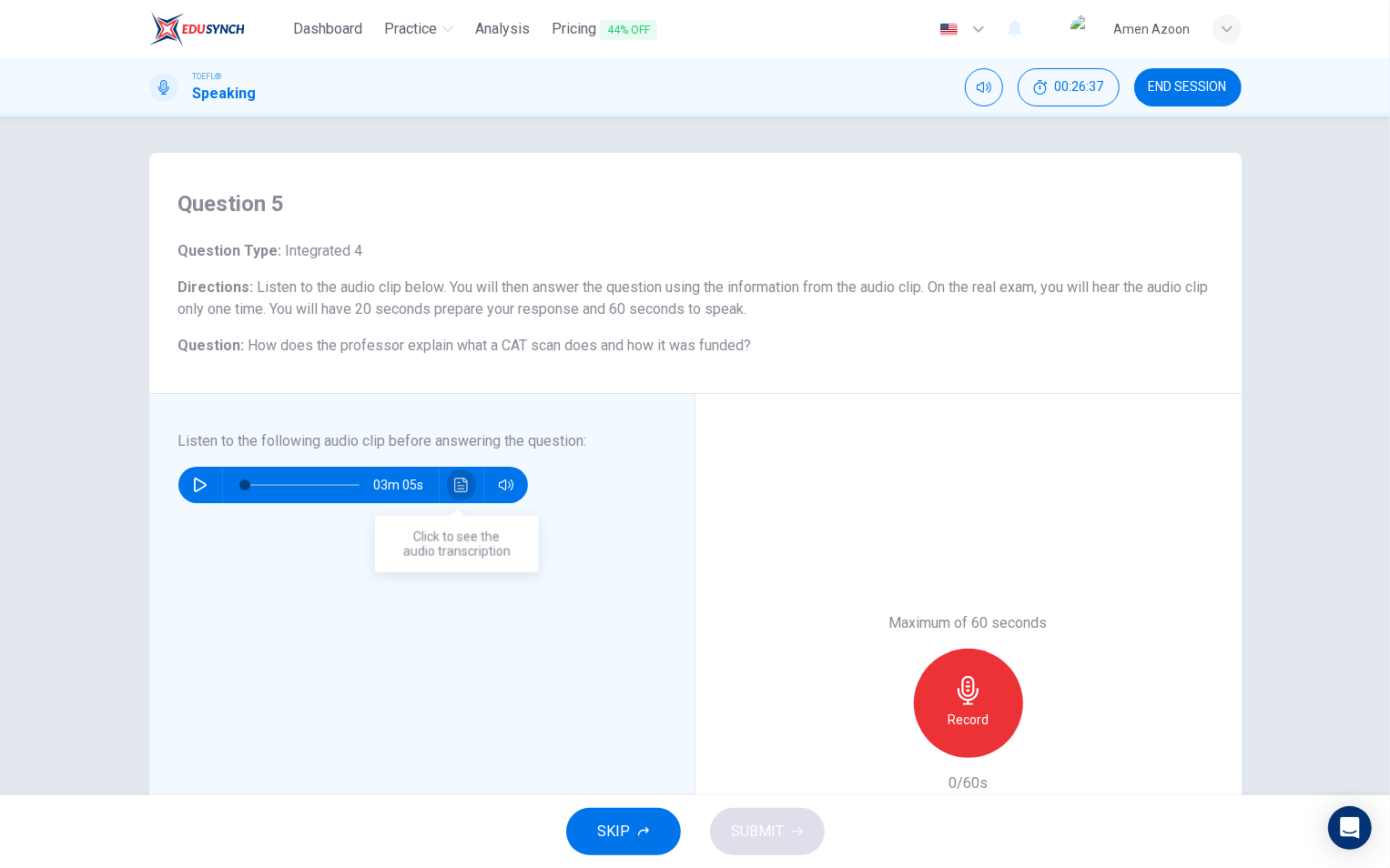 click at bounding box center [462, 485] 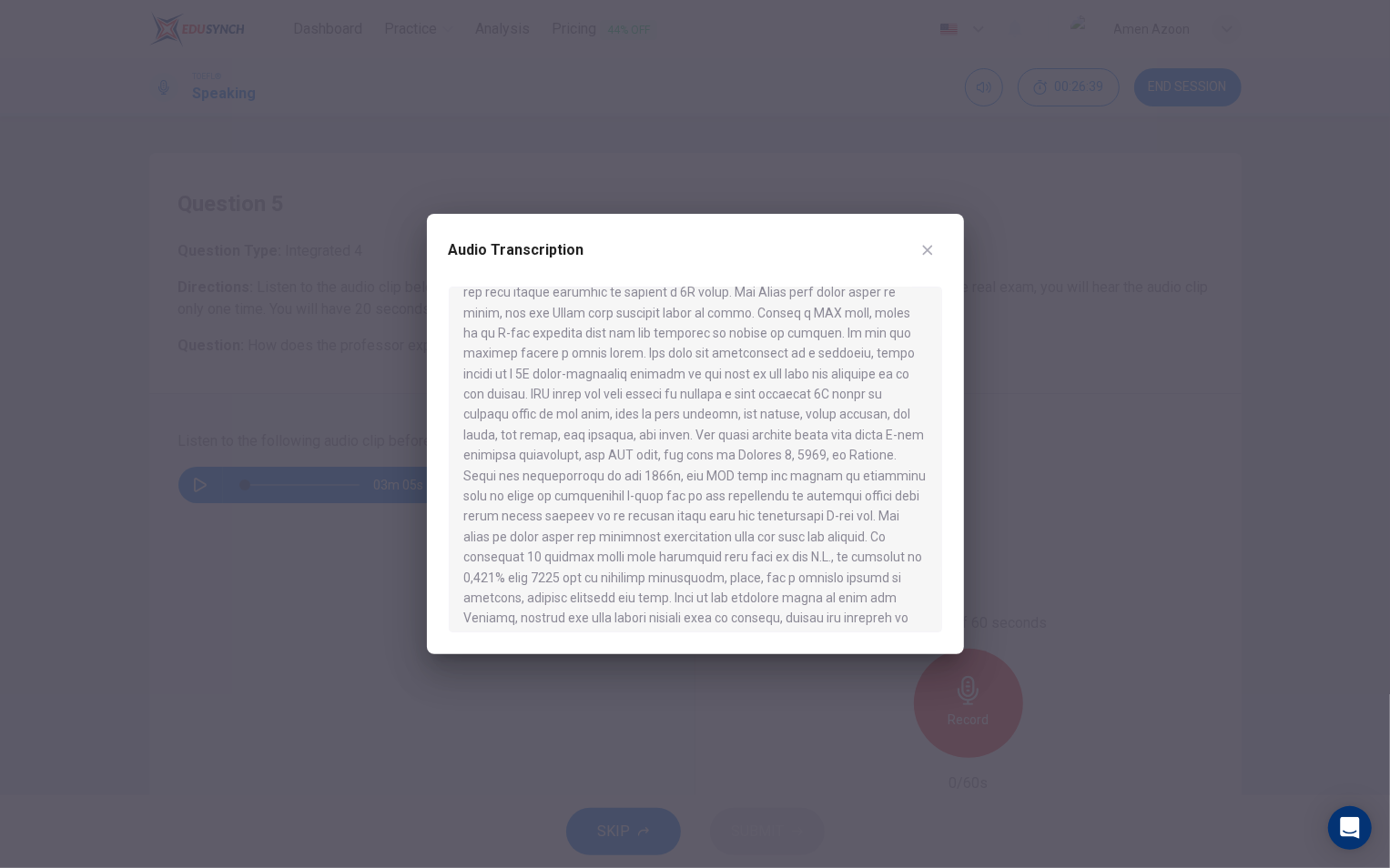 scroll, scrollTop: 235, scrollLeft: 0, axis: vertical 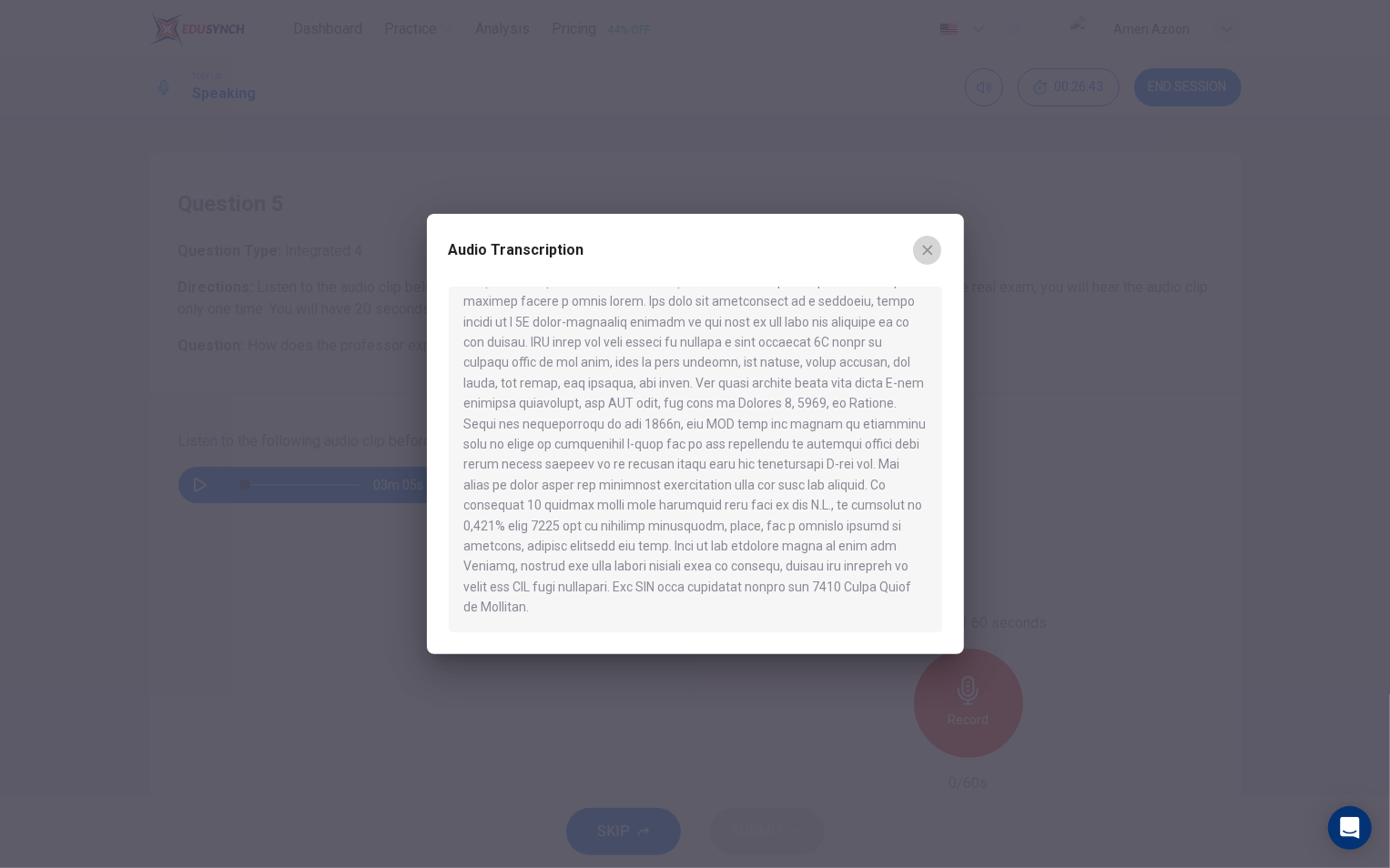click at bounding box center [928, 250] 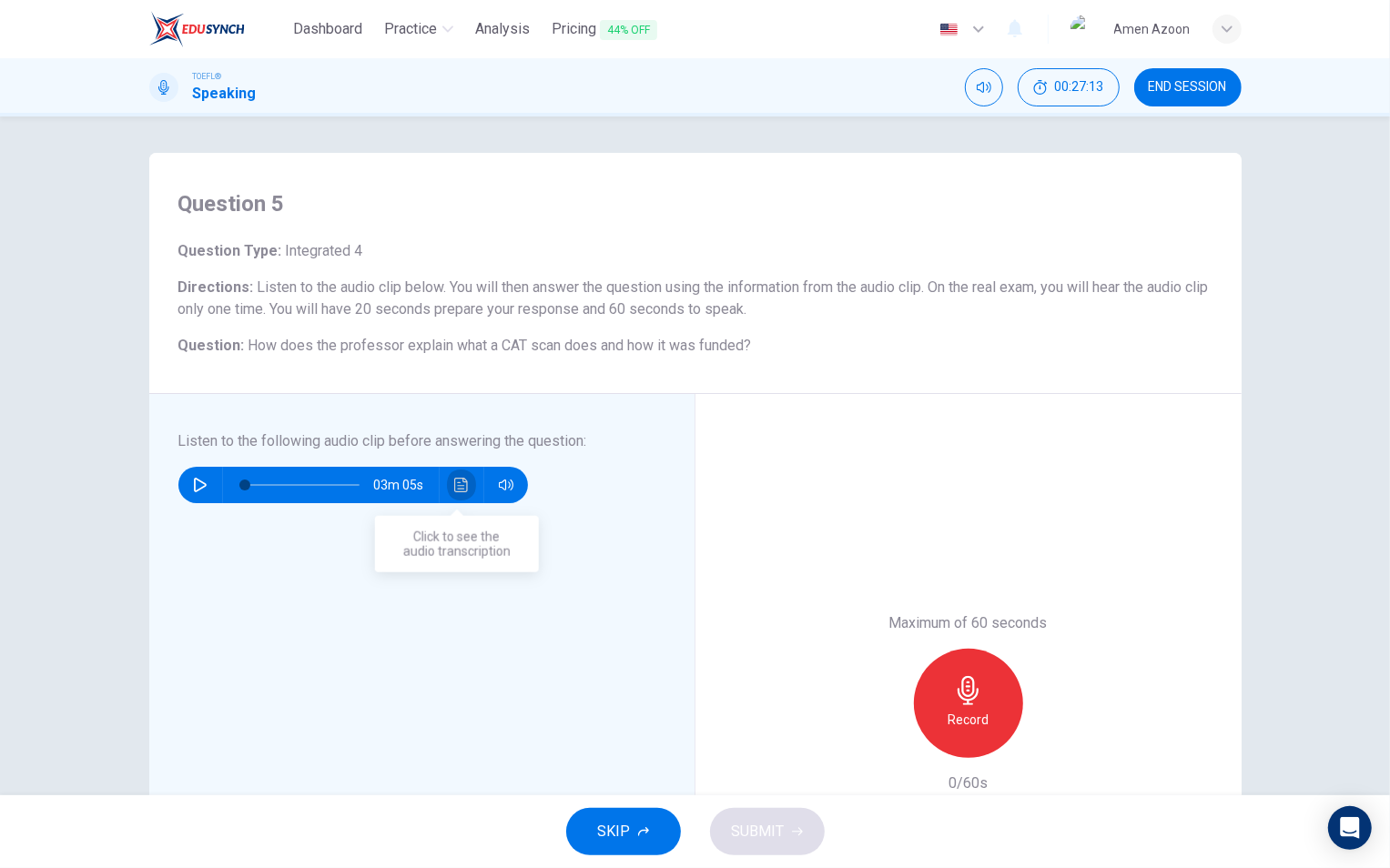 click at bounding box center [462, 485] 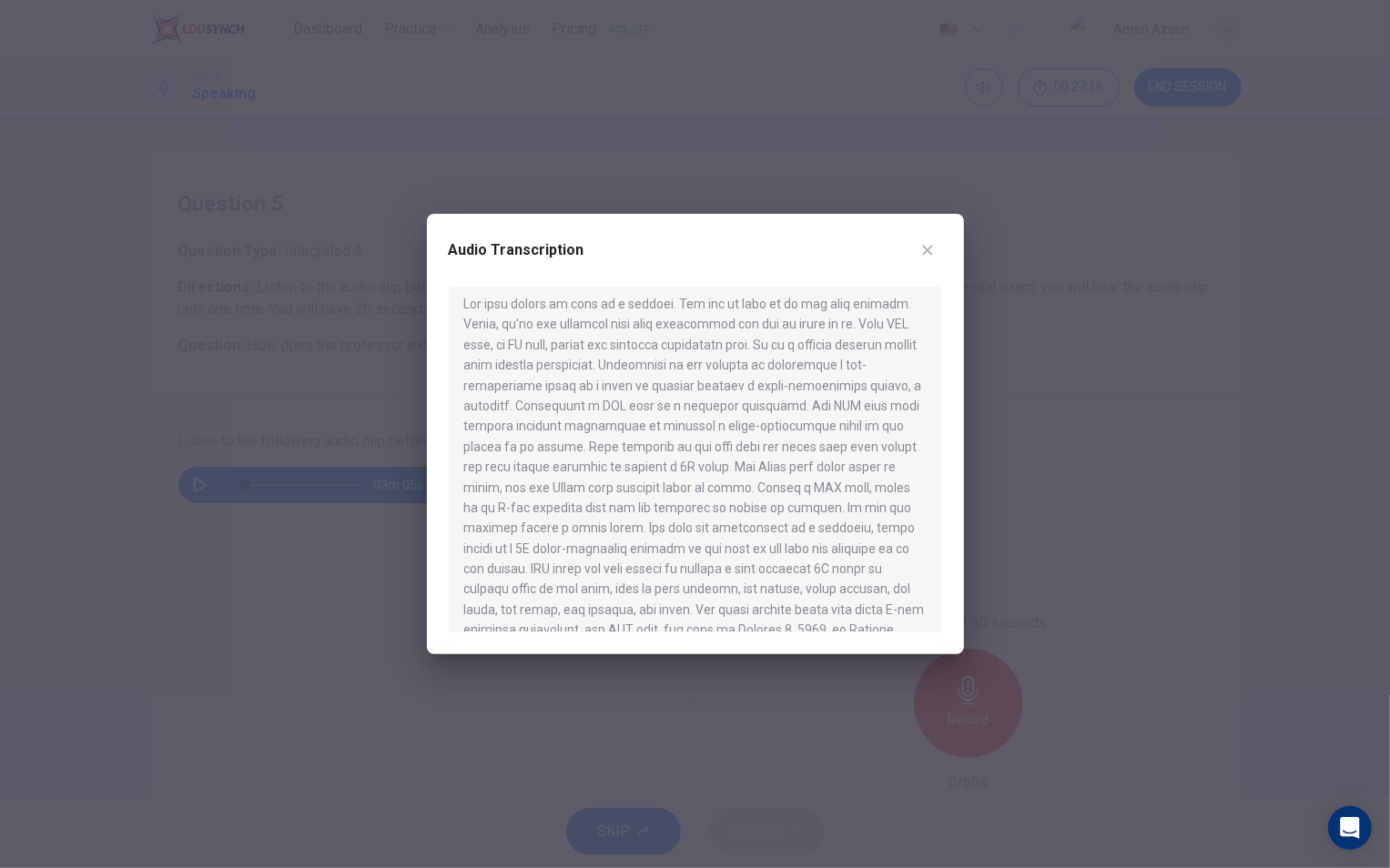 scroll, scrollTop: 0, scrollLeft: 0, axis: both 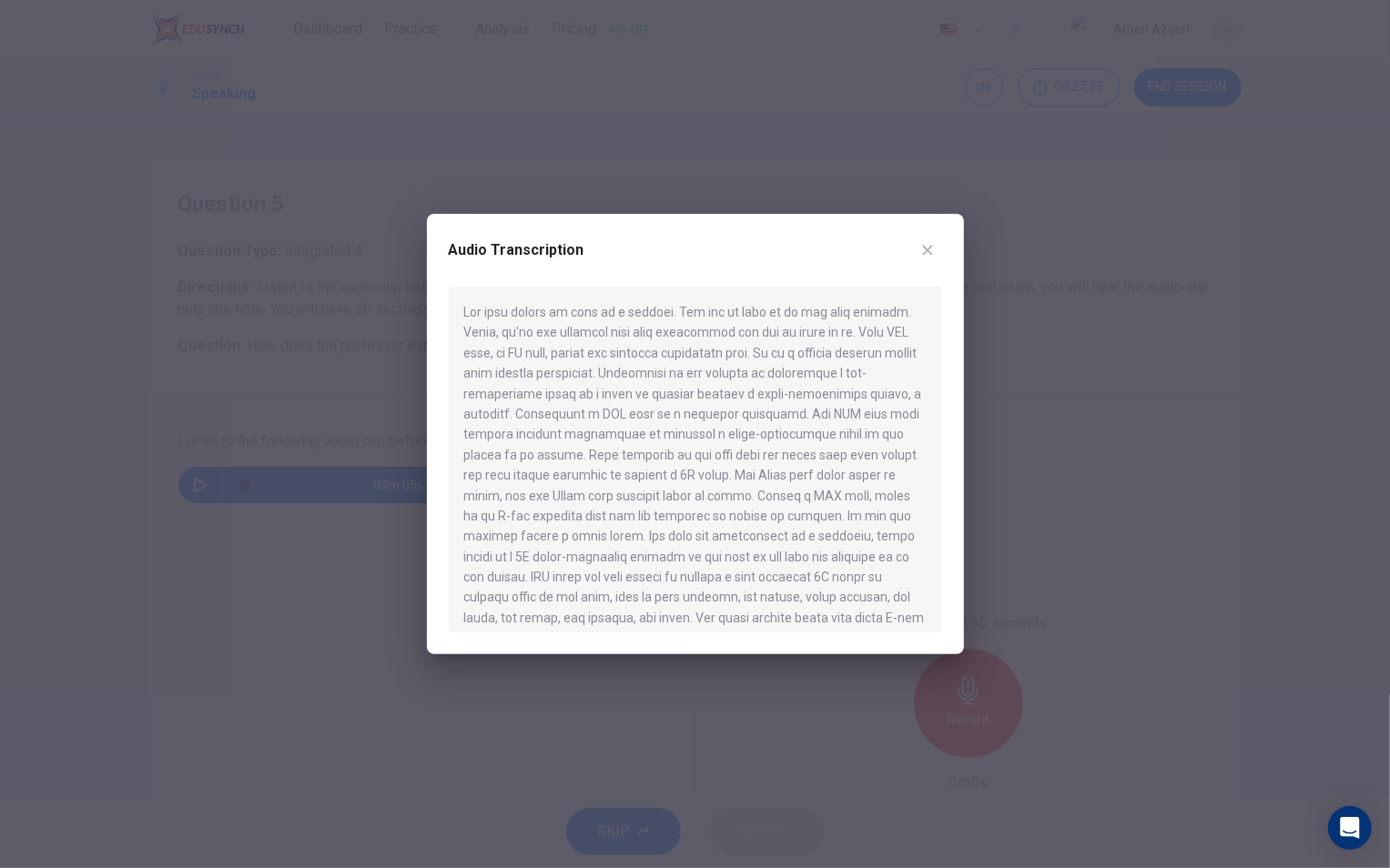 click on "Audio Transcription" at bounding box center (695, 434) 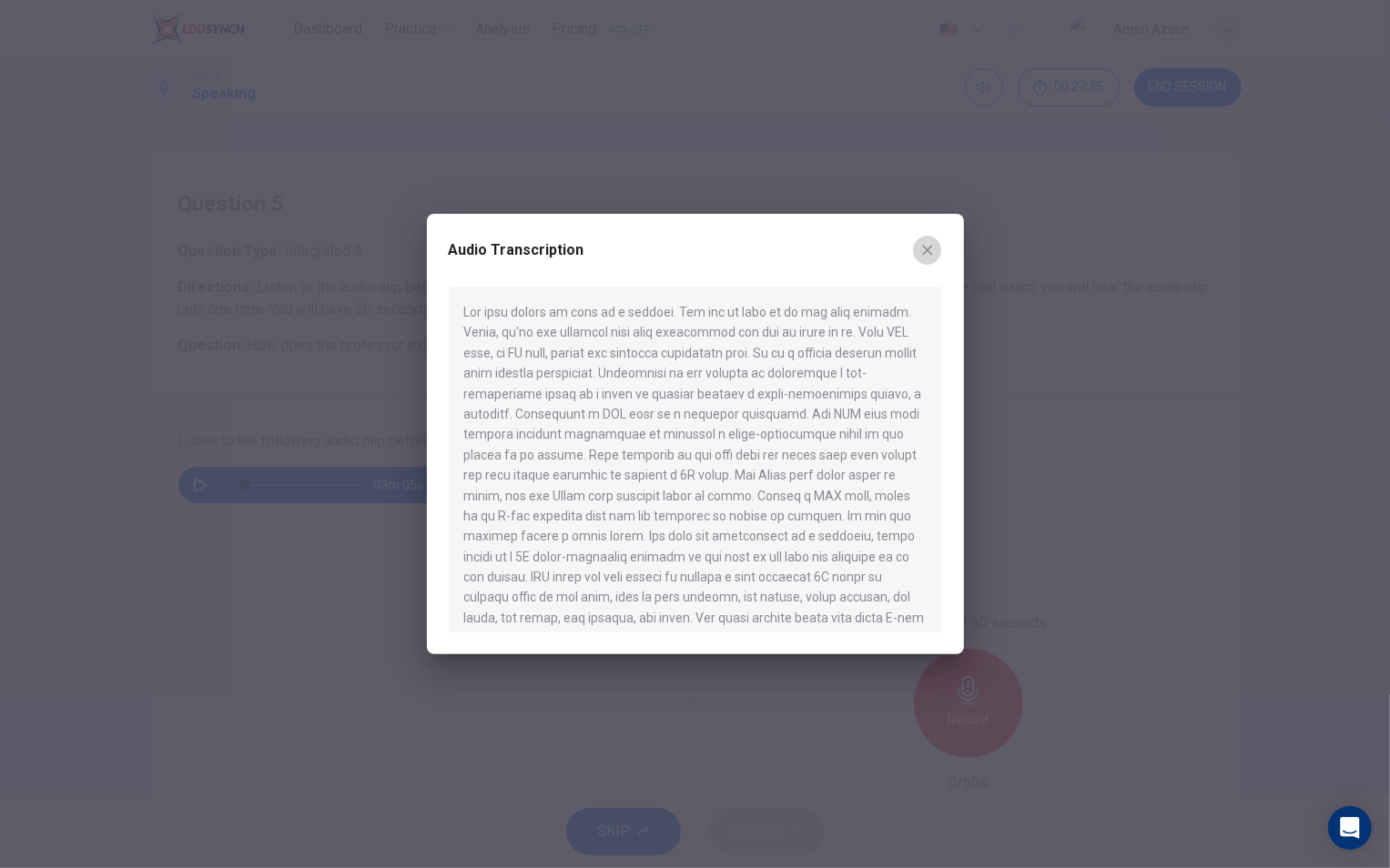 click at bounding box center [928, 250] 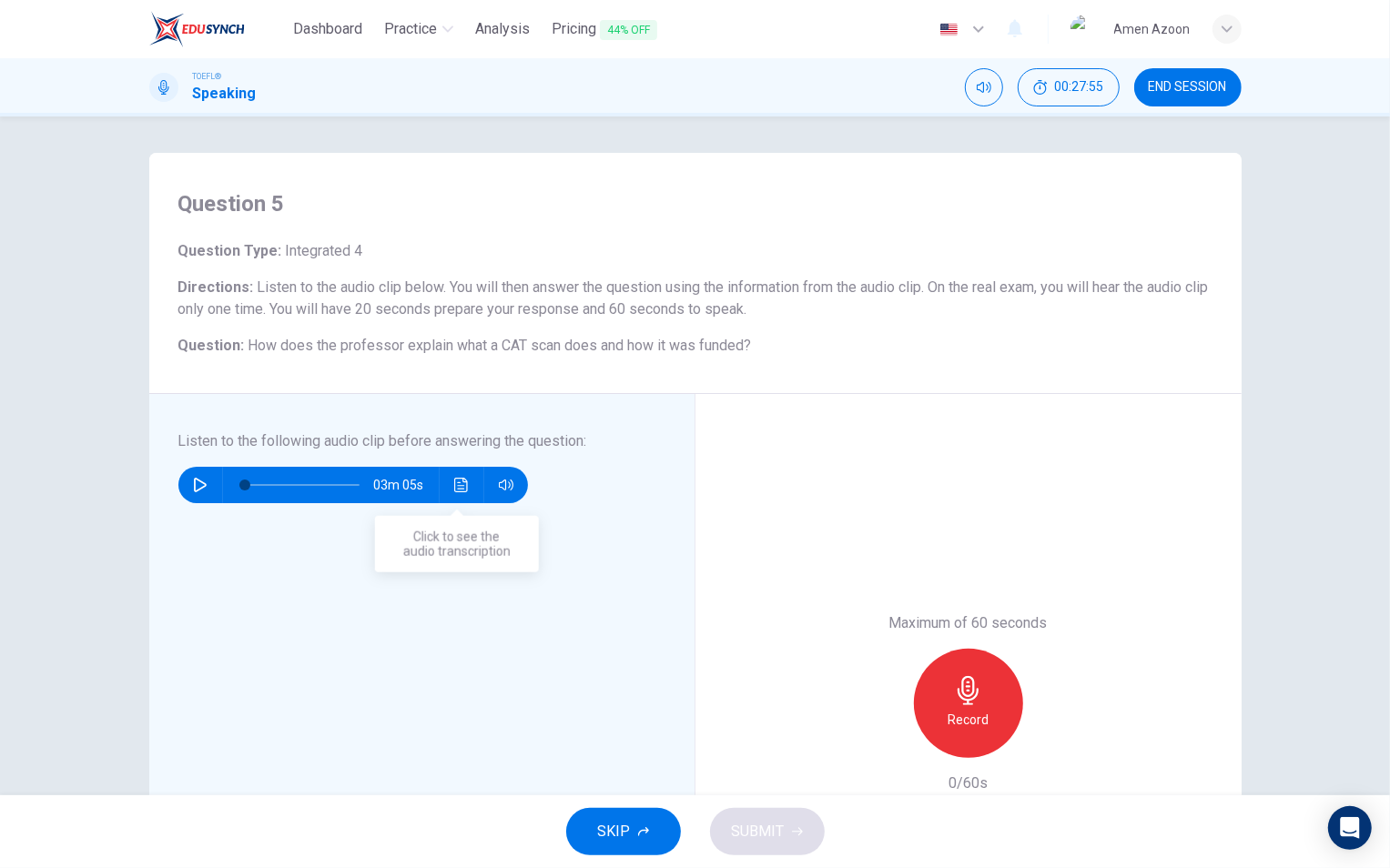 click at bounding box center [462, 485] 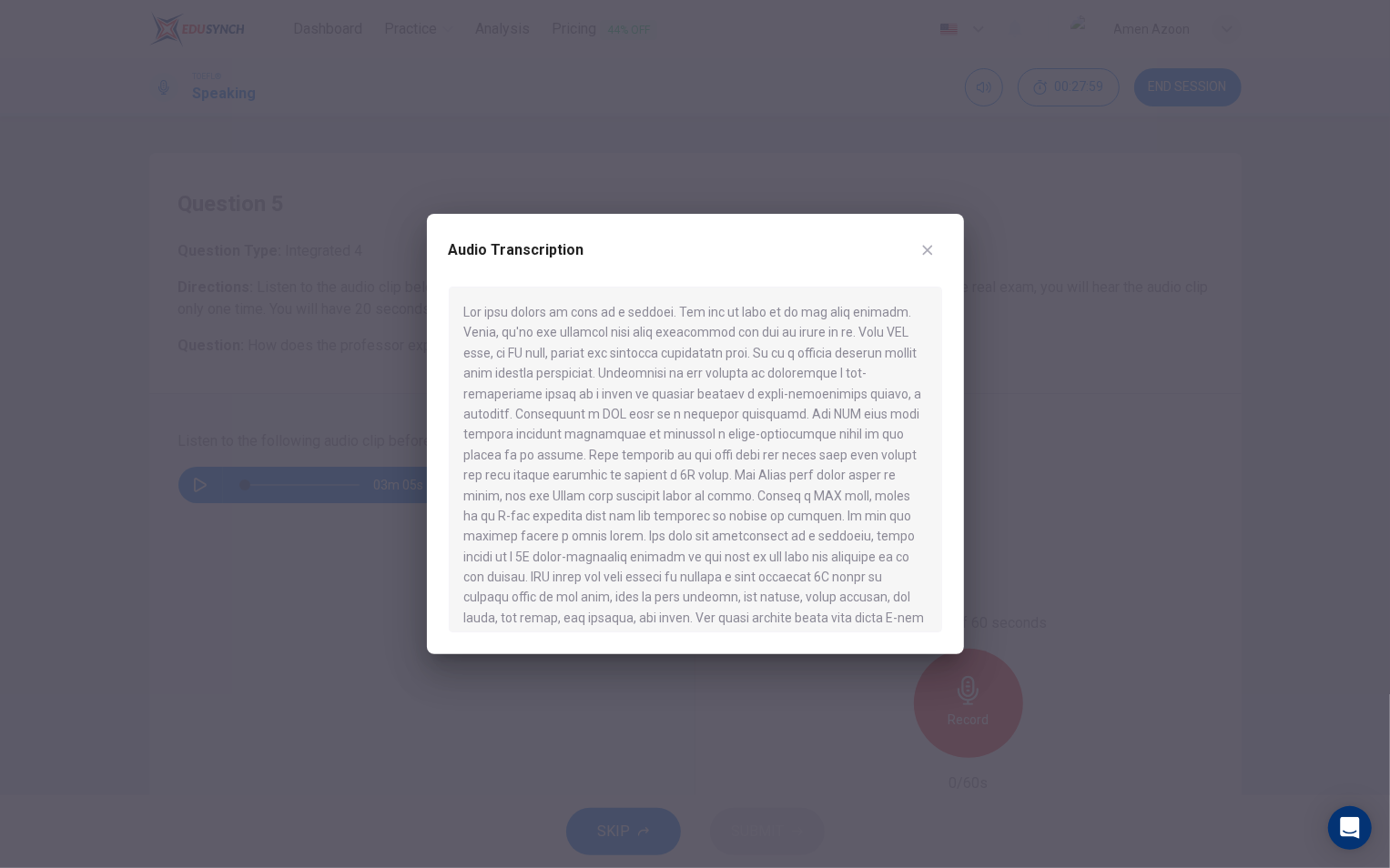 click on "Audio Transcription" at bounding box center (695, 434) 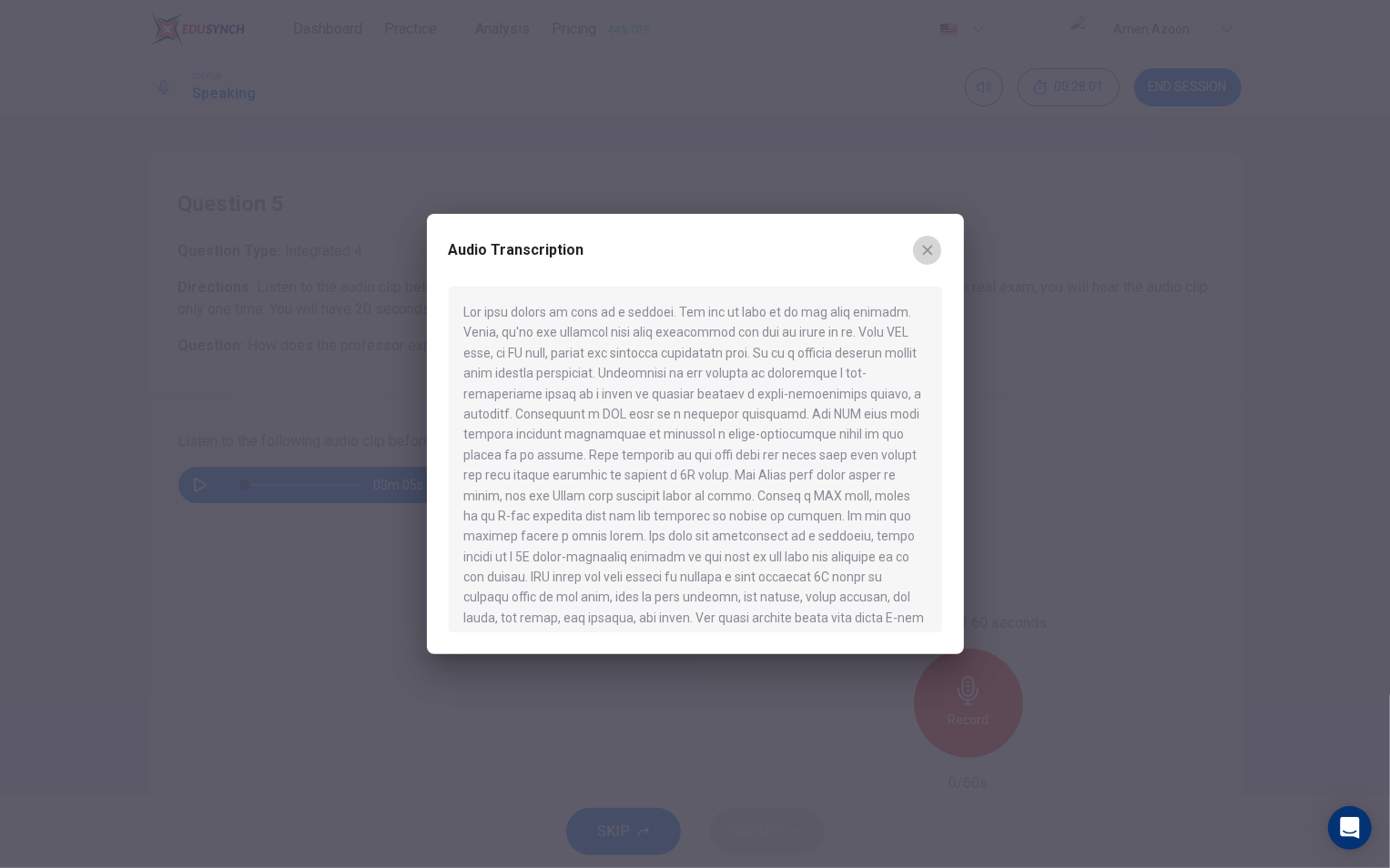 click at bounding box center (928, 250) 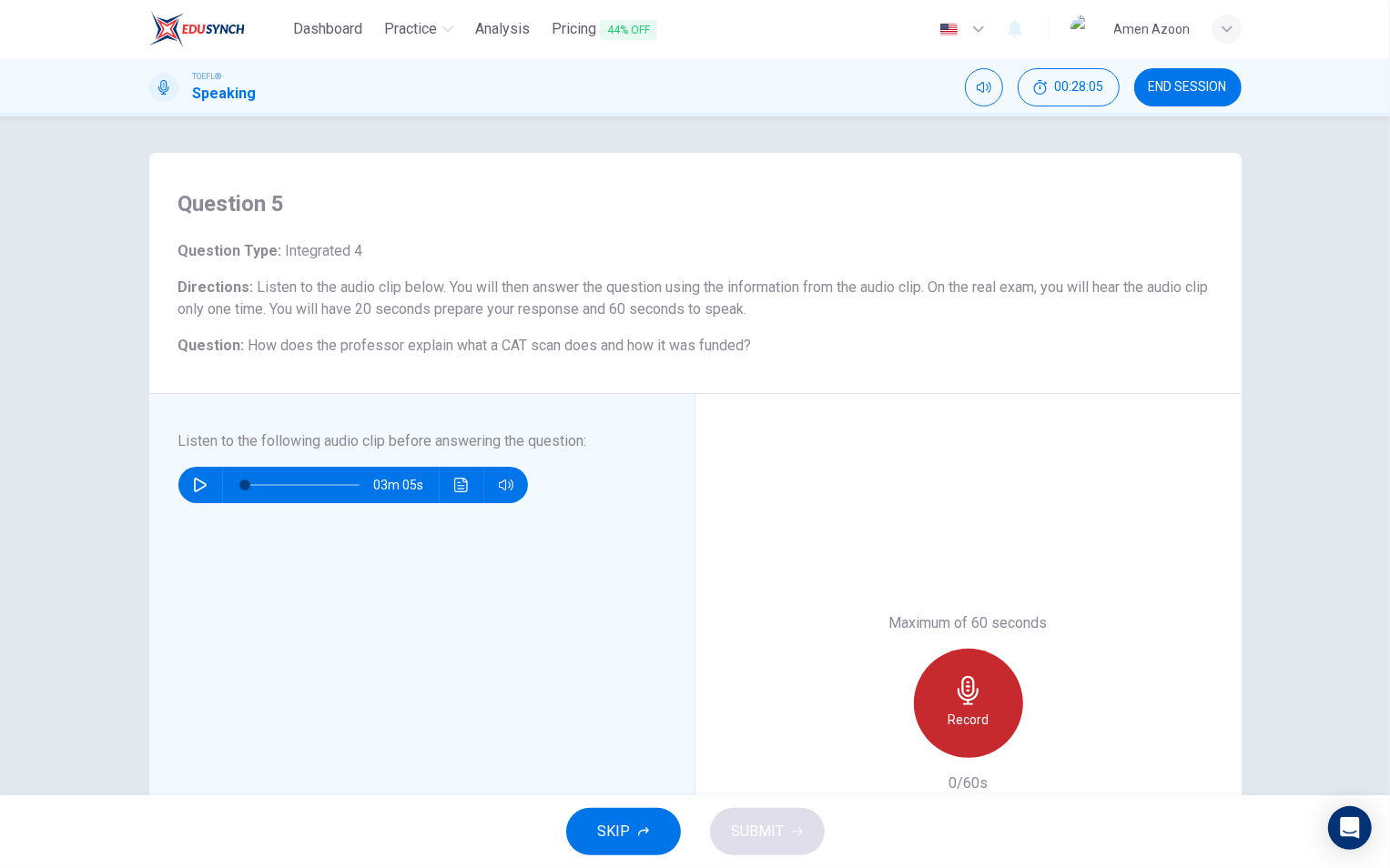click at bounding box center [969, 691] 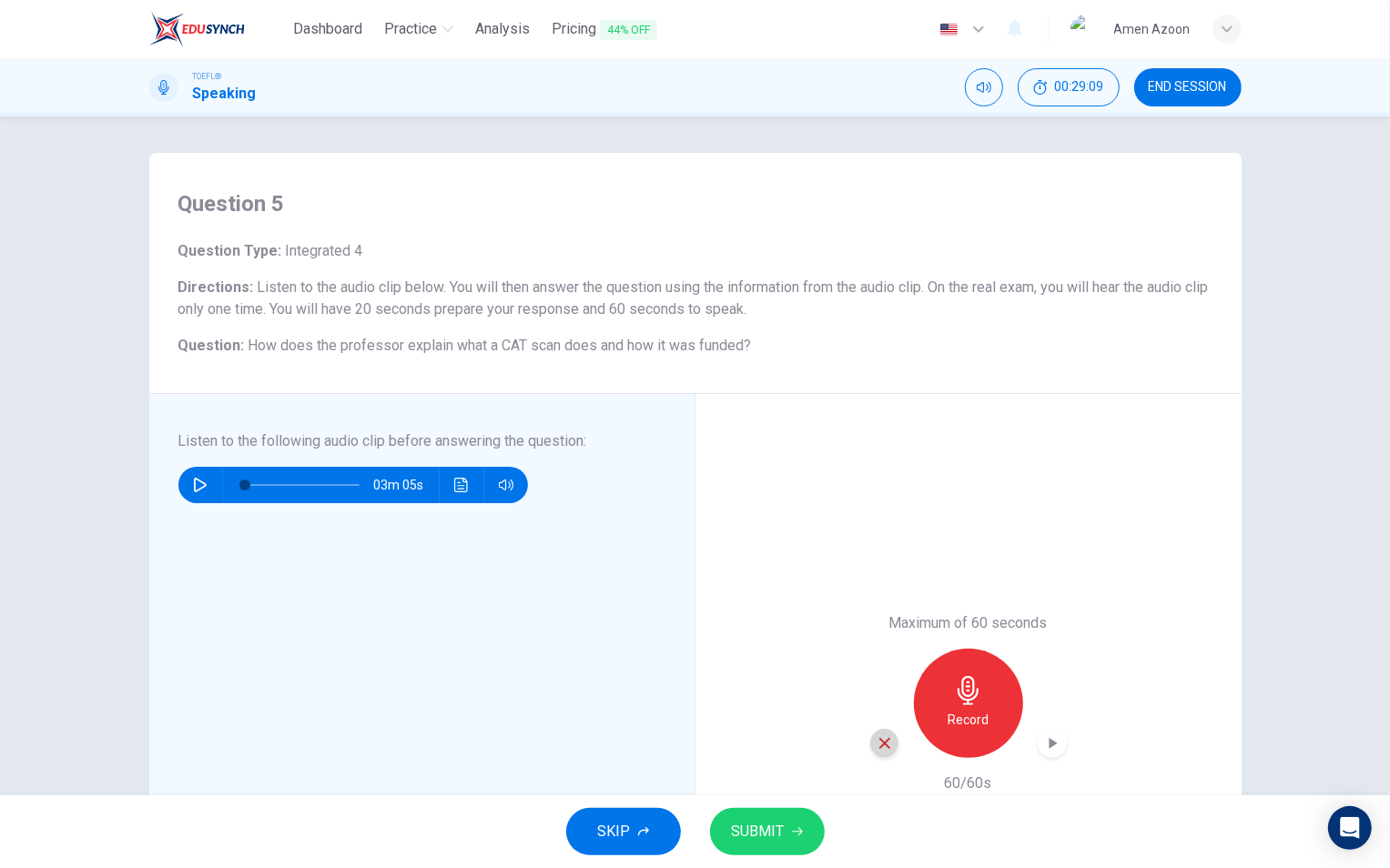 click at bounding box center (885, 743) 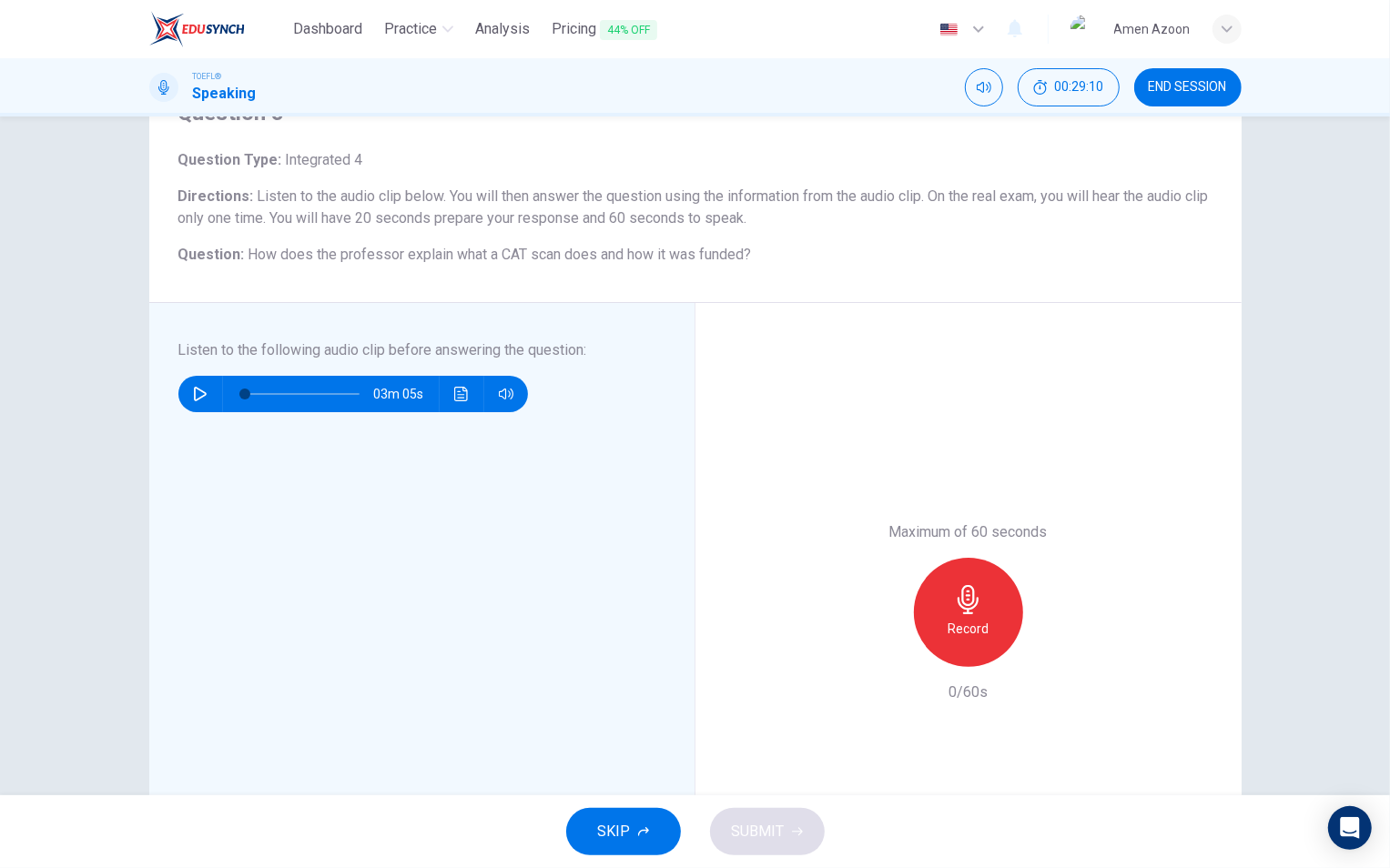 scroll, scrollTop: 106, scrollLeft: 0, axis: vertical 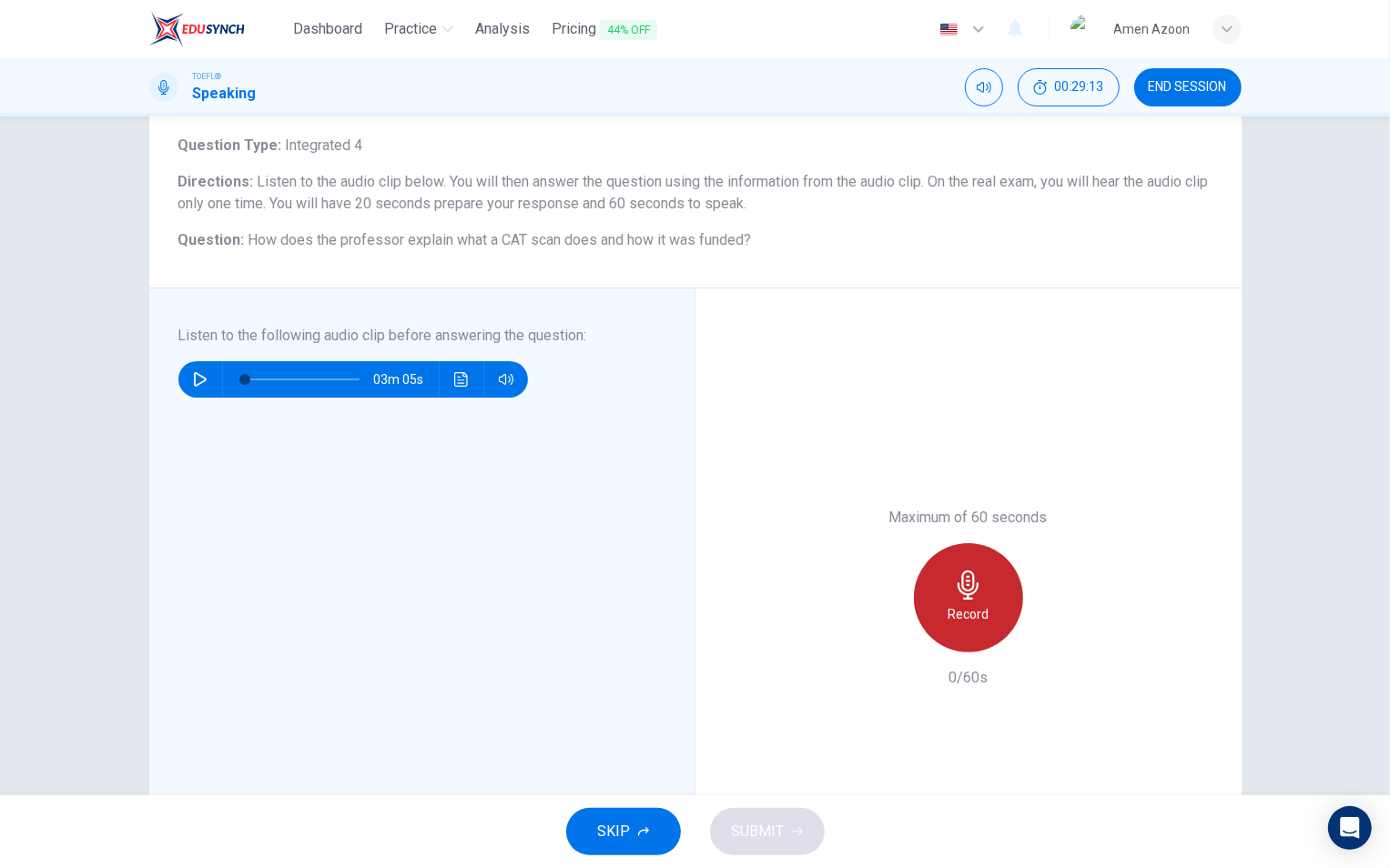 click on "Record" at bounding box center [969, 598] 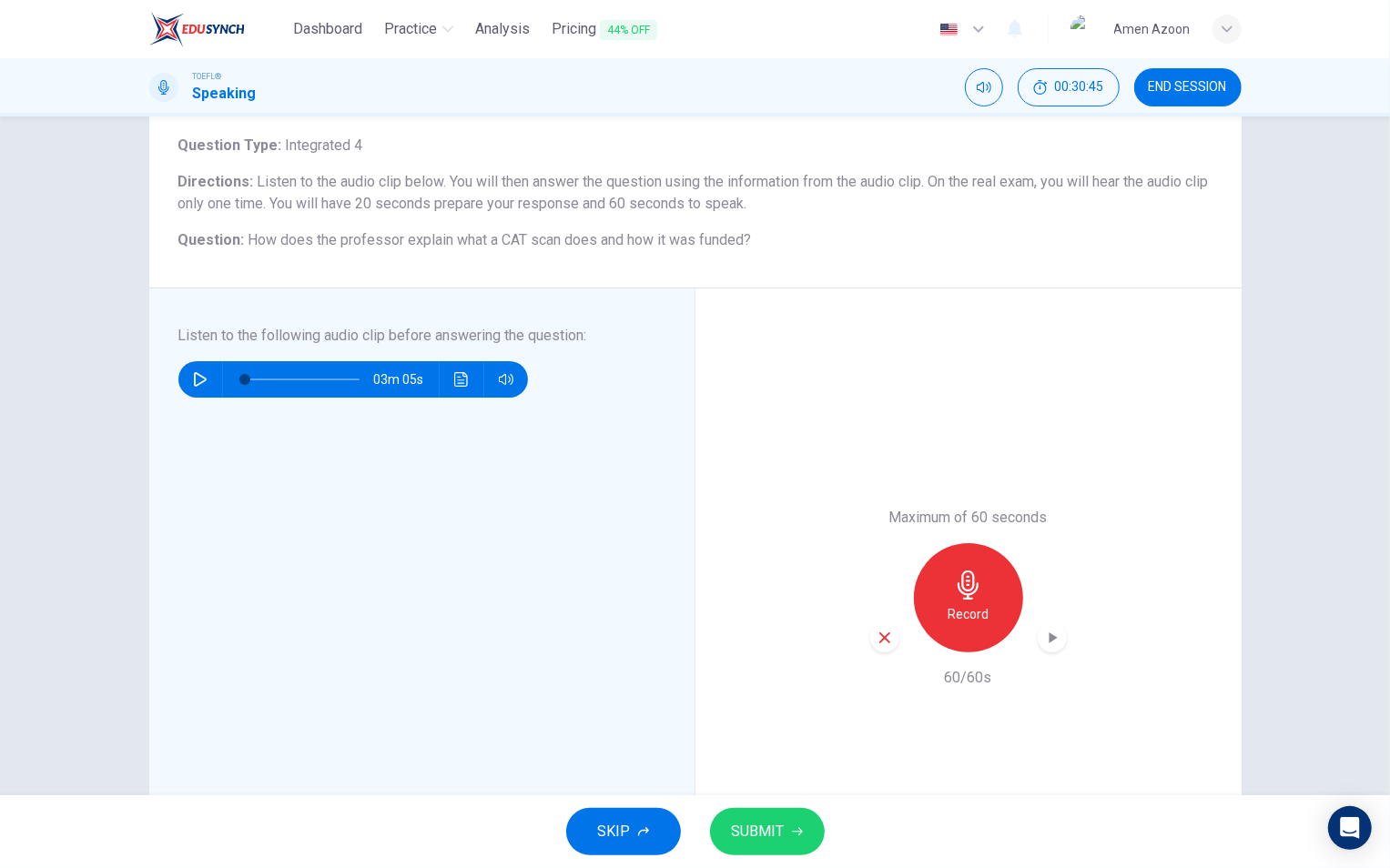 click at bounding box center (885, 638) 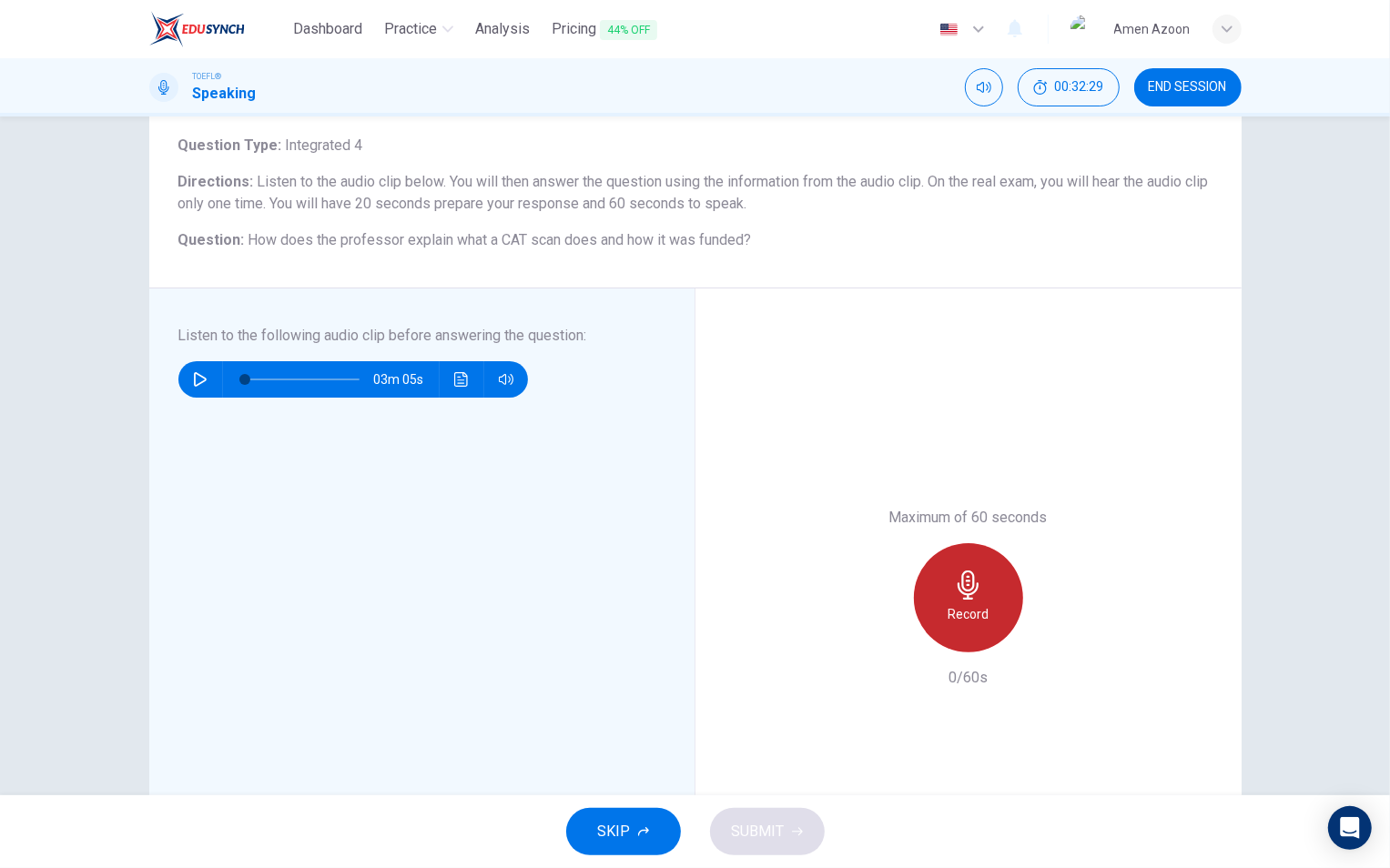 click on "Record" at bounding box center (968, 614) 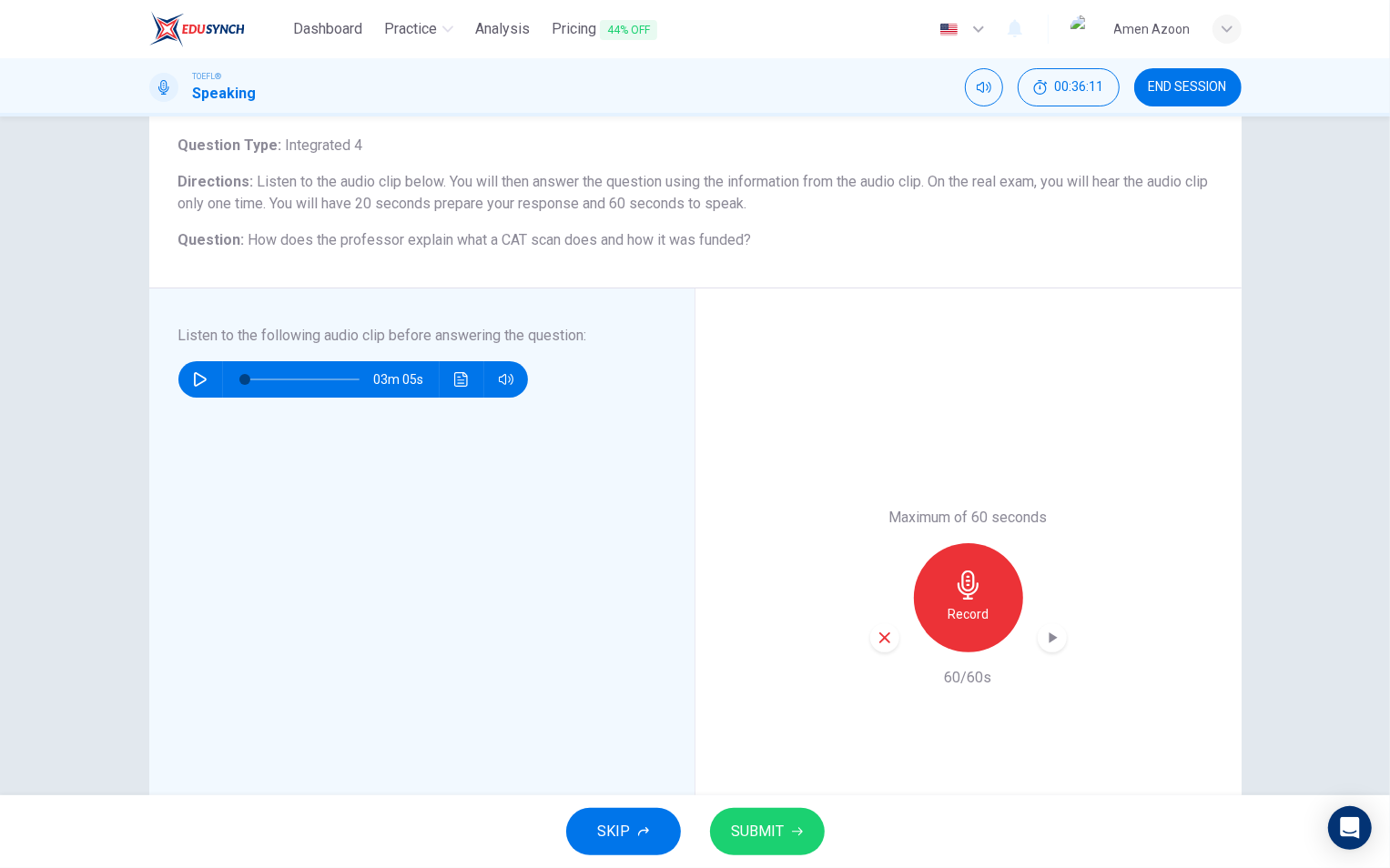 click on "SUBMIT" at bounding box center [767, 832] 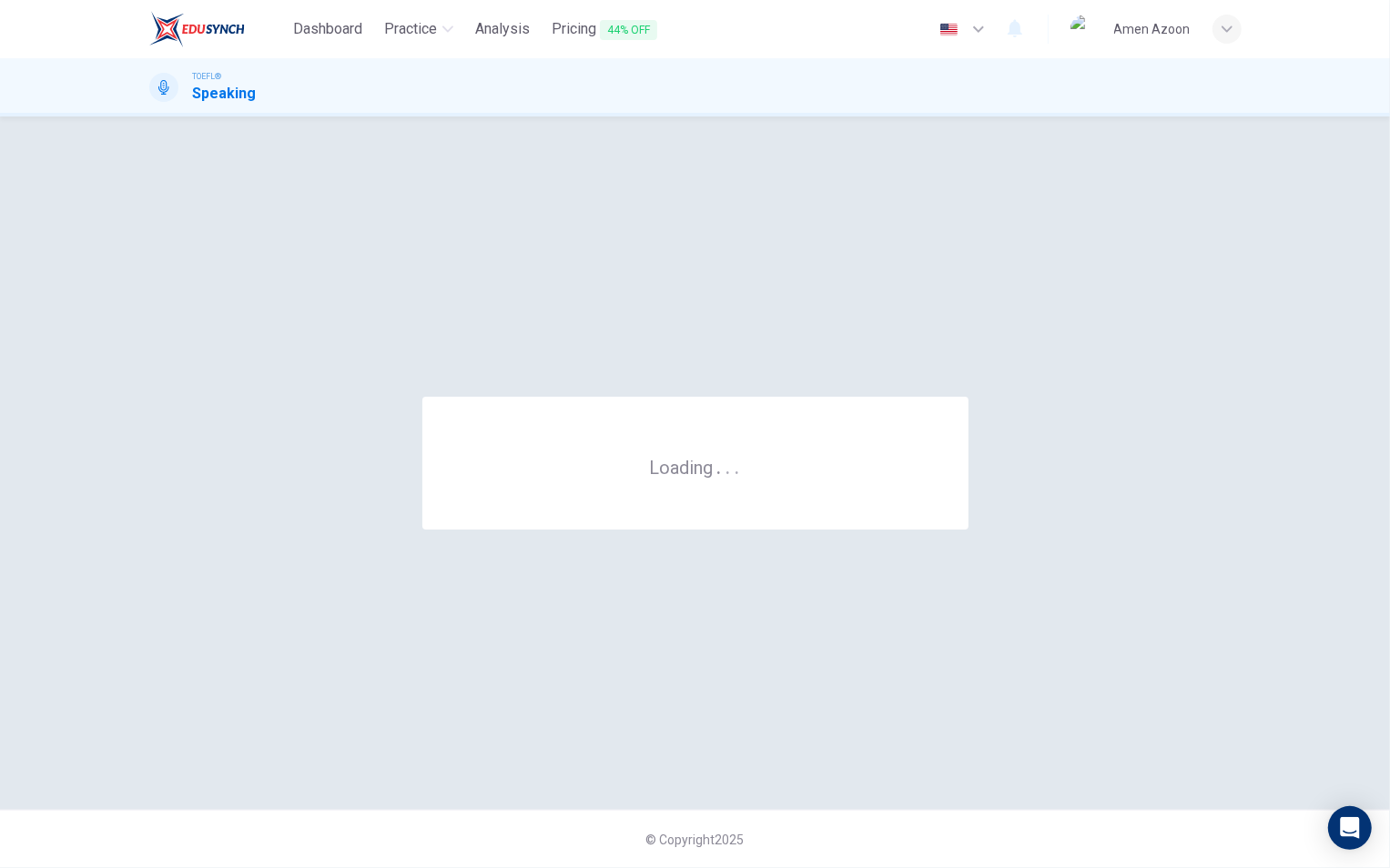 scroll, scrollTop: 0, scrollLeft: 0, axis: both 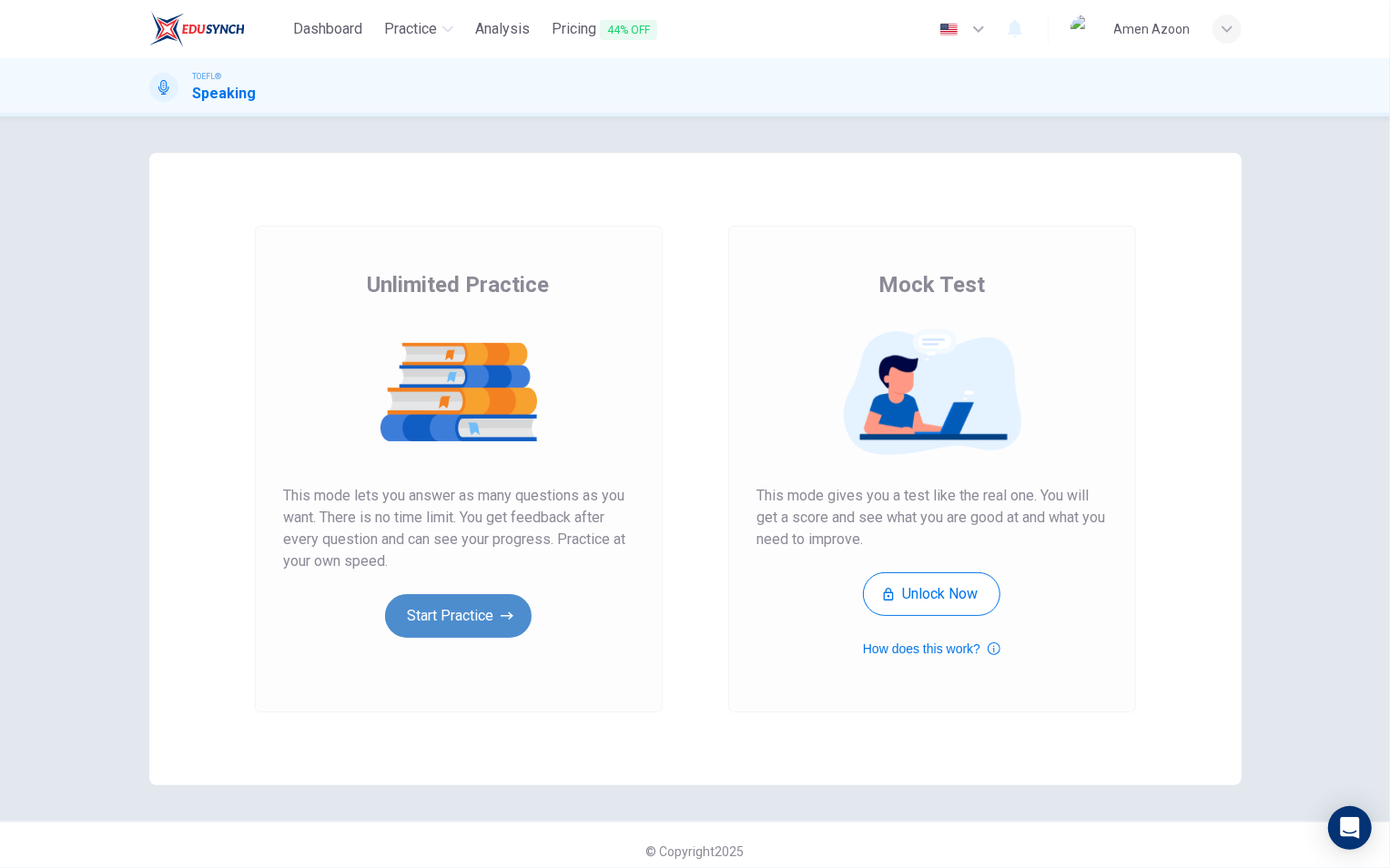 click on "Start Practice" at bounding box center (458, 616) 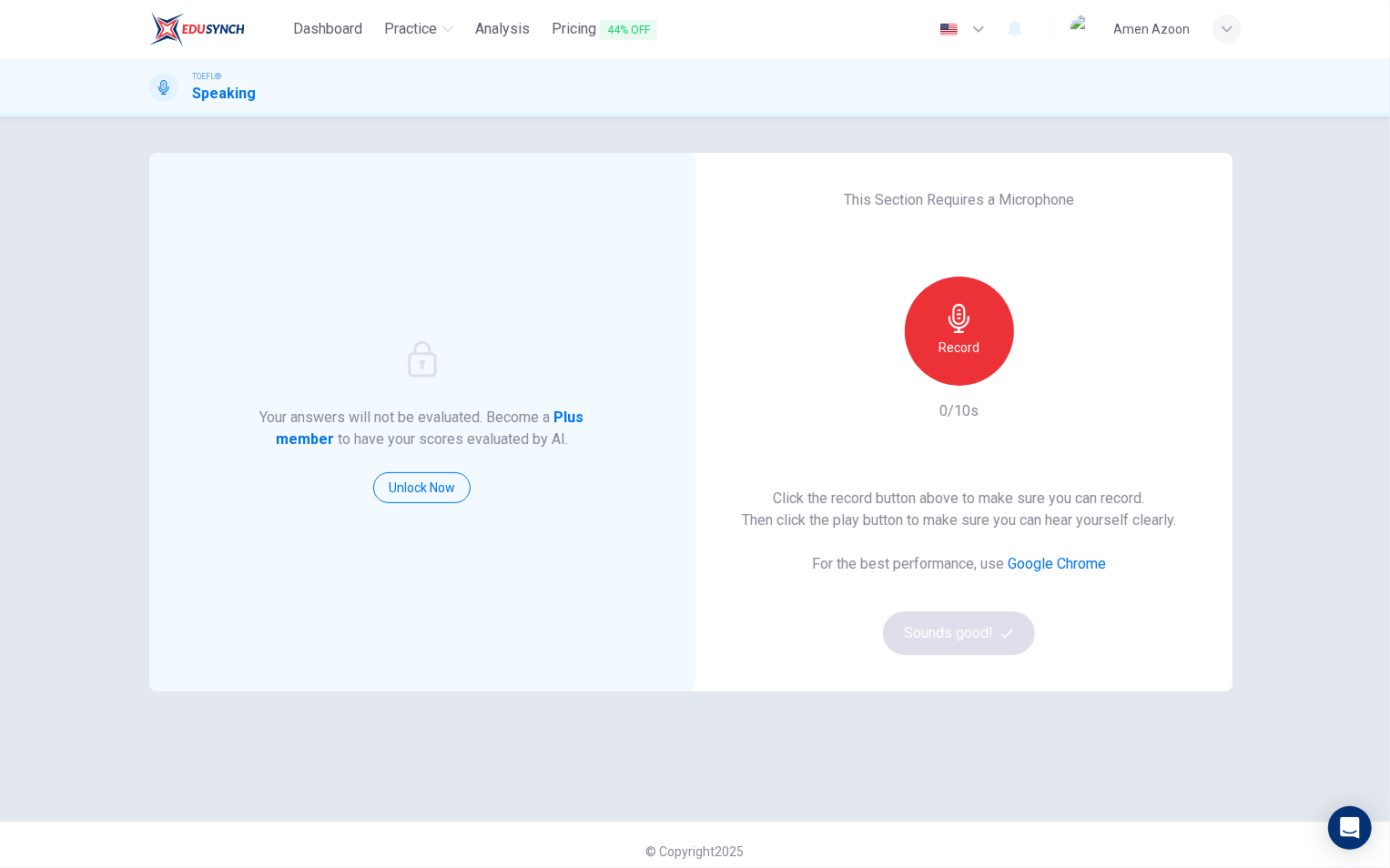 click on "Record" at bounding box center (959, 331) 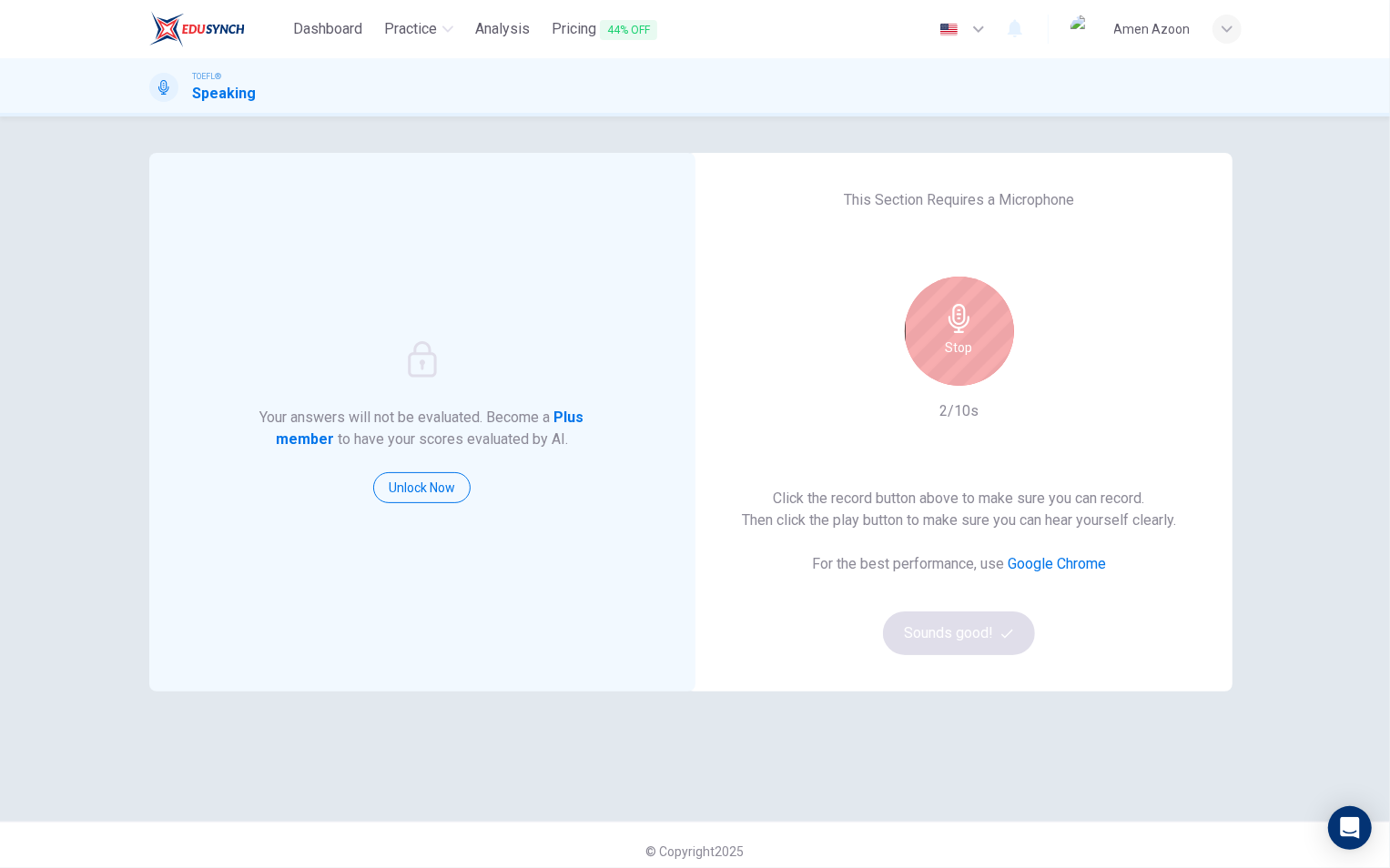 click at bounding box center (959, 318) 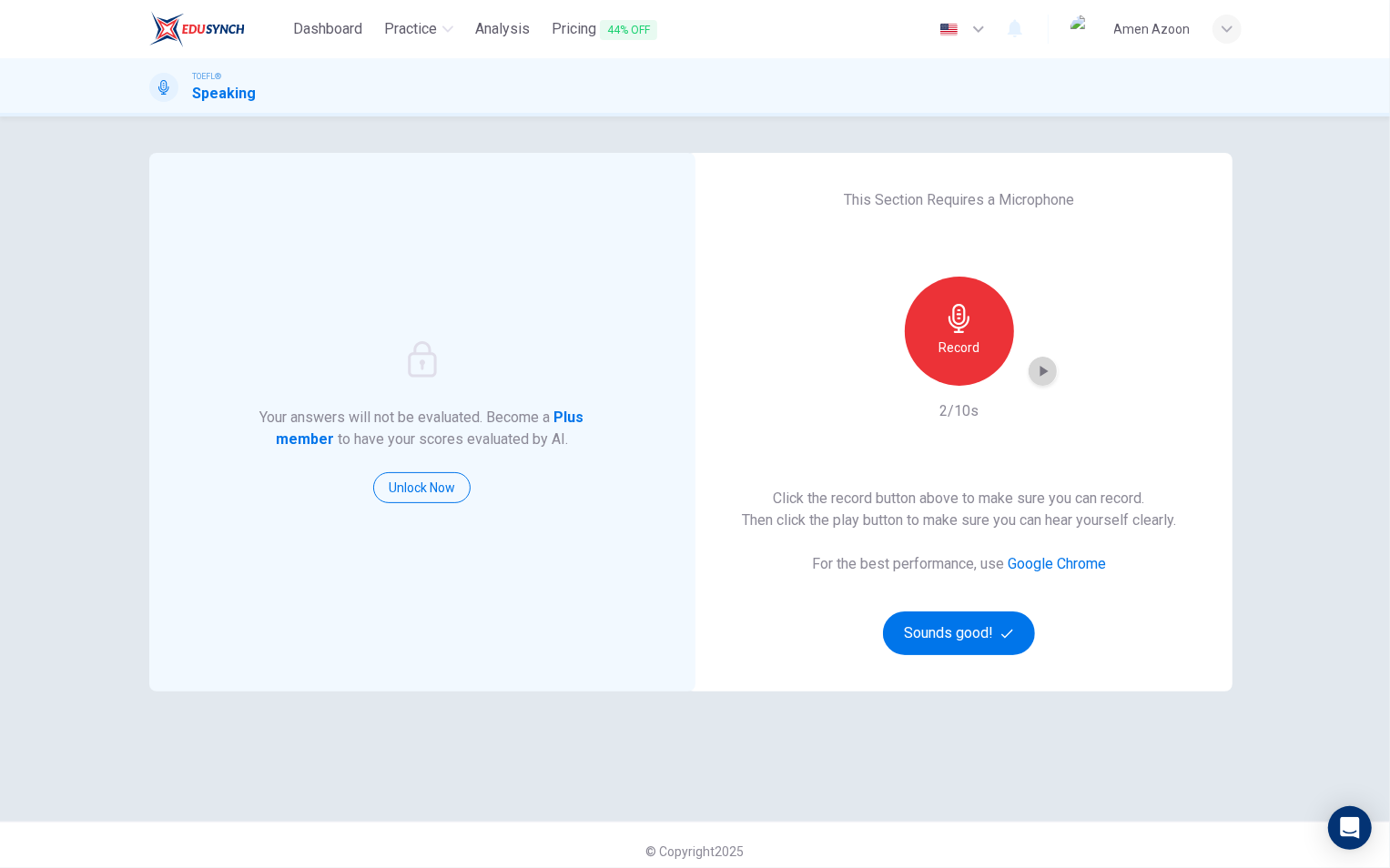 click at bounding box center [1043, 371] 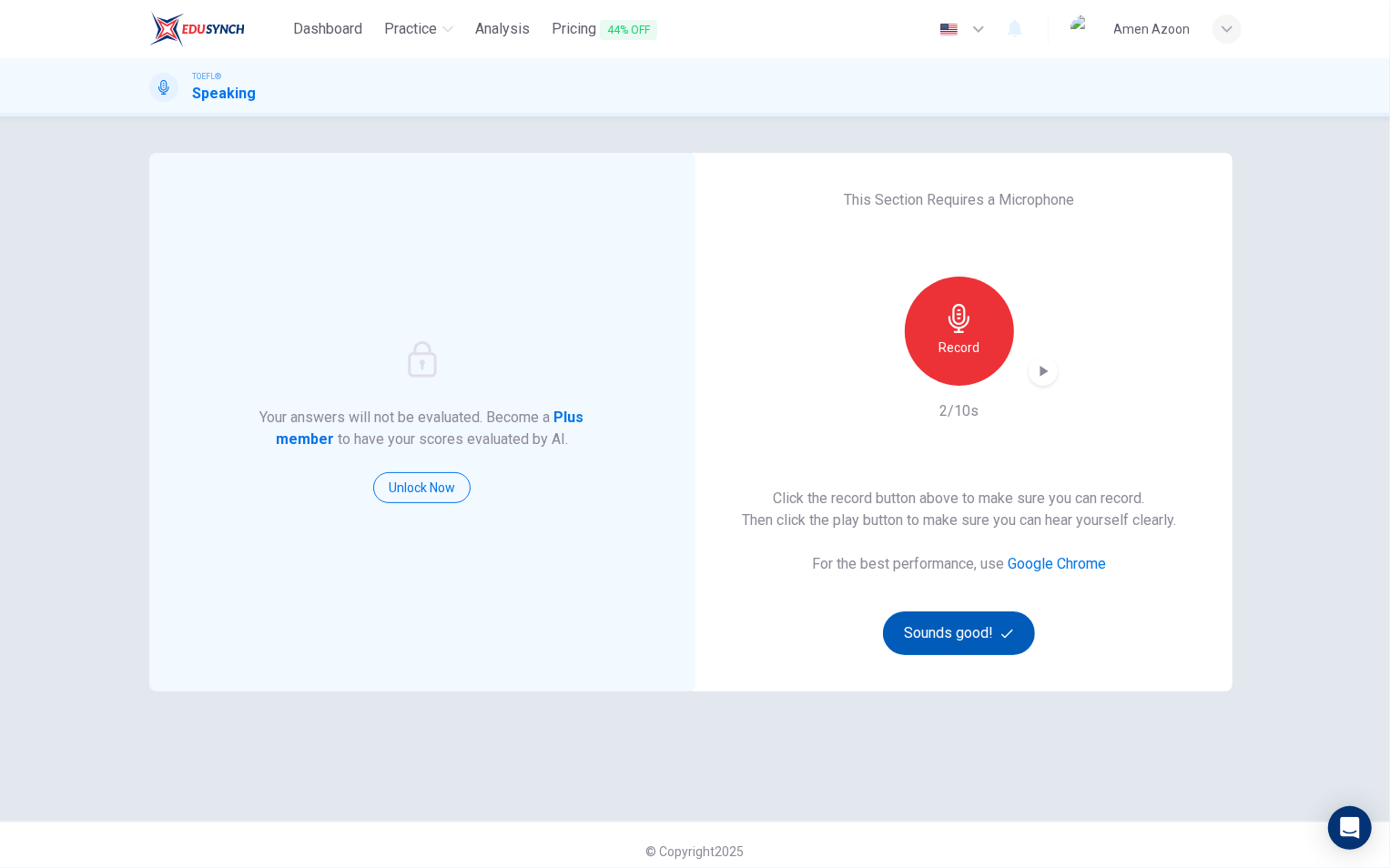 click on "Sounds good!" at bounding box center [959, 633] 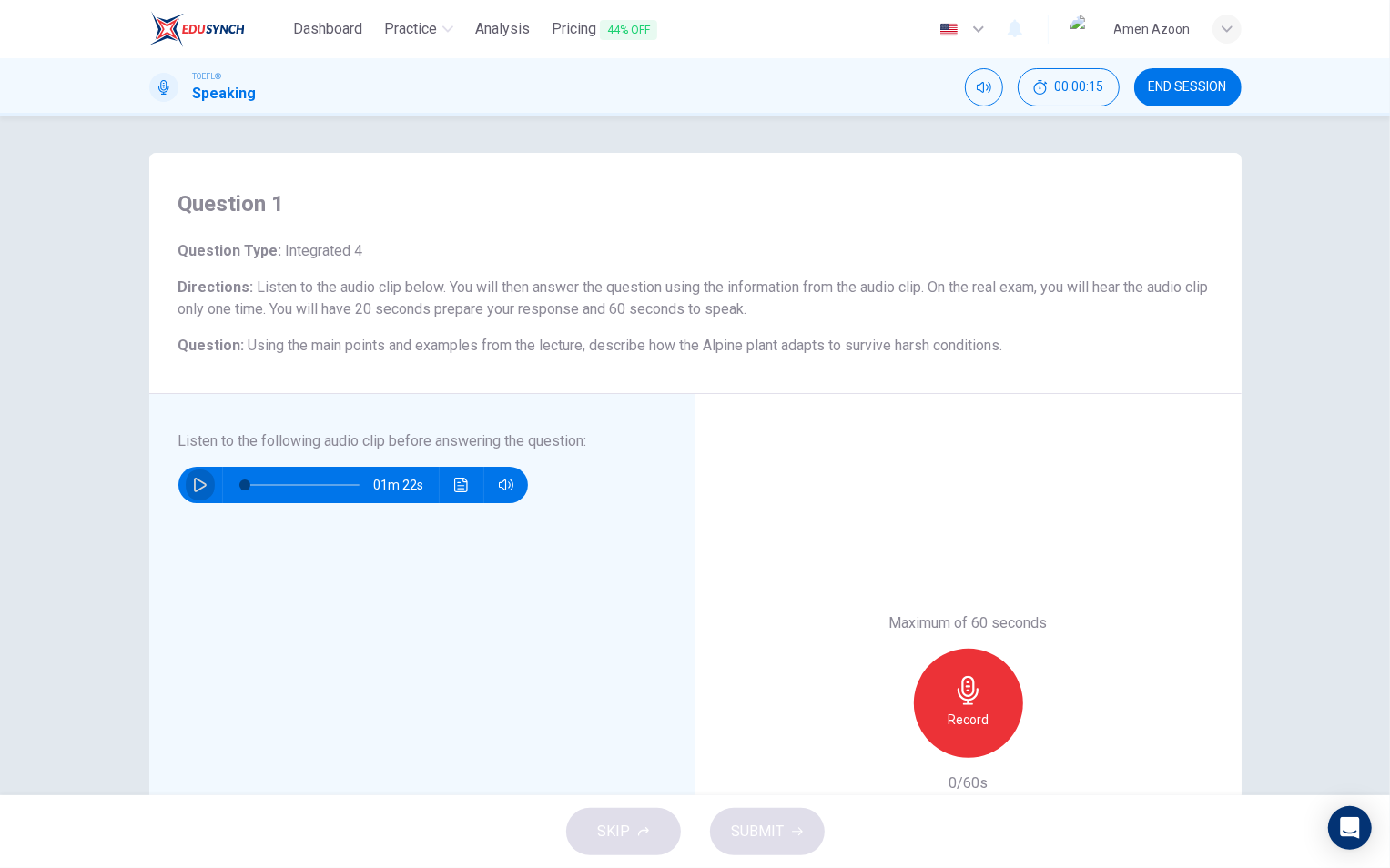 click at bounding box center (200, 485) 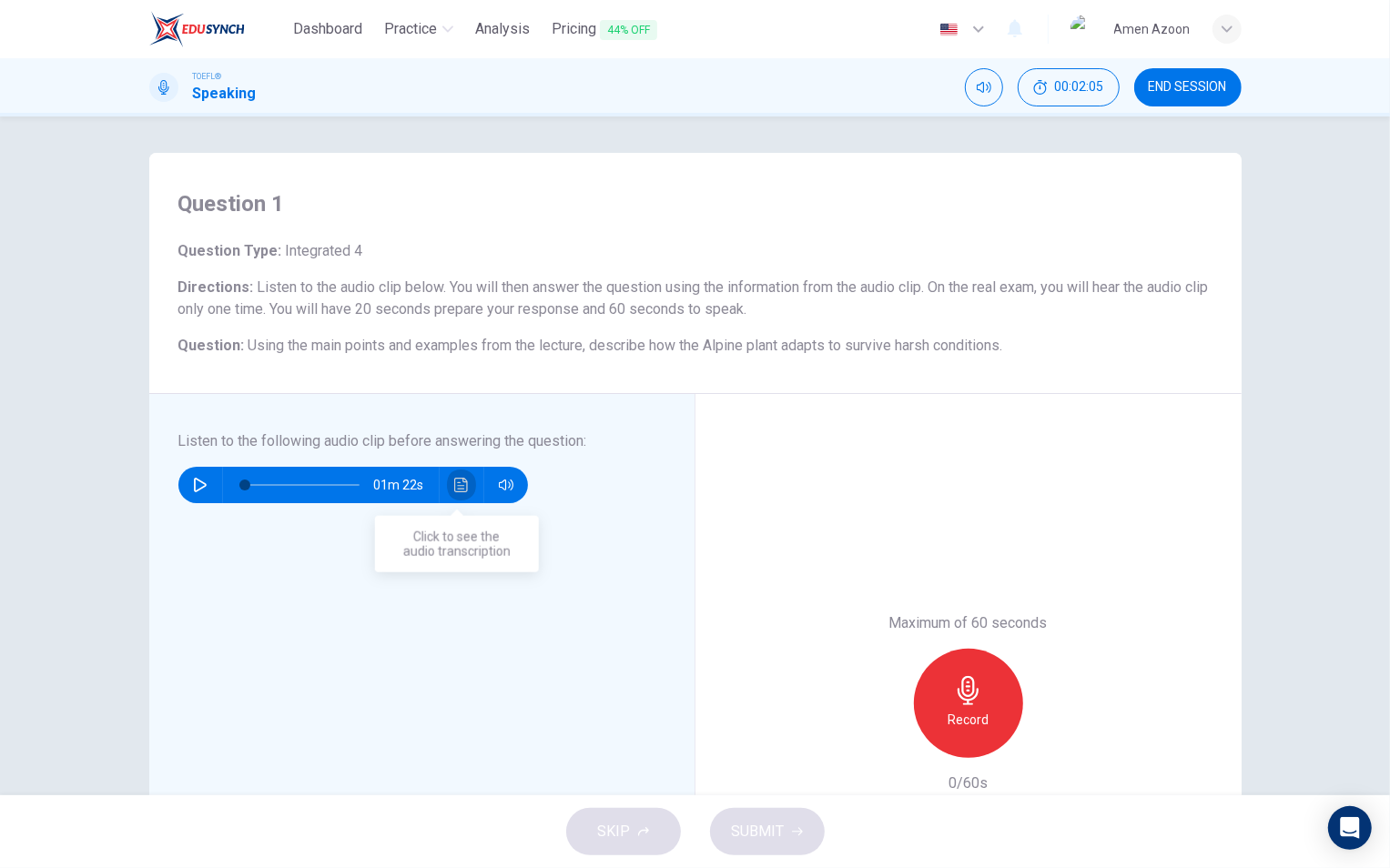 click at bounding box center (462, 485) 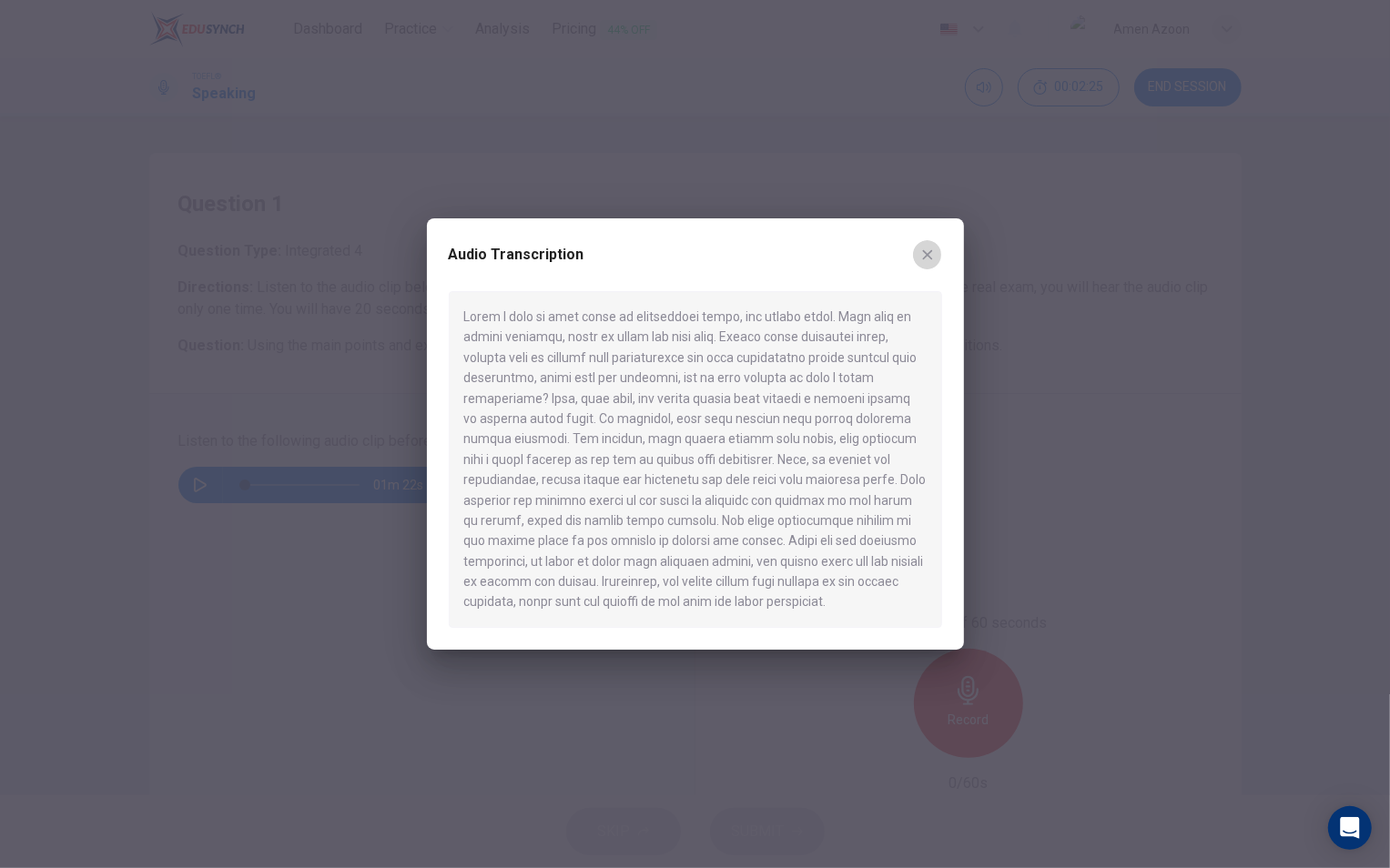 click at bounding box center [928, 255] 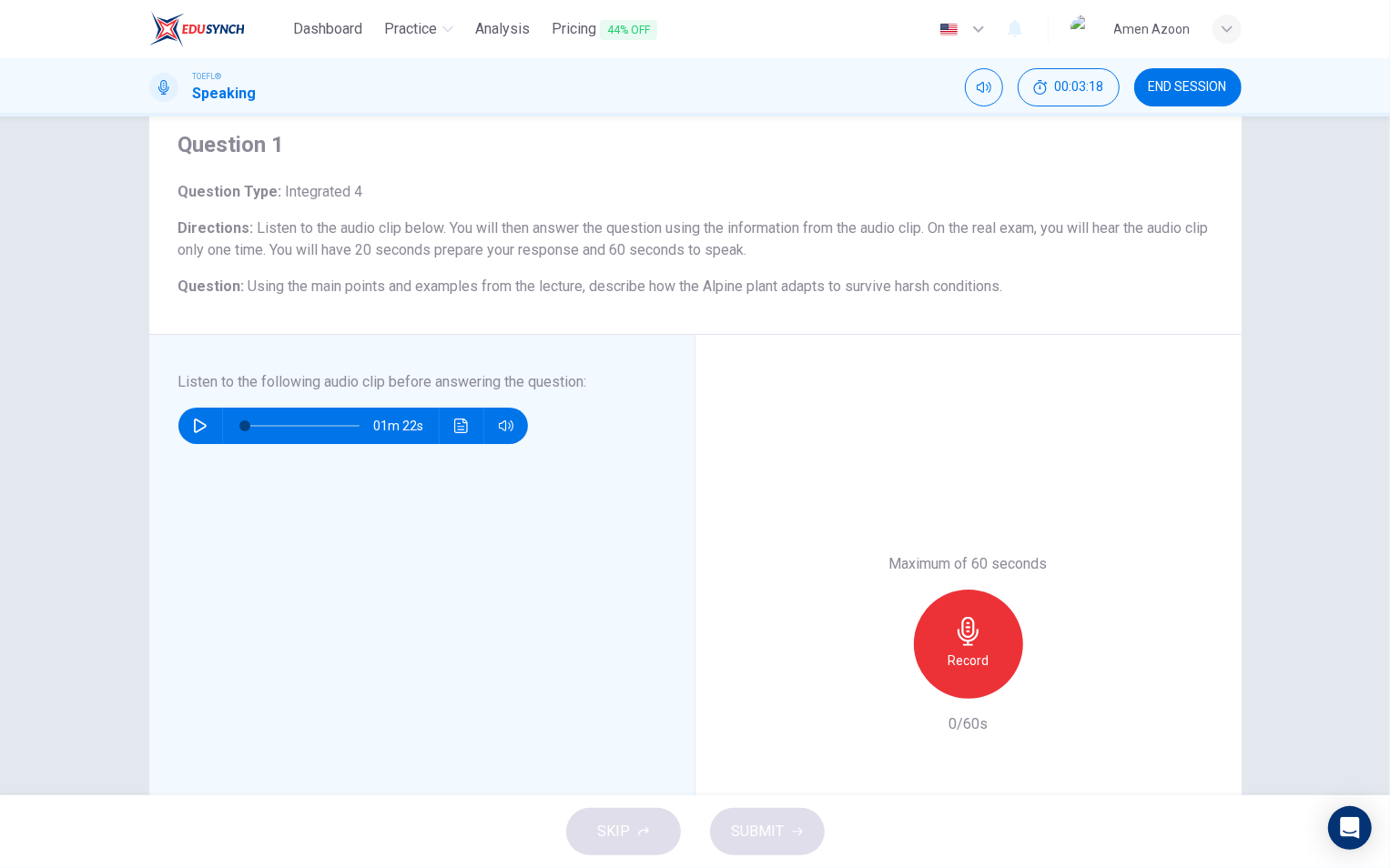 scroll, scrollTop: 82, scrollLeft: 0, axis: vertical 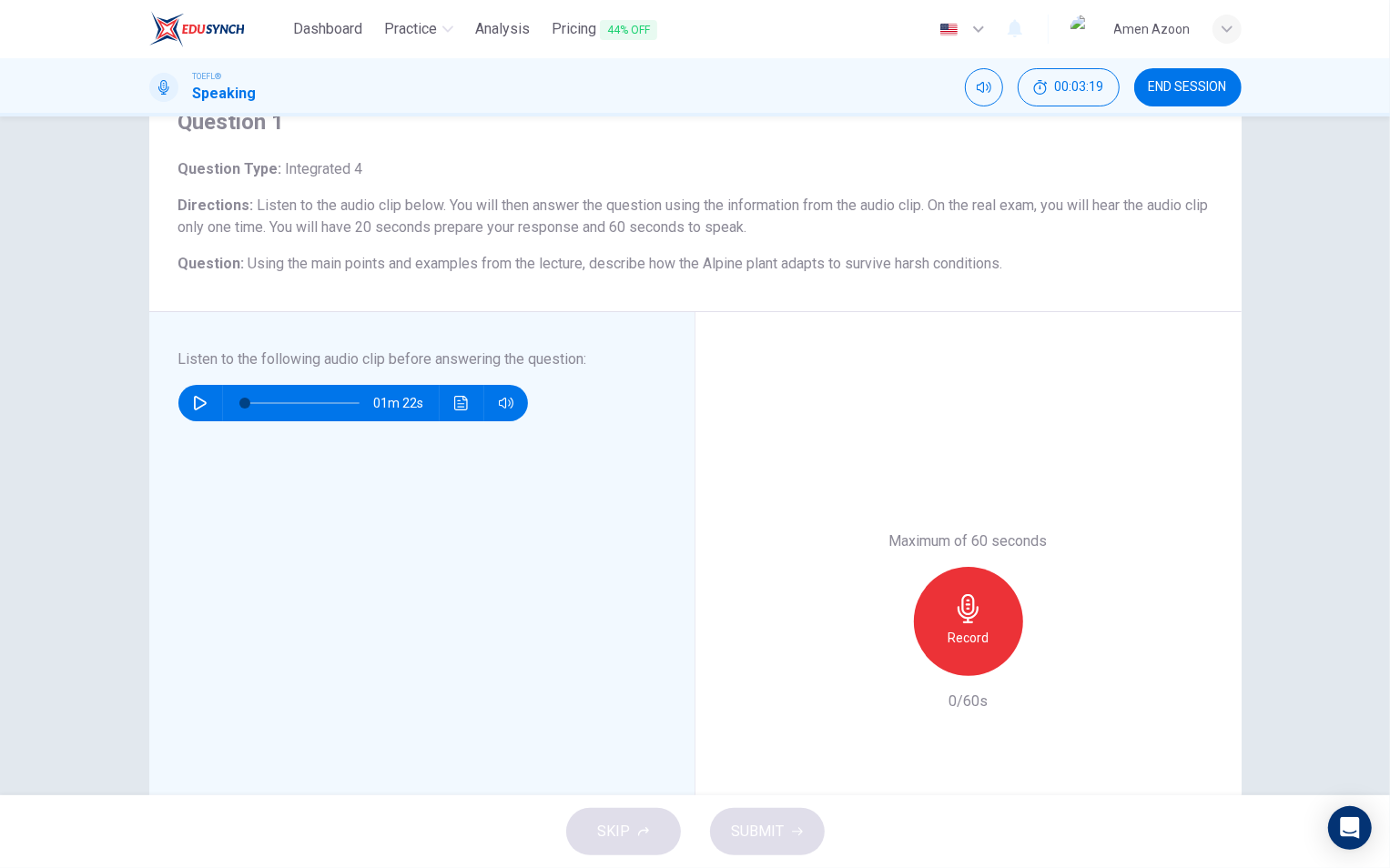 click at bounding box center [969, 609] 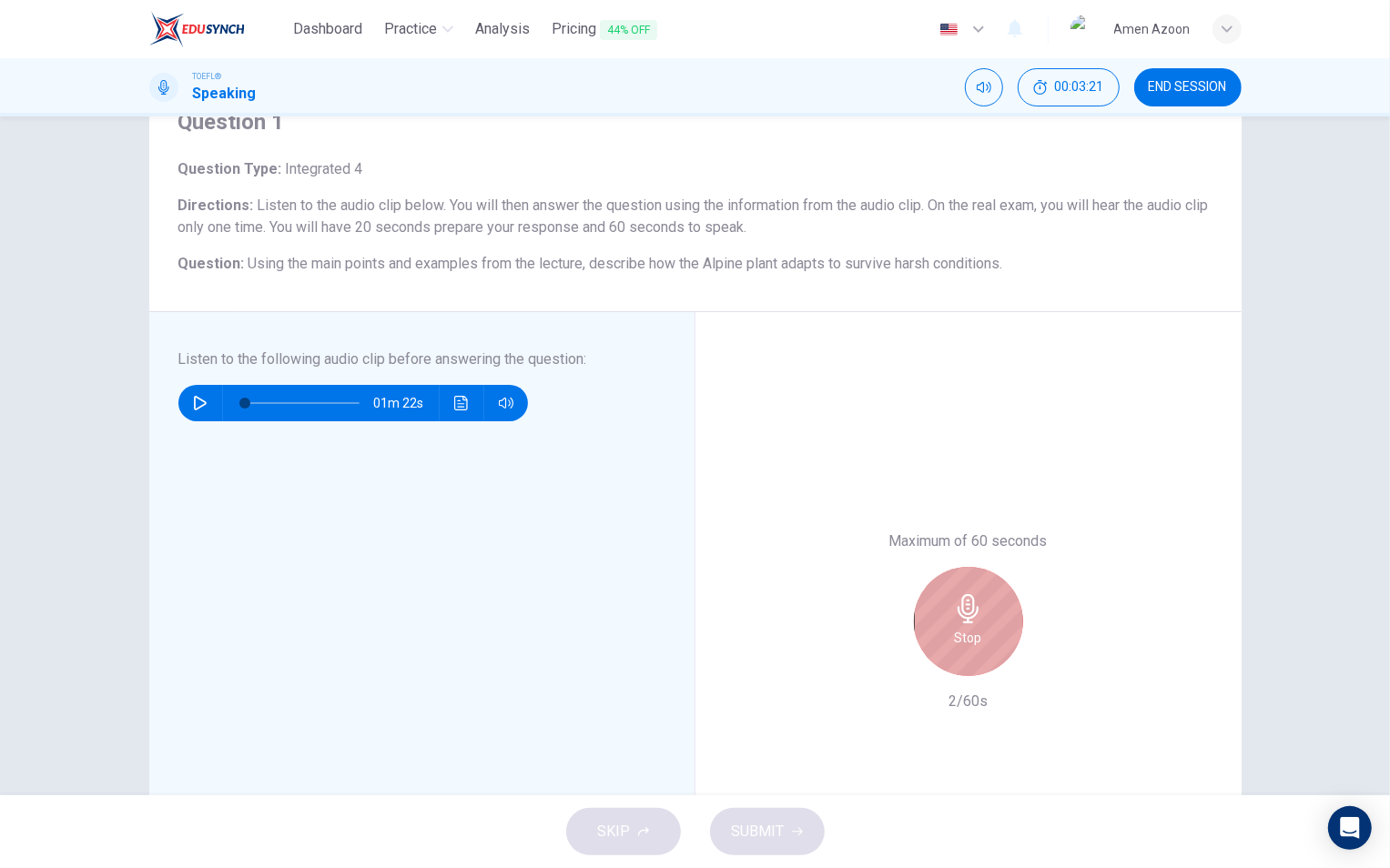 click at bounding box center [969, 609] 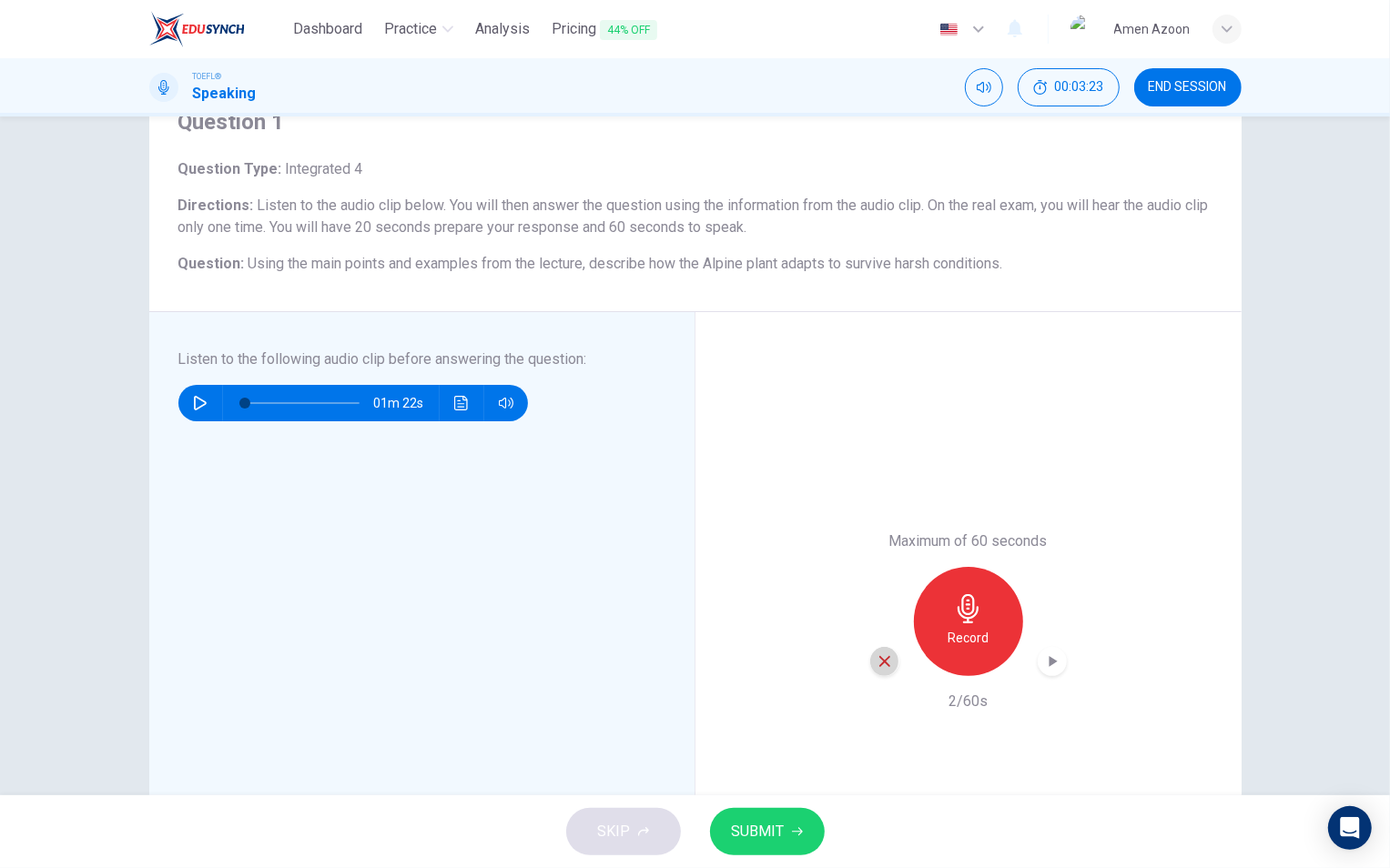 click at bounding box center [885, 661] 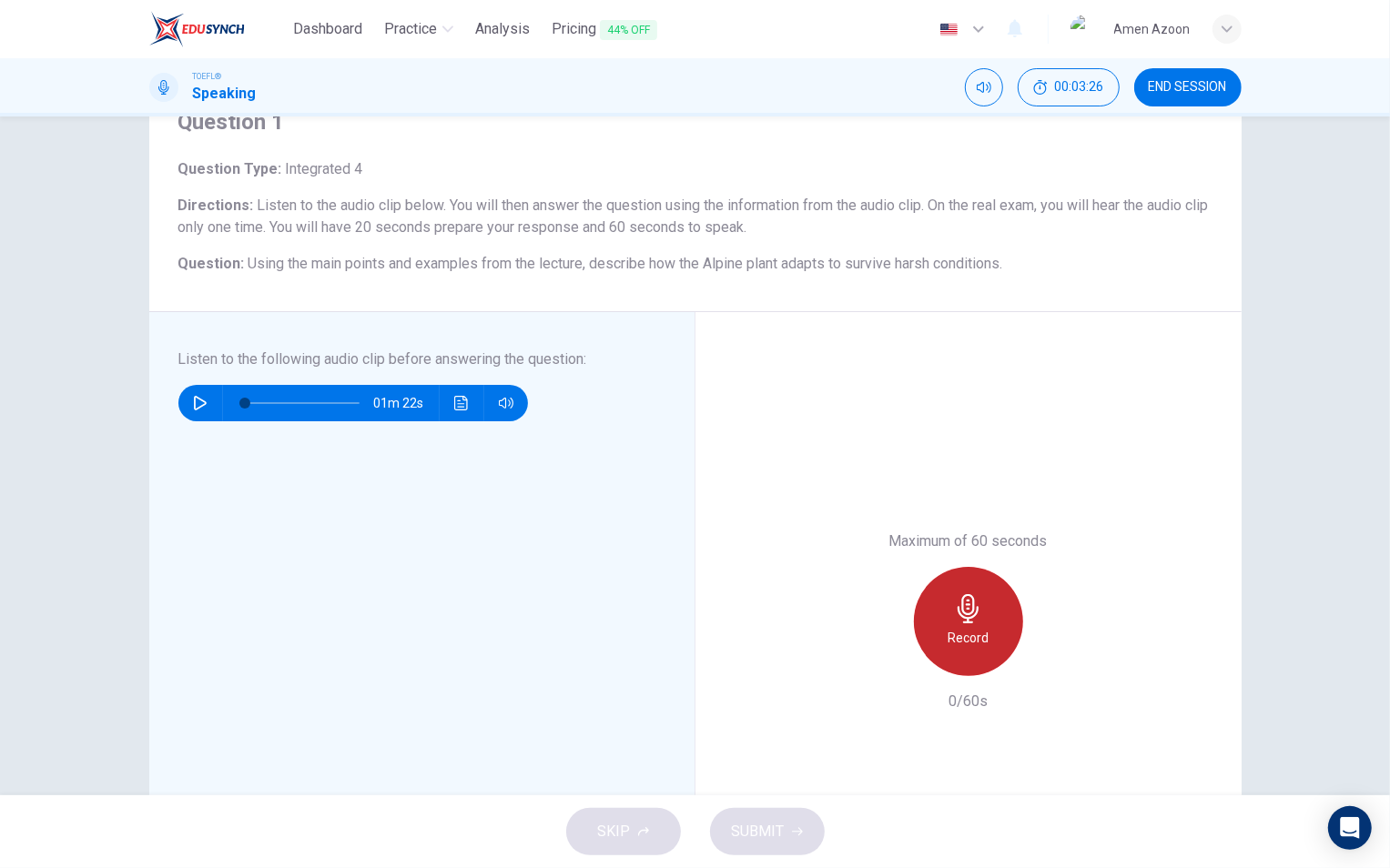 click on "Record" at bounding box center (969, 621) 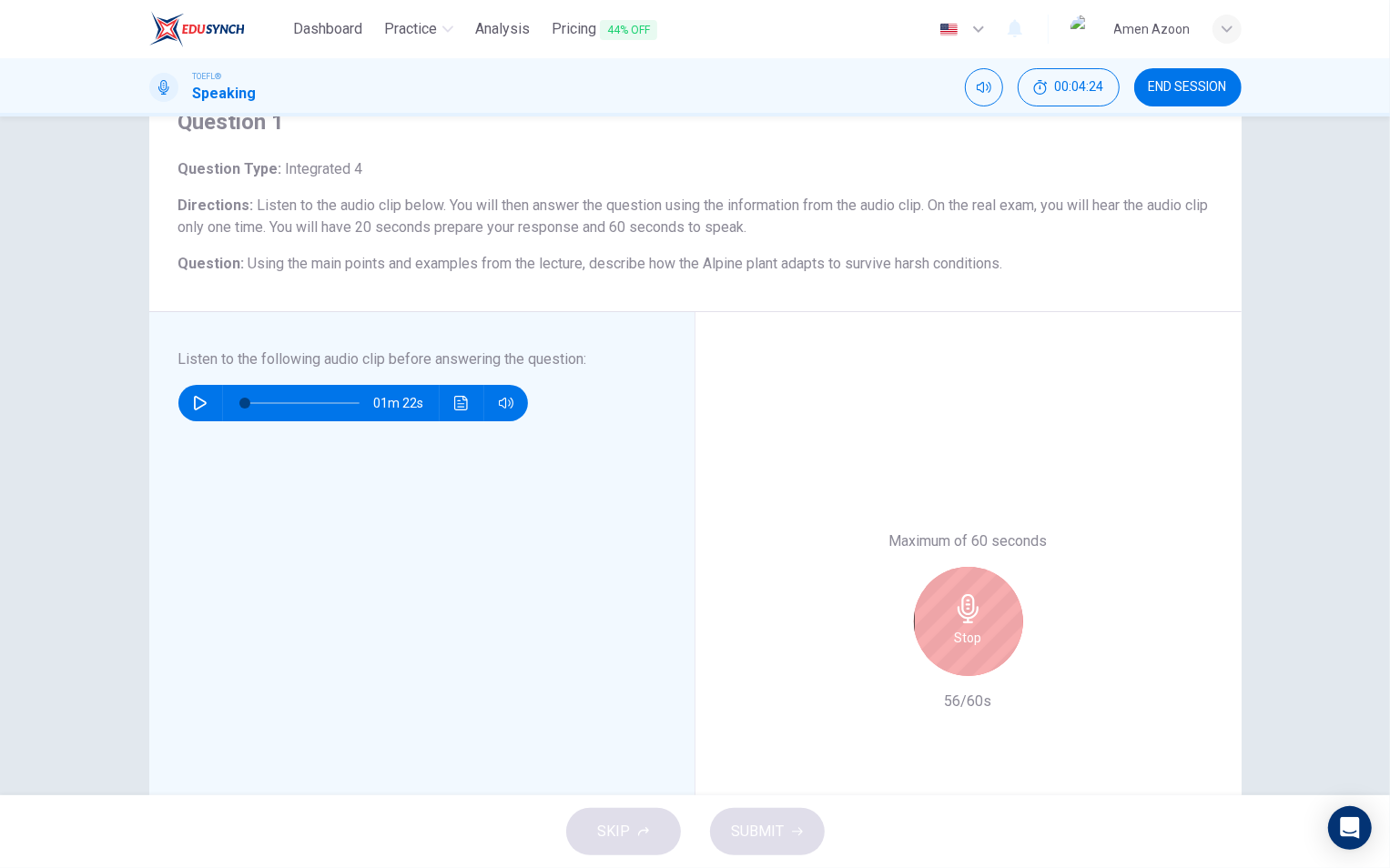 click on "Stop" at bounding box center (969, 621) 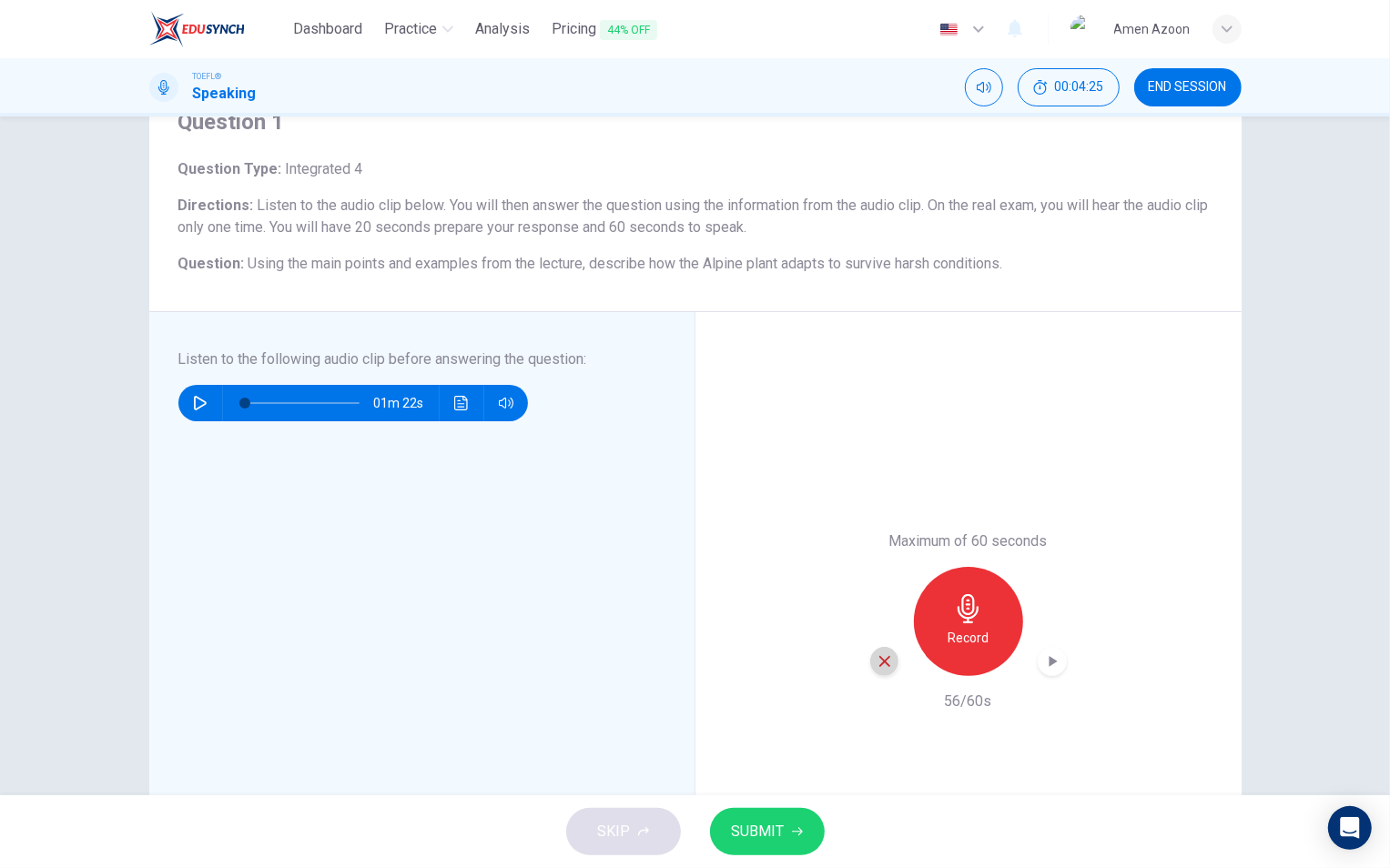 click at bounding box center (885, 661) 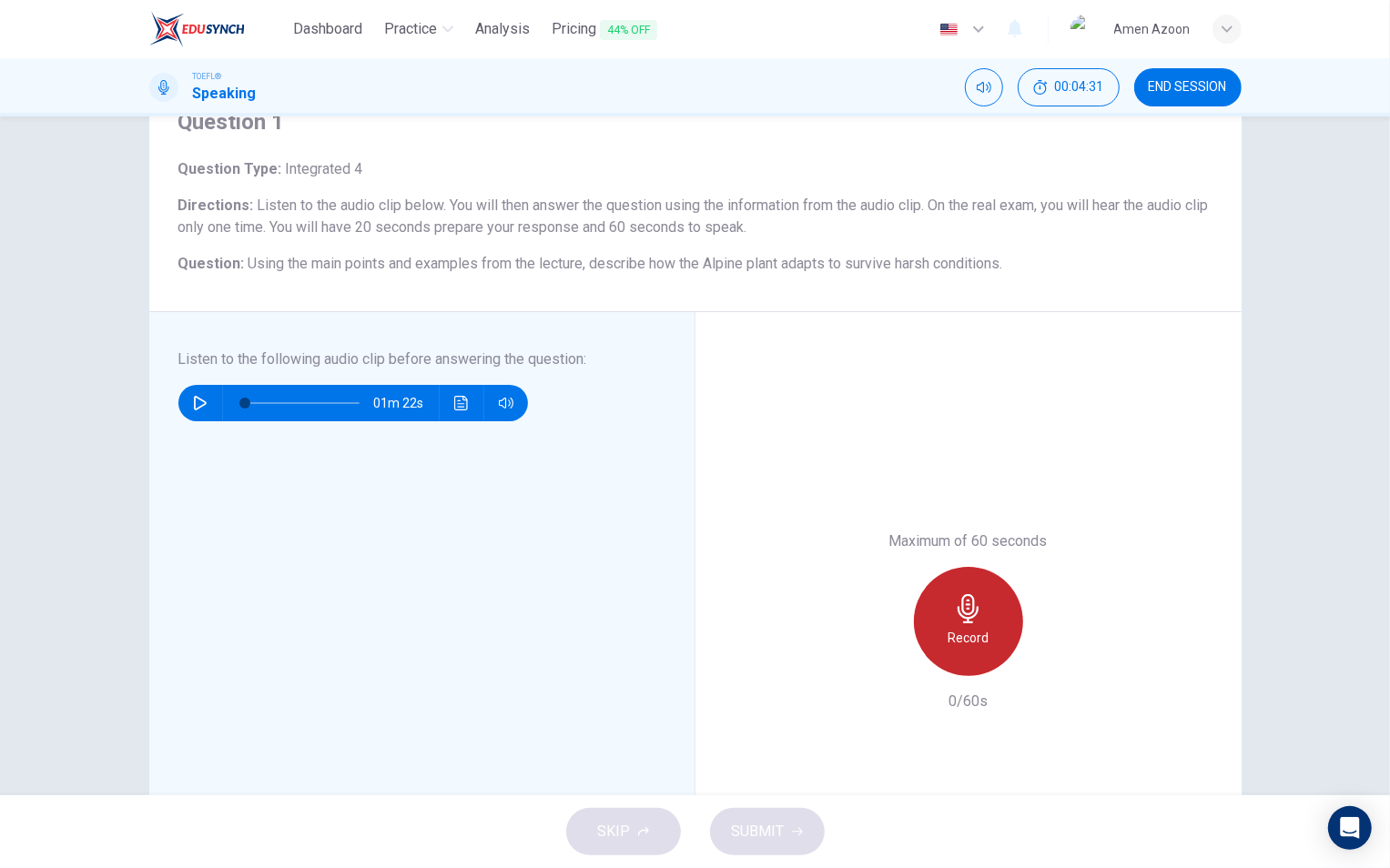 click at bounding box center [969, 609] 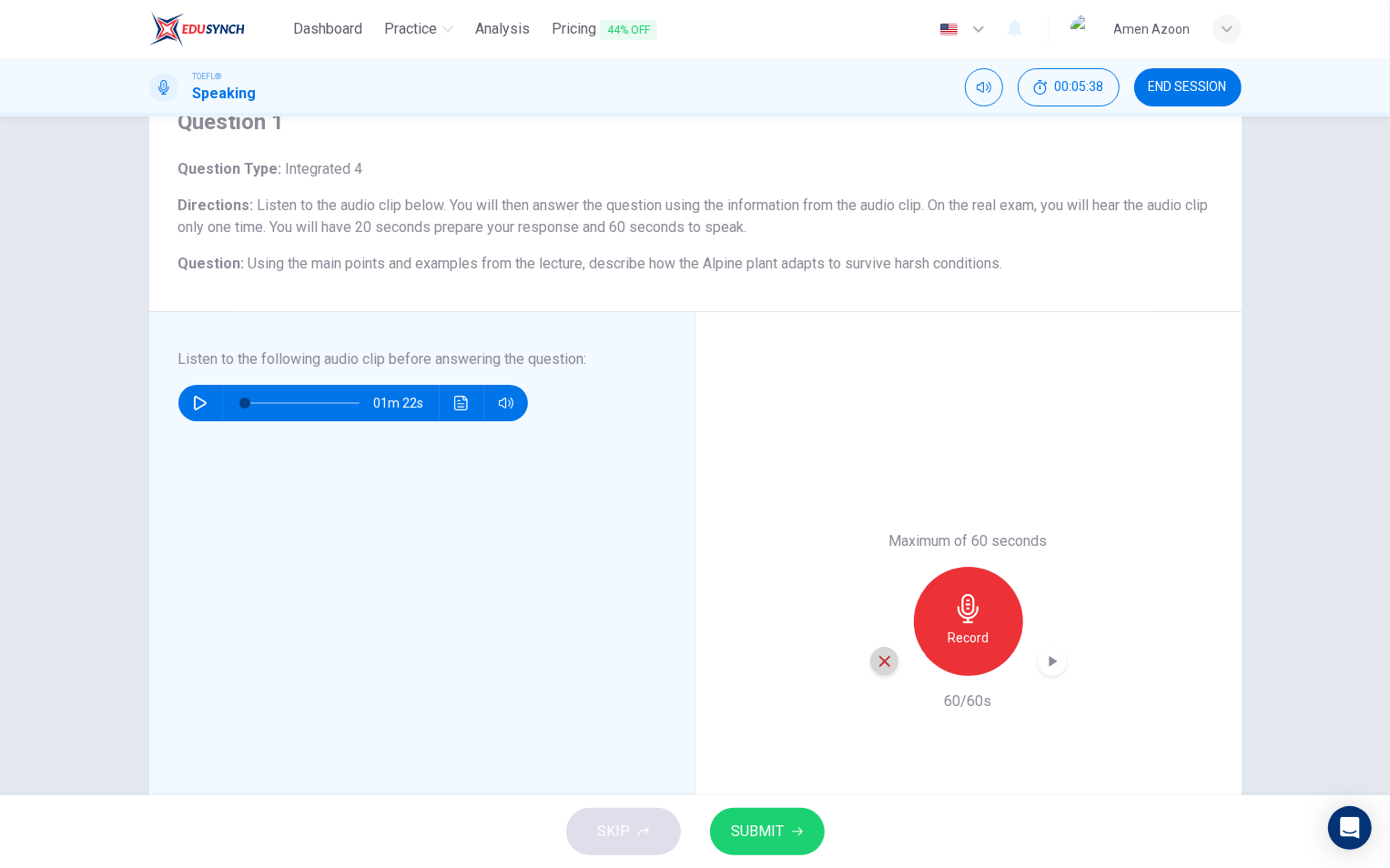 click at bounding box center (885, 661) 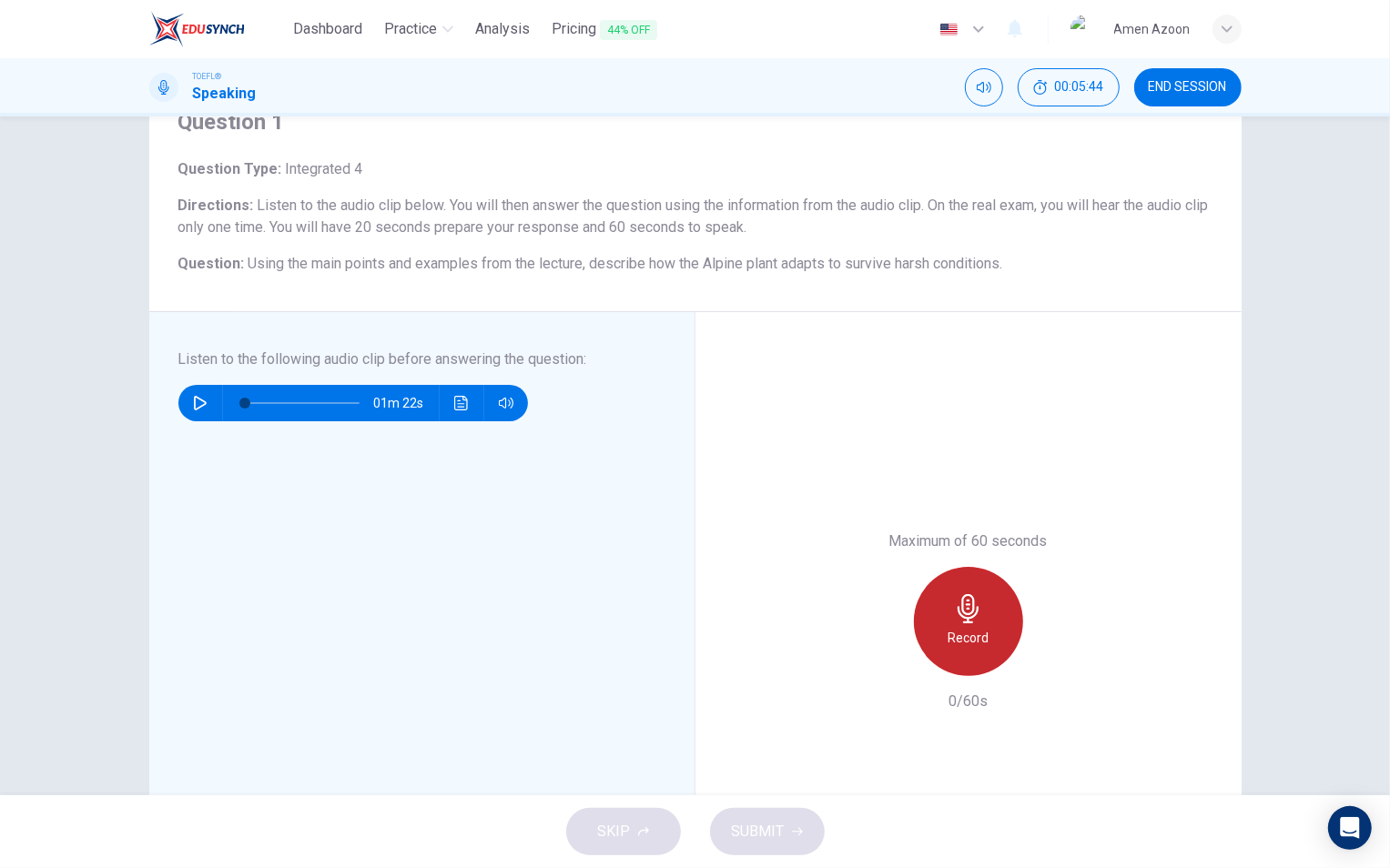click at bounding box center (969, 609) 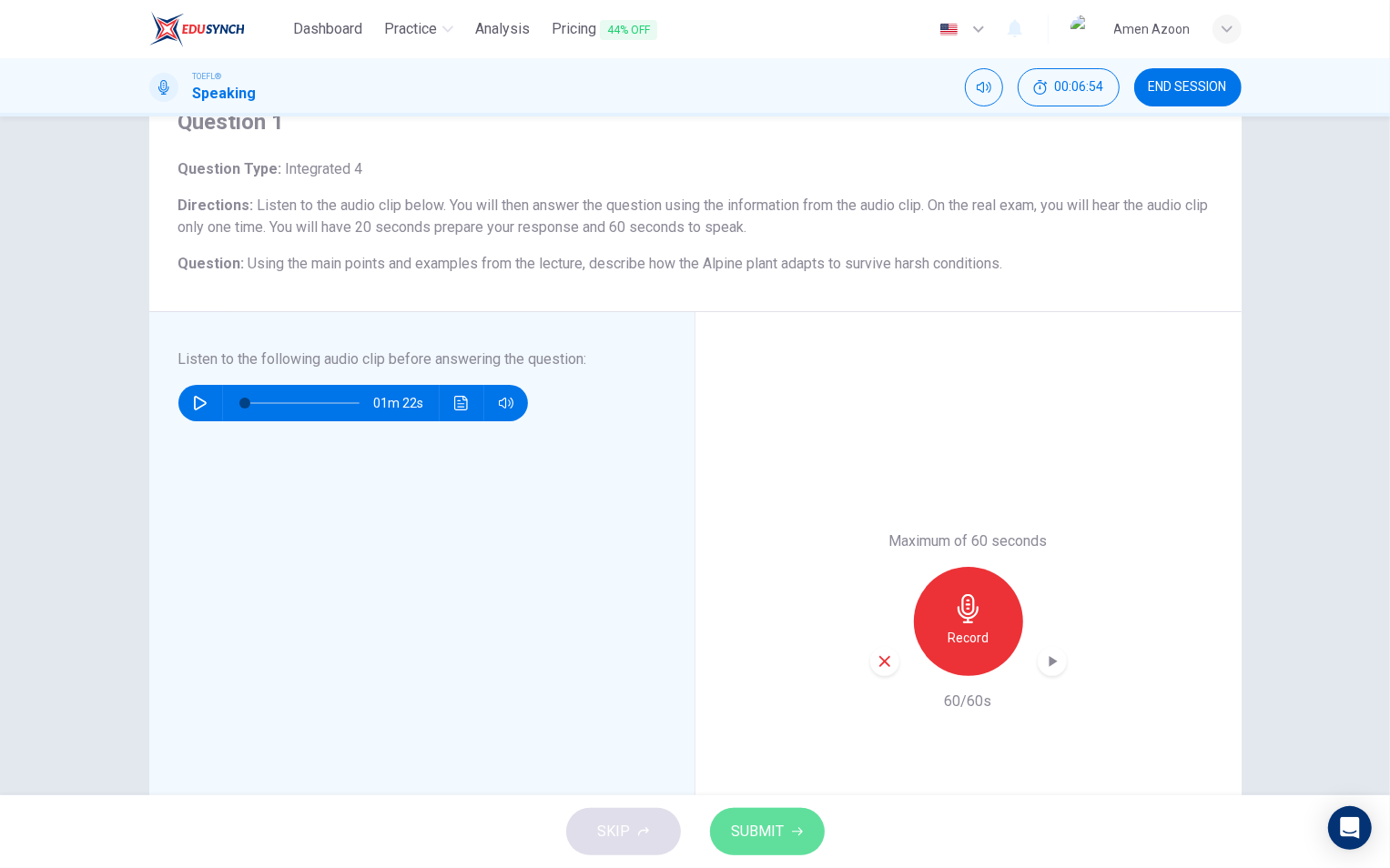 click on "SUBMIT" at bounding box center (758, 832) 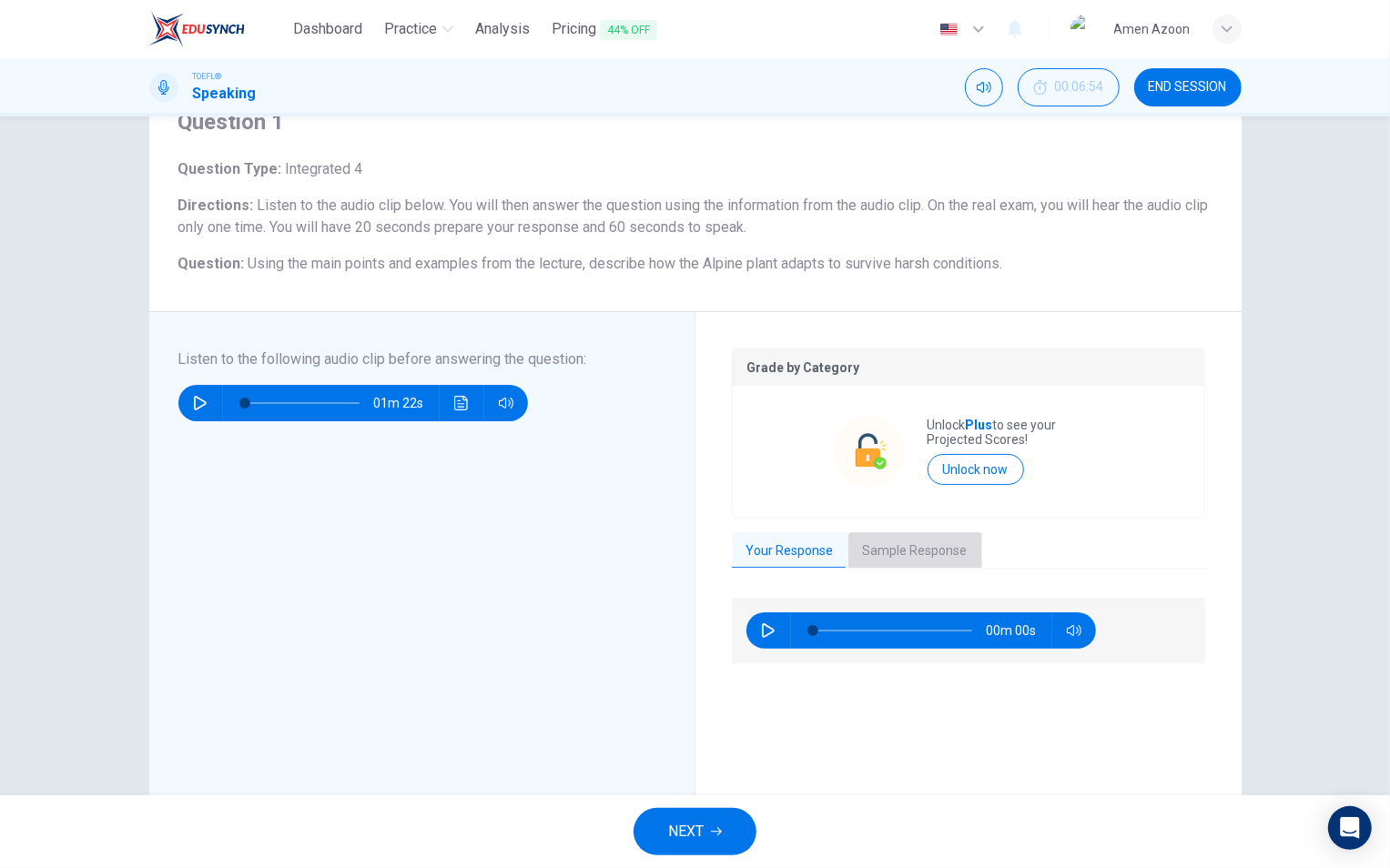click on "Sample Response" at bounding box center [915, 551] 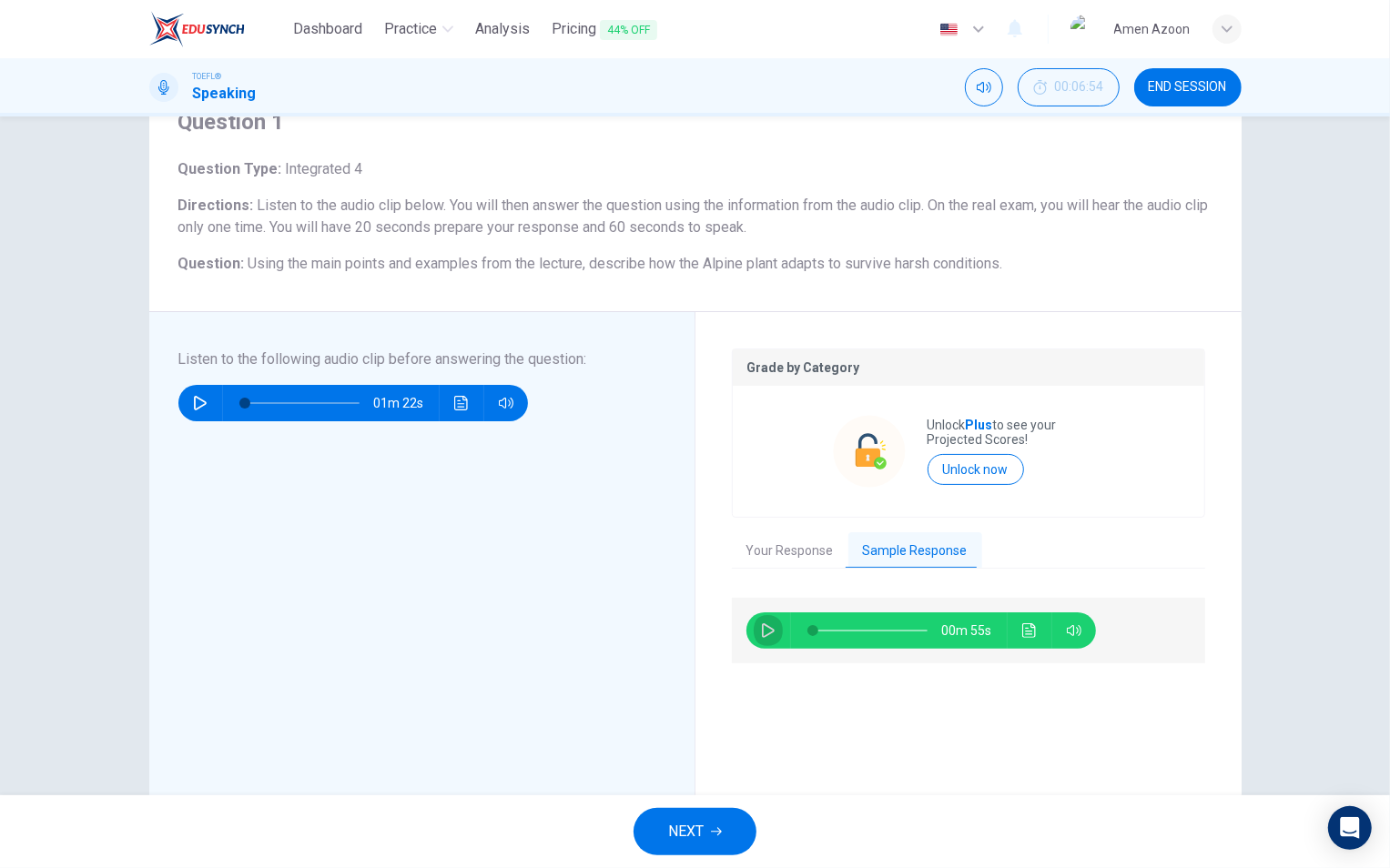 click at bounding box center (768, 631) 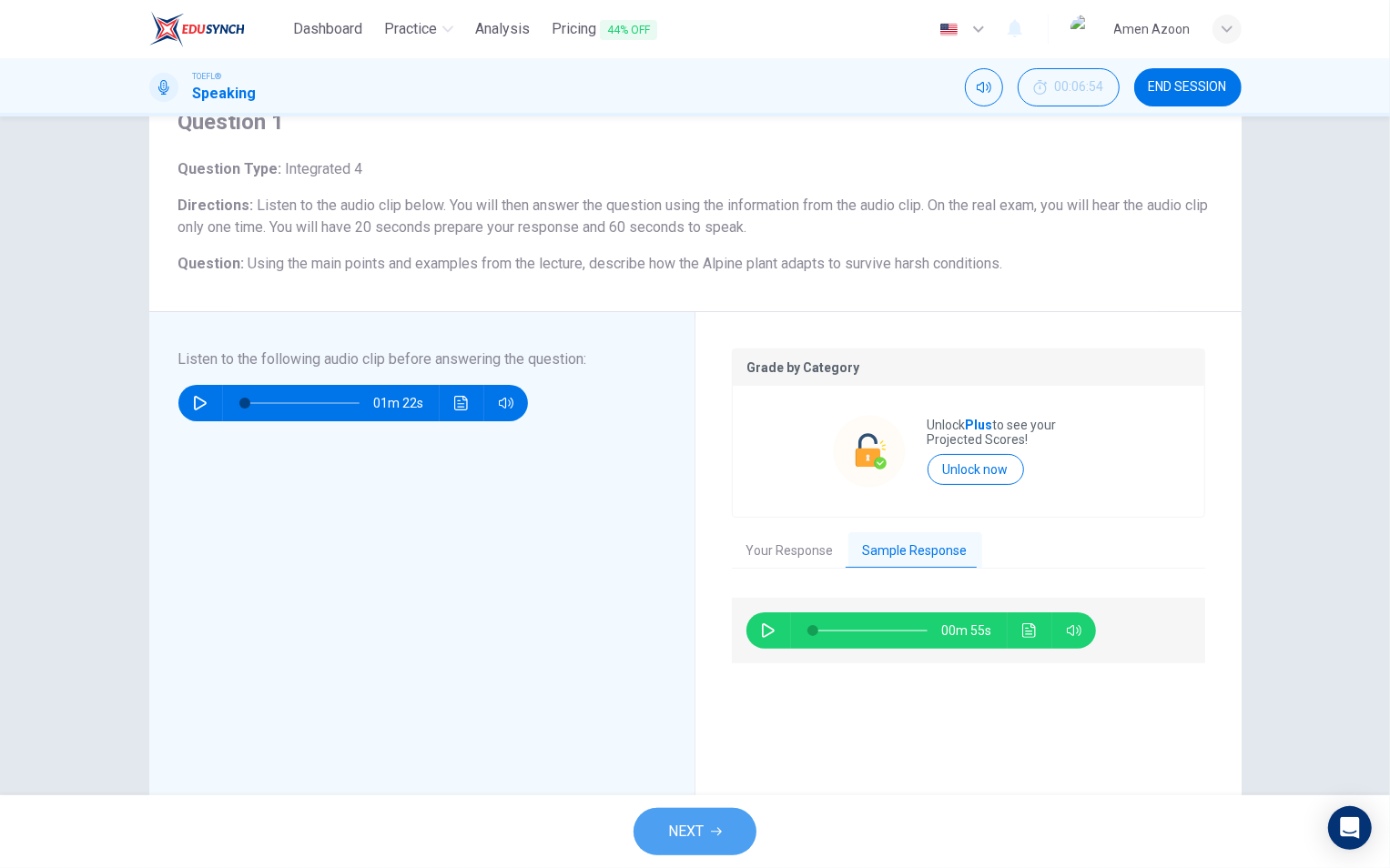 click on "NEXT" at bounding box center (695, 832) 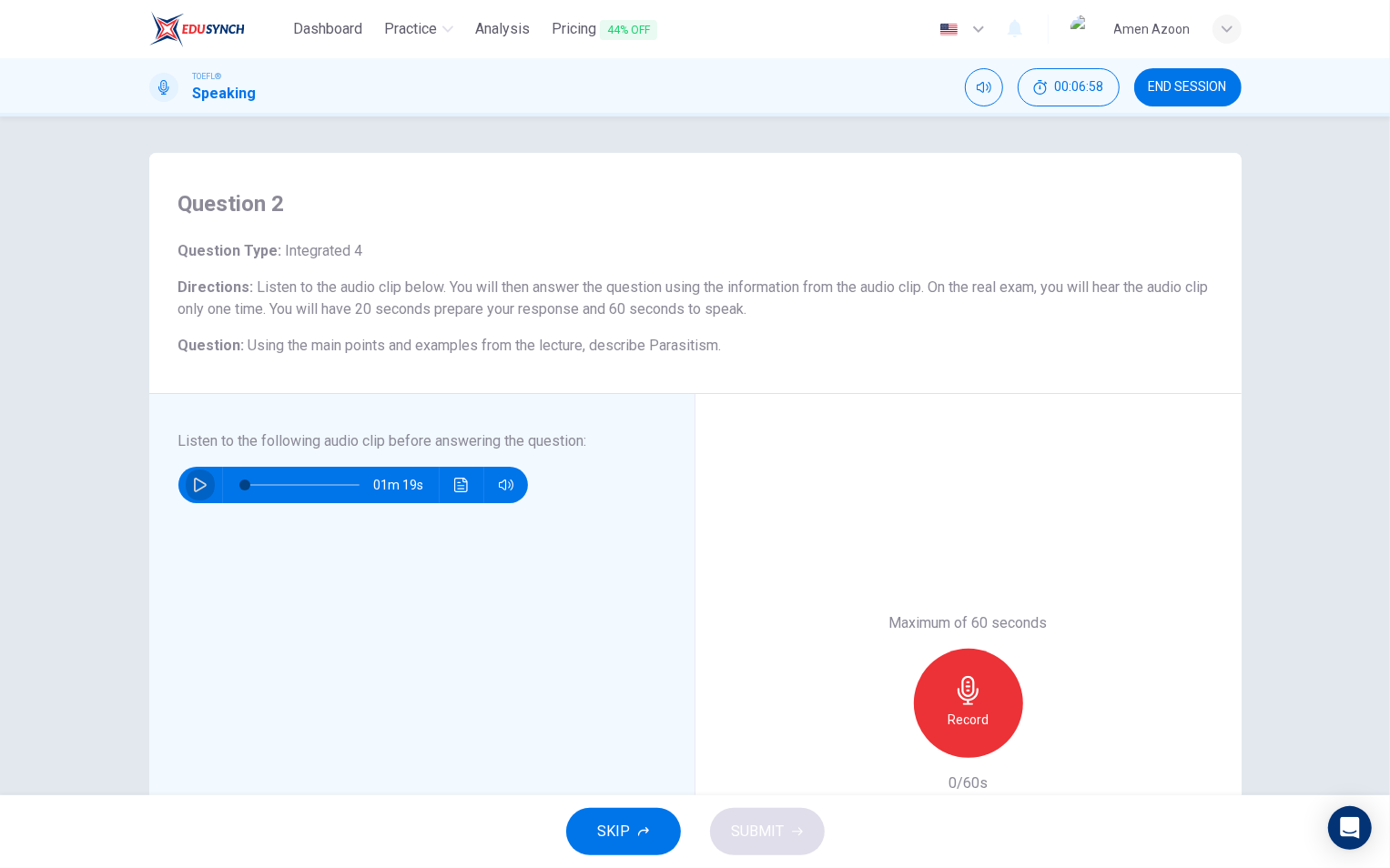 click at bounding box center (200, 485) 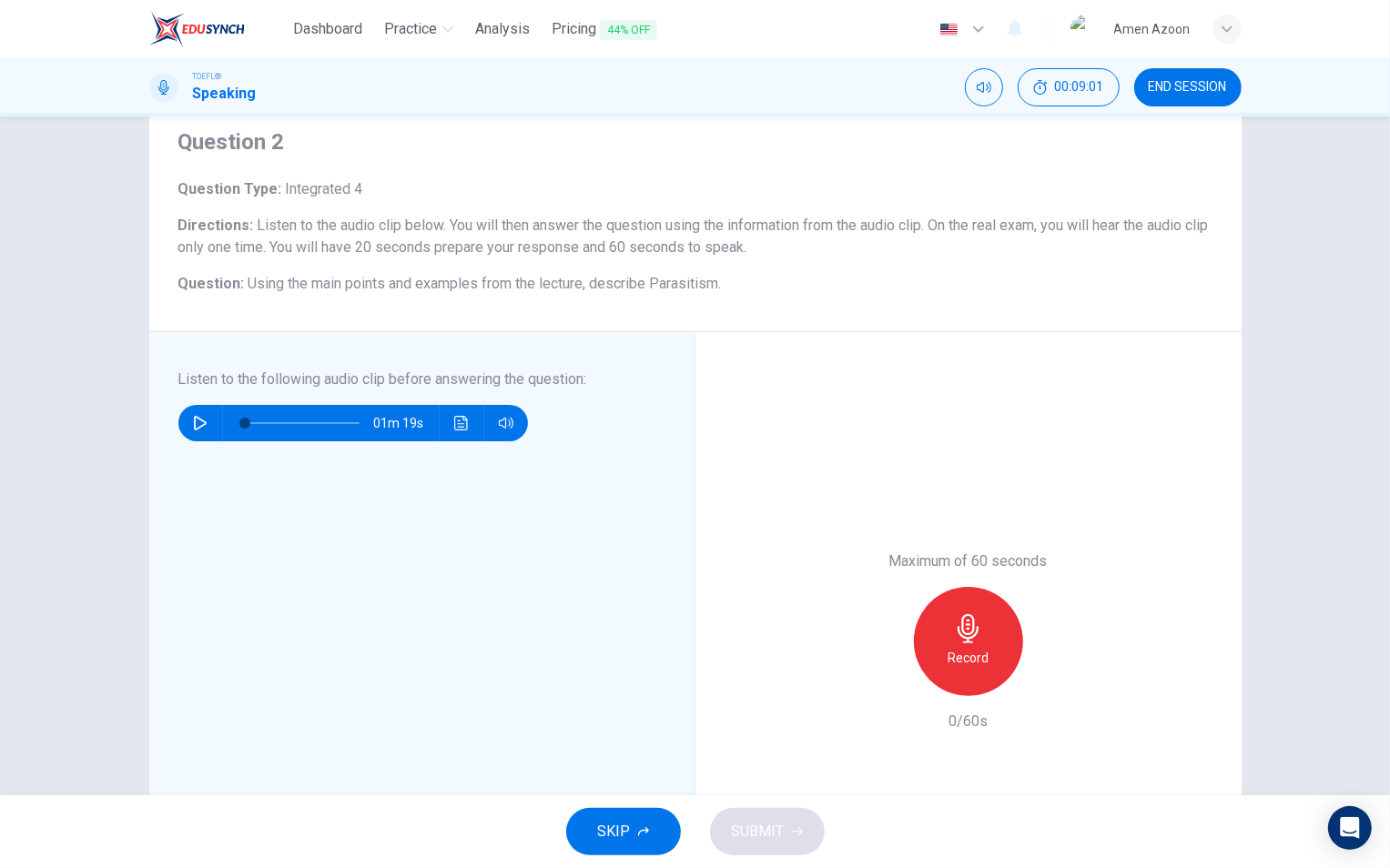 scroll, scrollTop: 71, scrollLeft: 0, axis: vertical 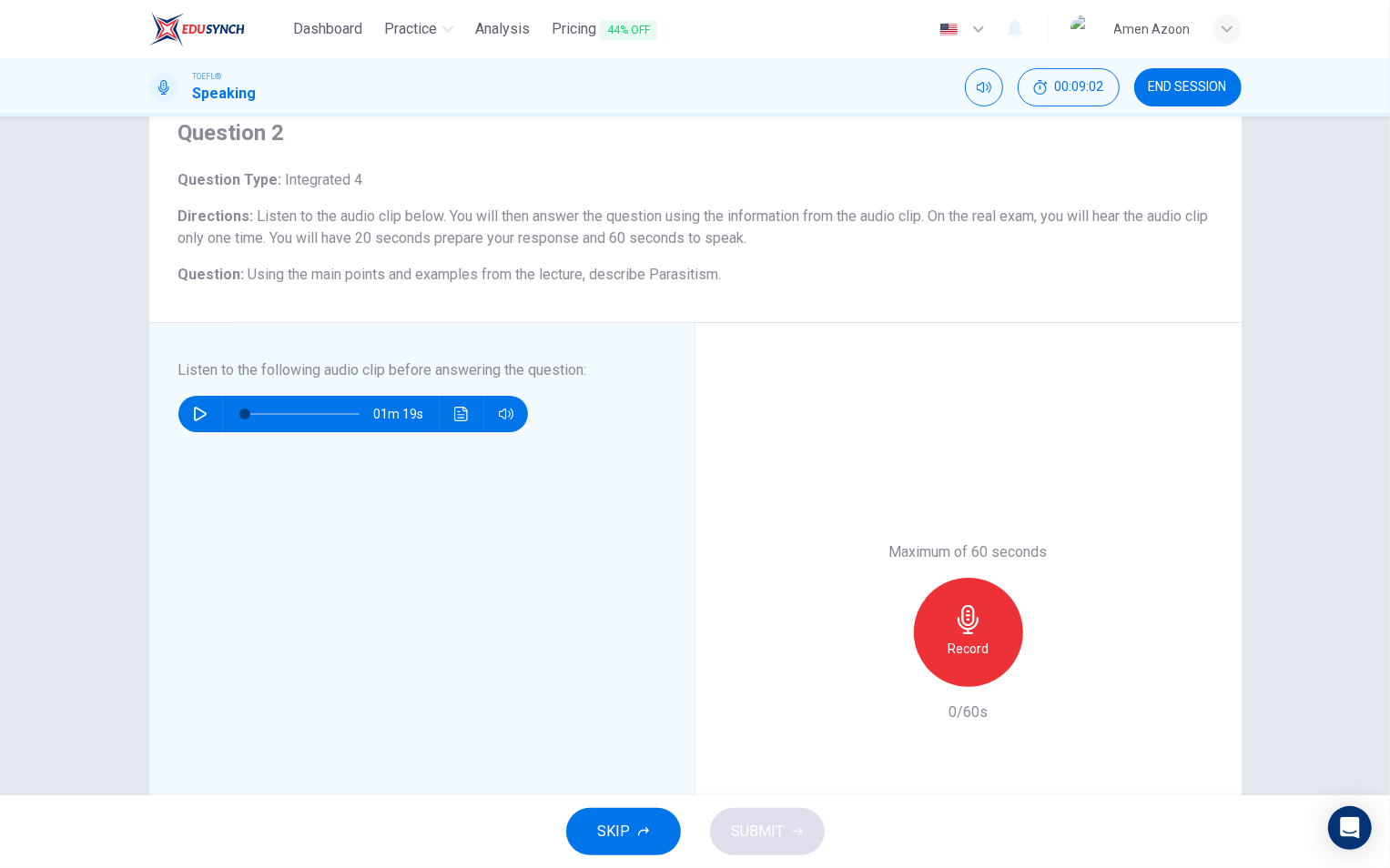 click on "Record" at bounding box center (969, 632) 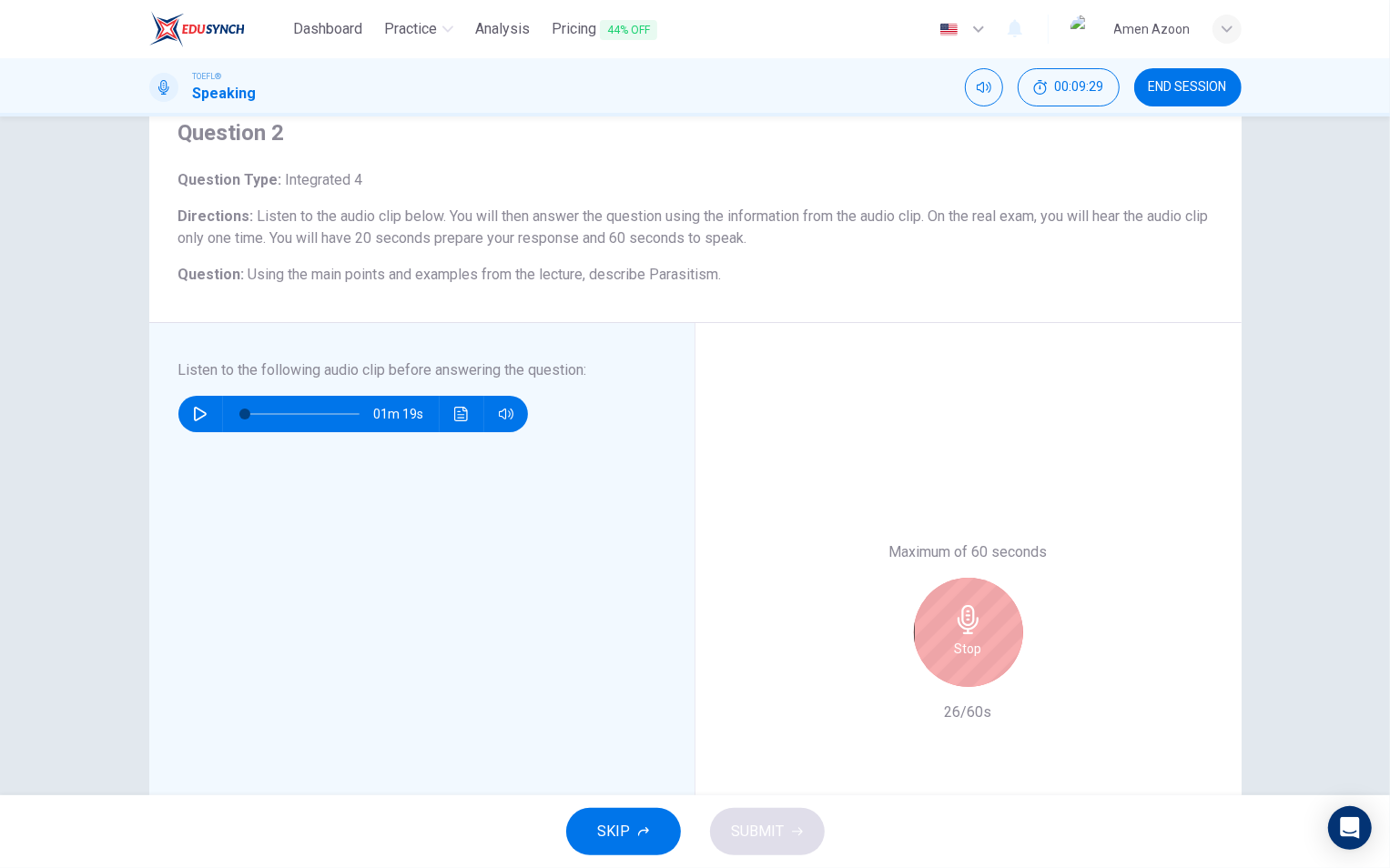 click on "Stop" at bounding box center (969, 632) 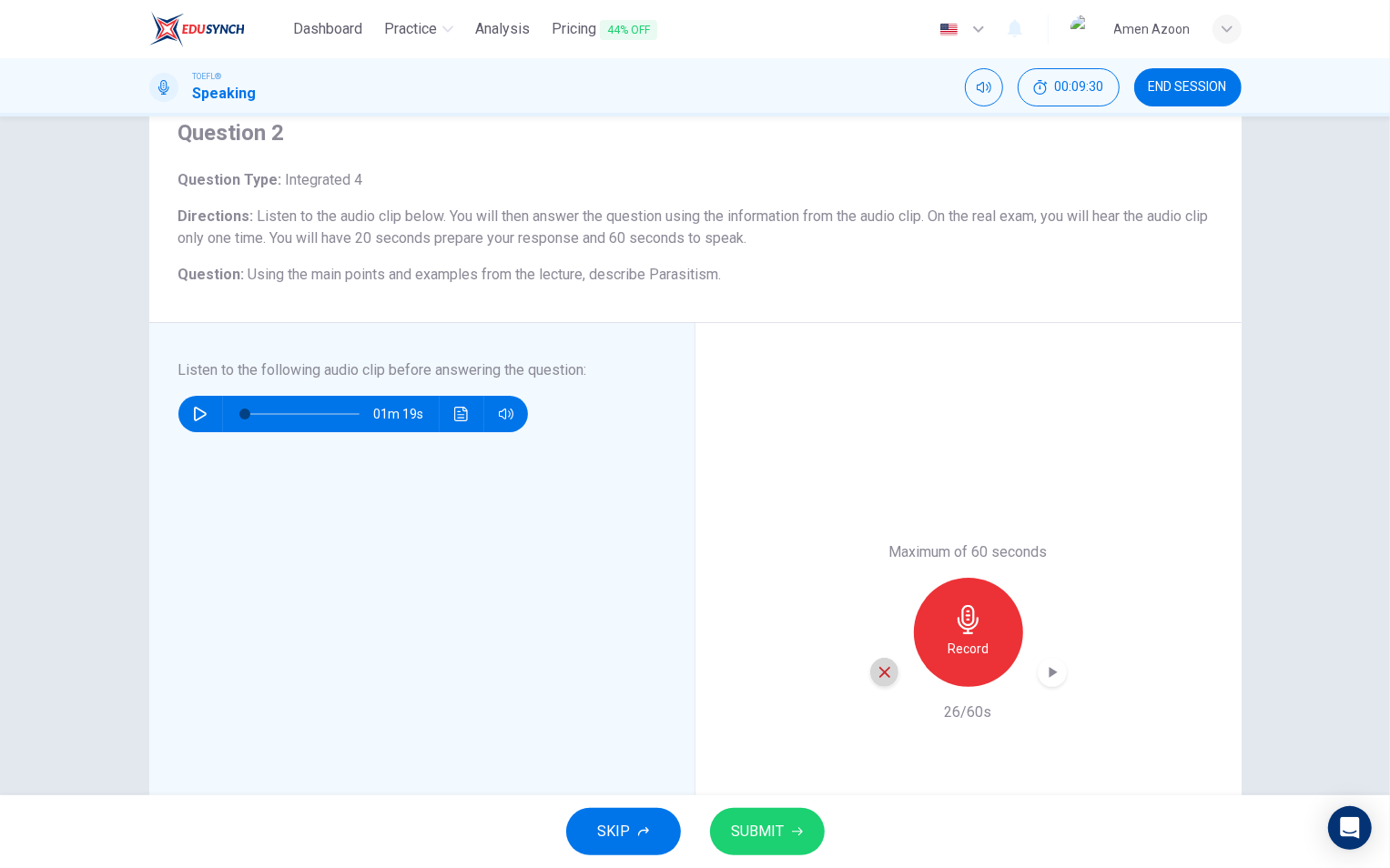click at bounding box center [885, 672] 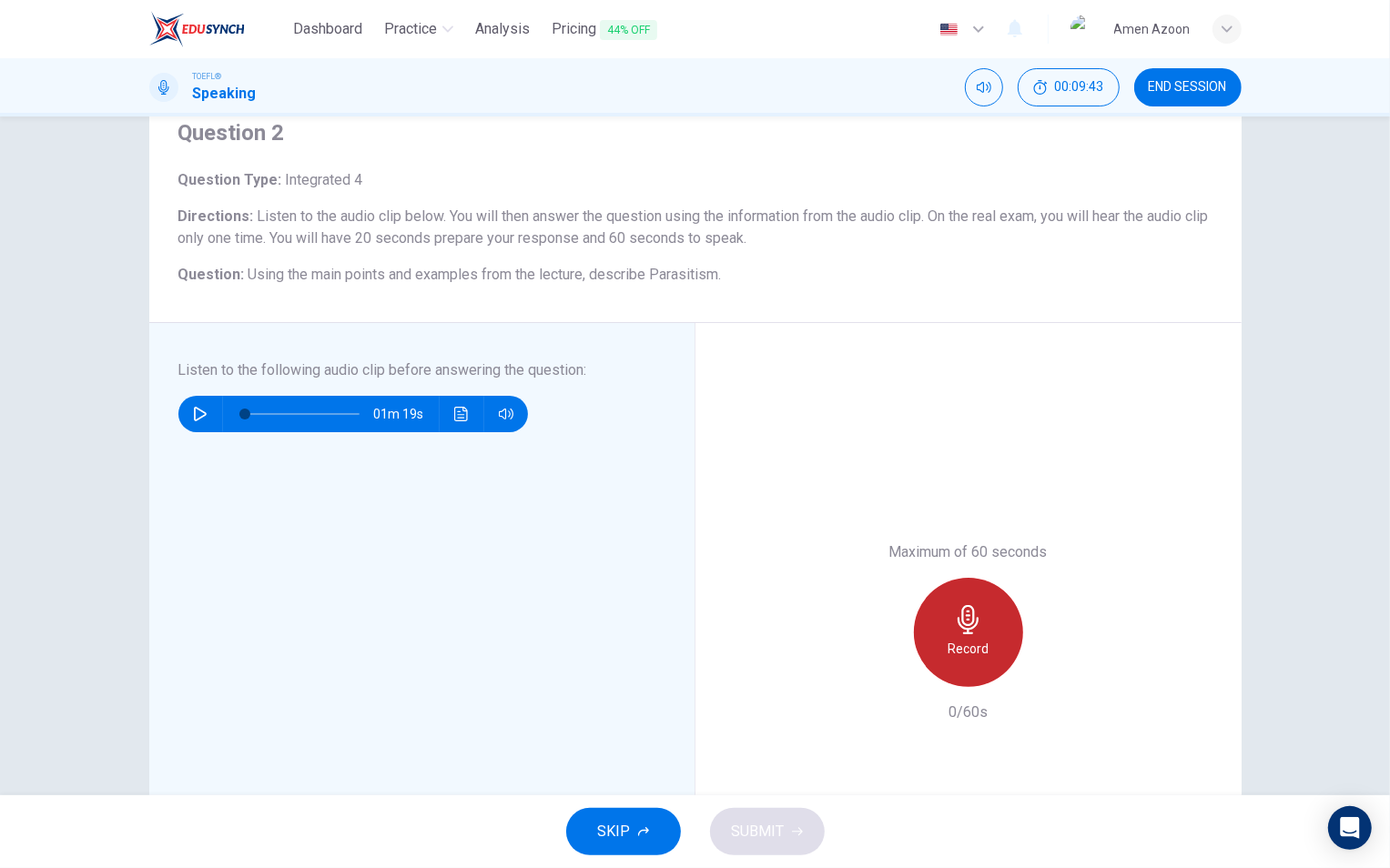 click on "Record" at bounding box center (969, 632) 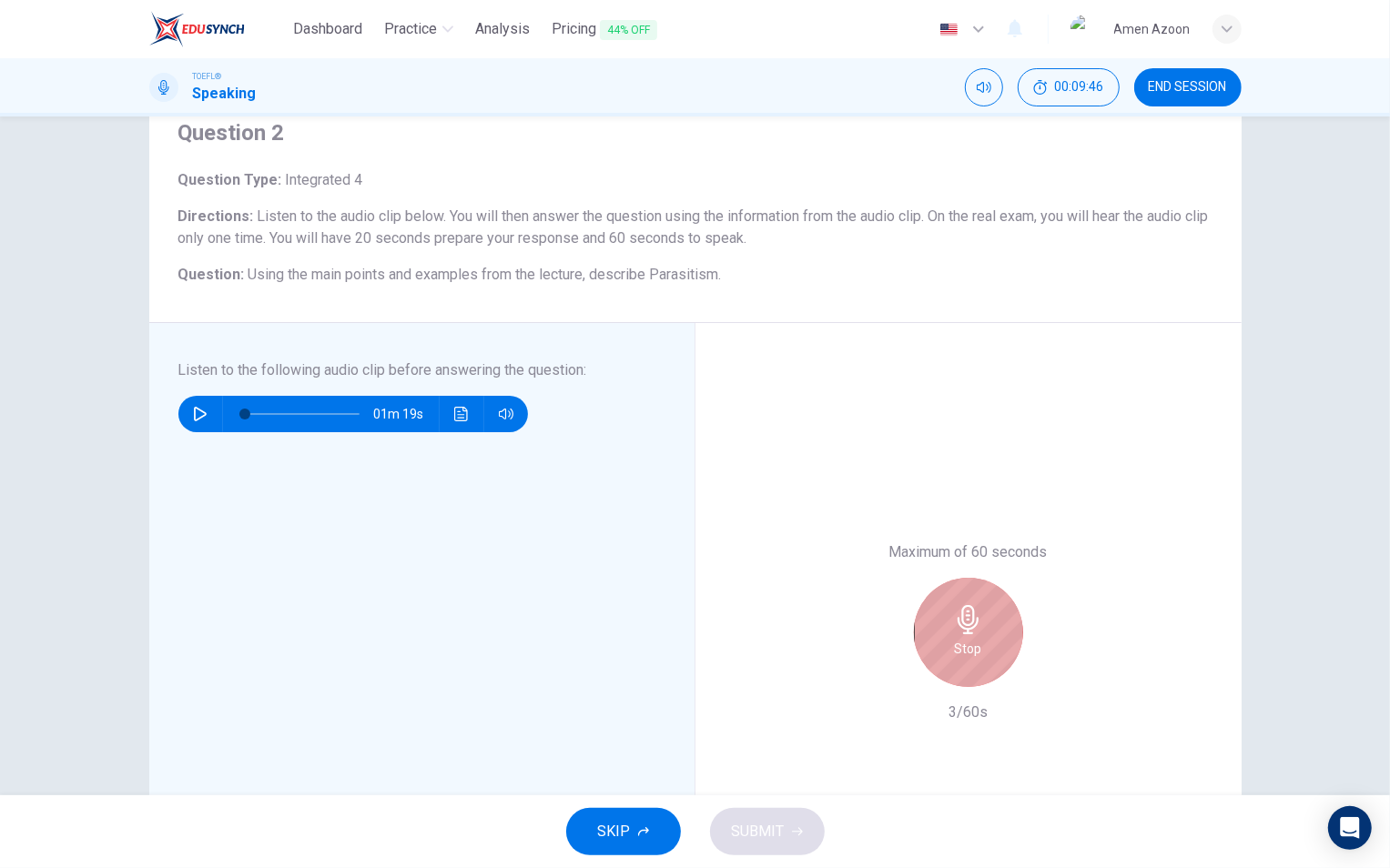 click on "Stop" at bounding box center (969, 632) 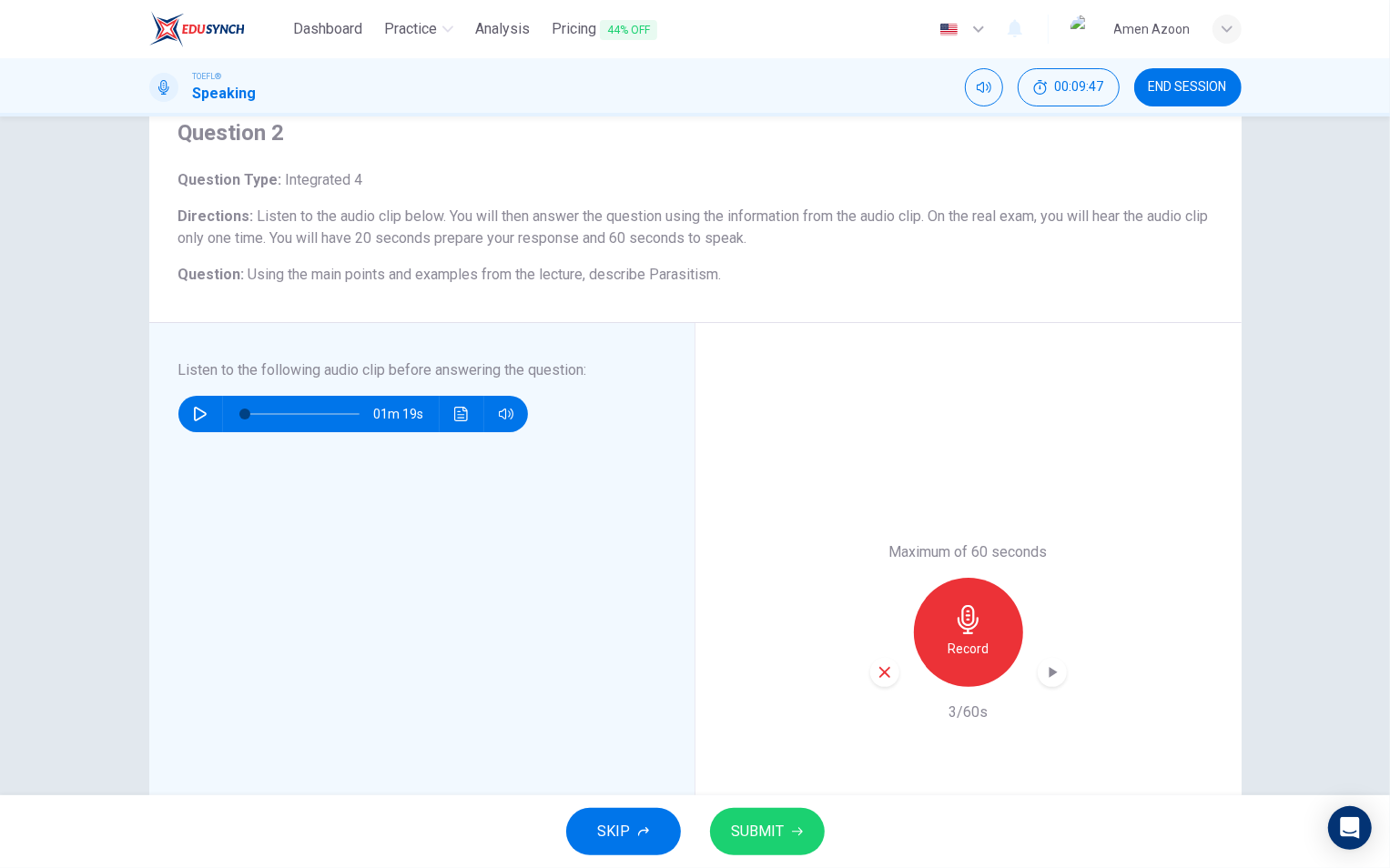 click at bounding box center [885, 672] 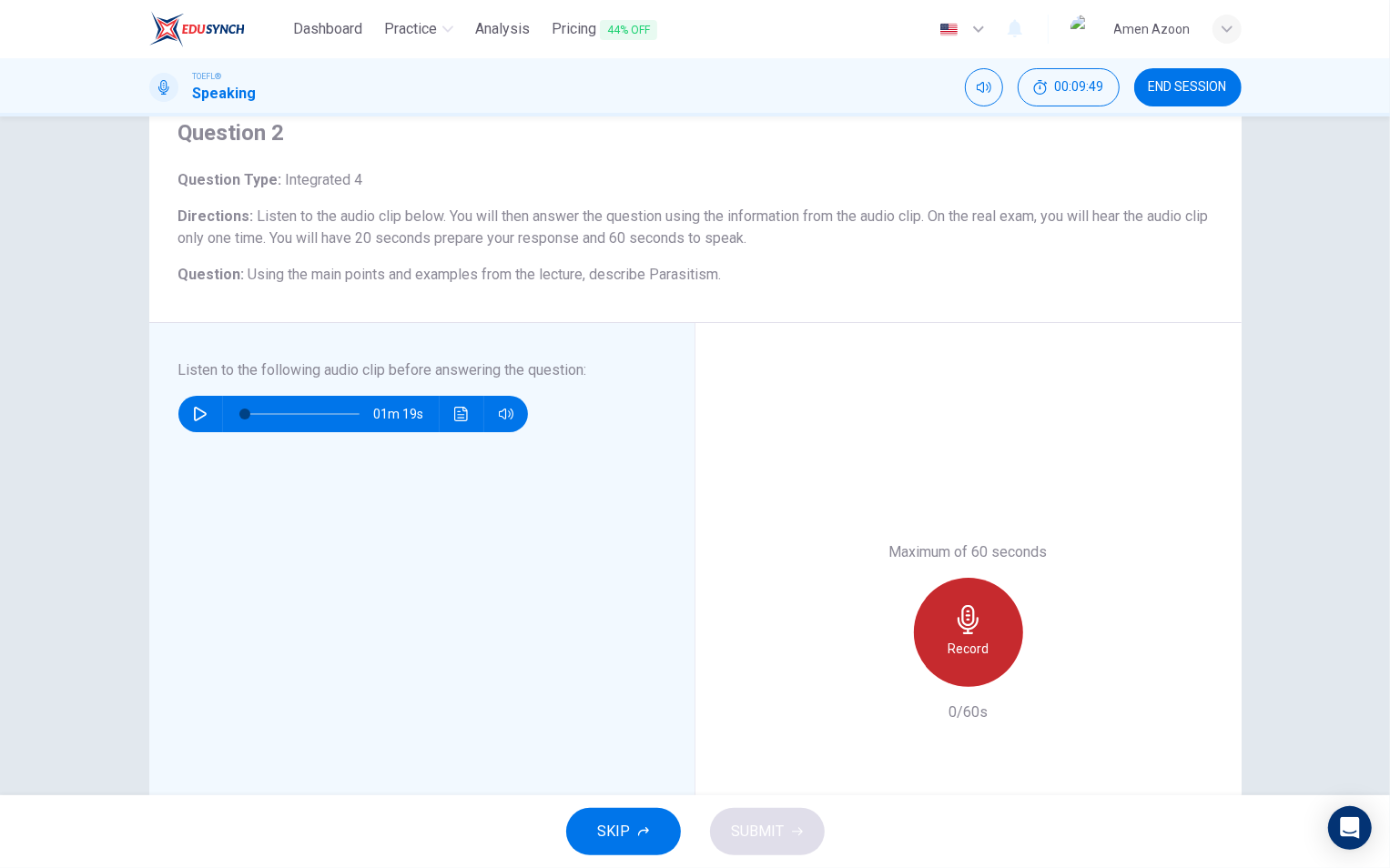click on "Record" at bounding box center (969, 632) 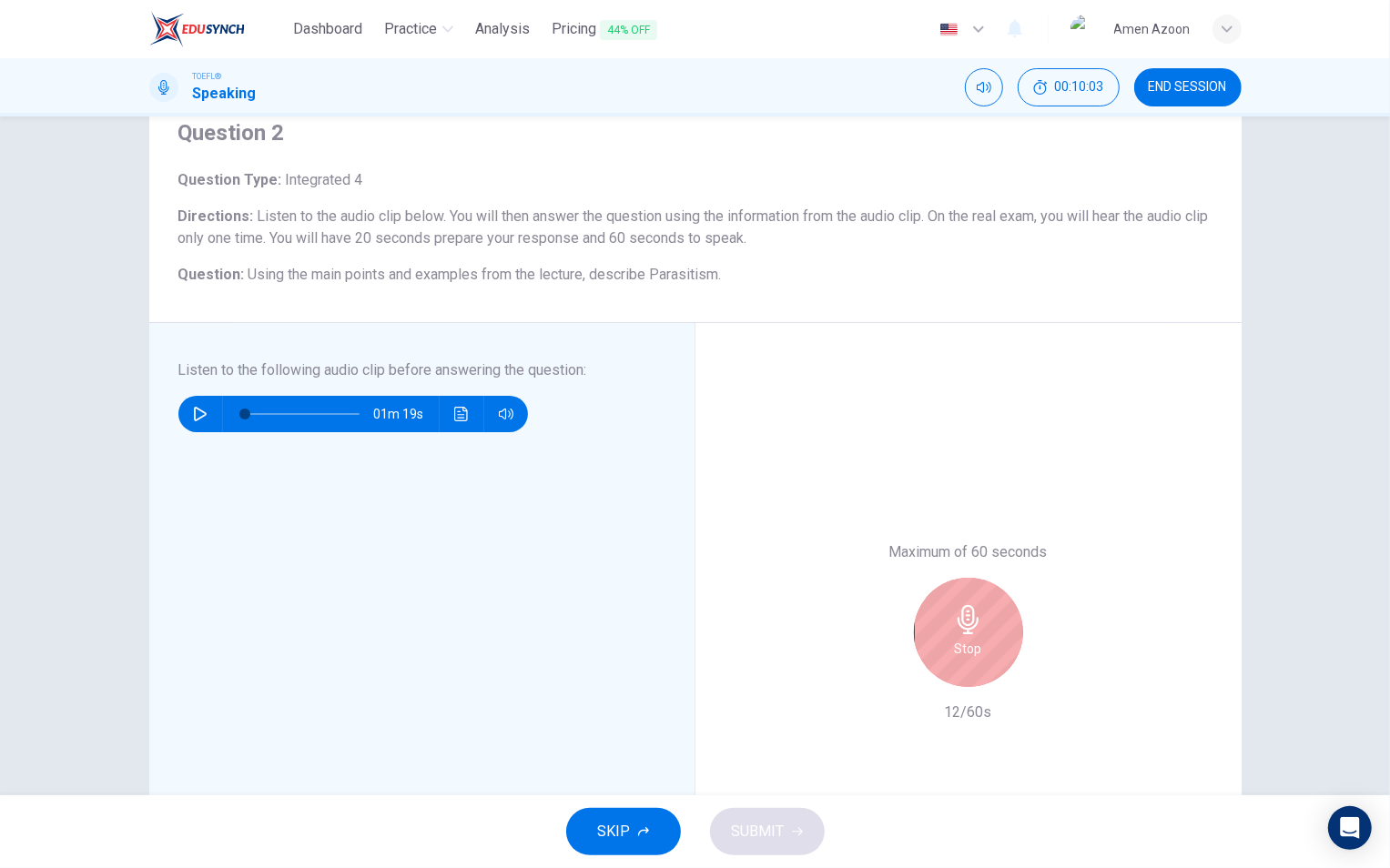click on "Stop" at bounding box center [969, 632] 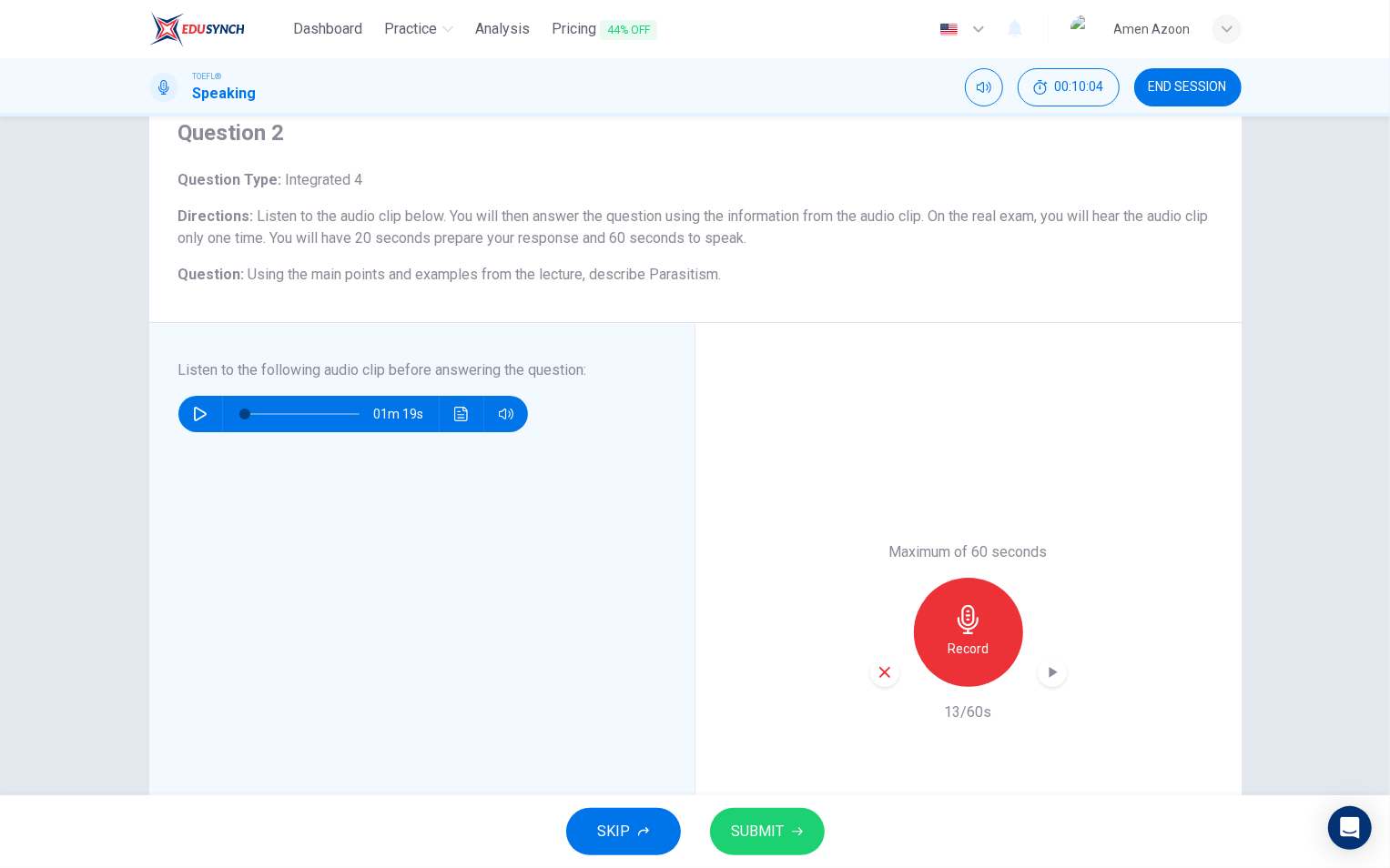 click at bounding box center [885, 672] 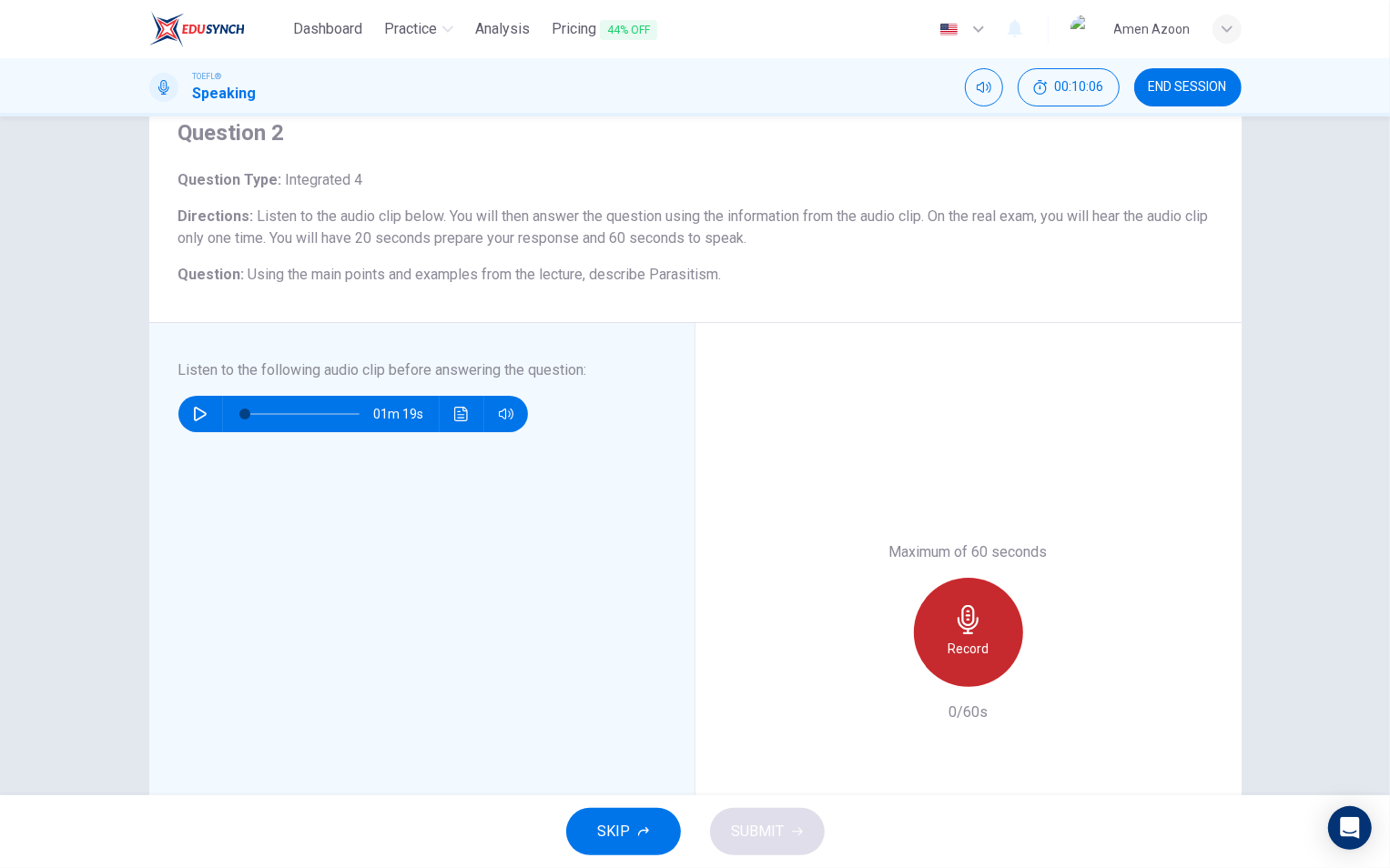 click on "Record" at bounding box center [968, 649] 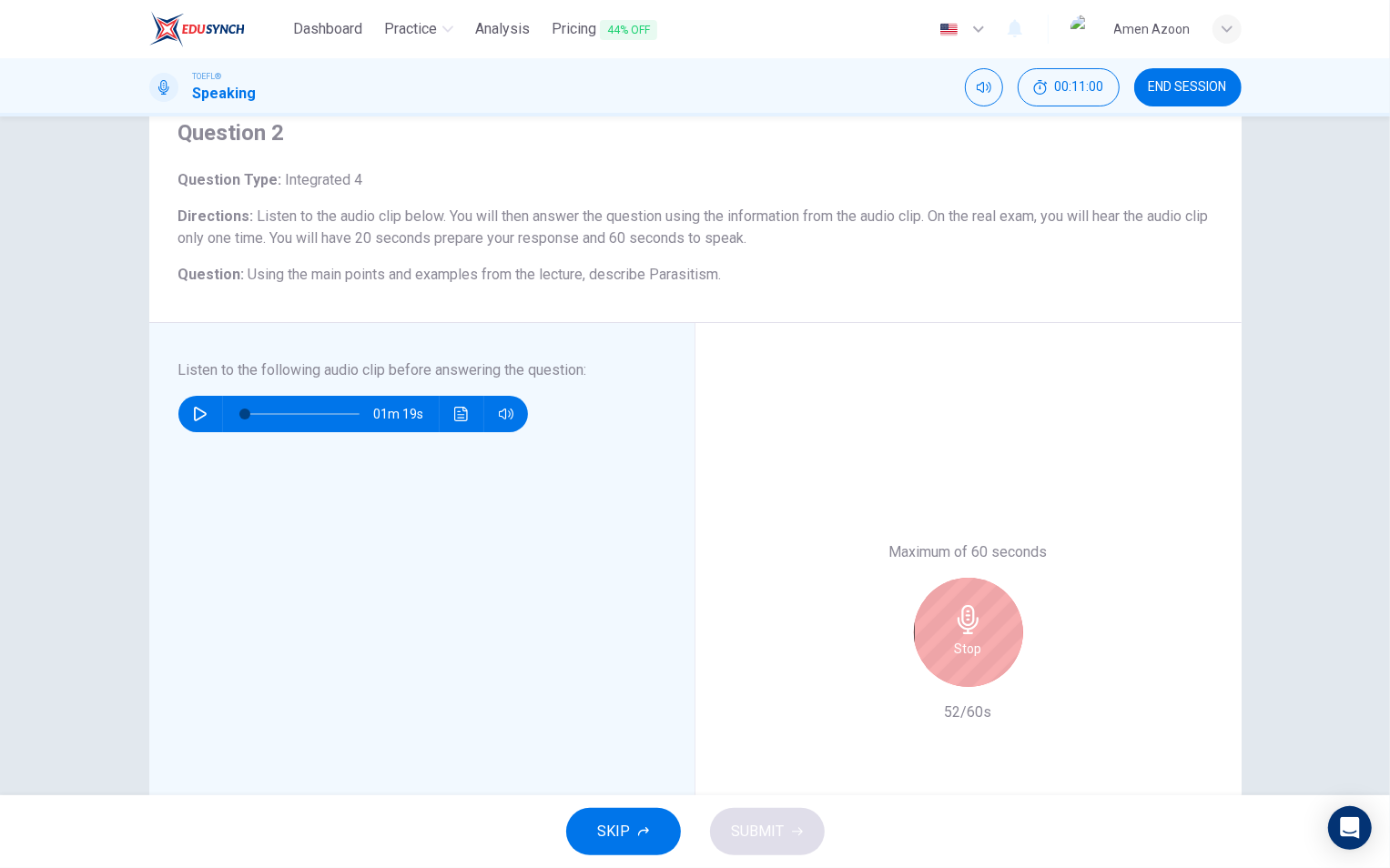 click on "Stop" at bounding box center (969, 649) 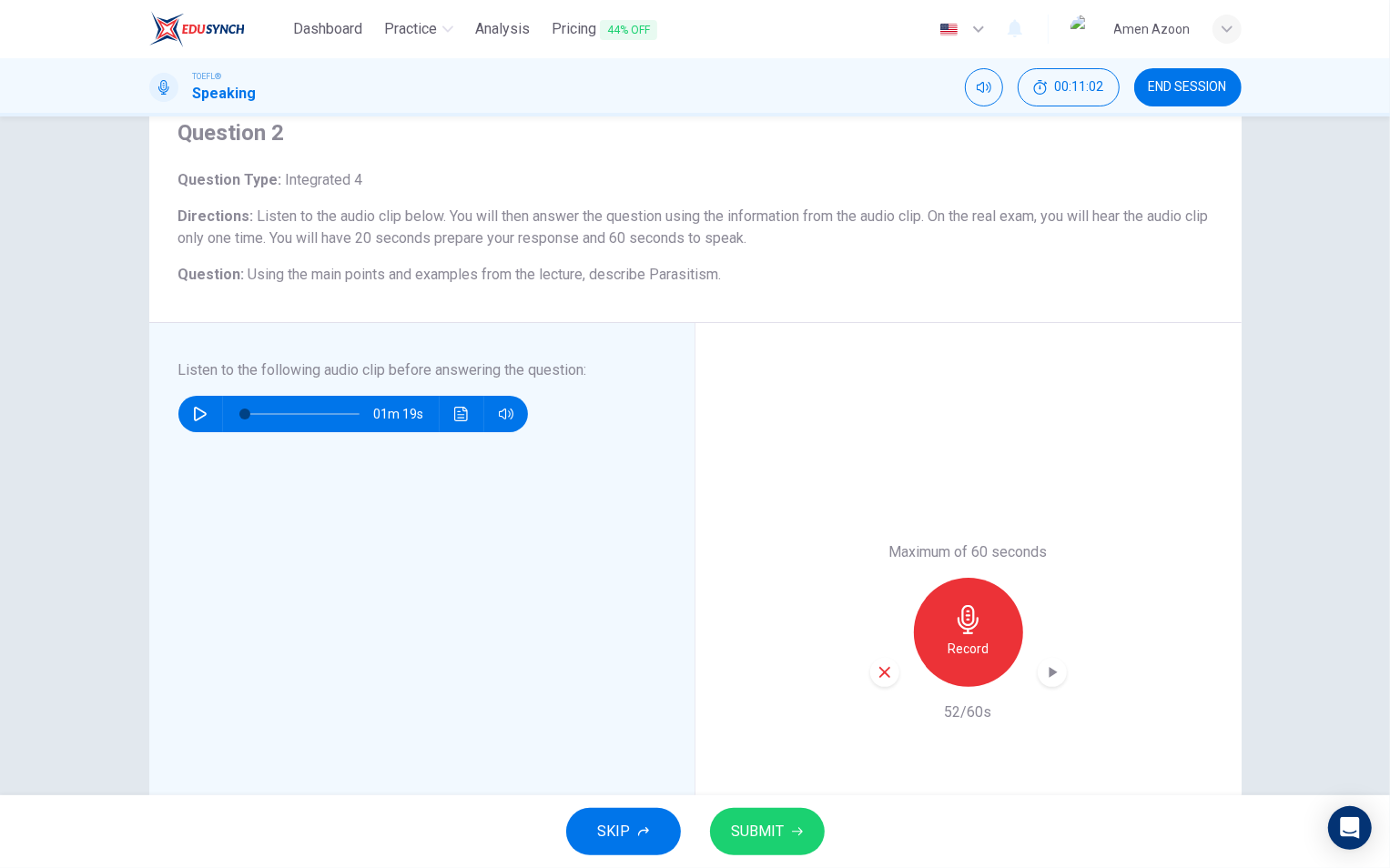 click at bounding box center [885, 672] 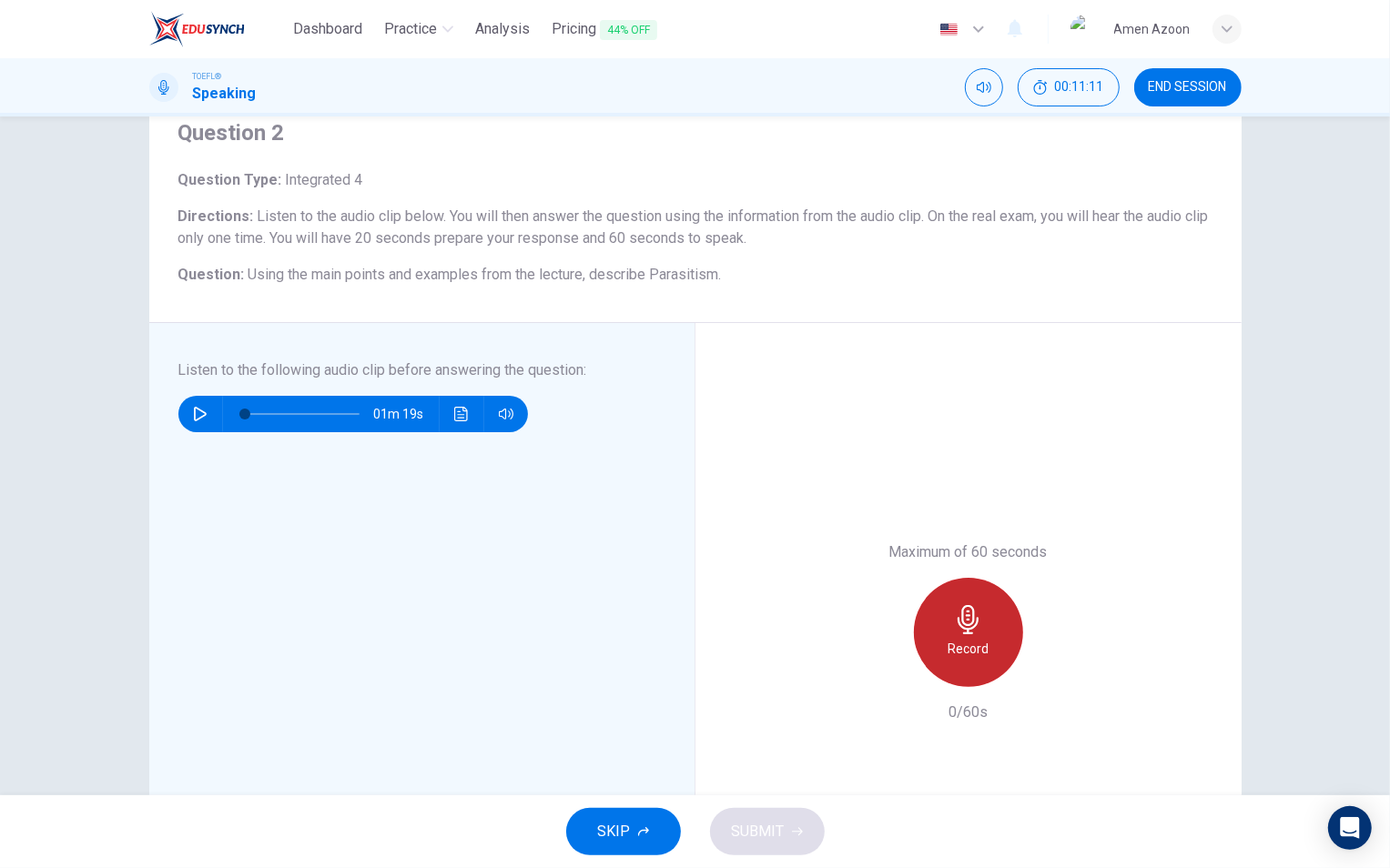 click on "Record" at bounding box center (969, 632) 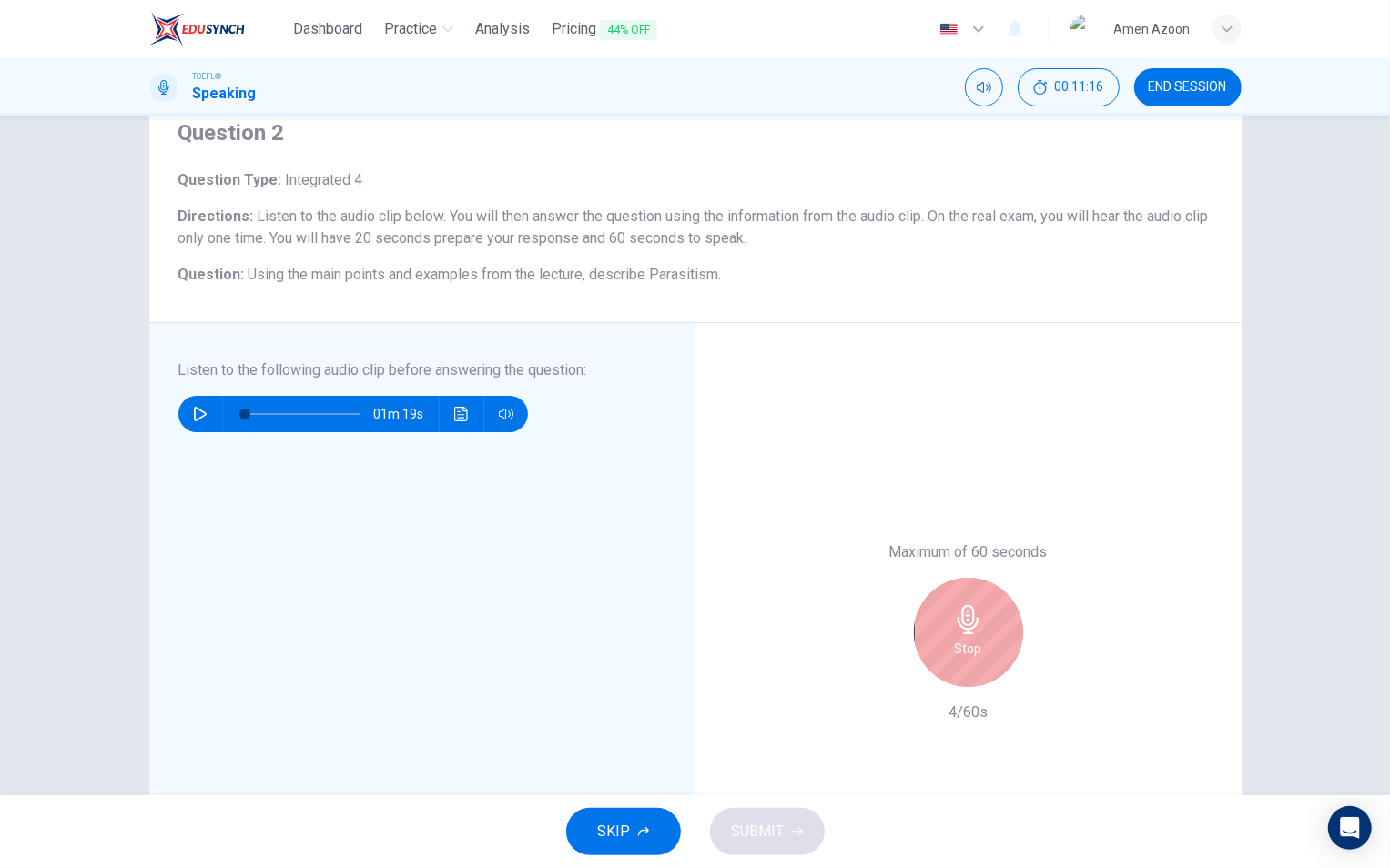click on "Stop" at bounding box center (969, 632) 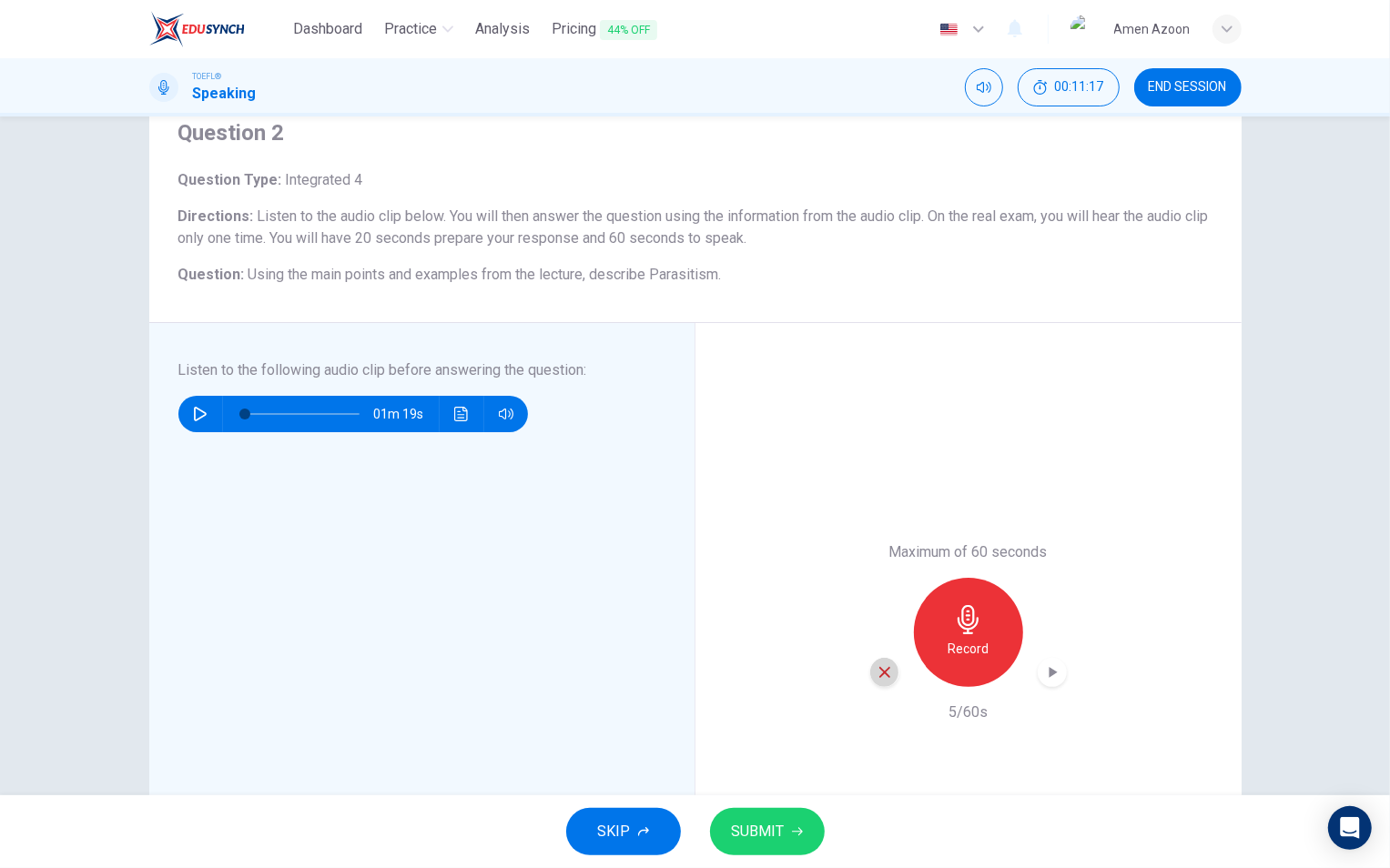 click at bounding box center (885, 672) 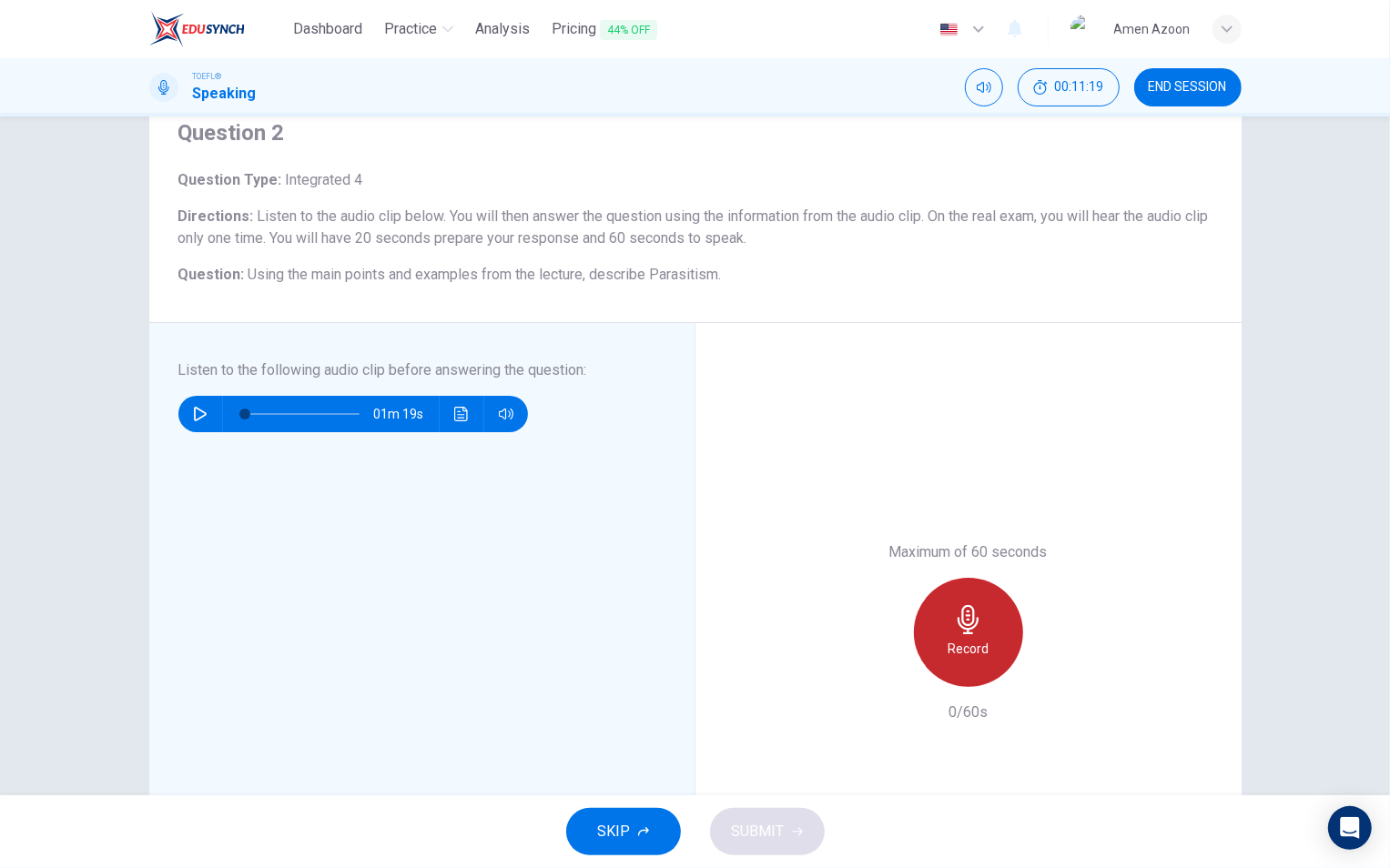 click on "Record" at bounding box center (968, 649) 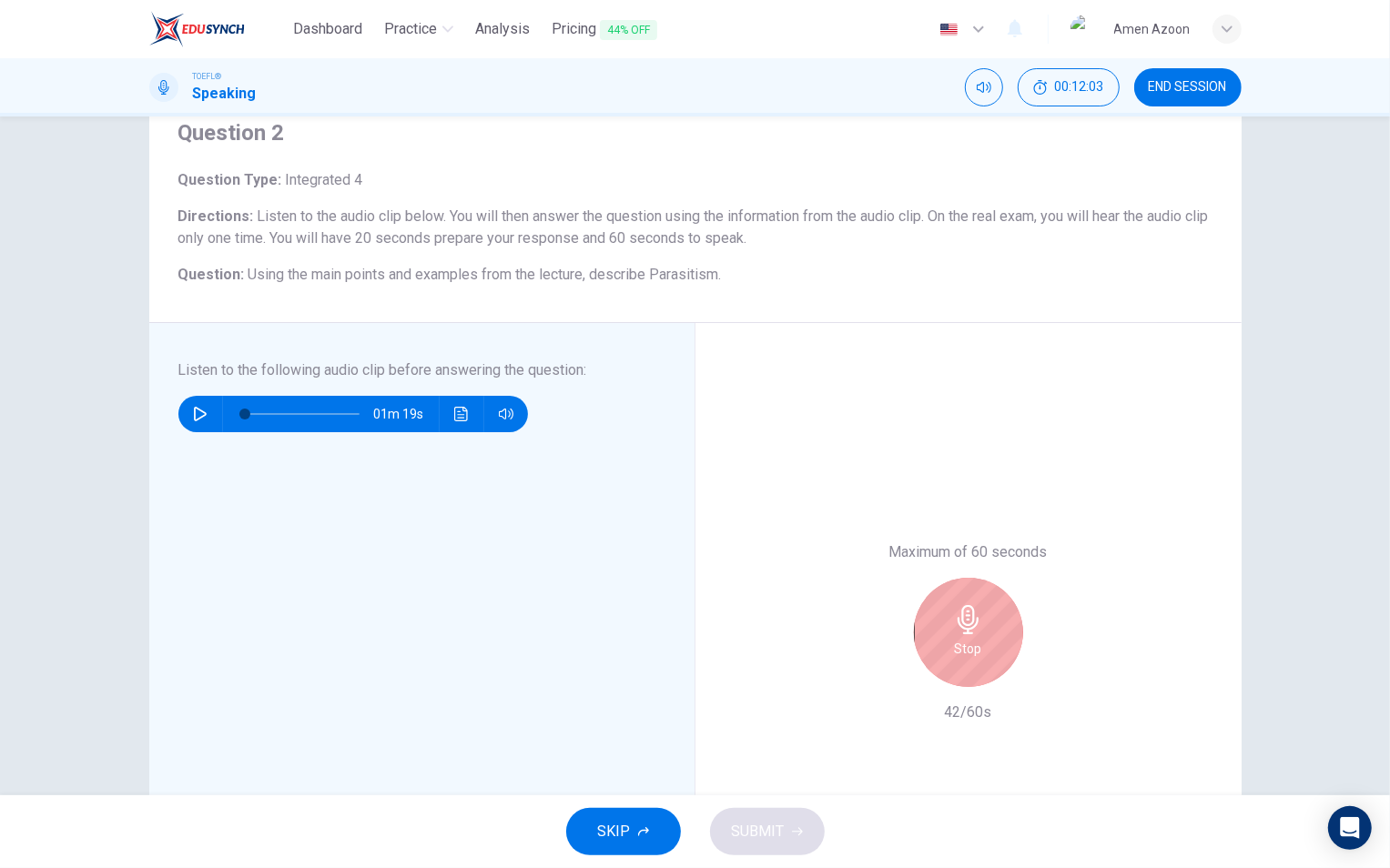 click on "Stop" at bounding box center [969, 649] 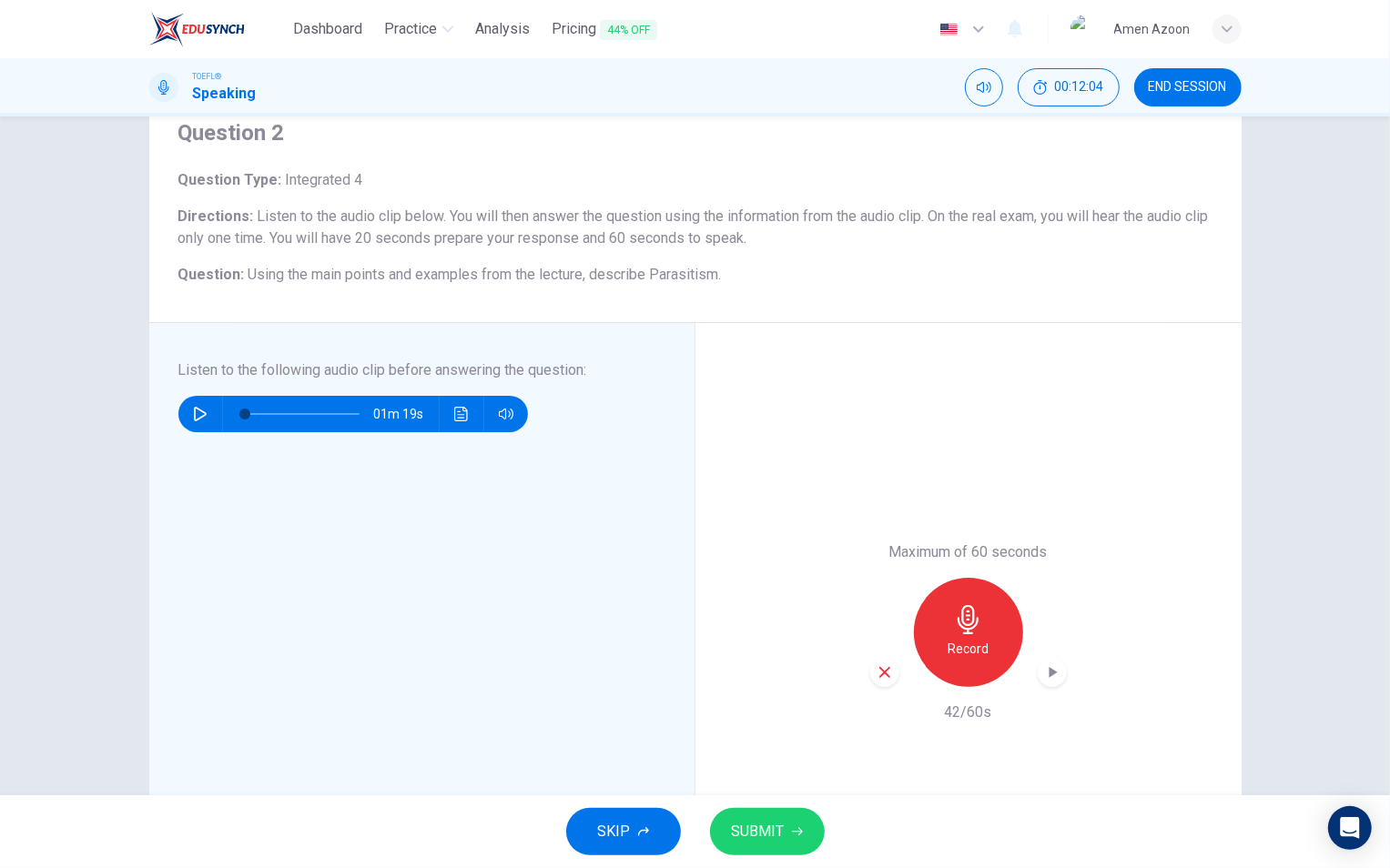 click at bounding box center [885, 672] 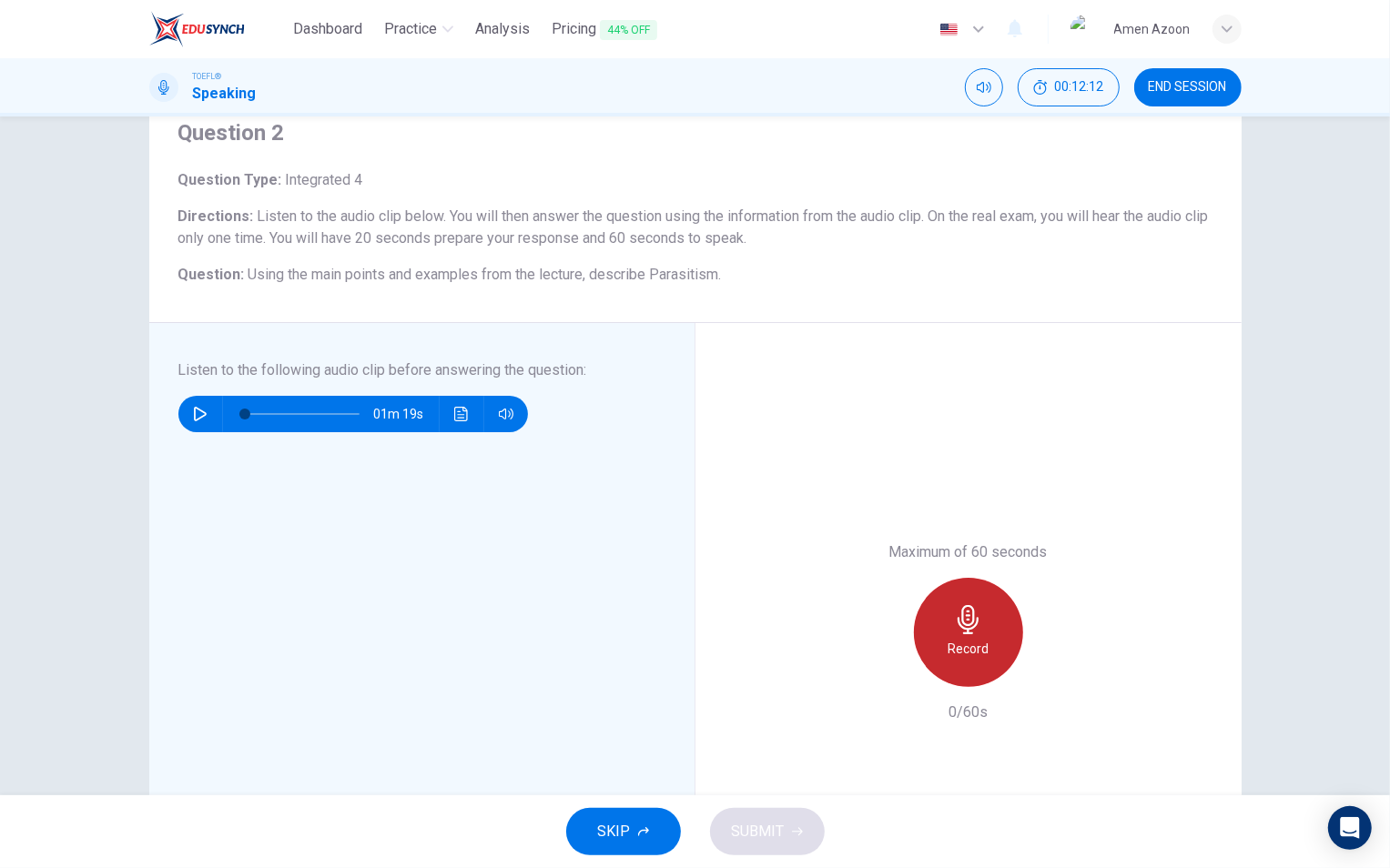 click on "Record" at bounding box center [969, 632] 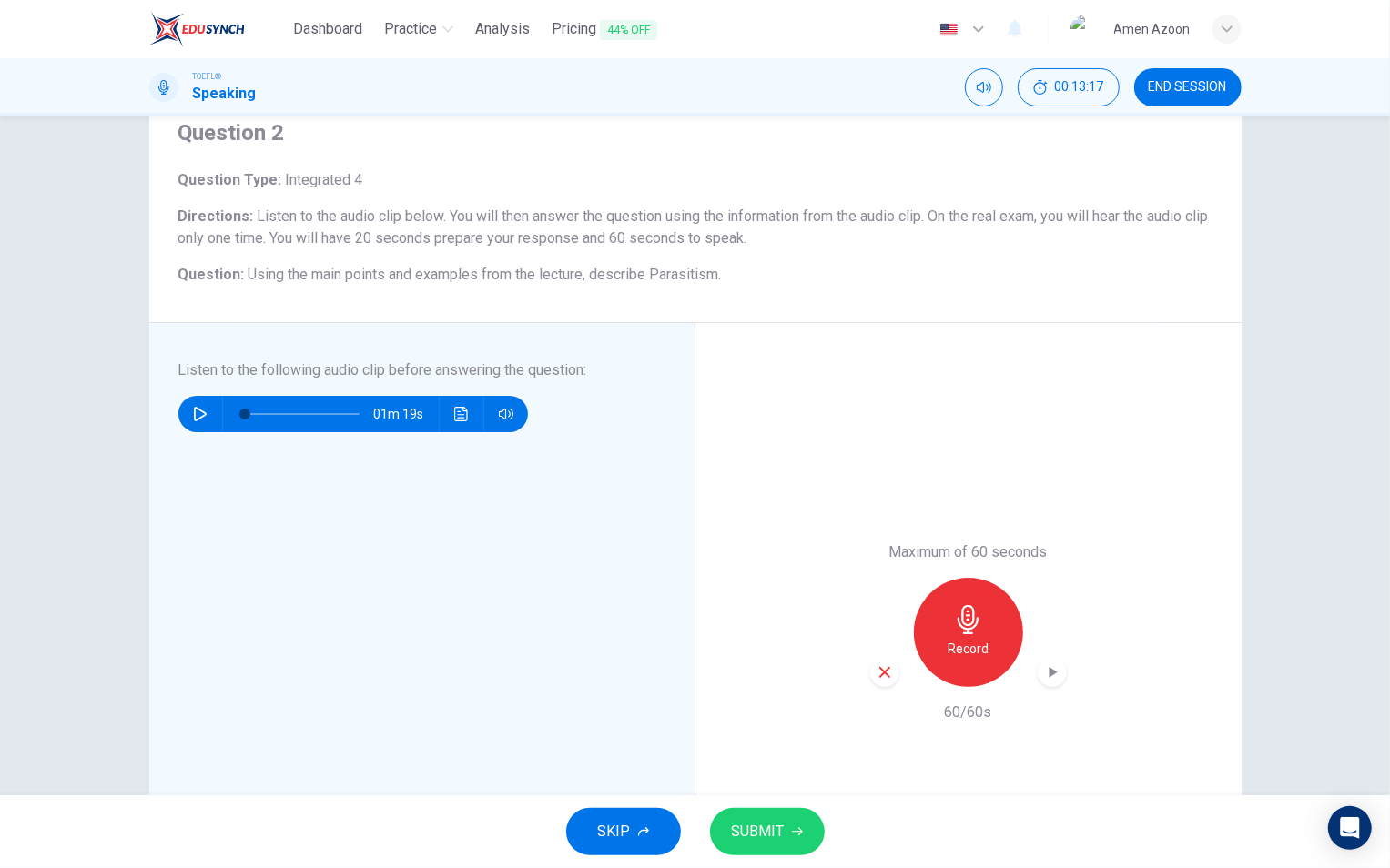 click on "SUBMIT" at bounding box center [758, 832] 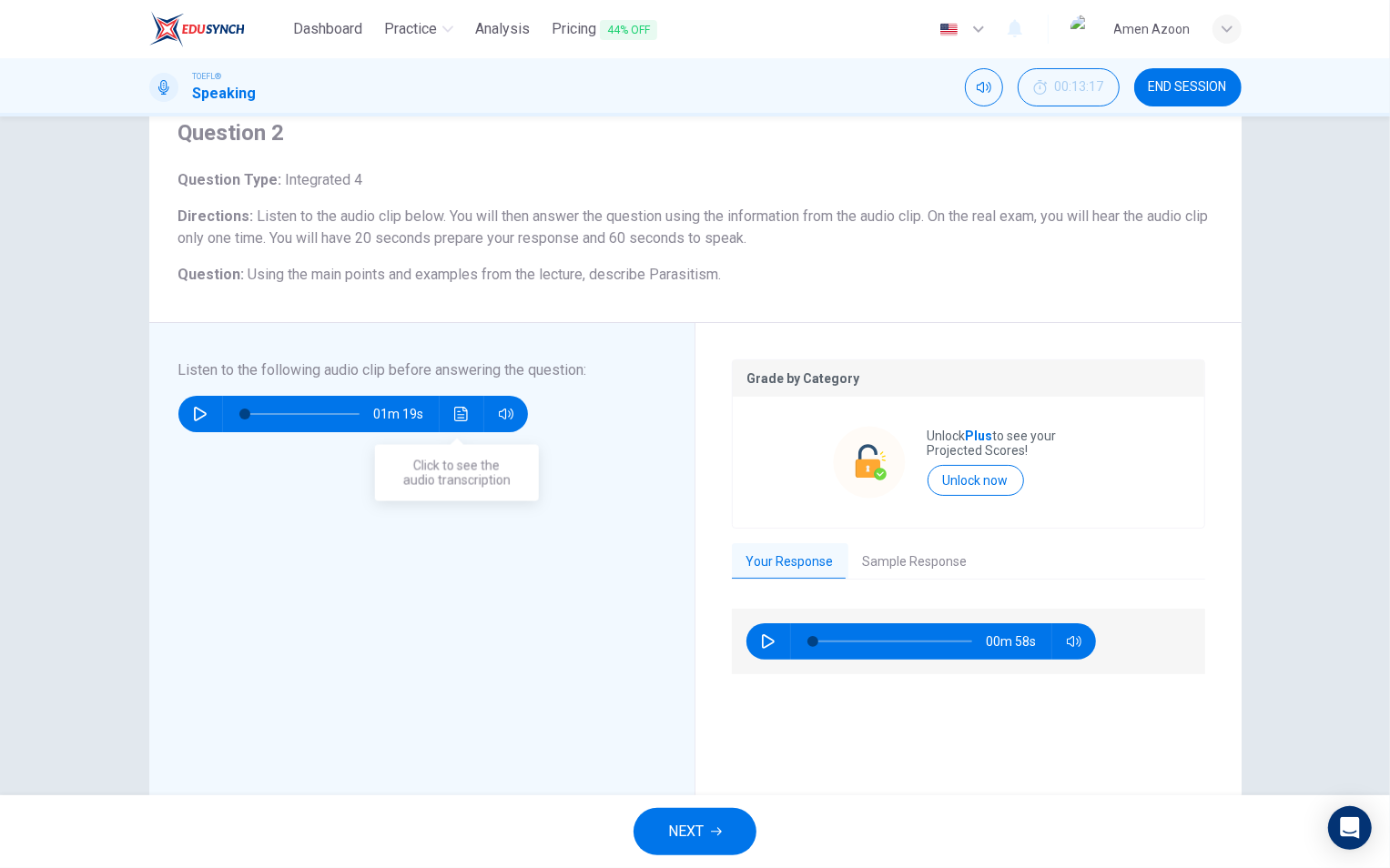 click at bounding box center [462, 414] 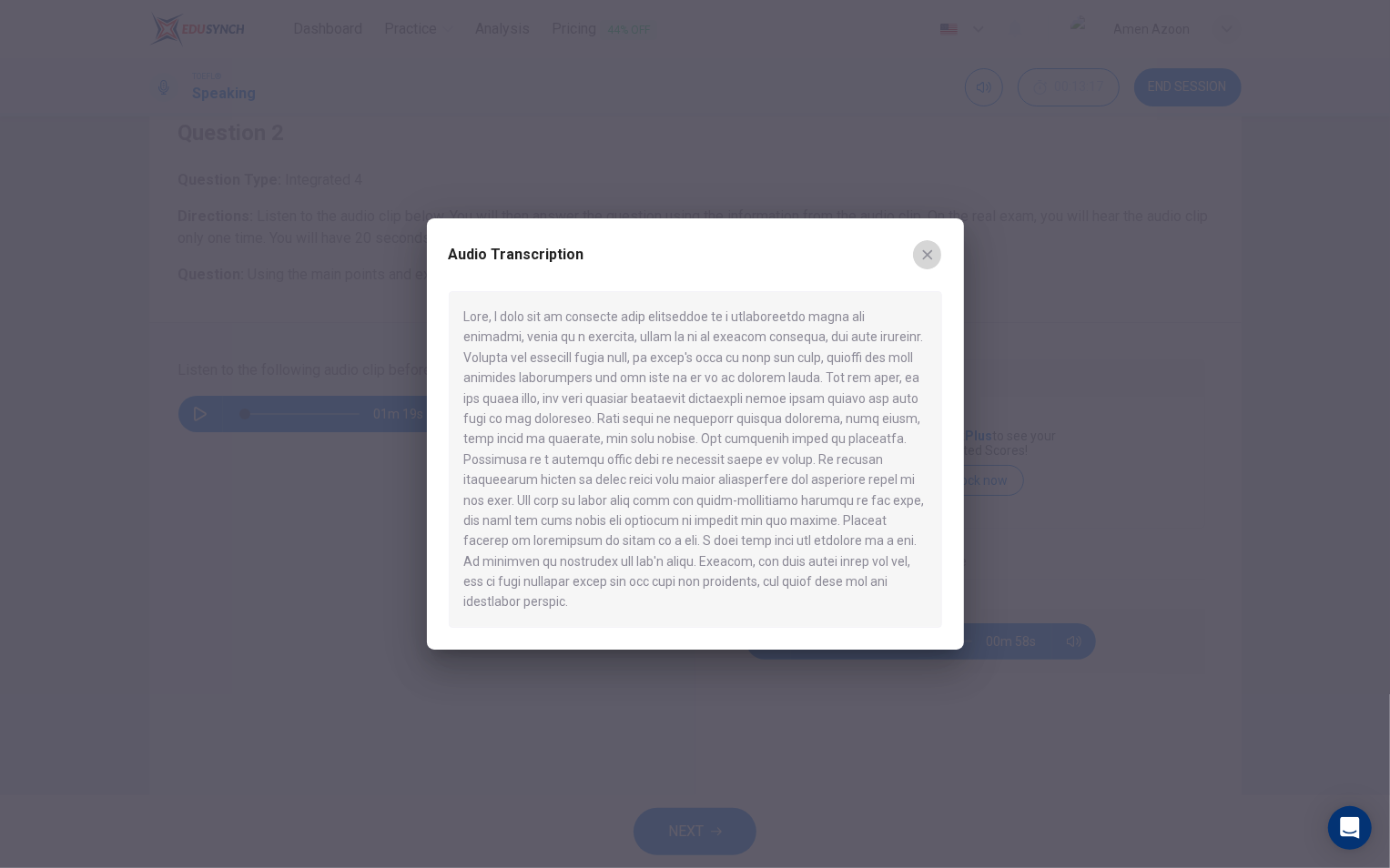 click at bounding box center [928, 255] 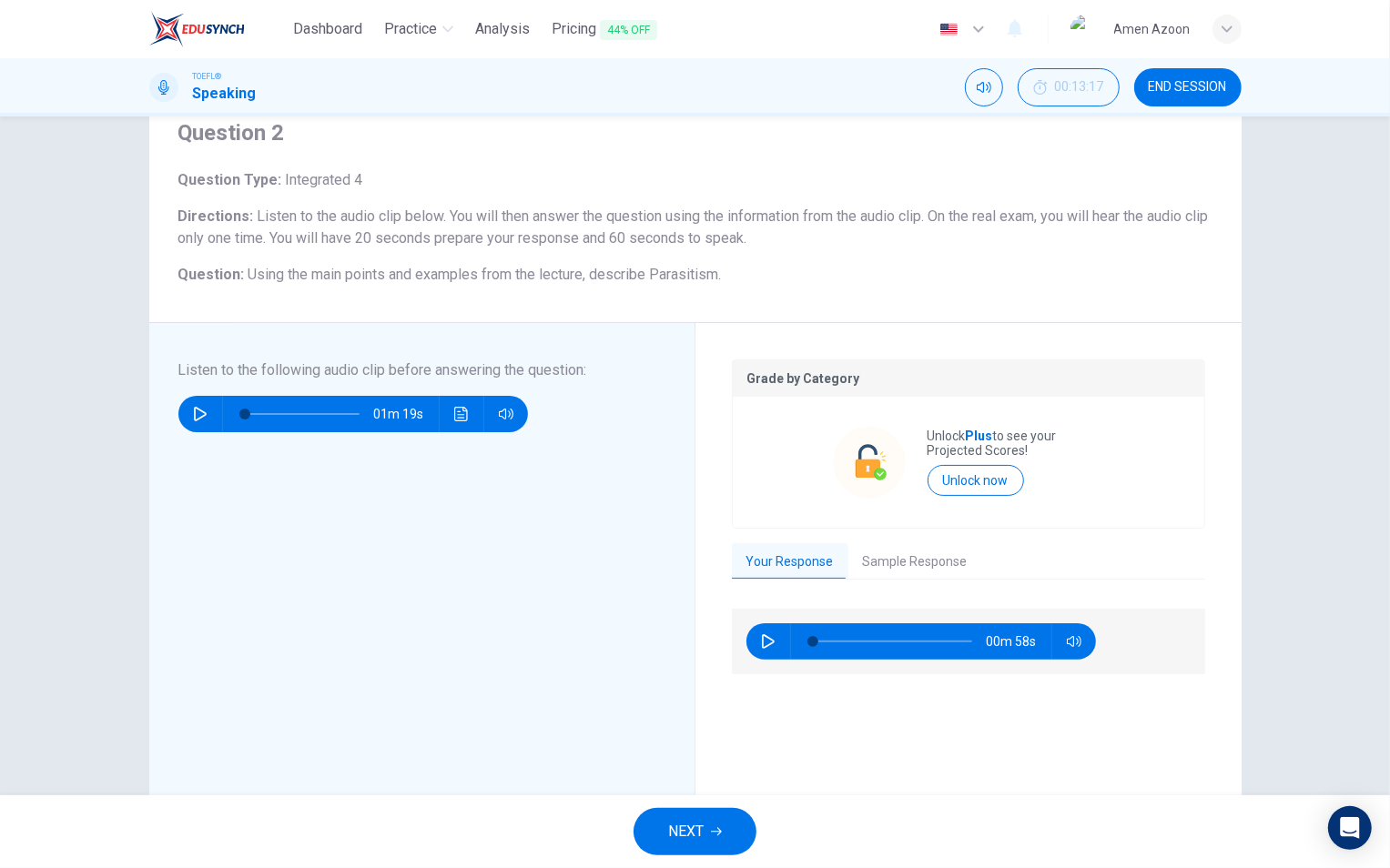 click on "Grade by Category Unlock Plus to see your Projected Scores! Unlock now Your Response Sample Response 00m 58s 01m 00s" at bounding box center [969, 632] 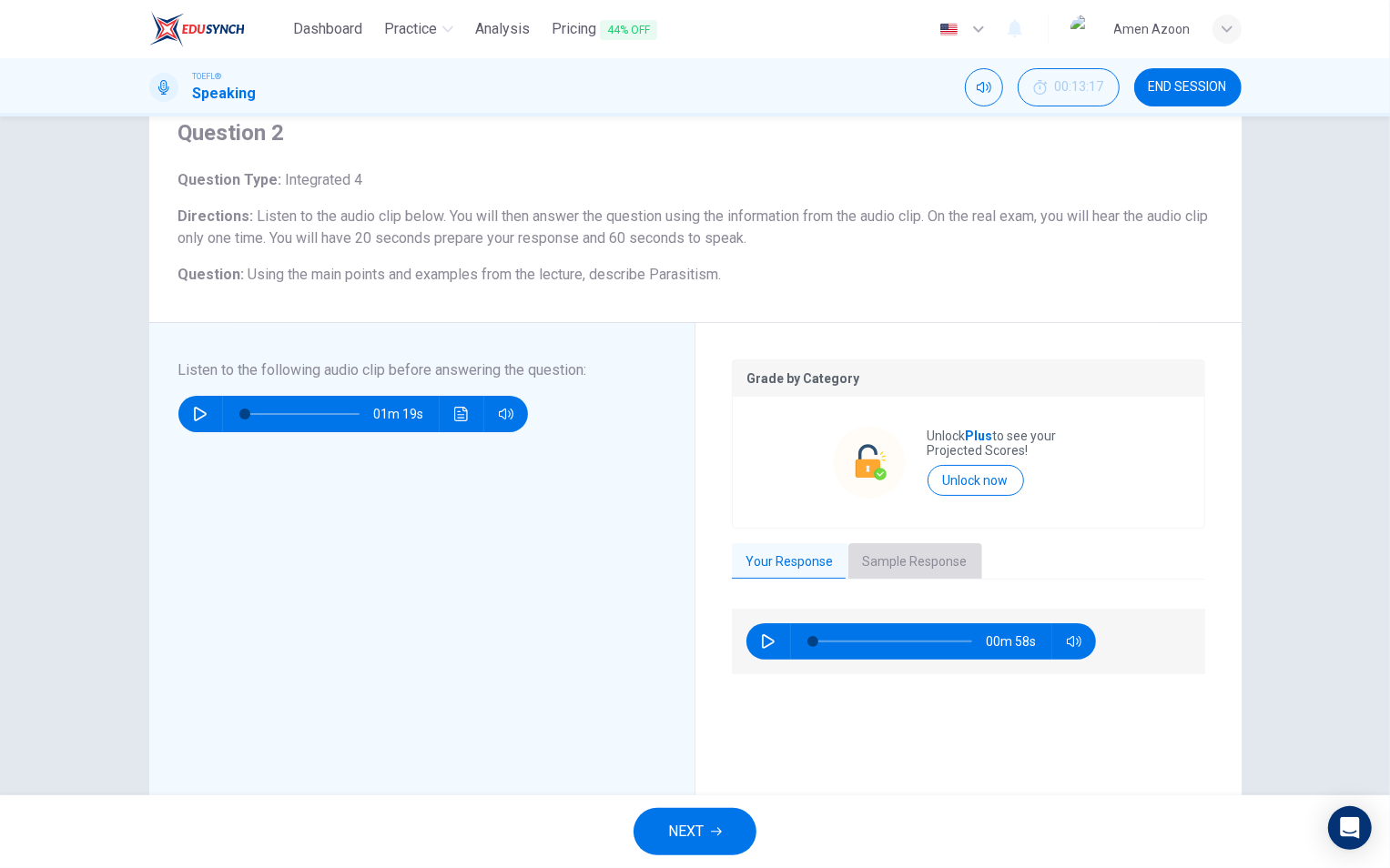click on "Sample Response" at bounding box center [915, 562] 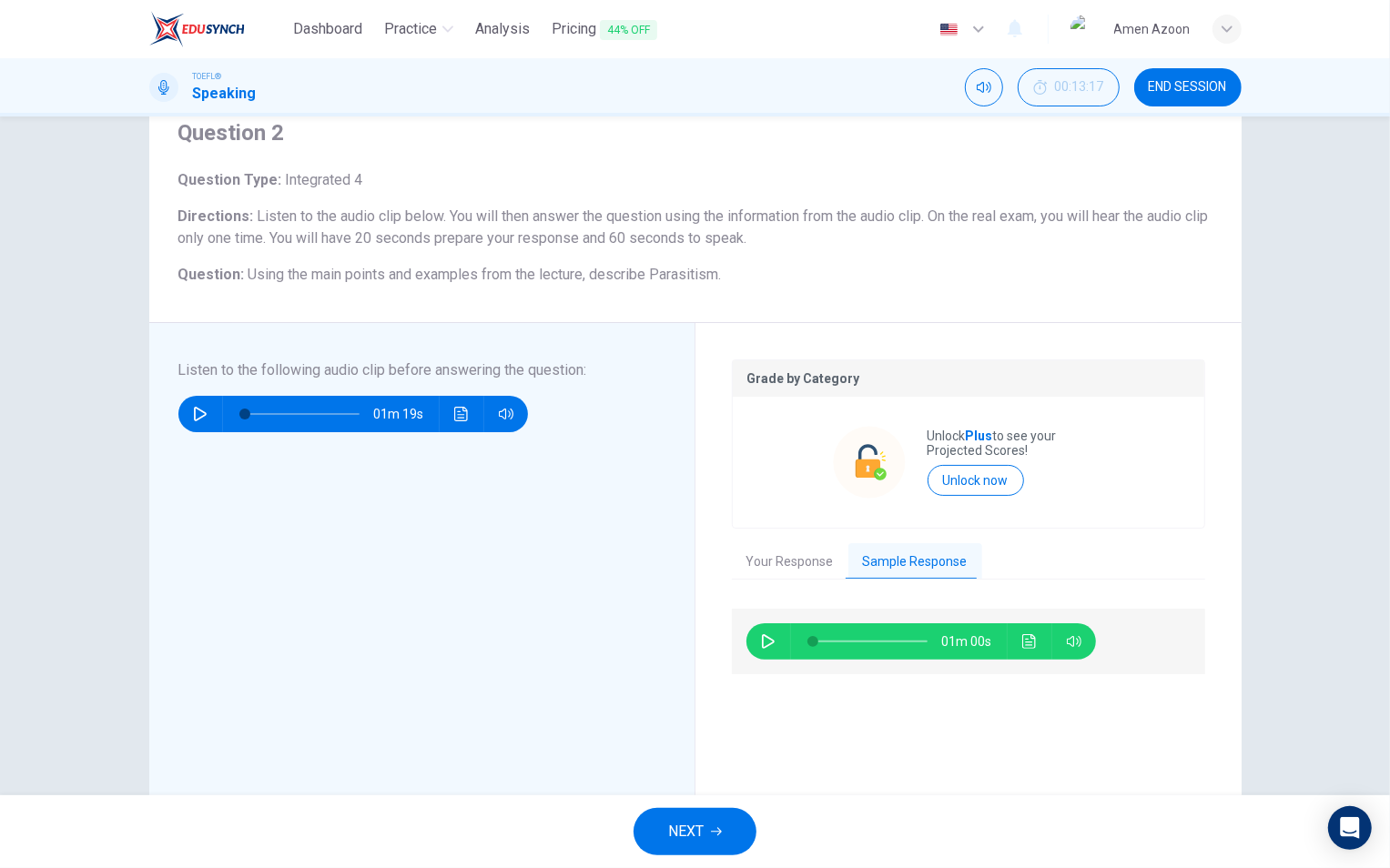 click at bounding box center (768, 641) 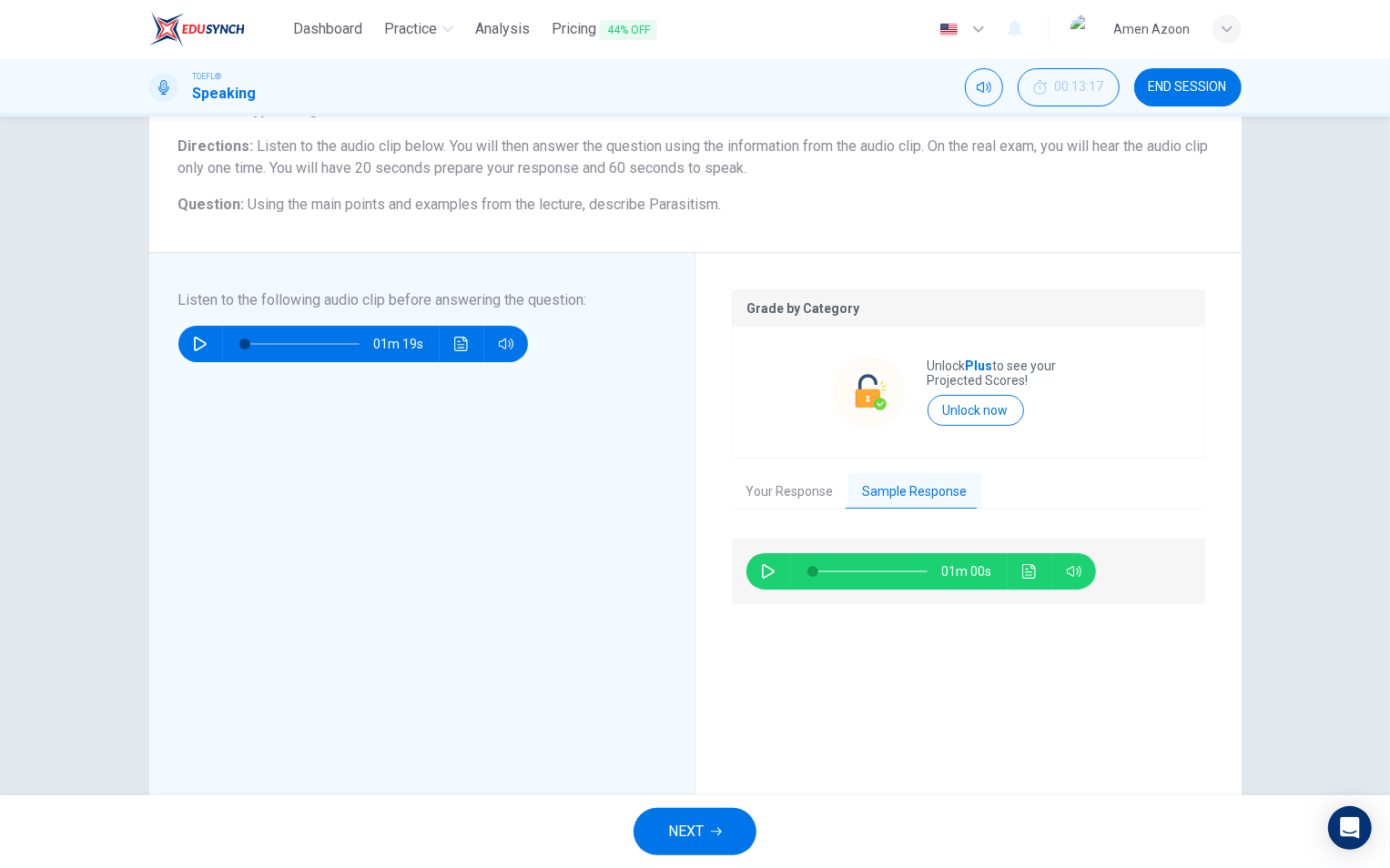 scroll, scrollTop: 132, scrollLeft: 0, axis: vertical 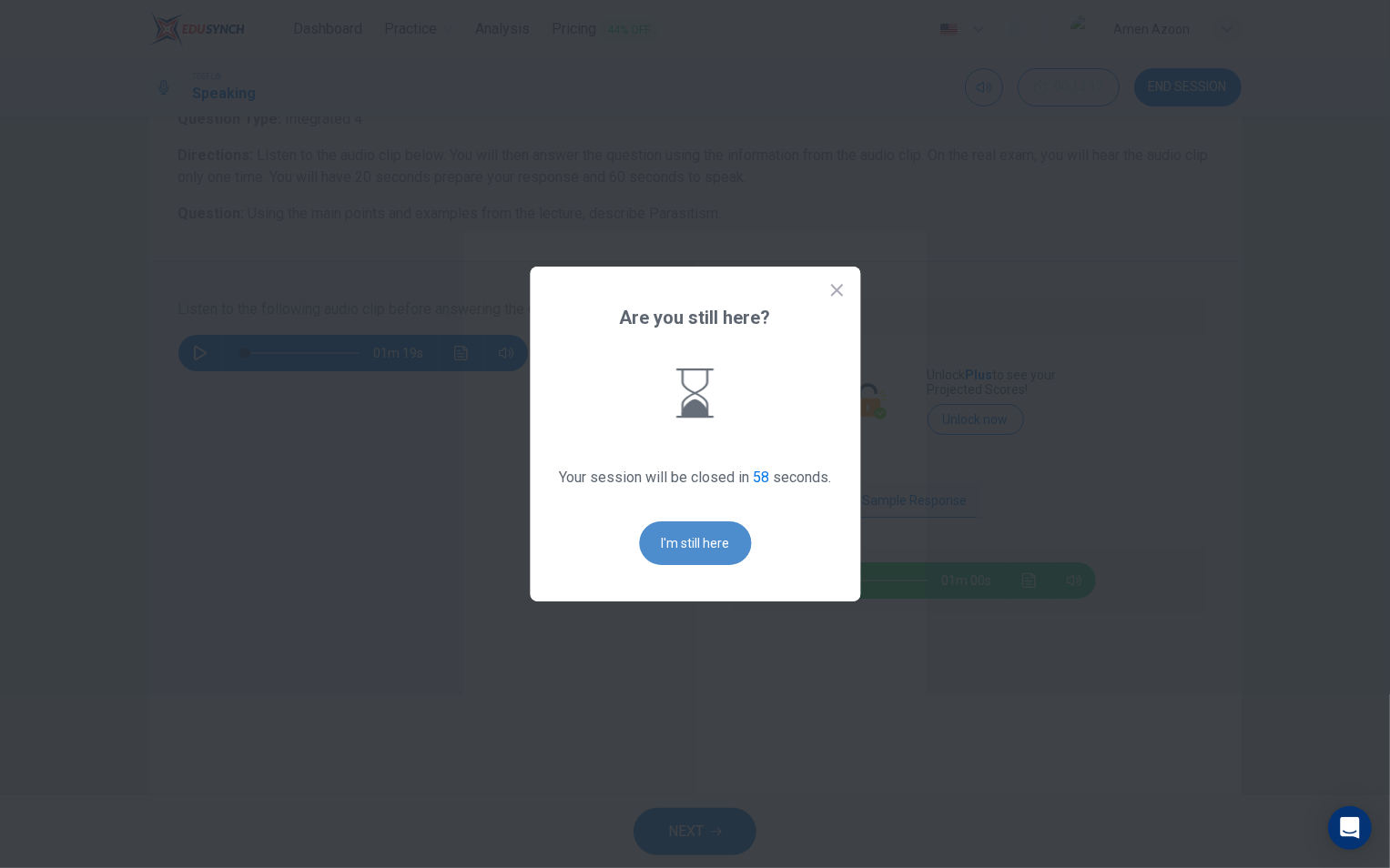 click on "I'm still here" at bounding box center (695, 543) 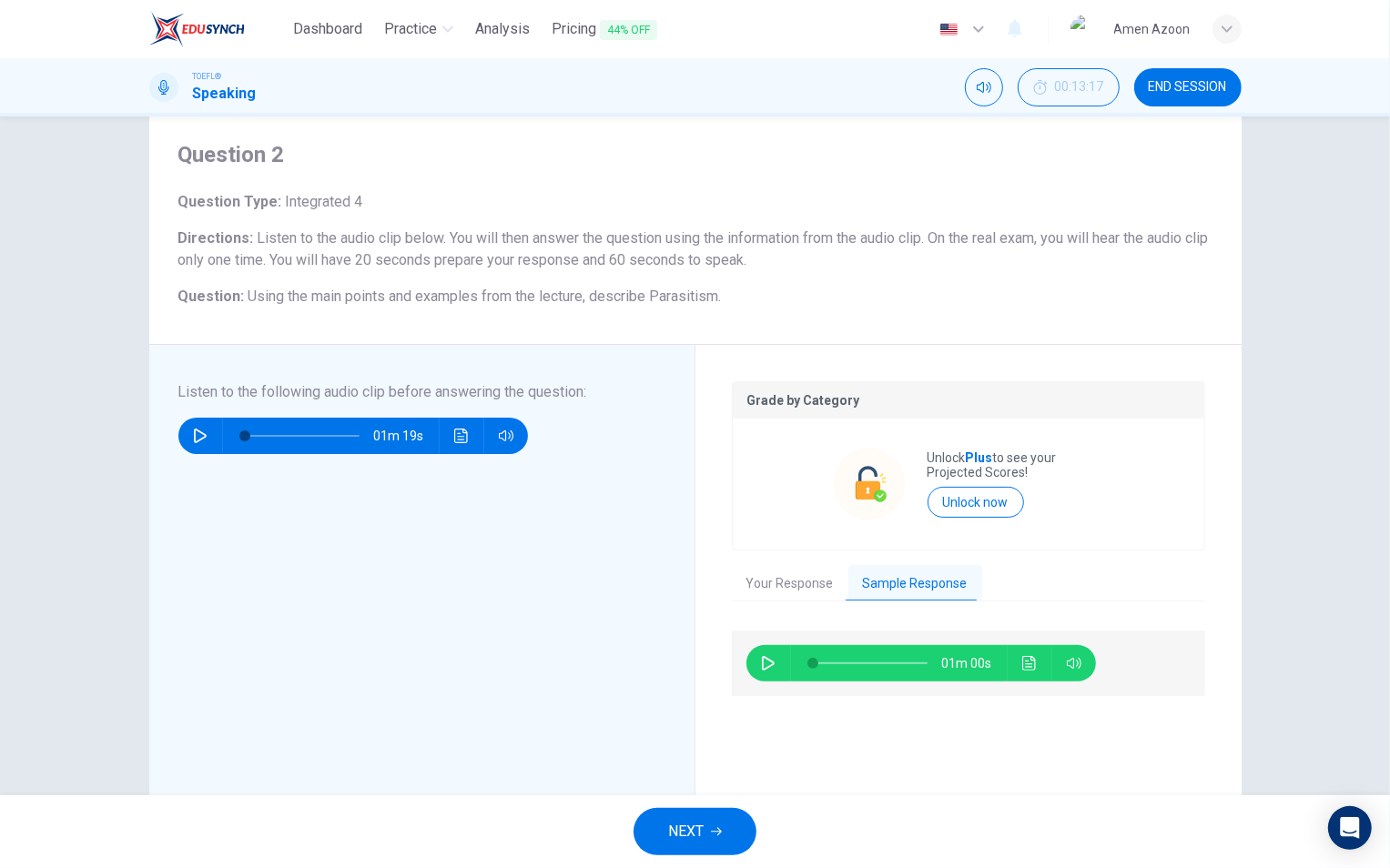 scroll, scrollTop: 0, scrollLeft: 0, axis: both 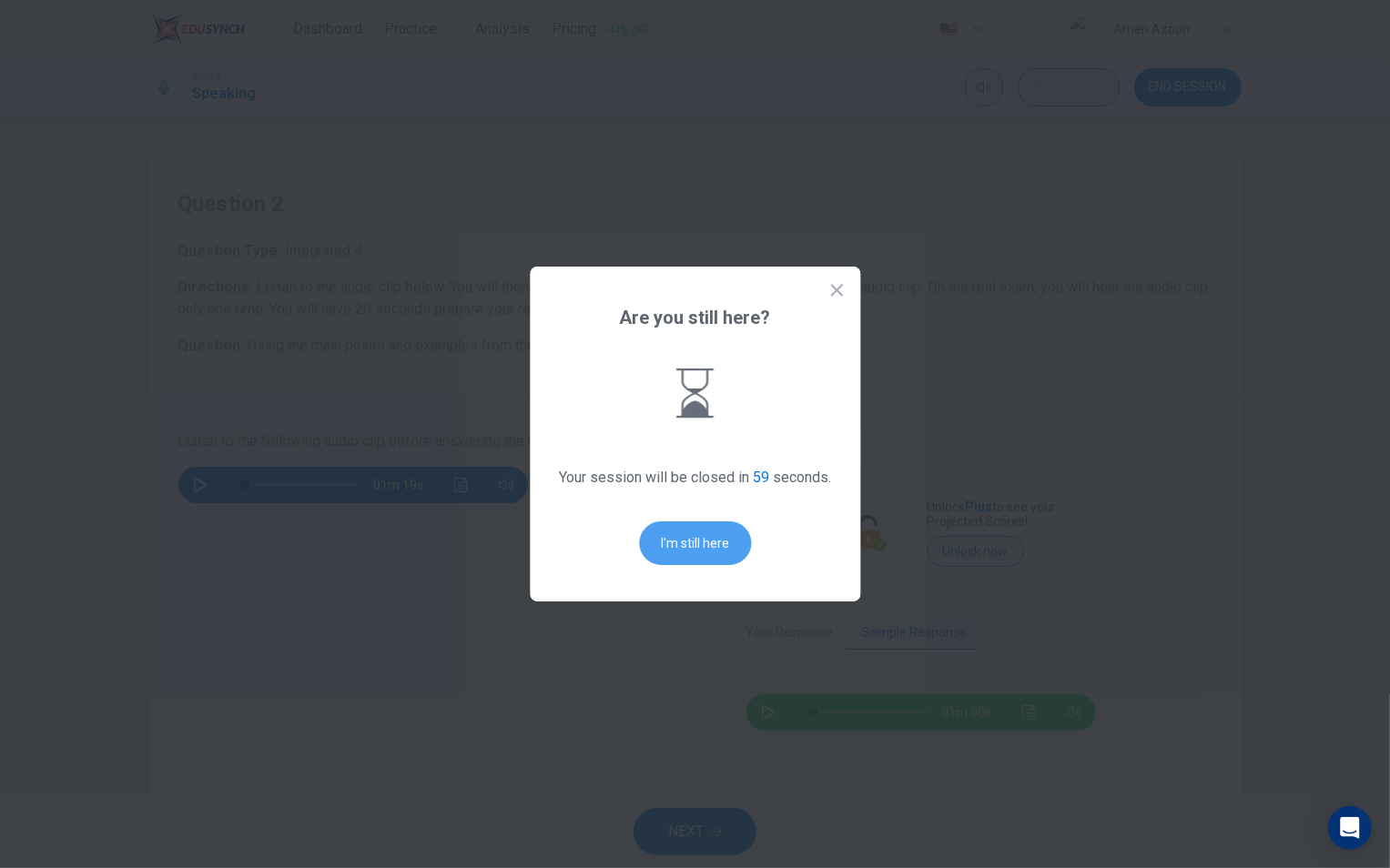 click on "I'm still here" at bounding box center [695, 543] 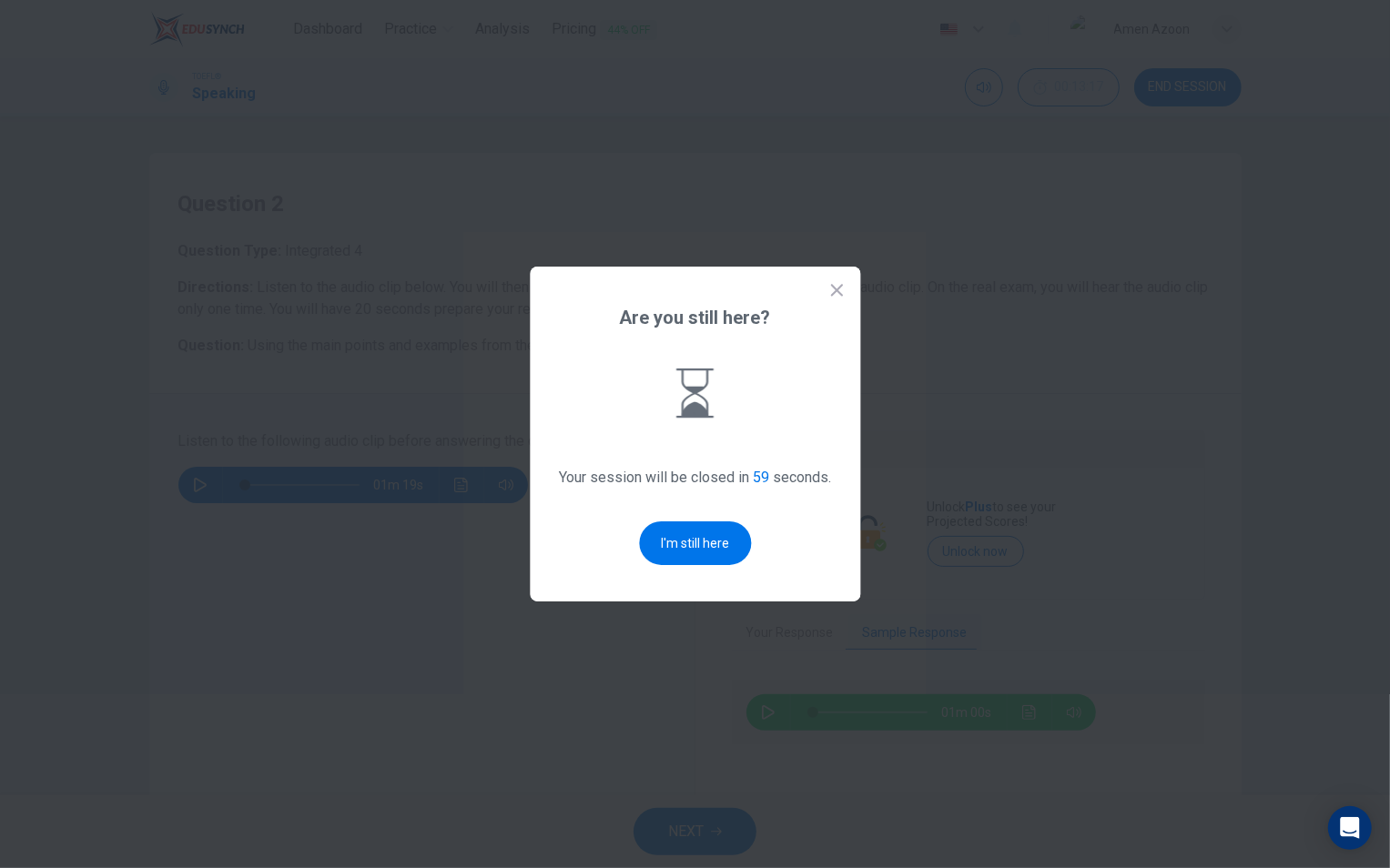 click on "I'm still here" at bounding box center [695, 543] 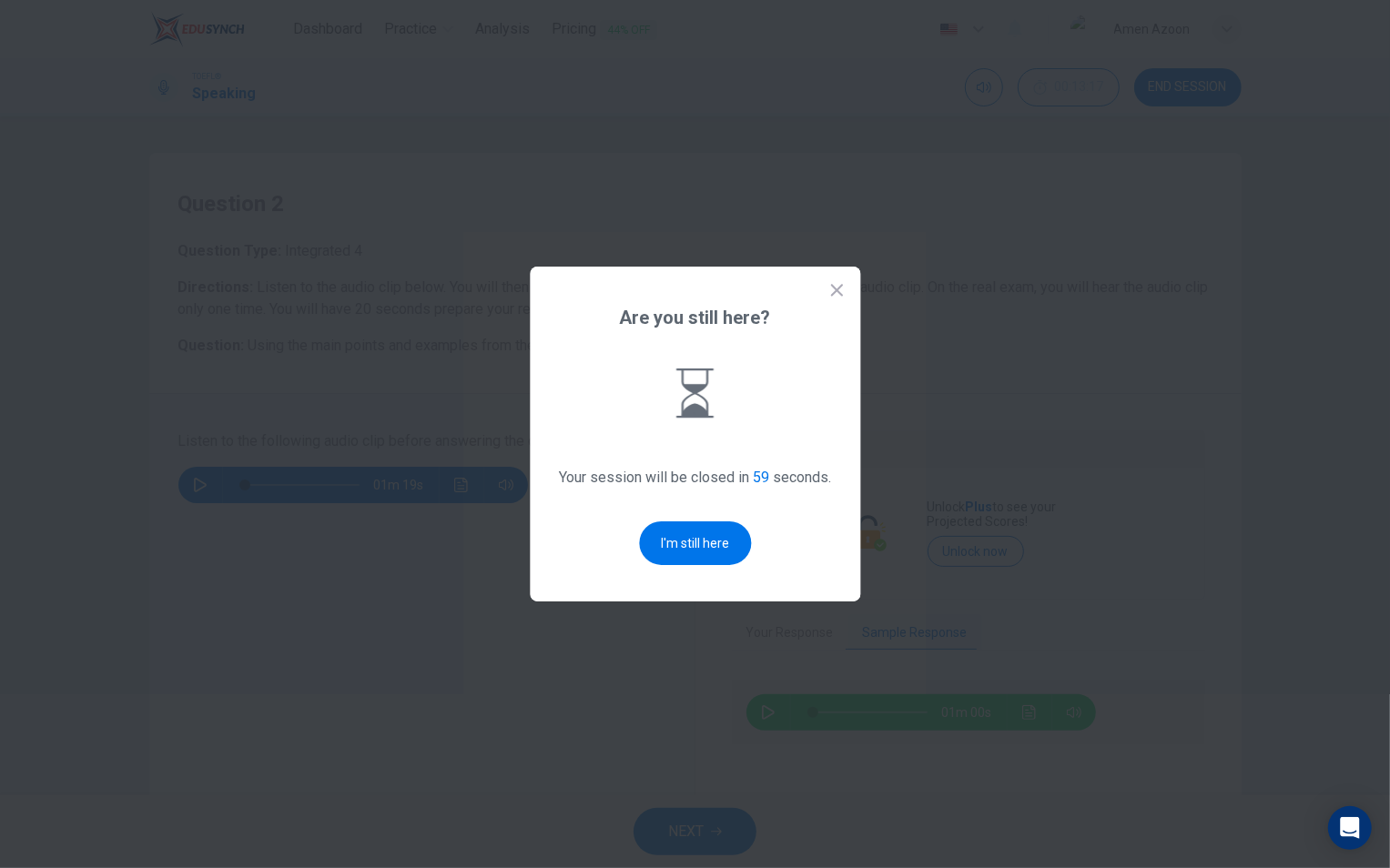 click on "I'm still here" at bounding box center (695, 543) 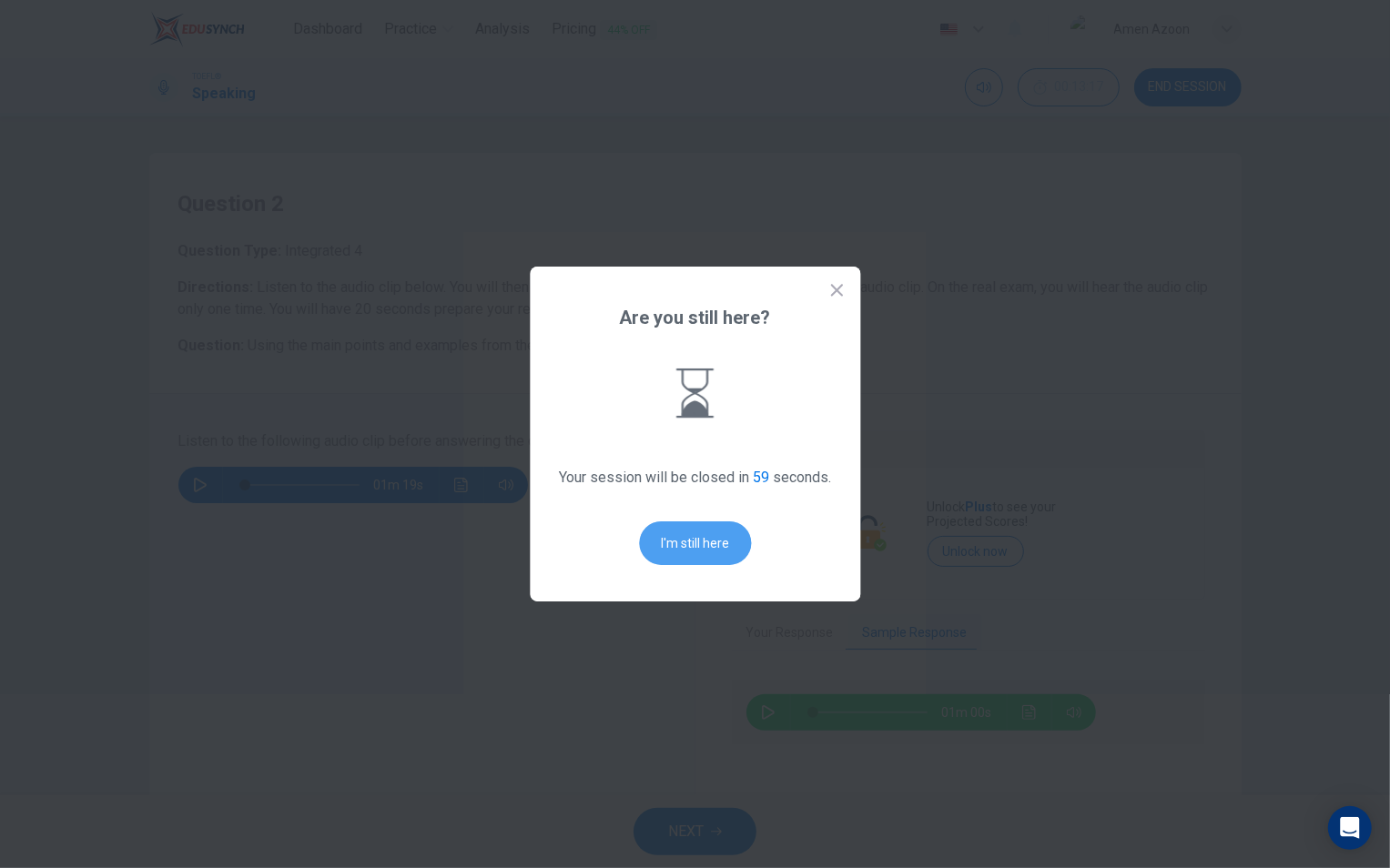 click on "I'm still here" at bounding box center (695, 543) 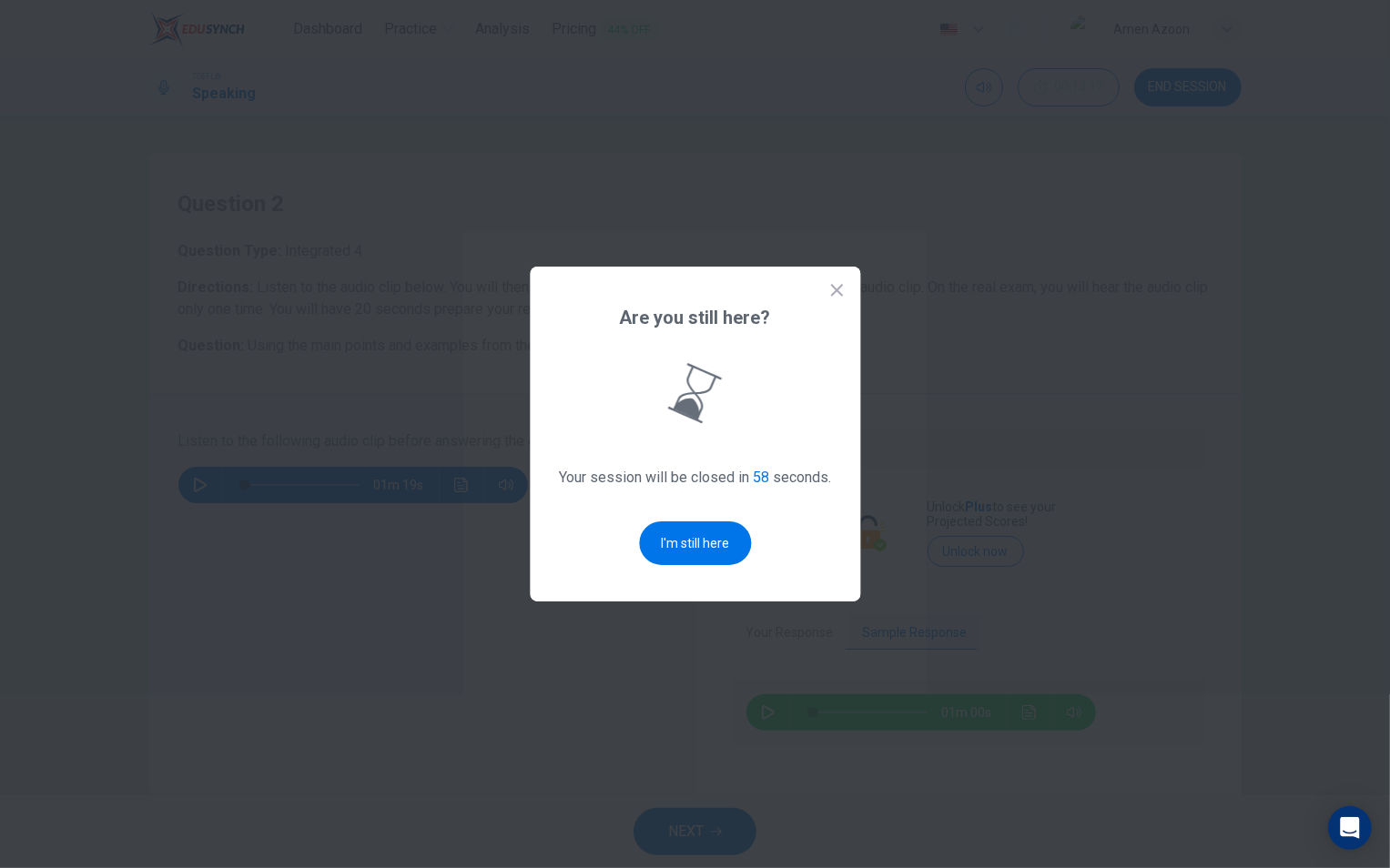 click on "I'm still here" at bounding box center [695, 543] 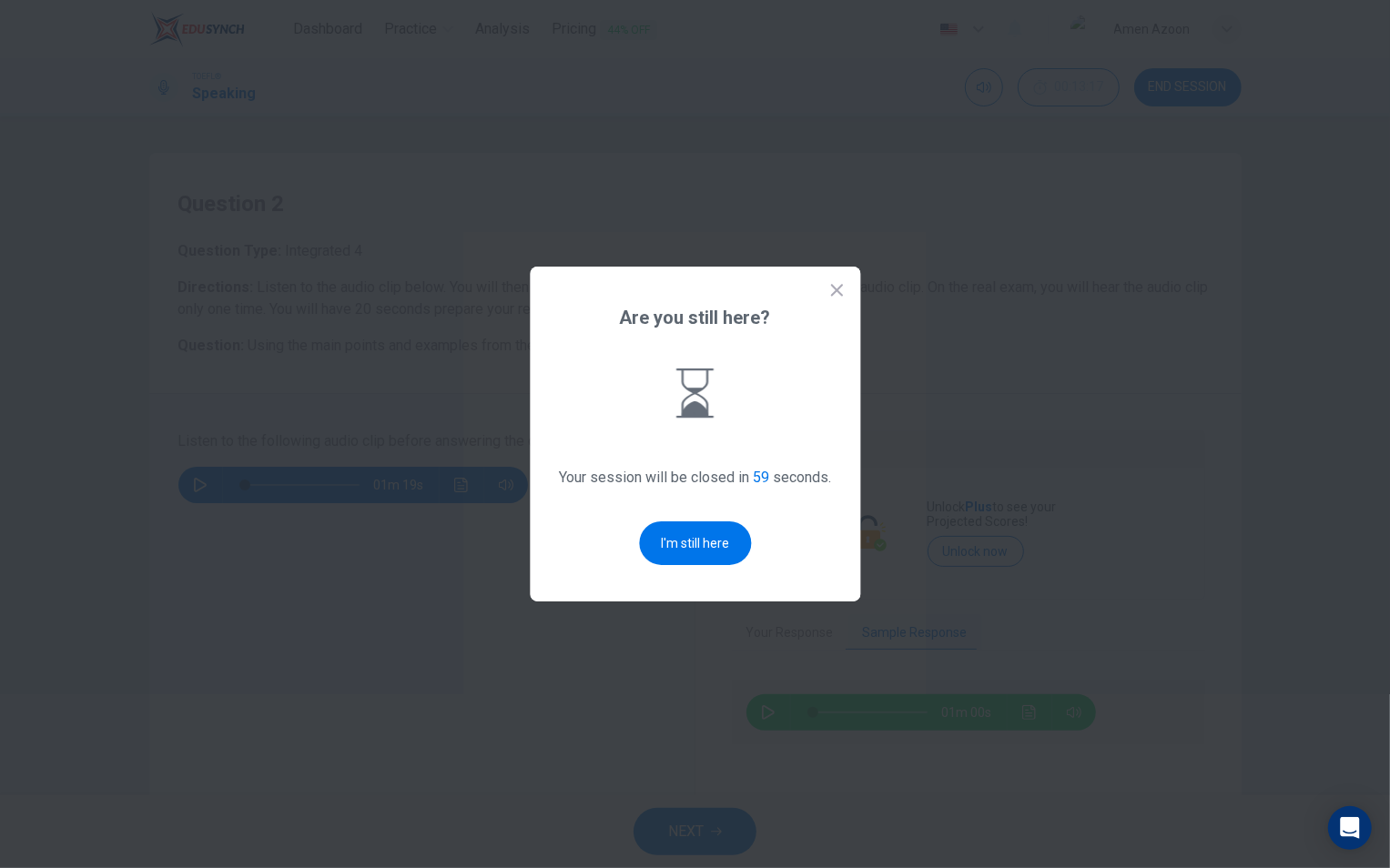 click on "I'm still here" at bounding box center (695, 543) 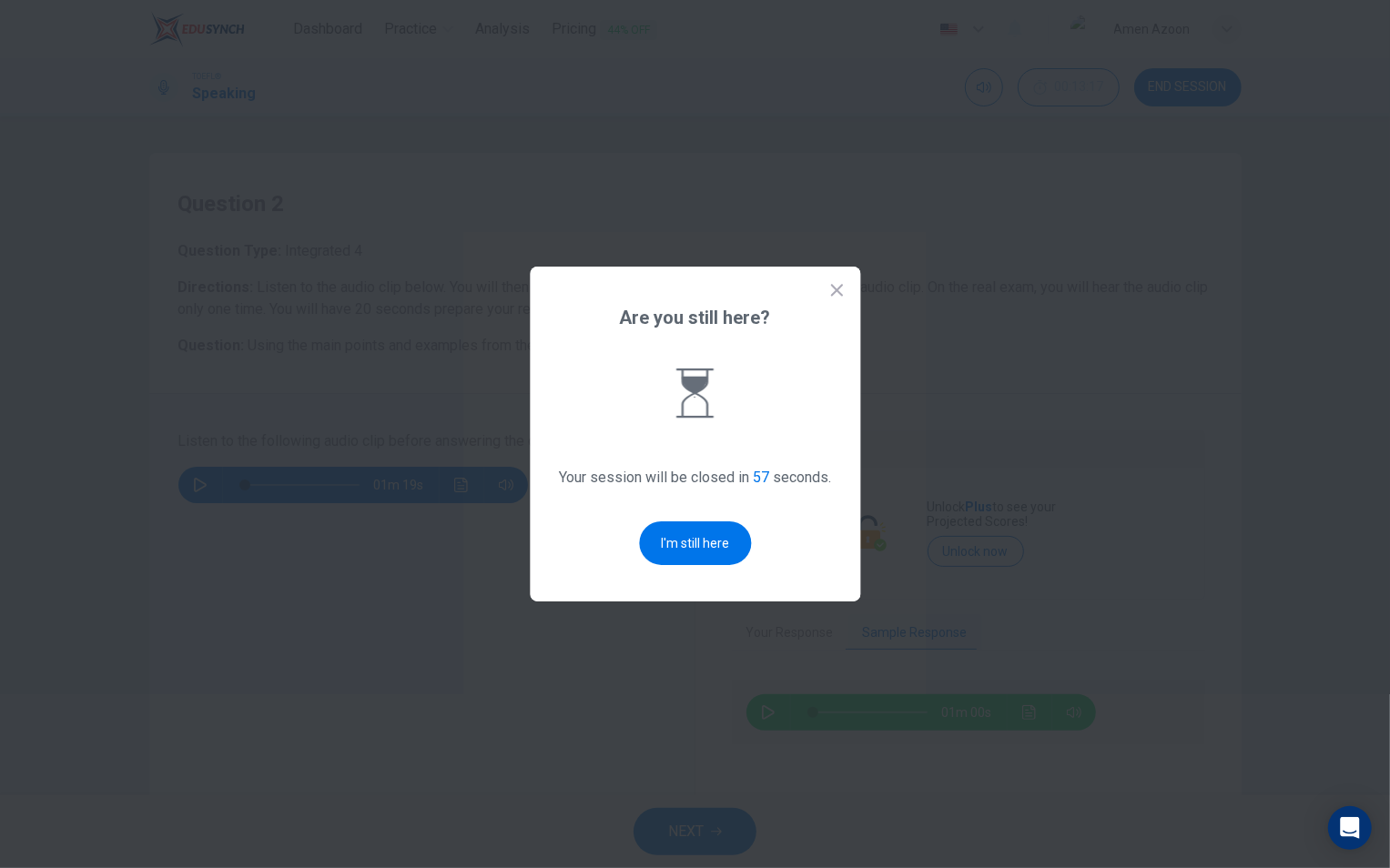 click on "I'm still here" at bounding box center [695, 543] 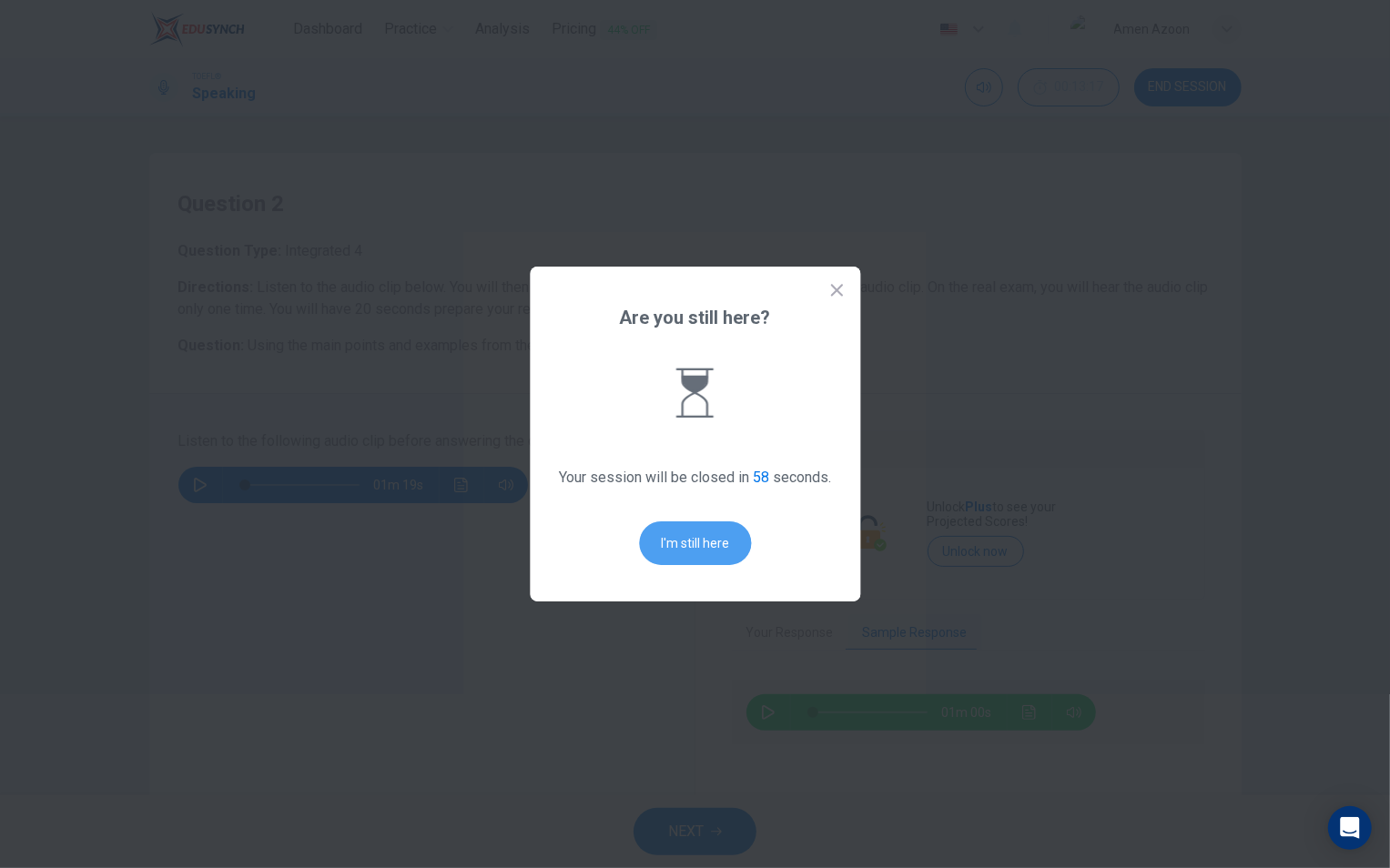 click on "I'm still here" at bounding box center (695, 543) 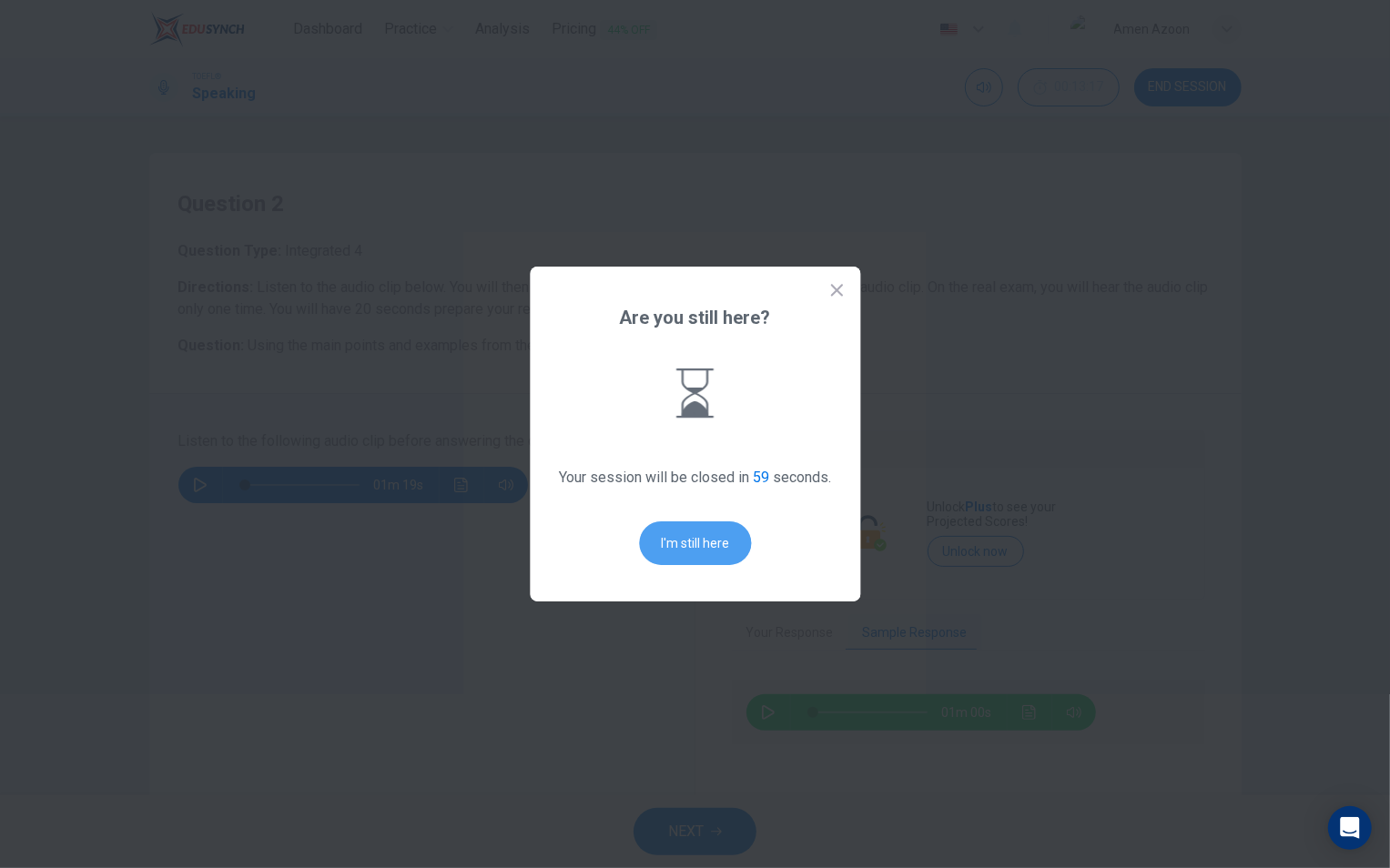 click on "I'm still here" at bounding box center [695, 543] 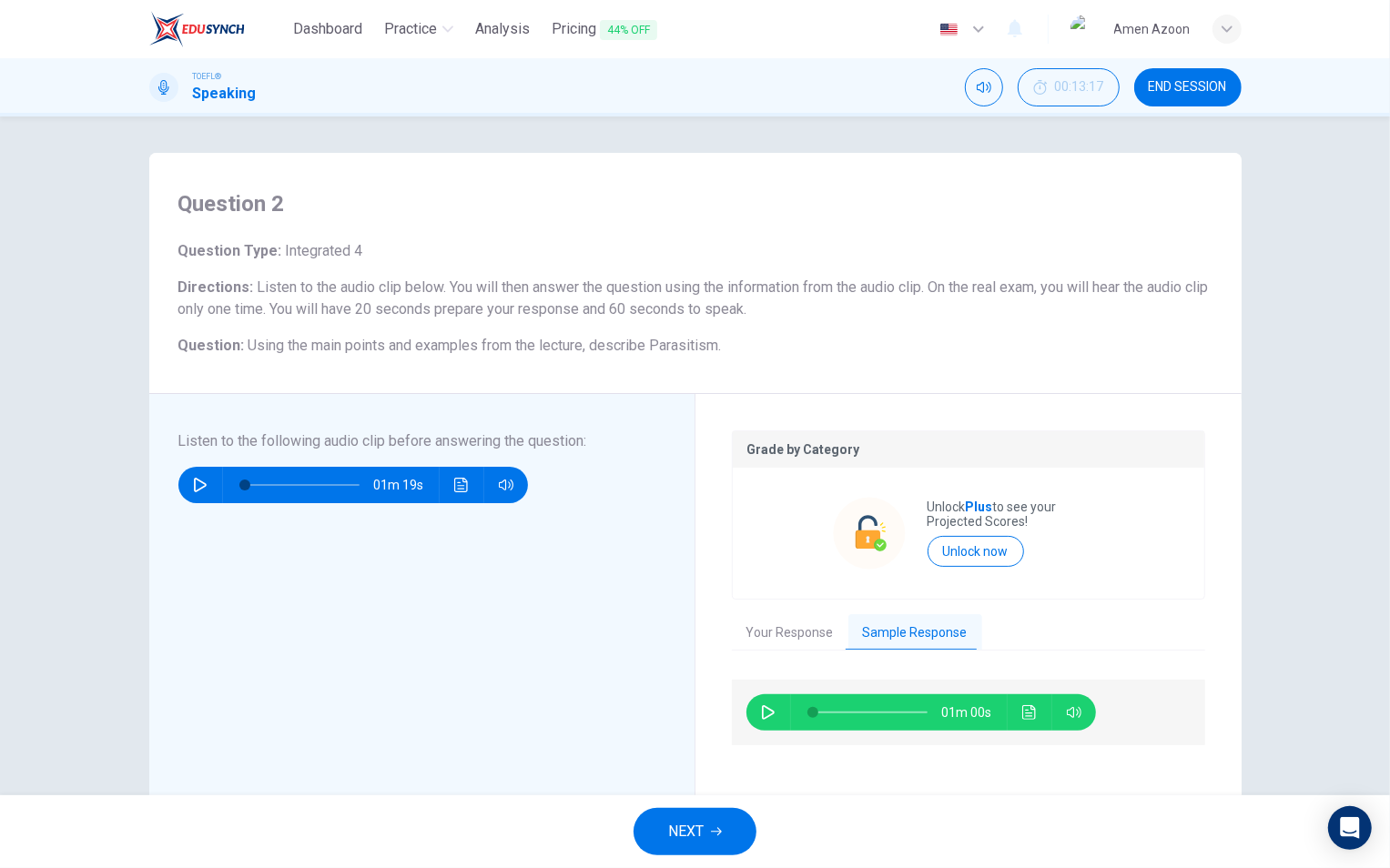 click on "NEXT" at bounding box center [685, 832] 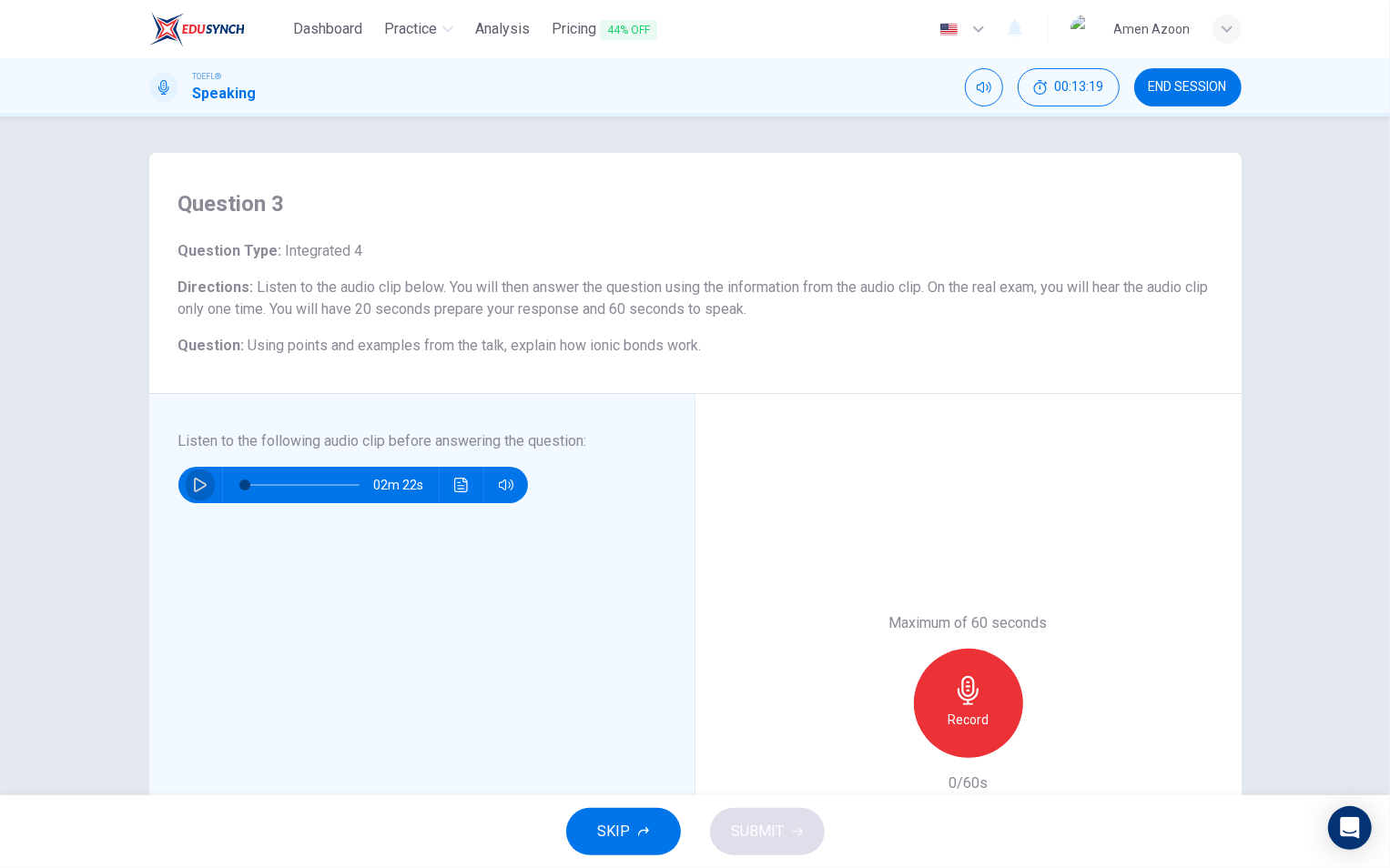 click at bounding box center (200, 485) 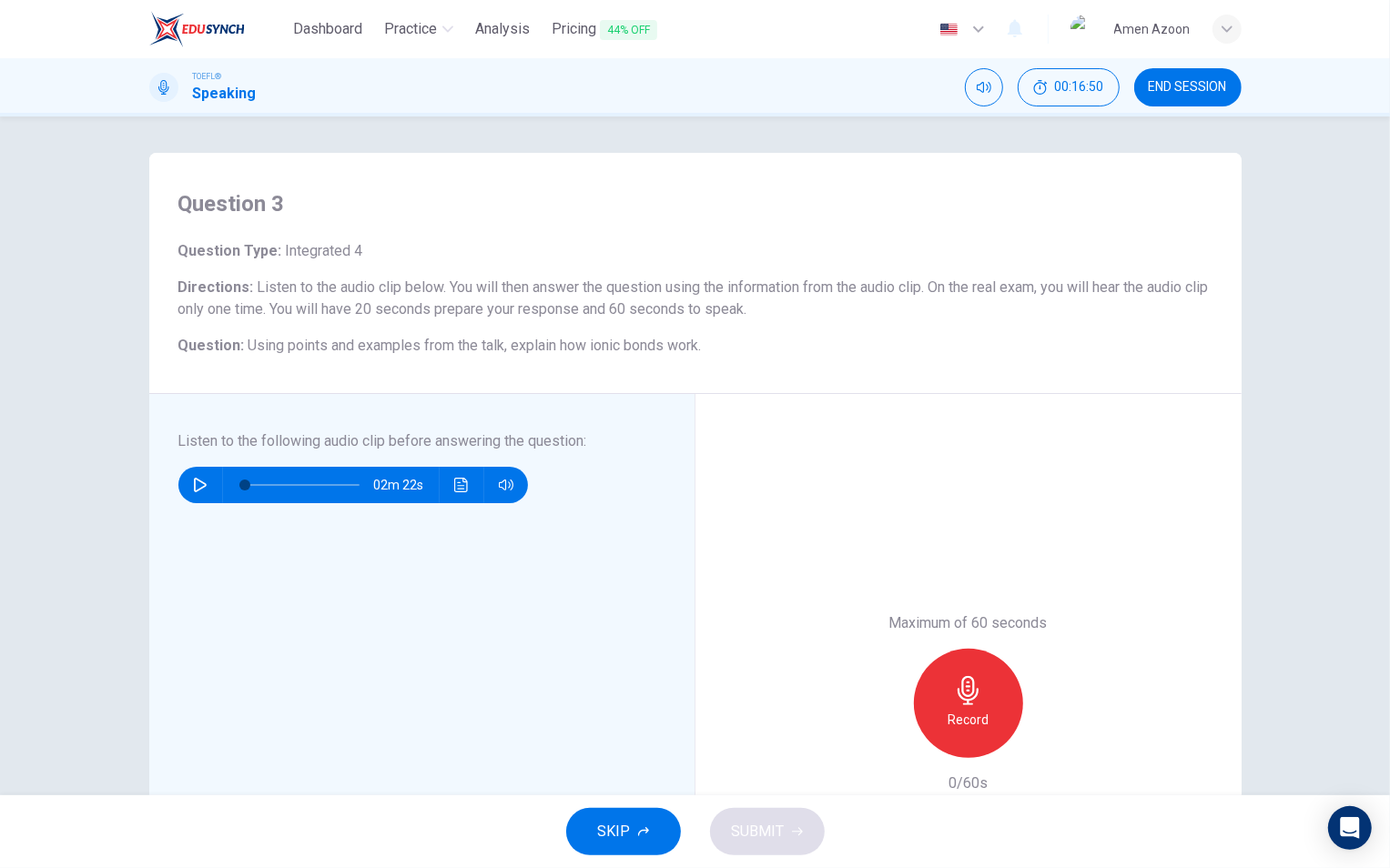 click at bounding box center [302, 485] 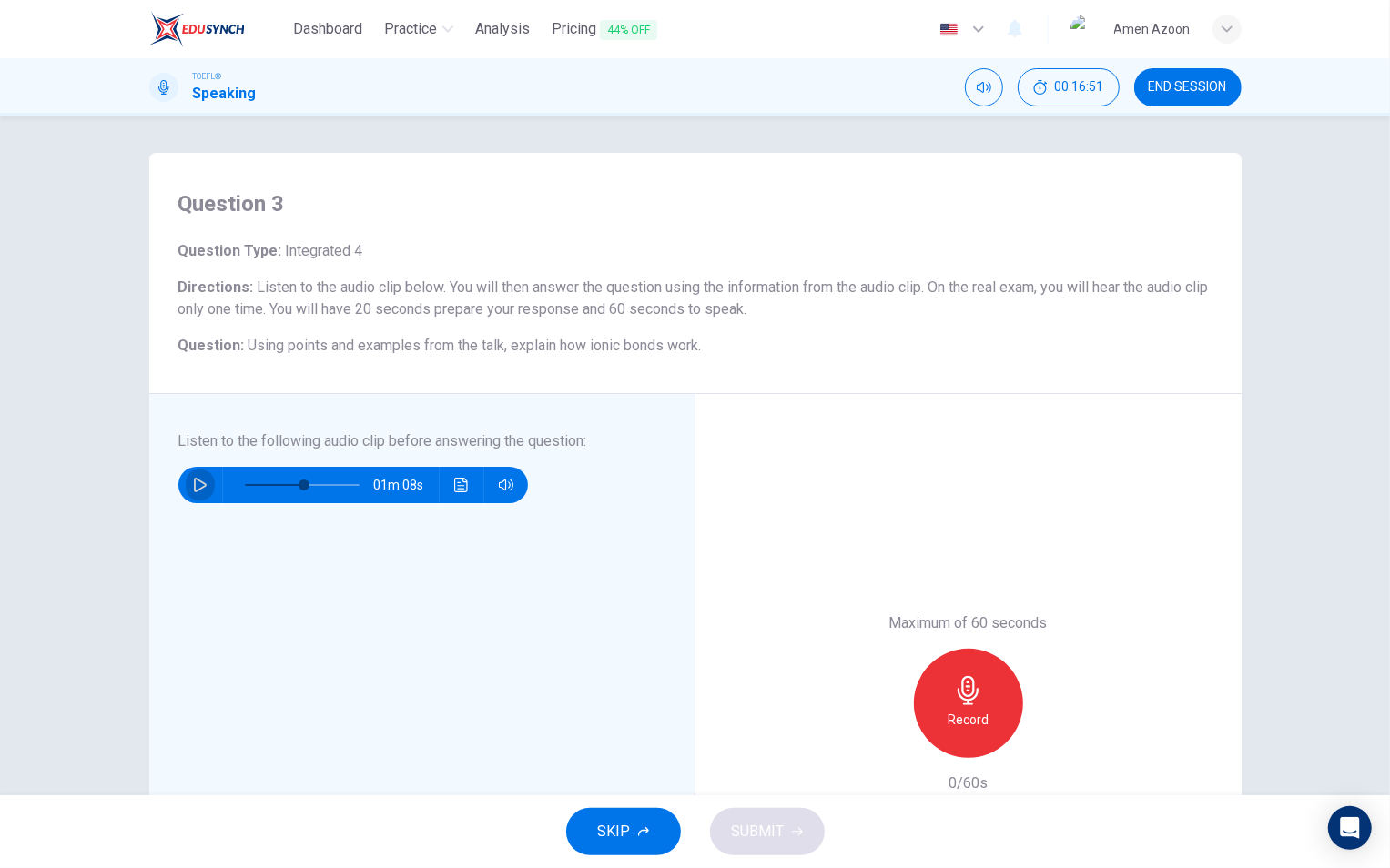 click at bounding box center (200, 485) 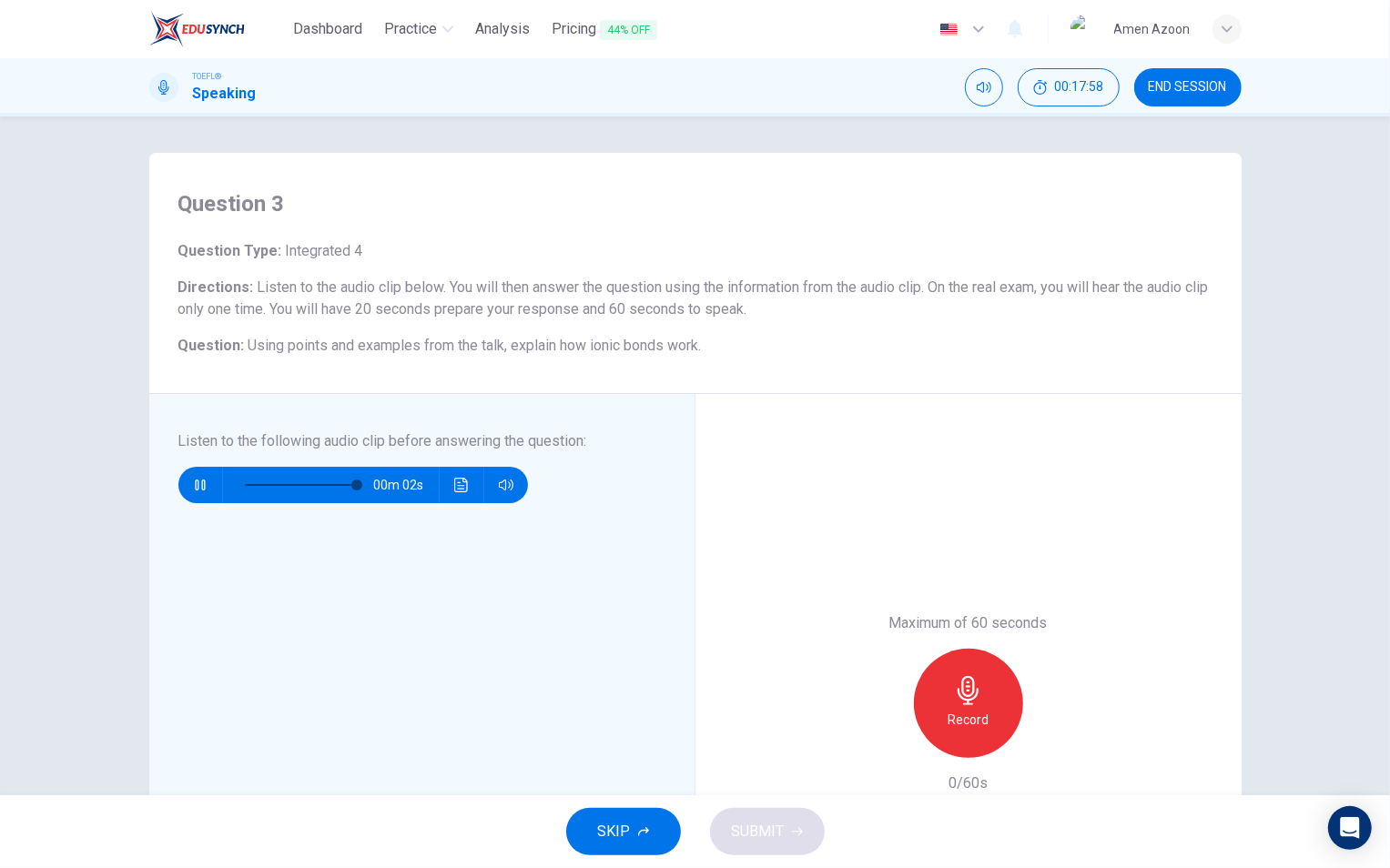 click at bounding box center (199, 485) 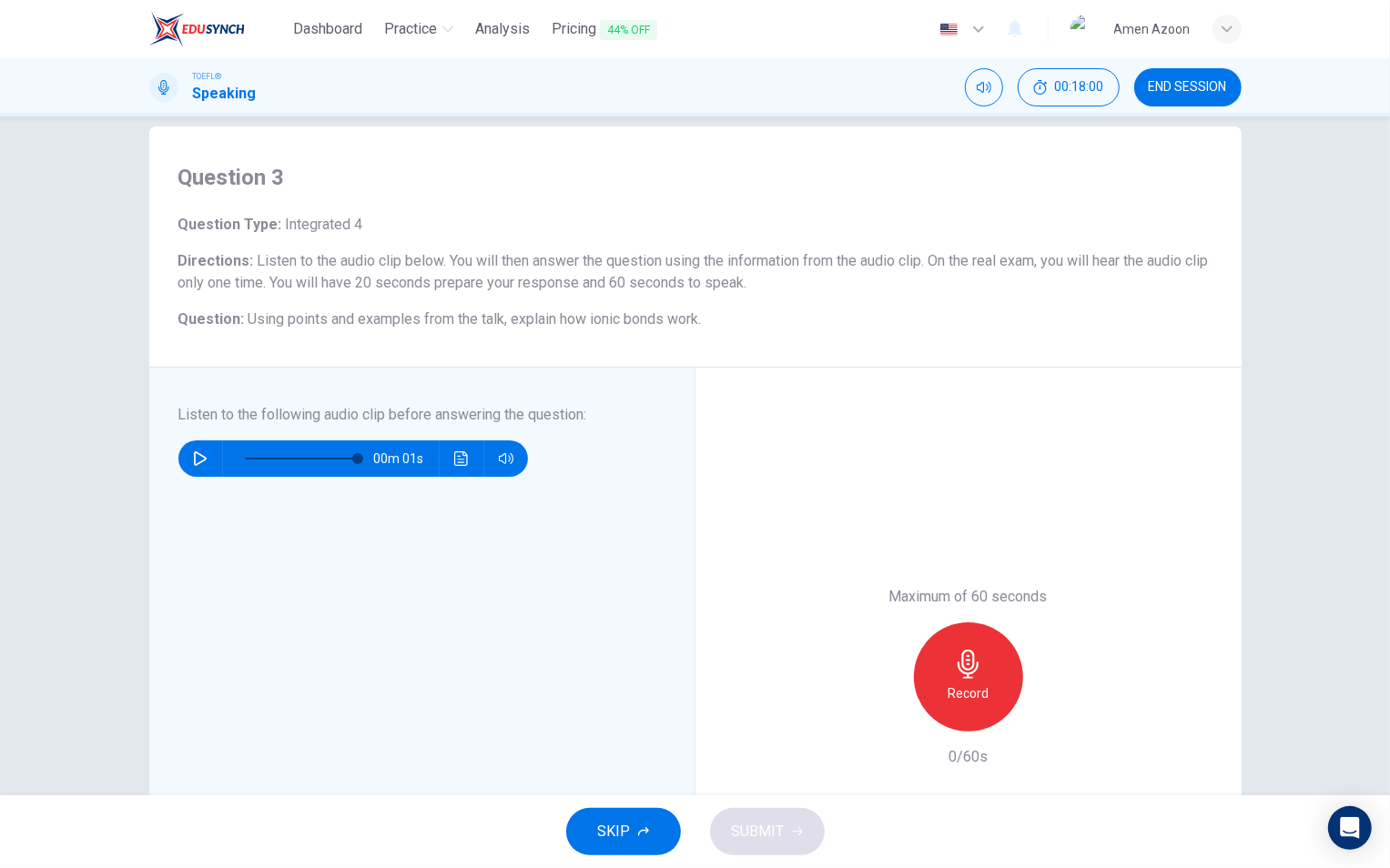 scroll, scrollTop: 36, scrollLeft: 0, axis: vertical 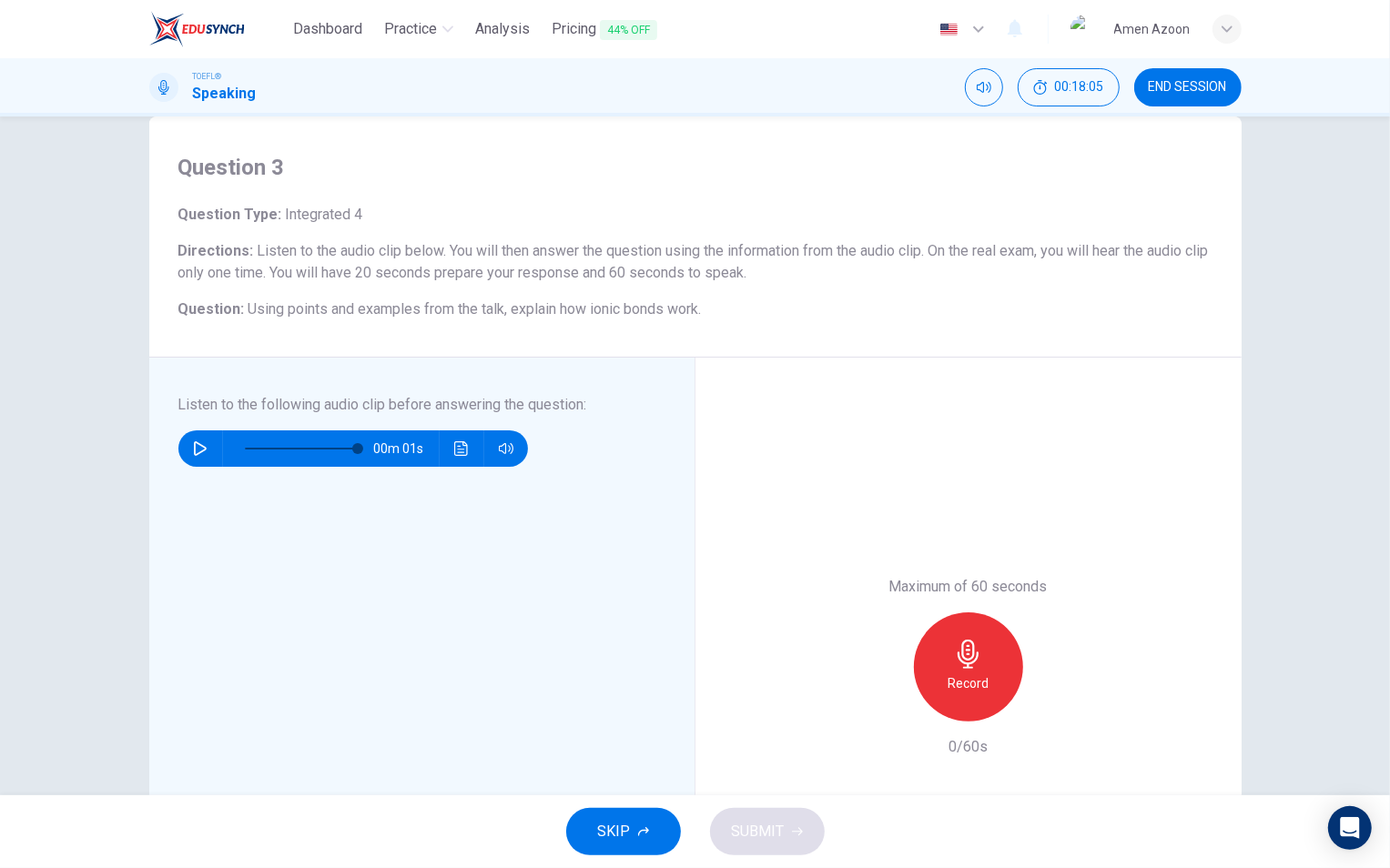 click on "Record" at bounding box center (969, 667) 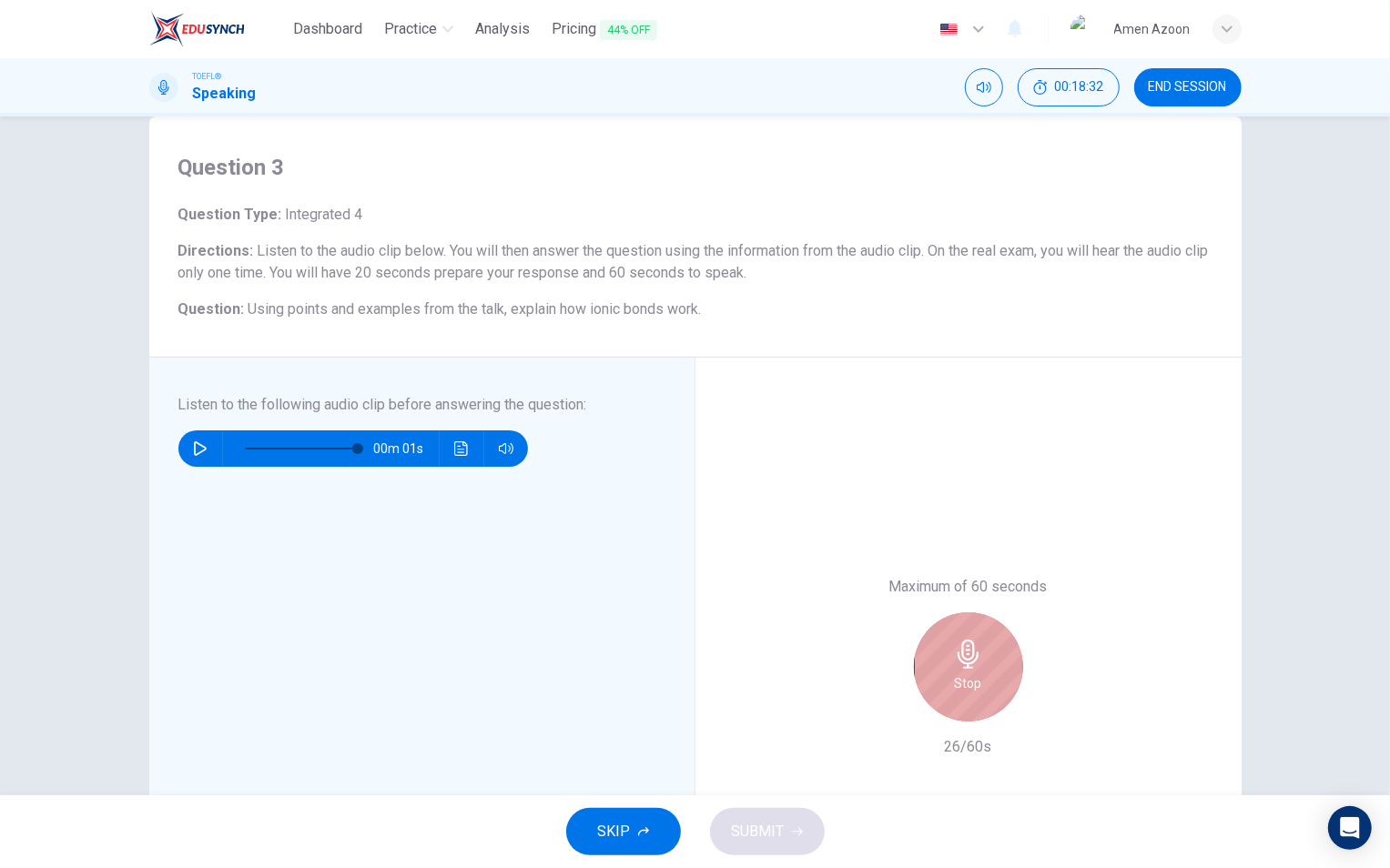 click on "Stop" at bounding box center (969, 667) 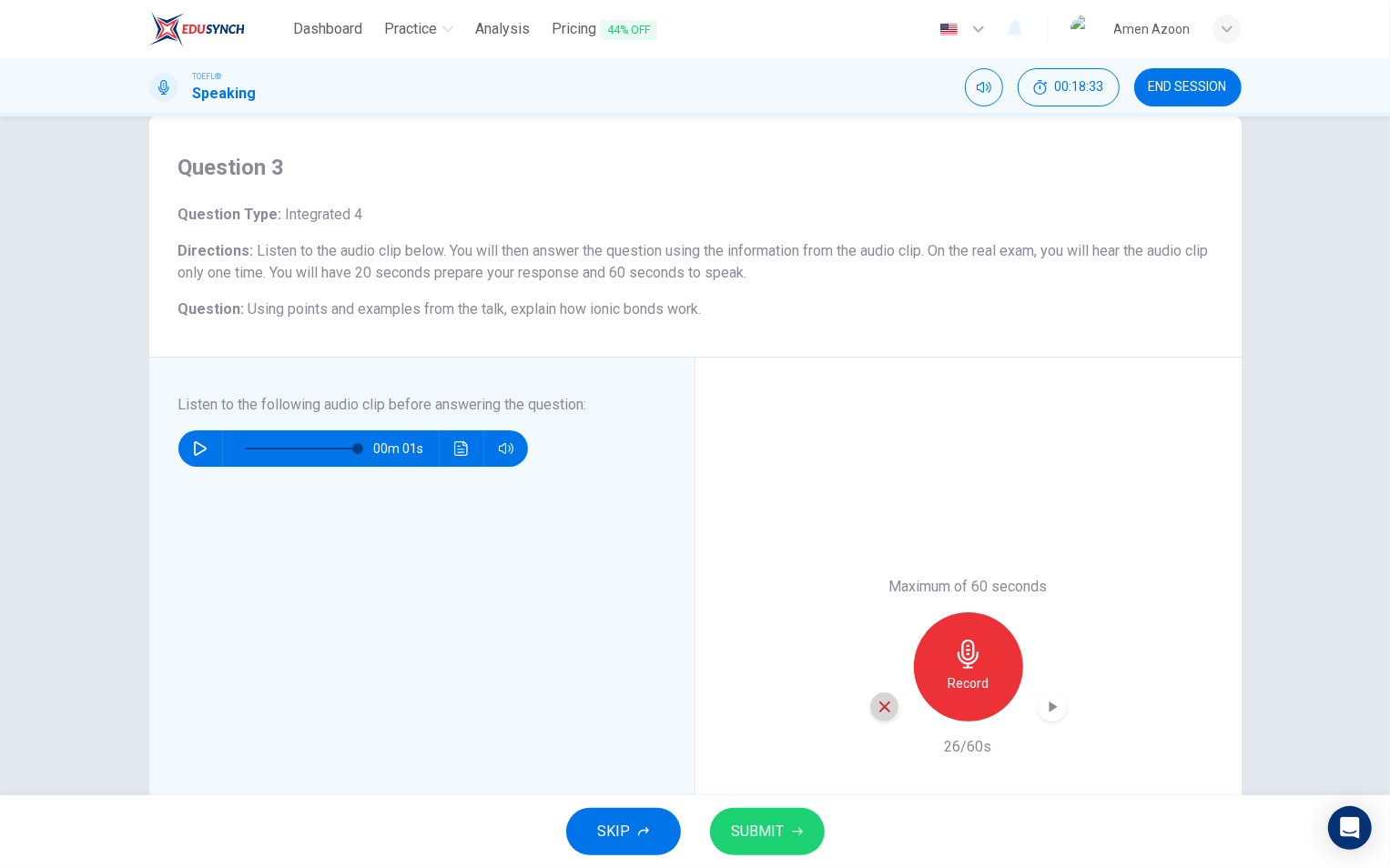 click at bounding box center [885, 707] 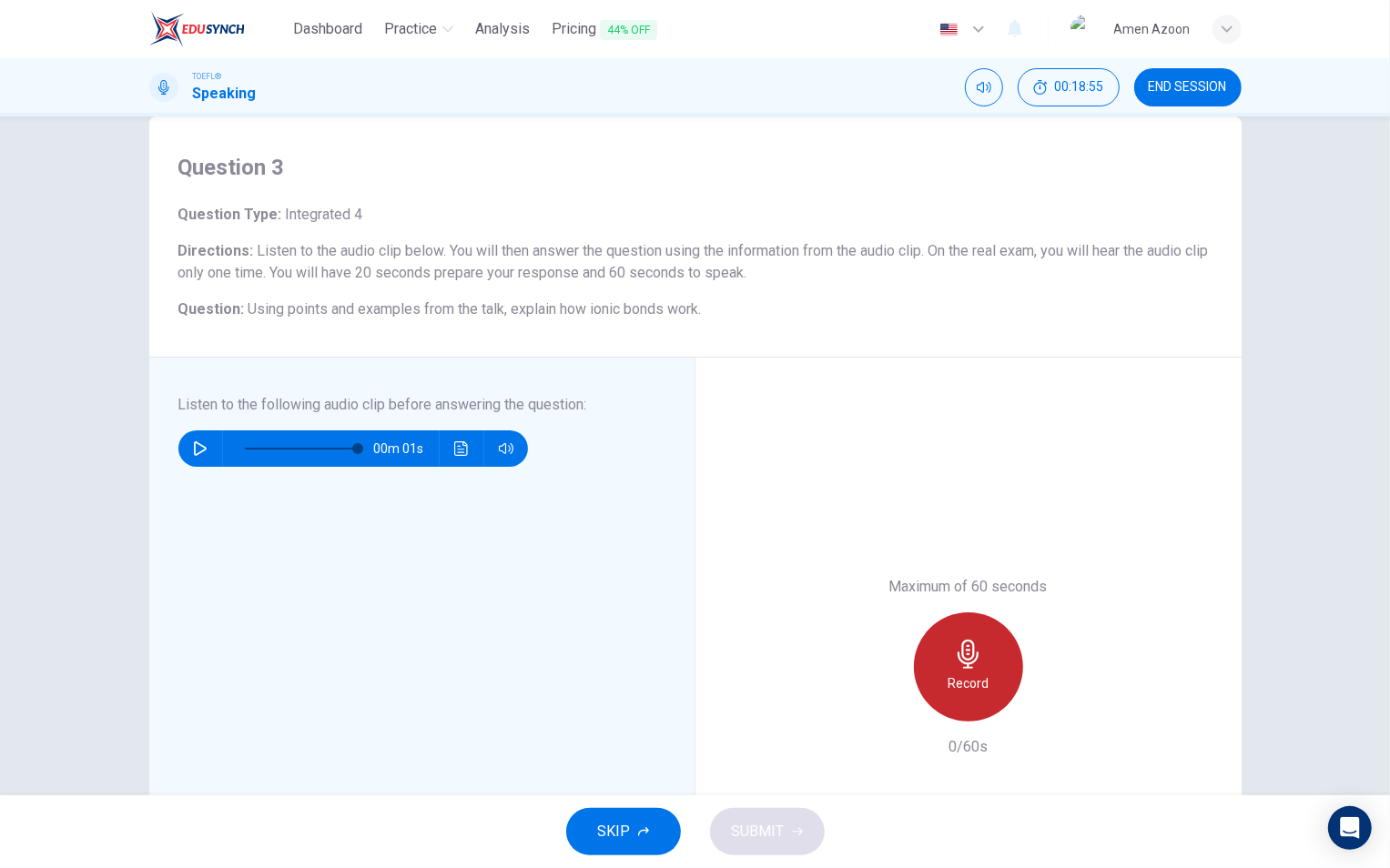 click on "Record" at bounding box center (968, 683) 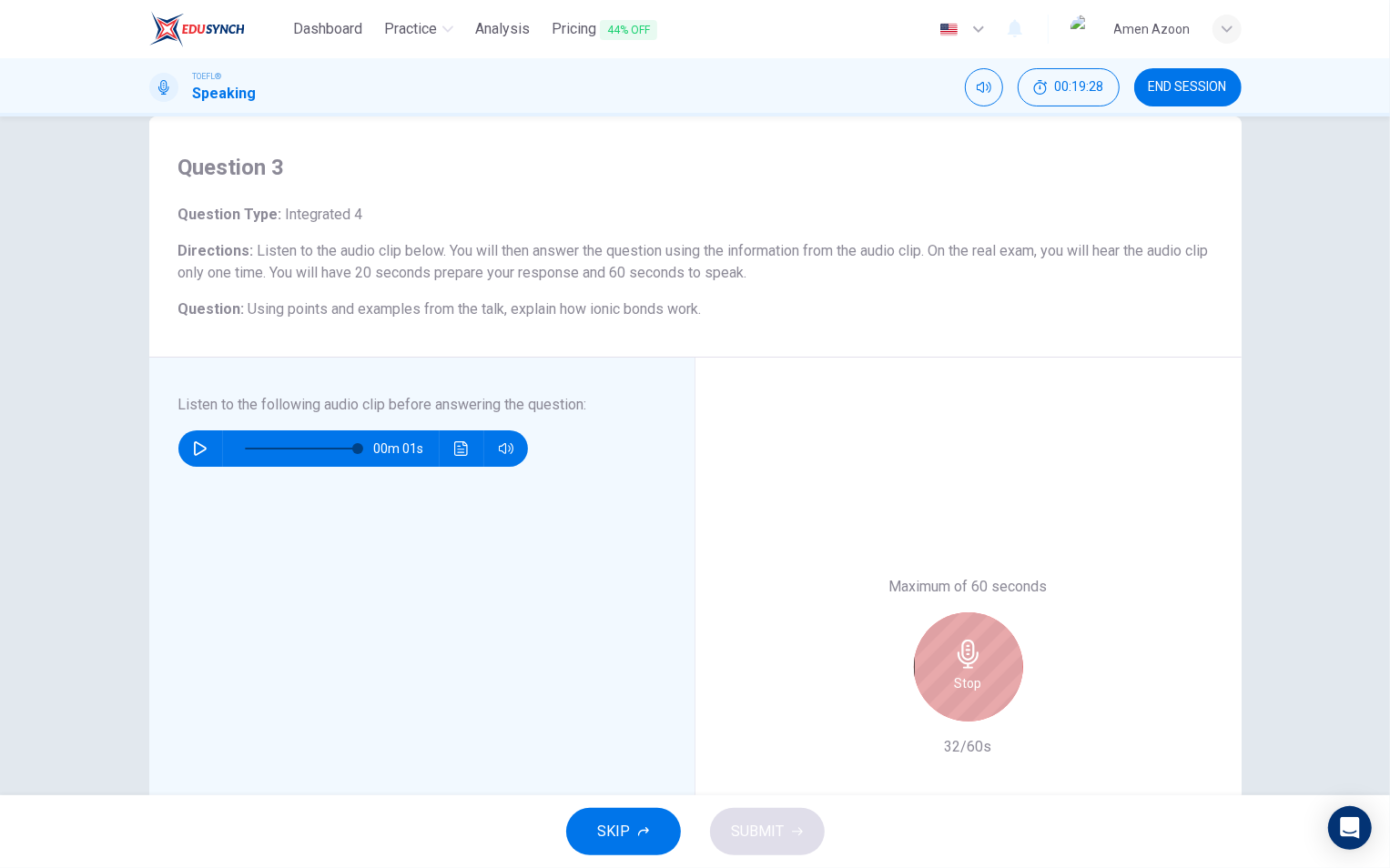 click on "Stop" at bounding box center (969, 683) 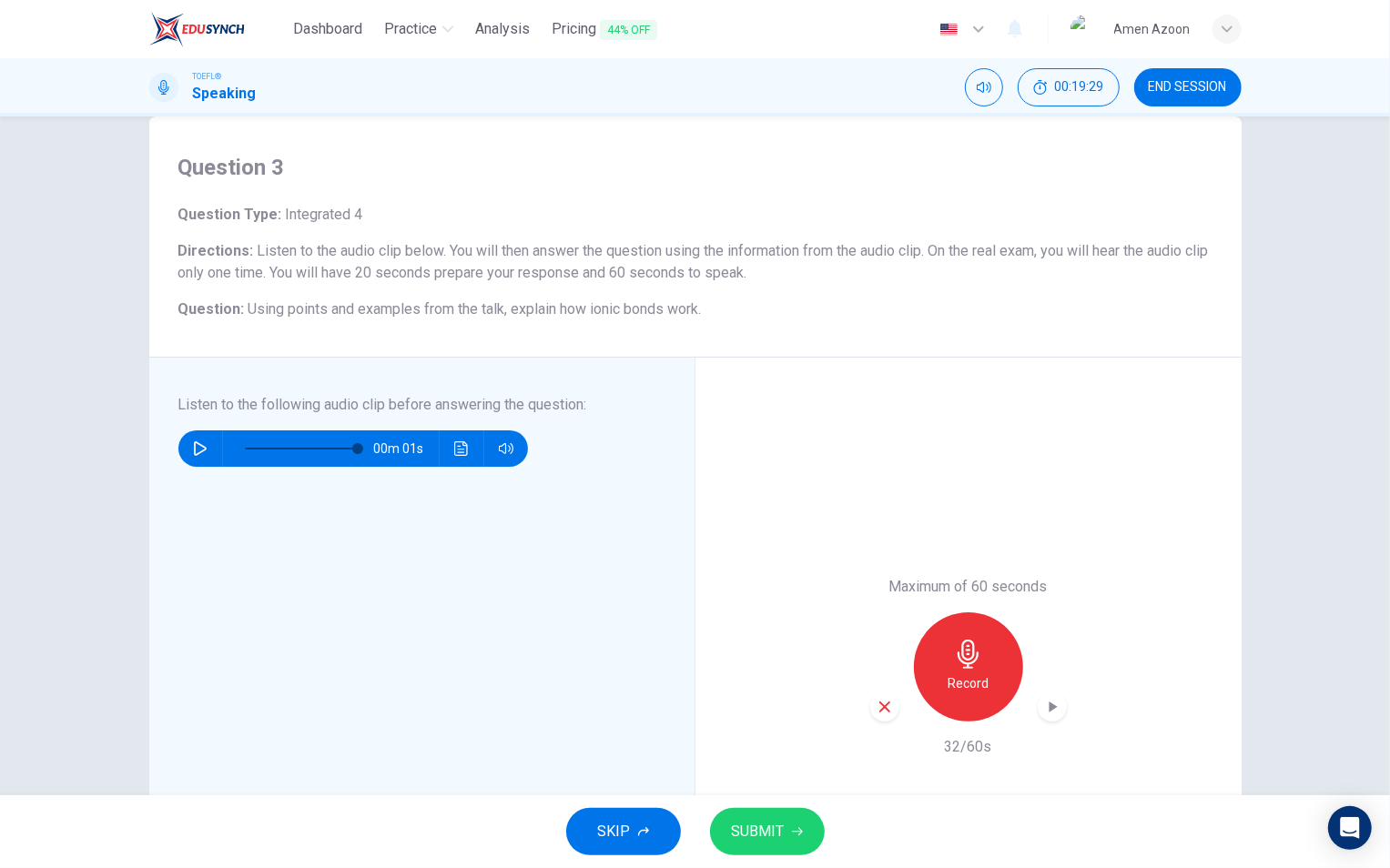 click at bounding box center [885, 707] 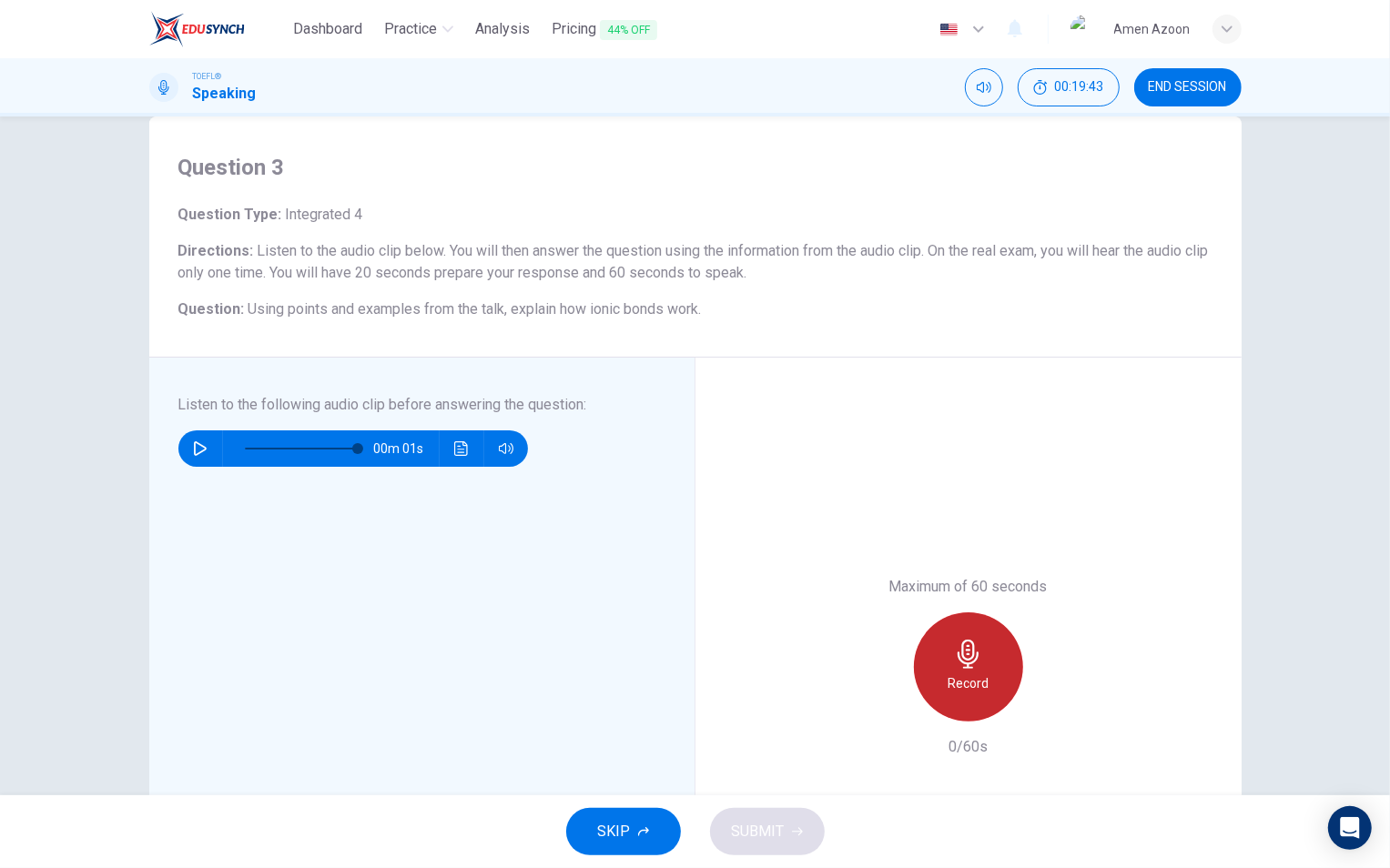 click on "Record" at bounding box center (969, 667) 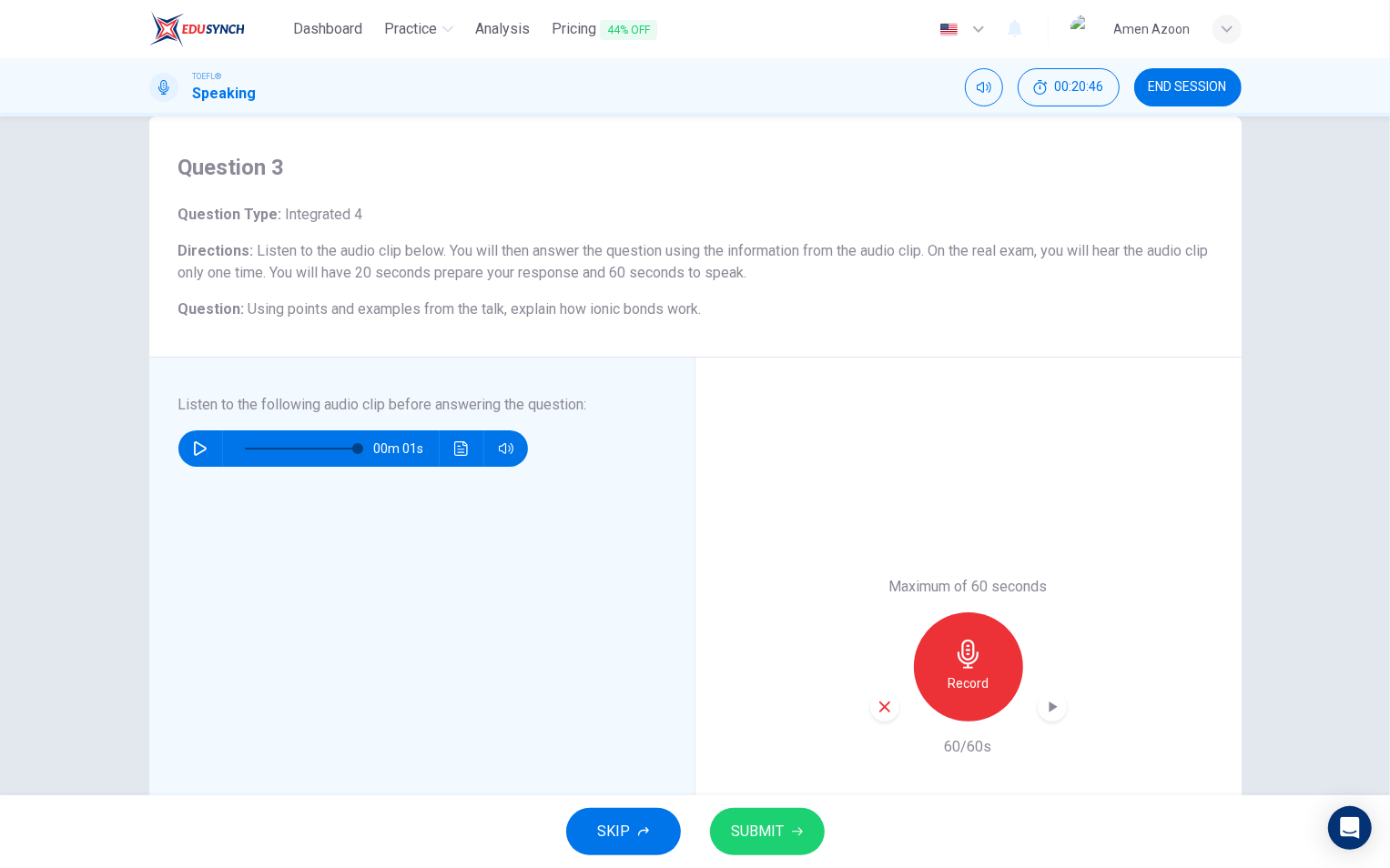 click on "Maximum of 60 seconds Record 60/60s" at bounding box center [969, 667] 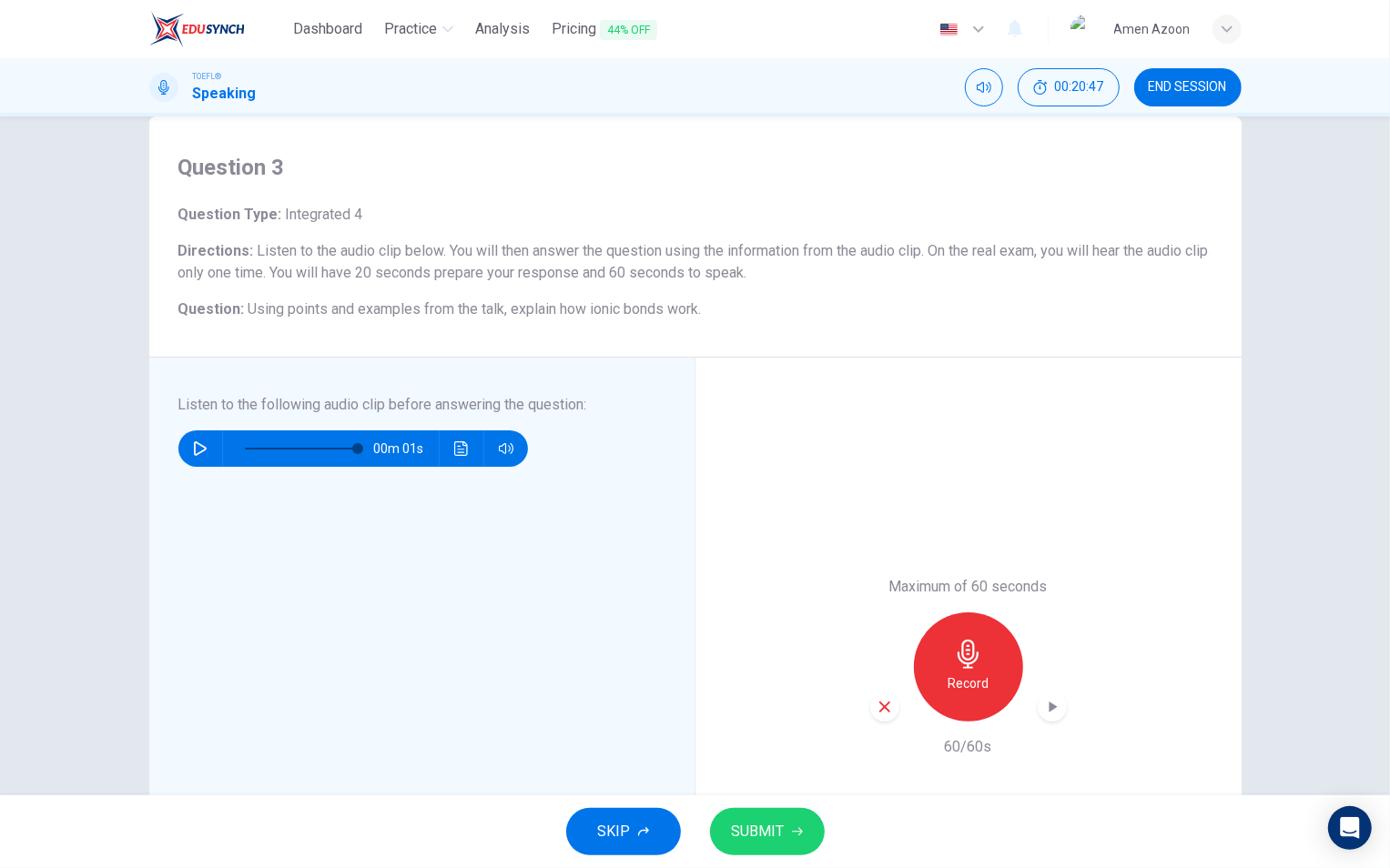 click at bounding box center [885, 707] 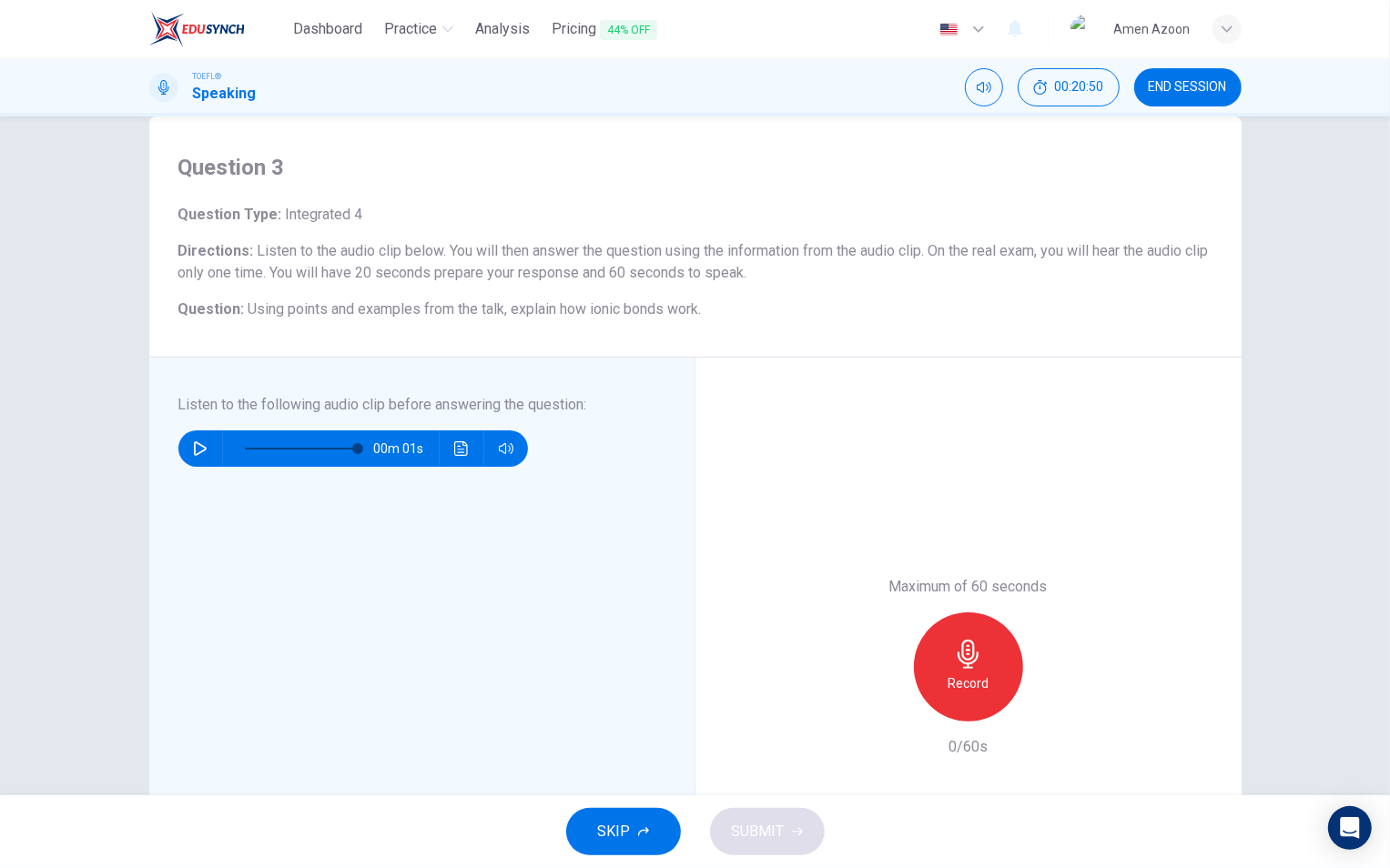 click on "Record" at bounding box center (969, 667) 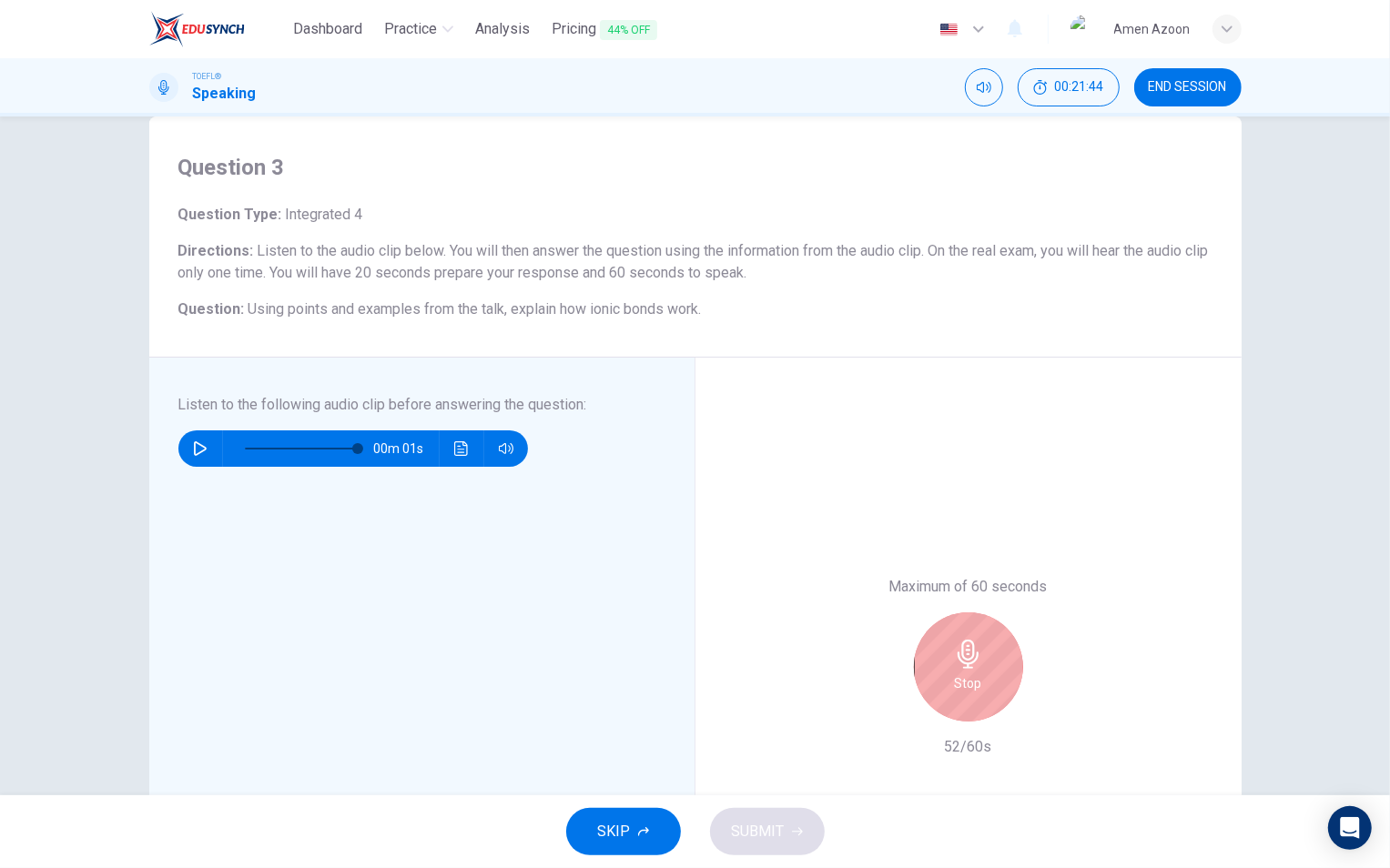 click on "Stop" at bounding box center [969, 667] 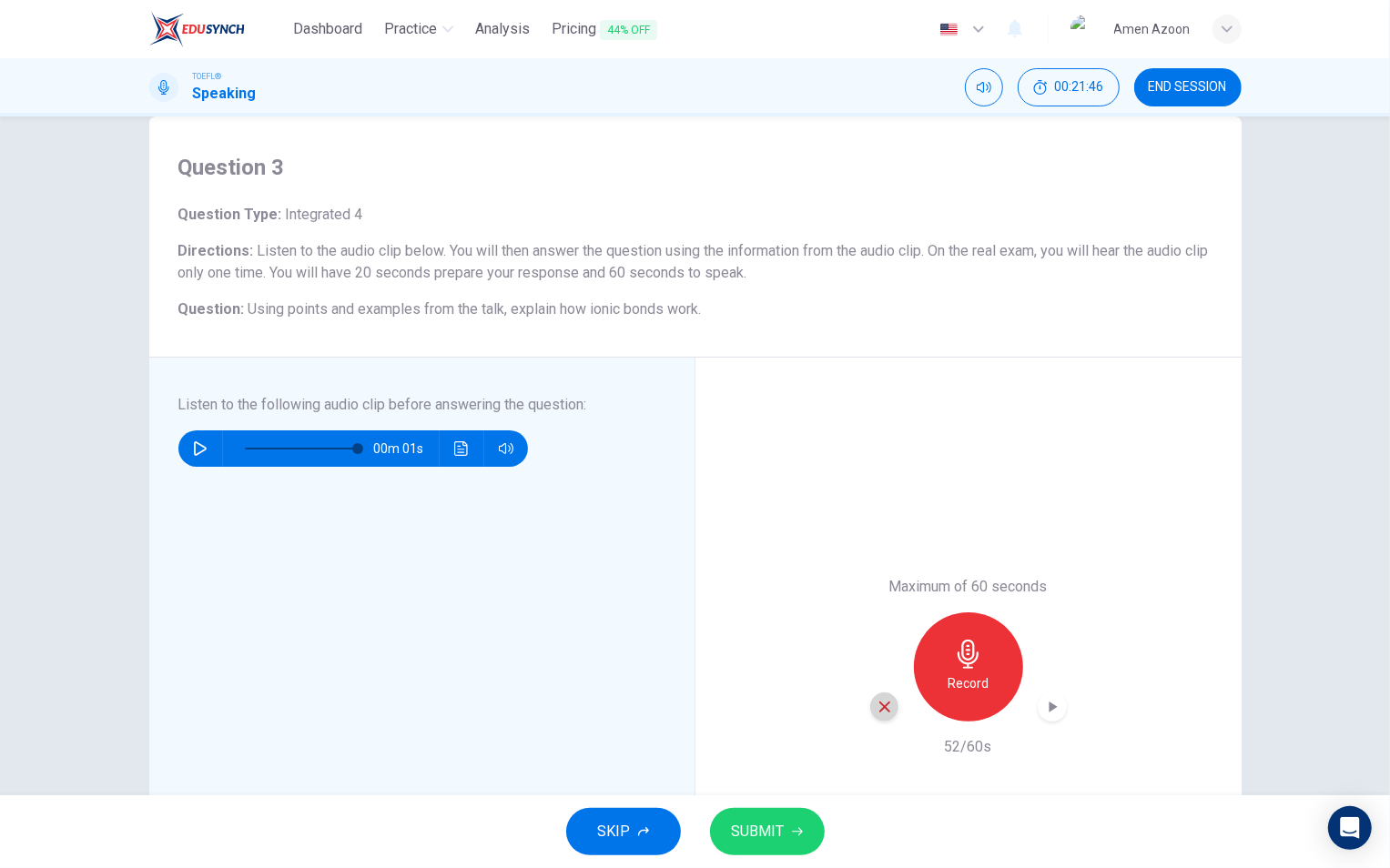 click at bounding box center [885, 707] 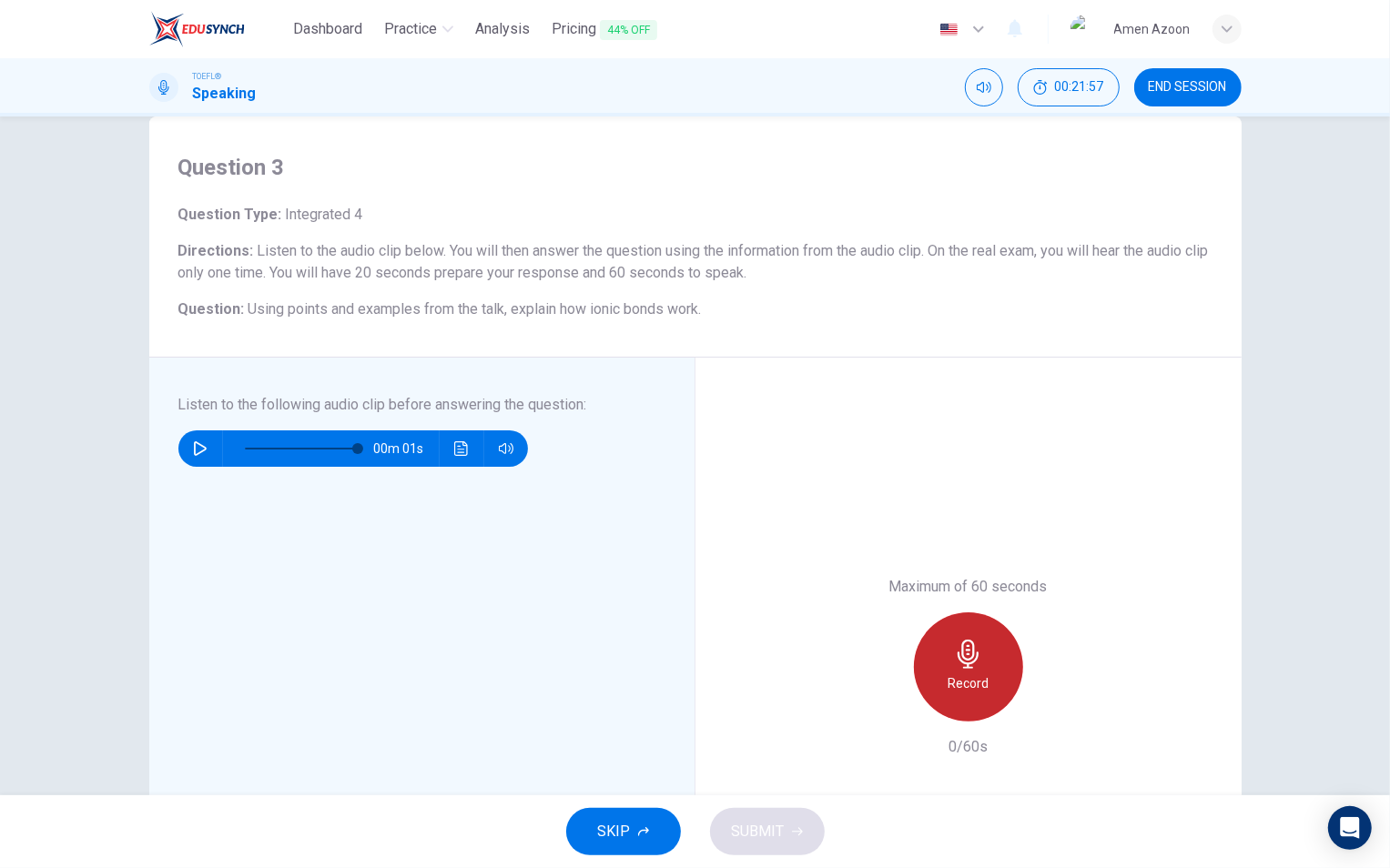 click on "Record" at bounding box center [968, 683] 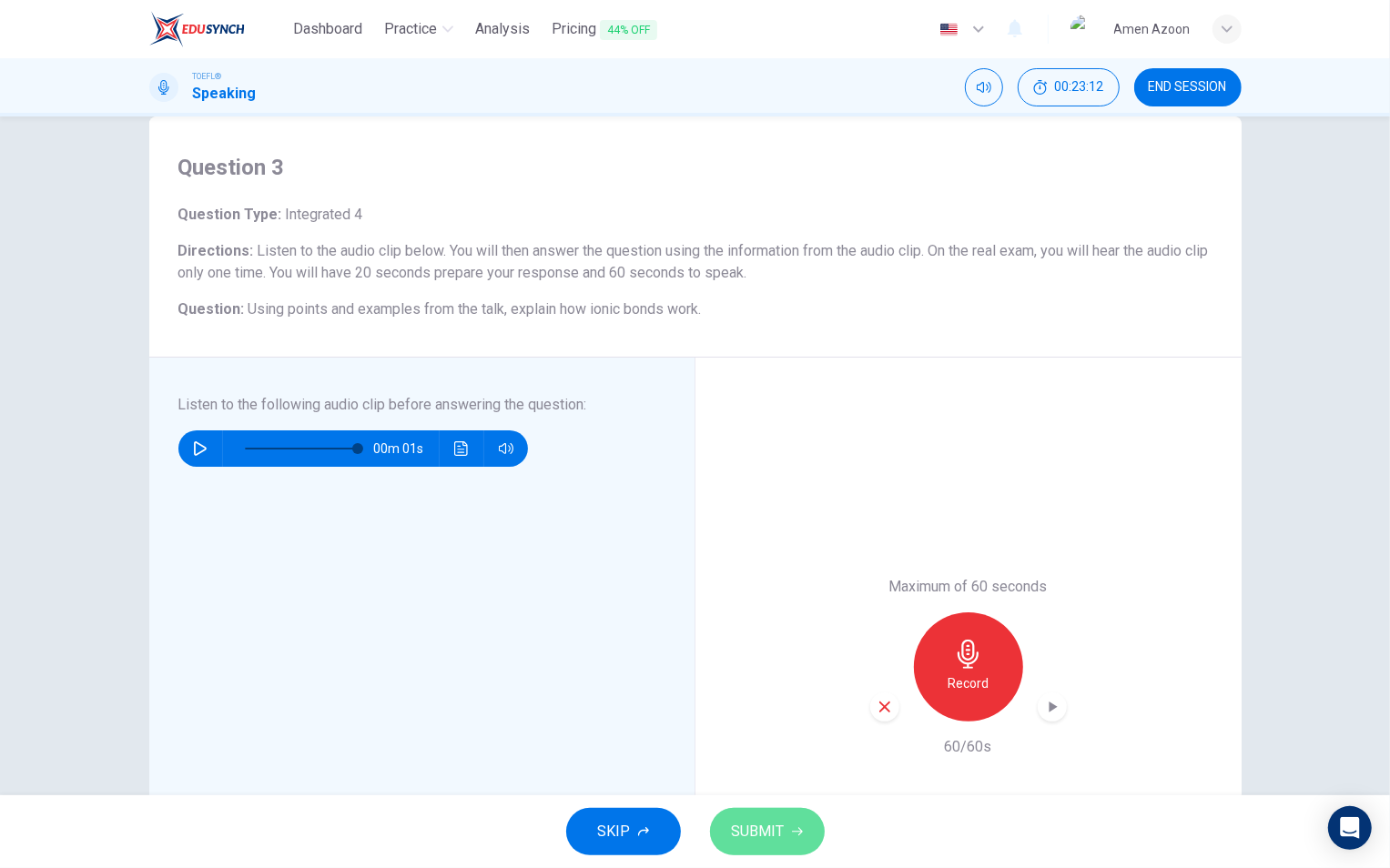 click on "SUBMIT" at bounding box center (758, 832) 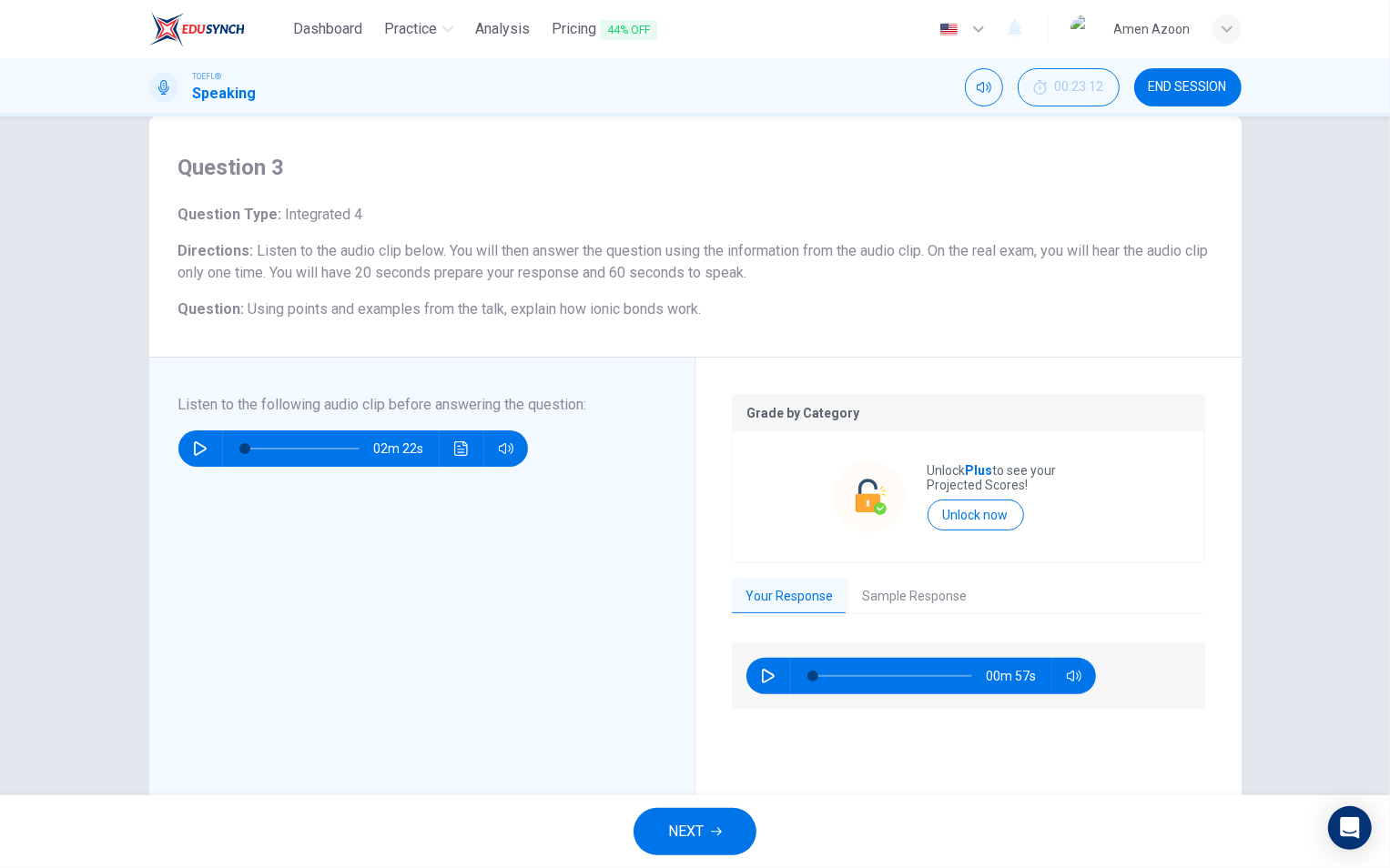 click on "Sample Response" at bounding box center (915, 597) 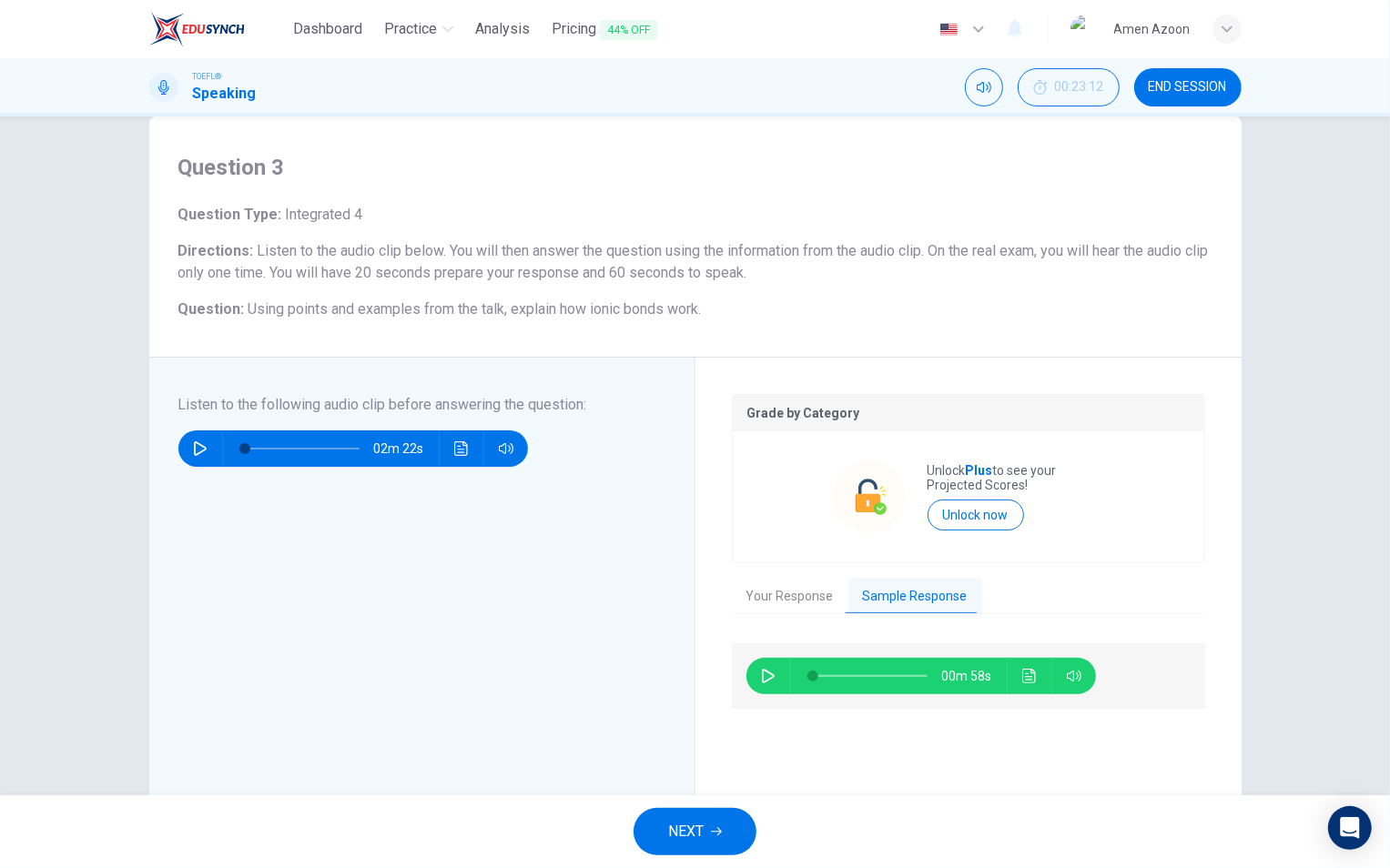 click at bounding box center (768, 676) 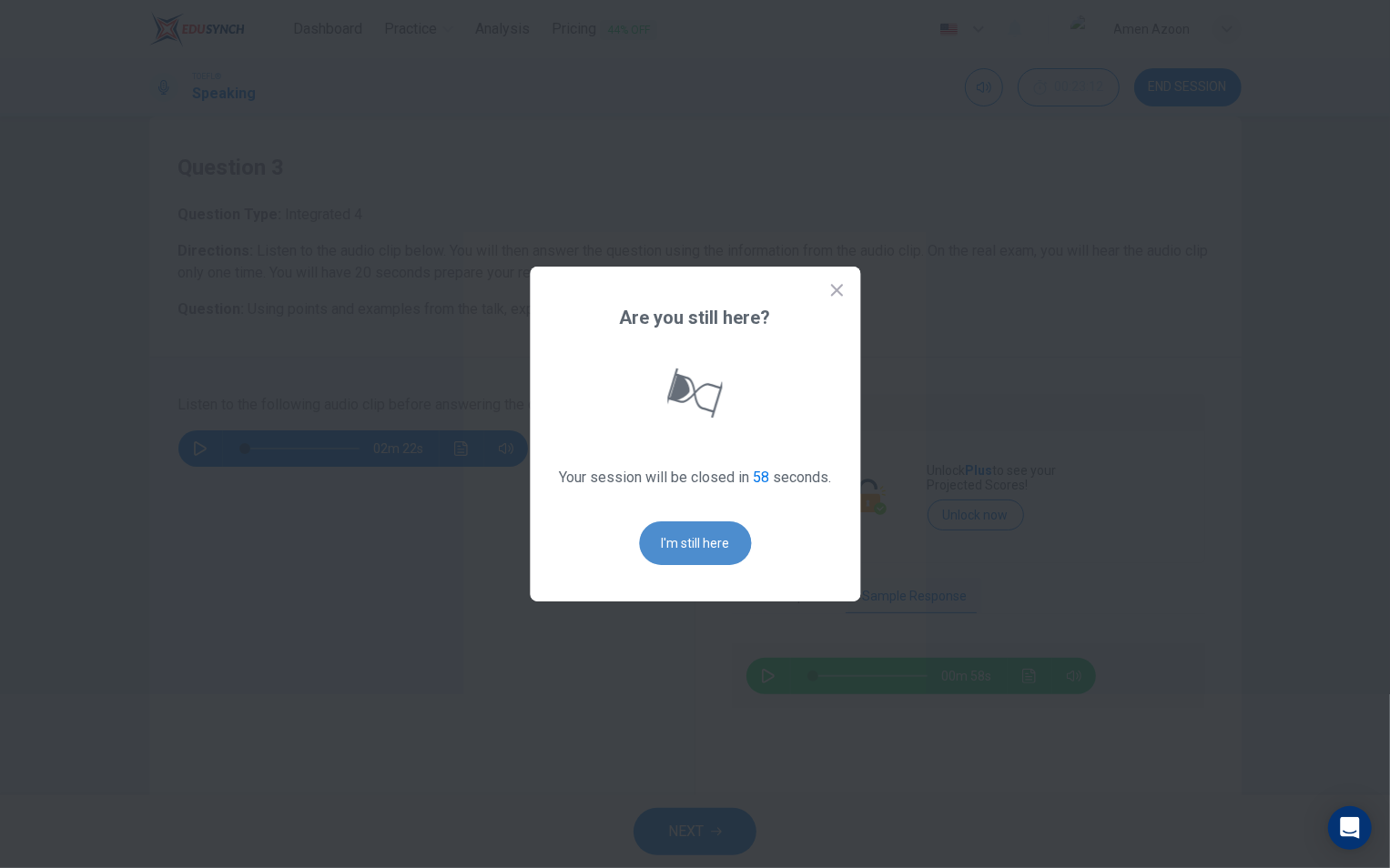 click on "I'm still here" at bounding box center [695, 543] 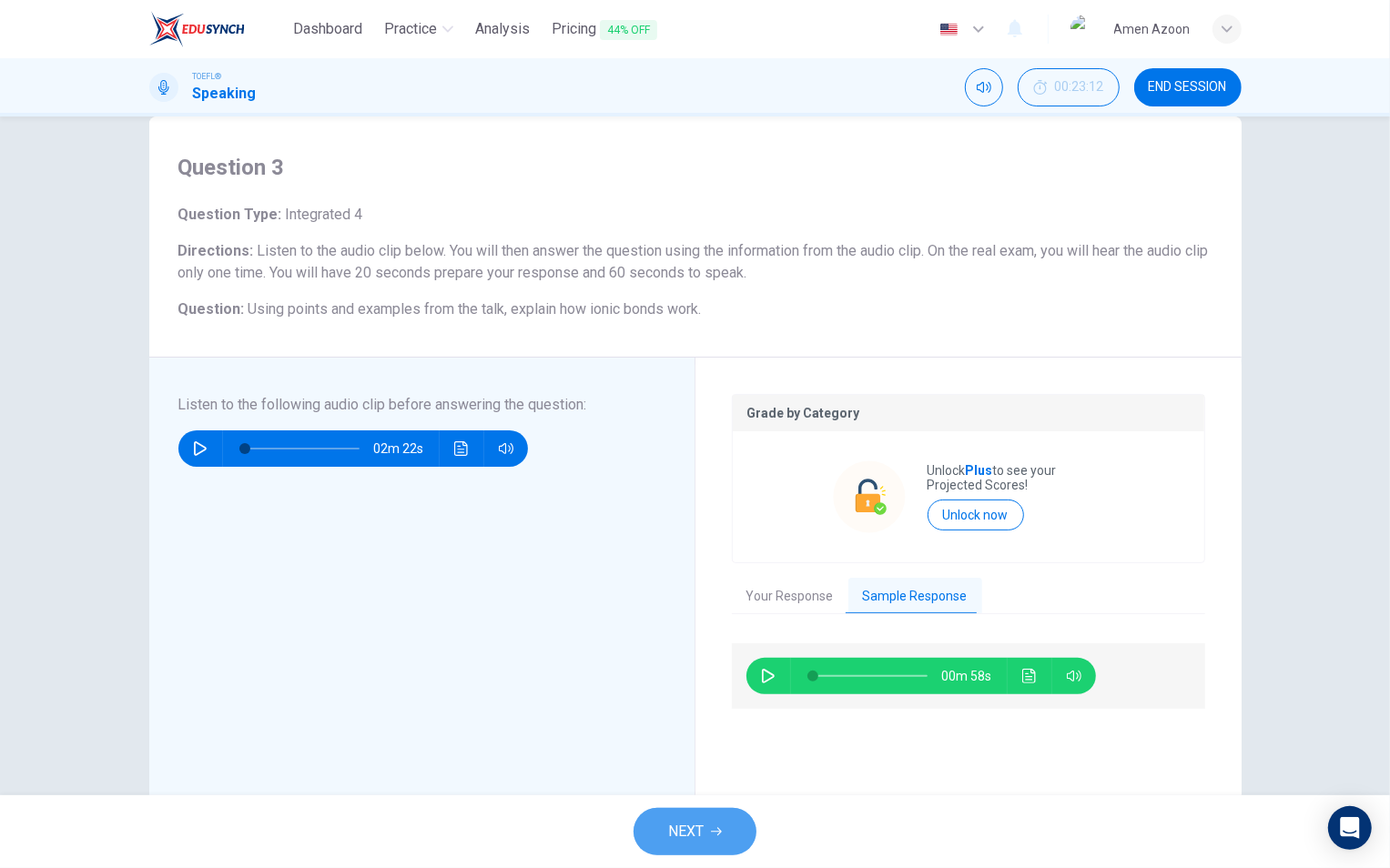 click on "NEXT" at bounding box center [685, 832] 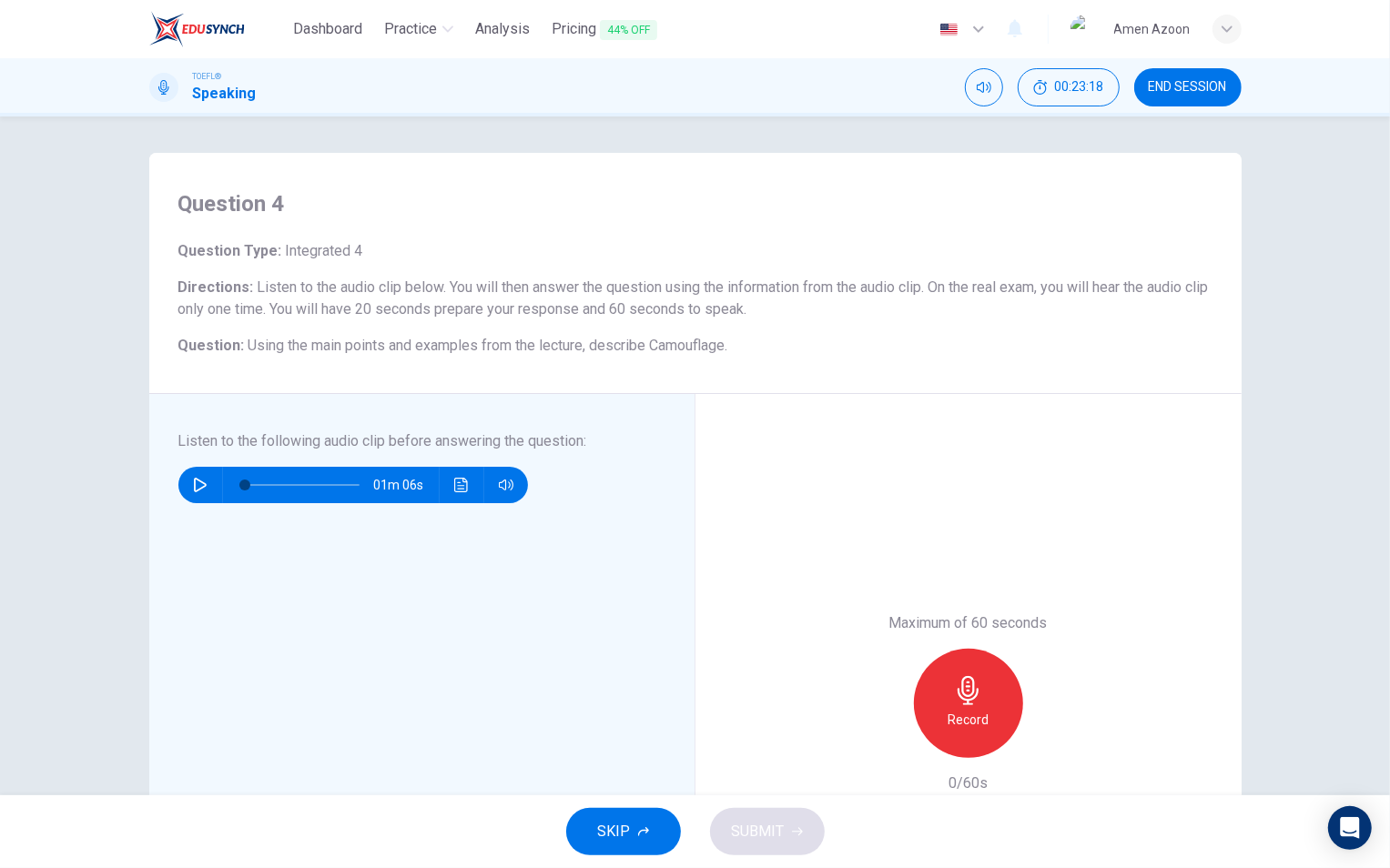 click at bounding box center [200, 485] 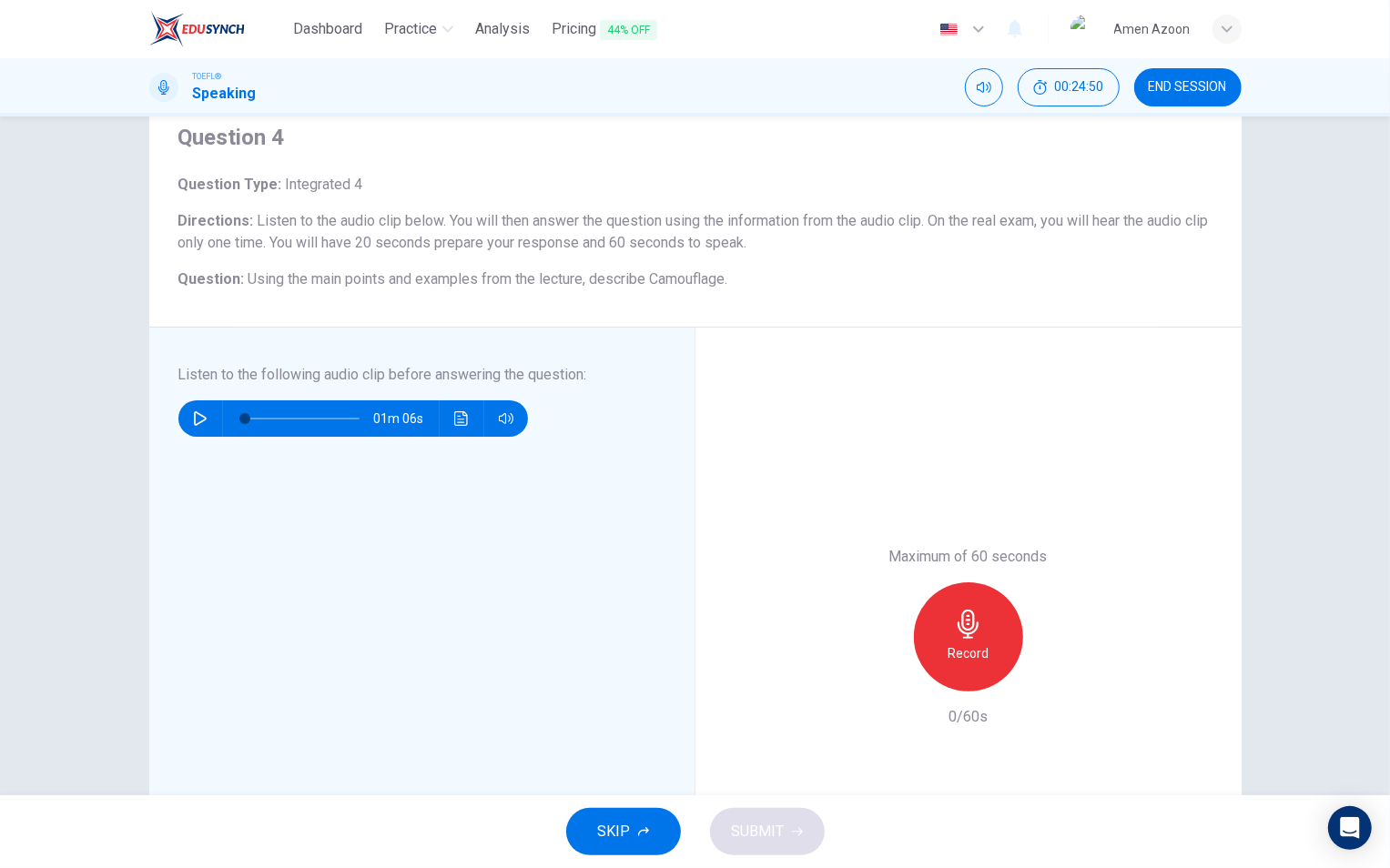 scroll, scrollTop: 72, scrollLeft: 0, axis: vertical 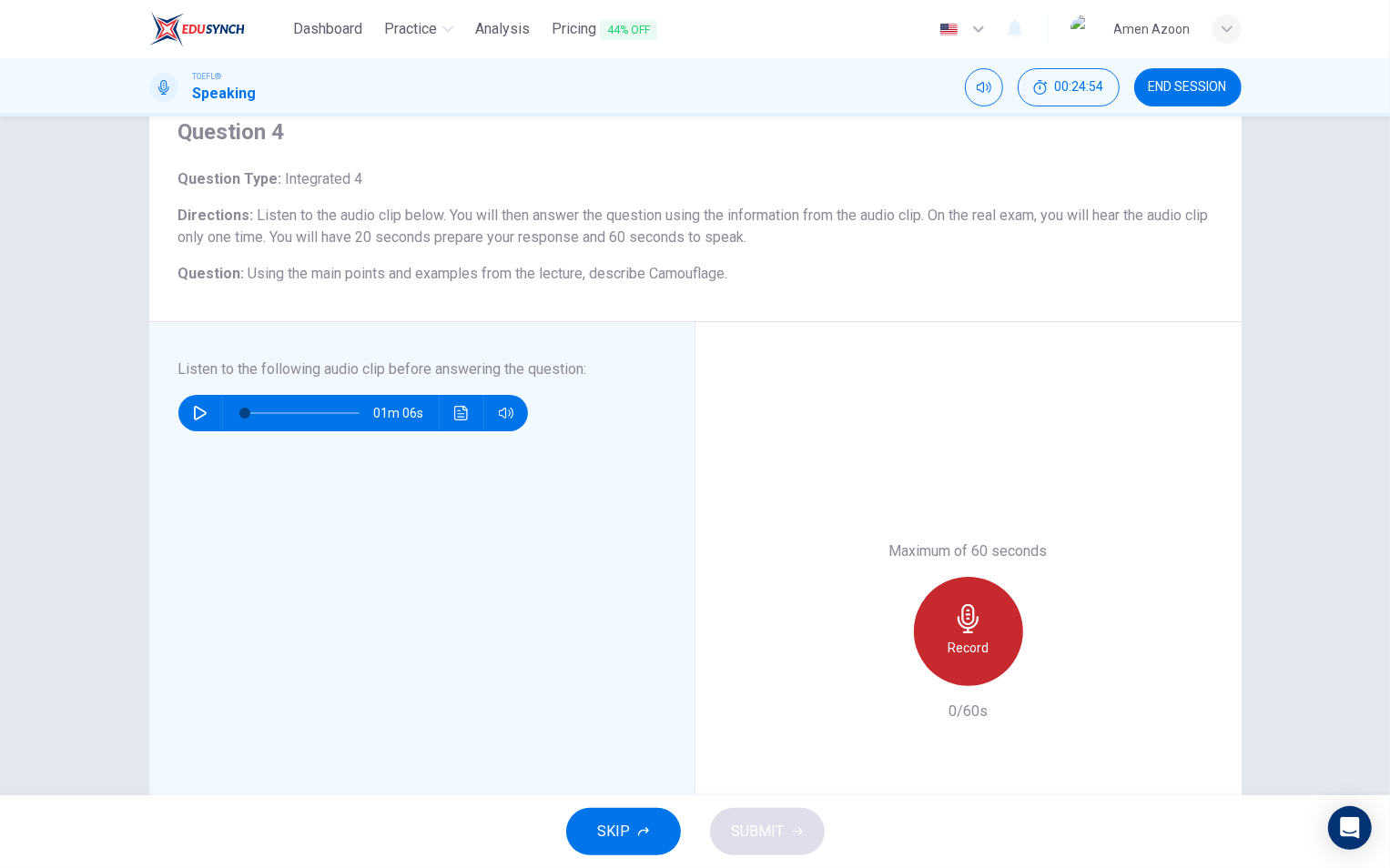 click at bounding box center (968, 619) 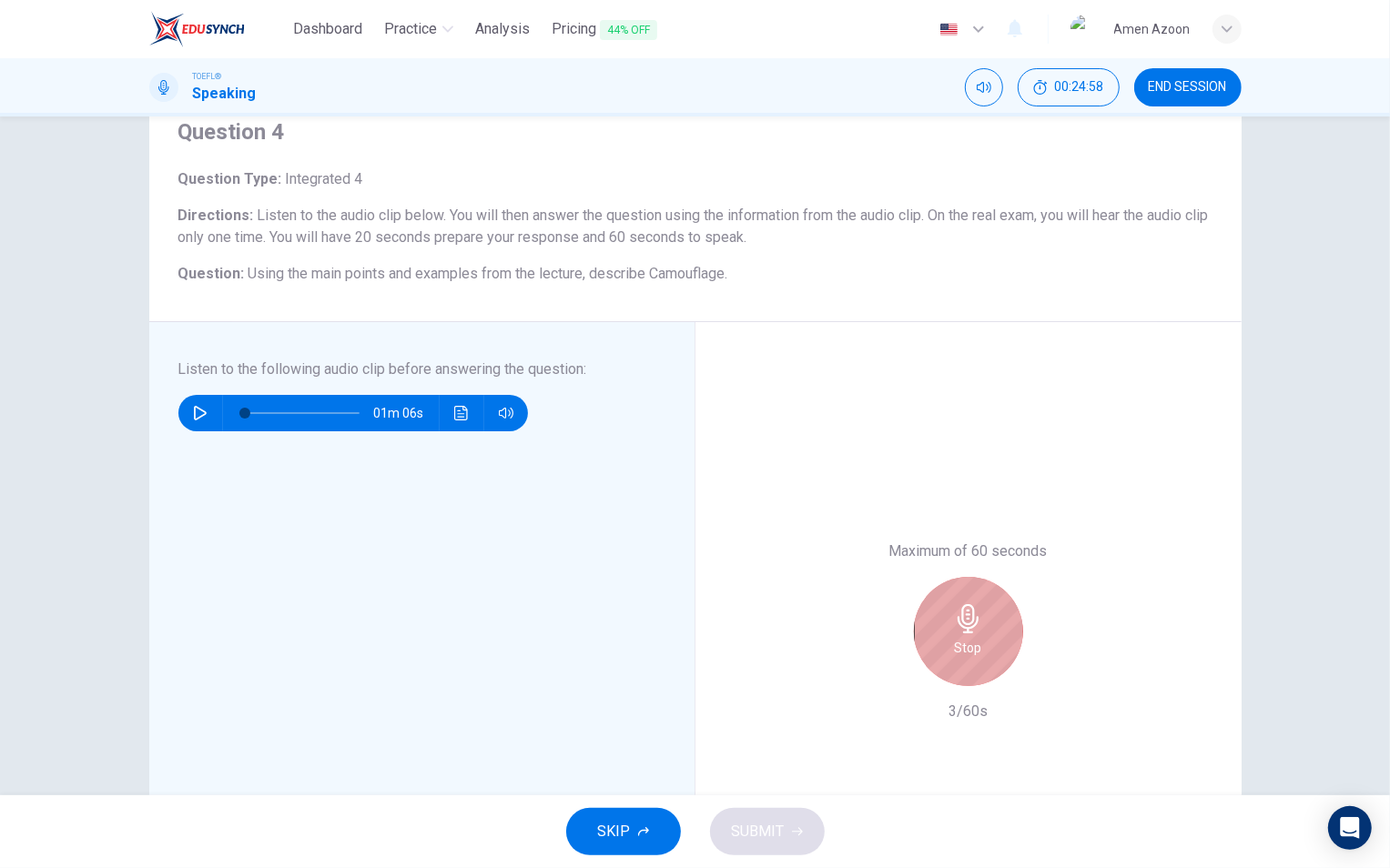 click at bounding box center [968, 619] 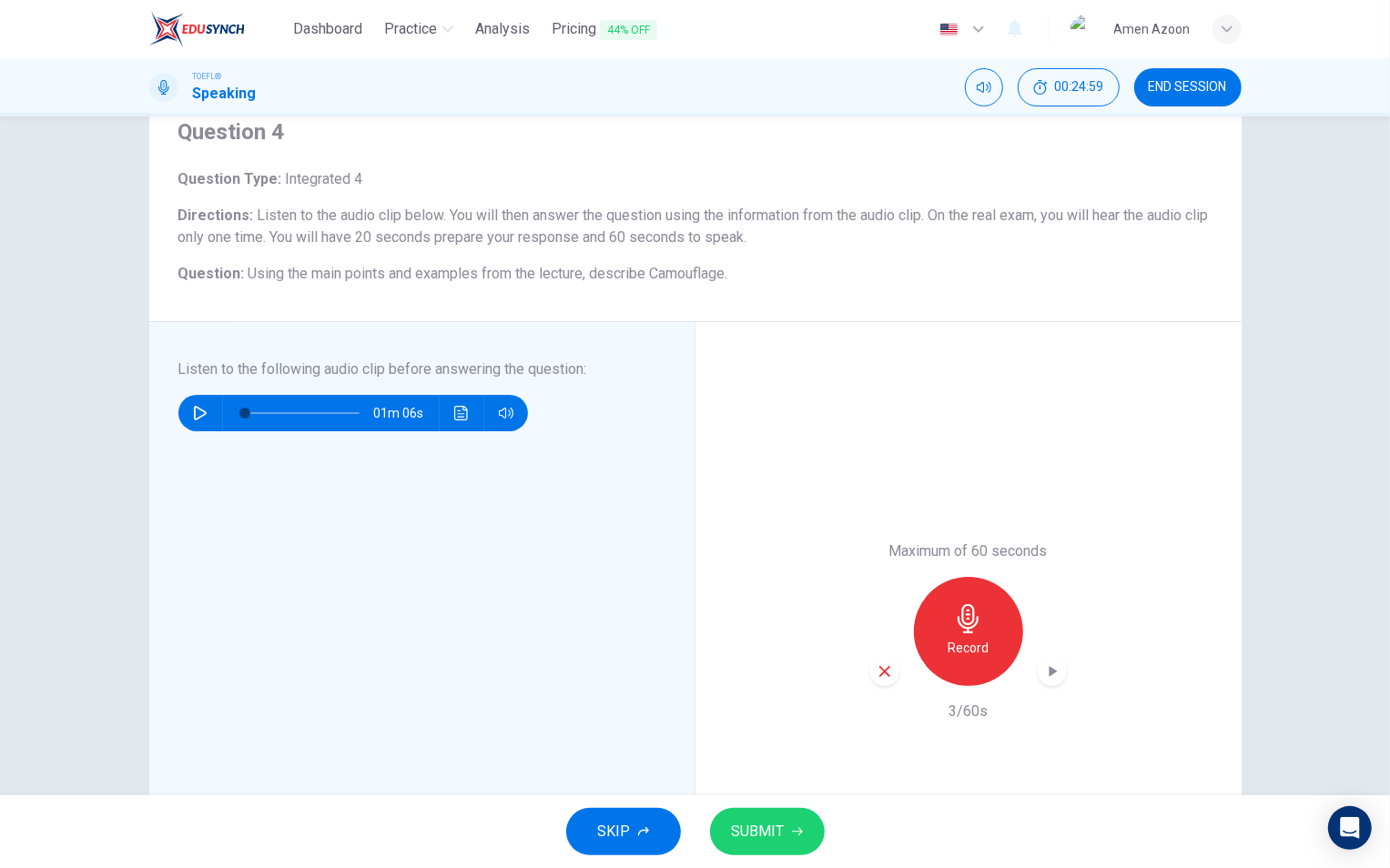 click at bounding box center (885, 671) 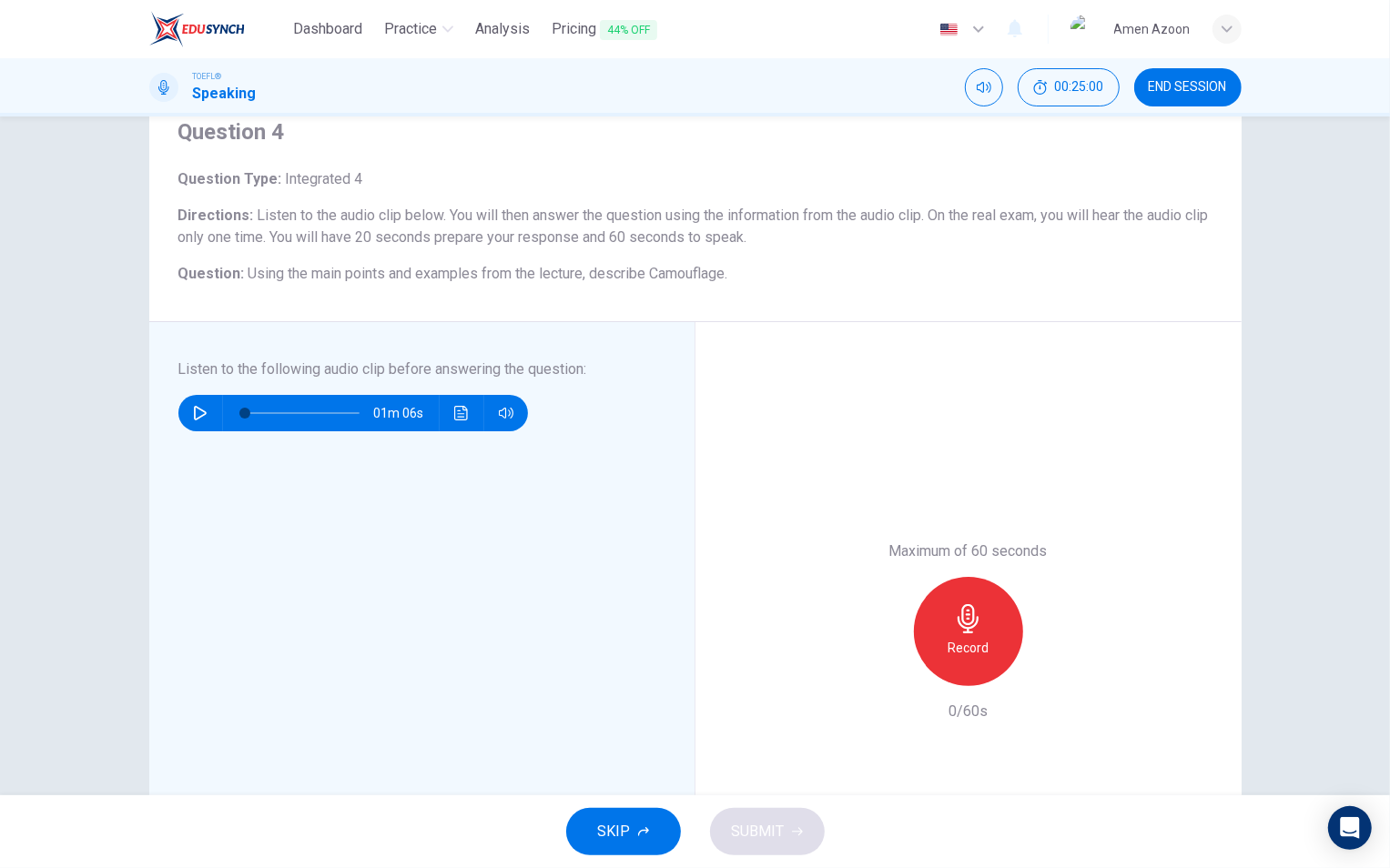 click on "Record" at bounding box center (968, 648) 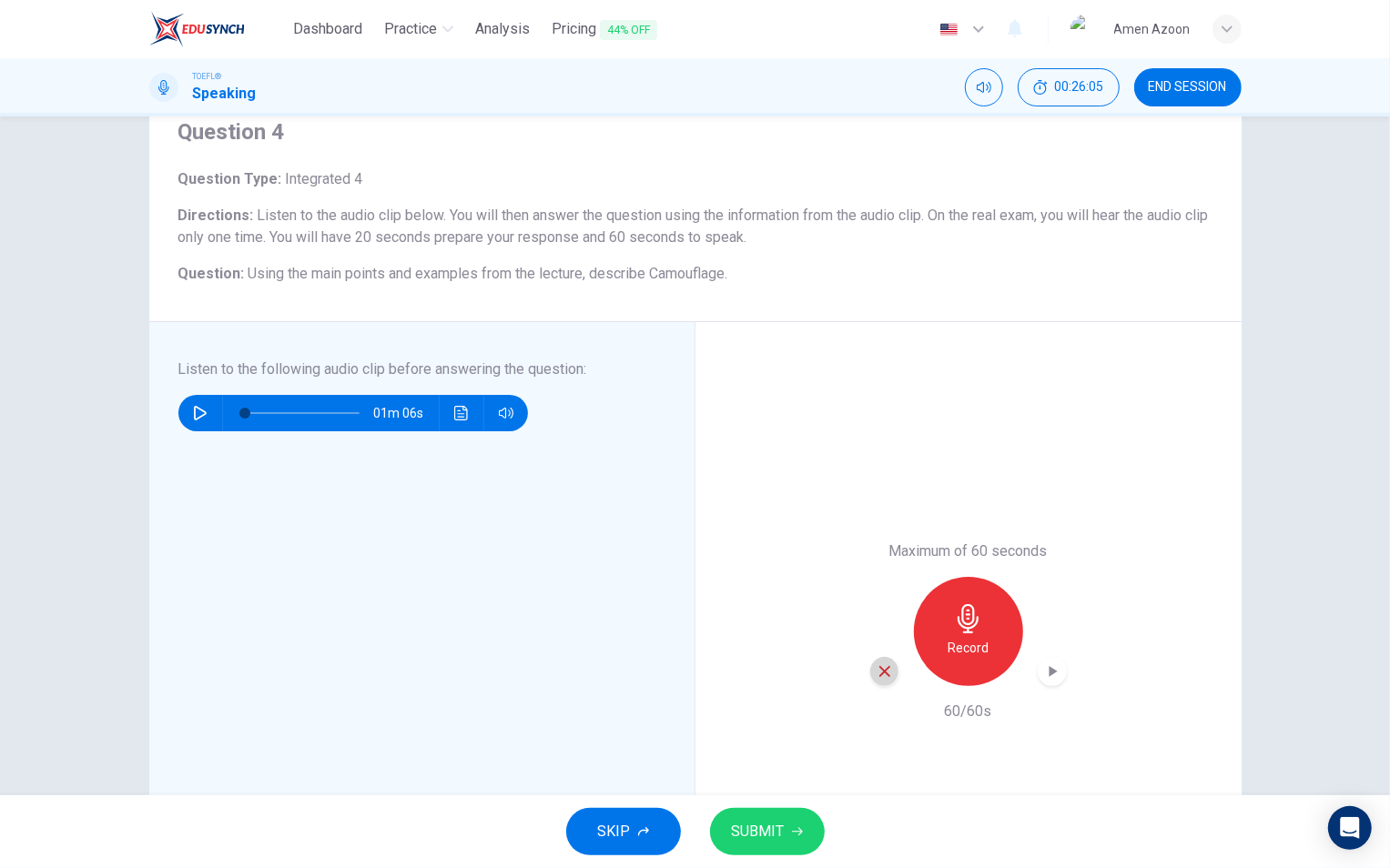 click at bounding box center [885, 671] 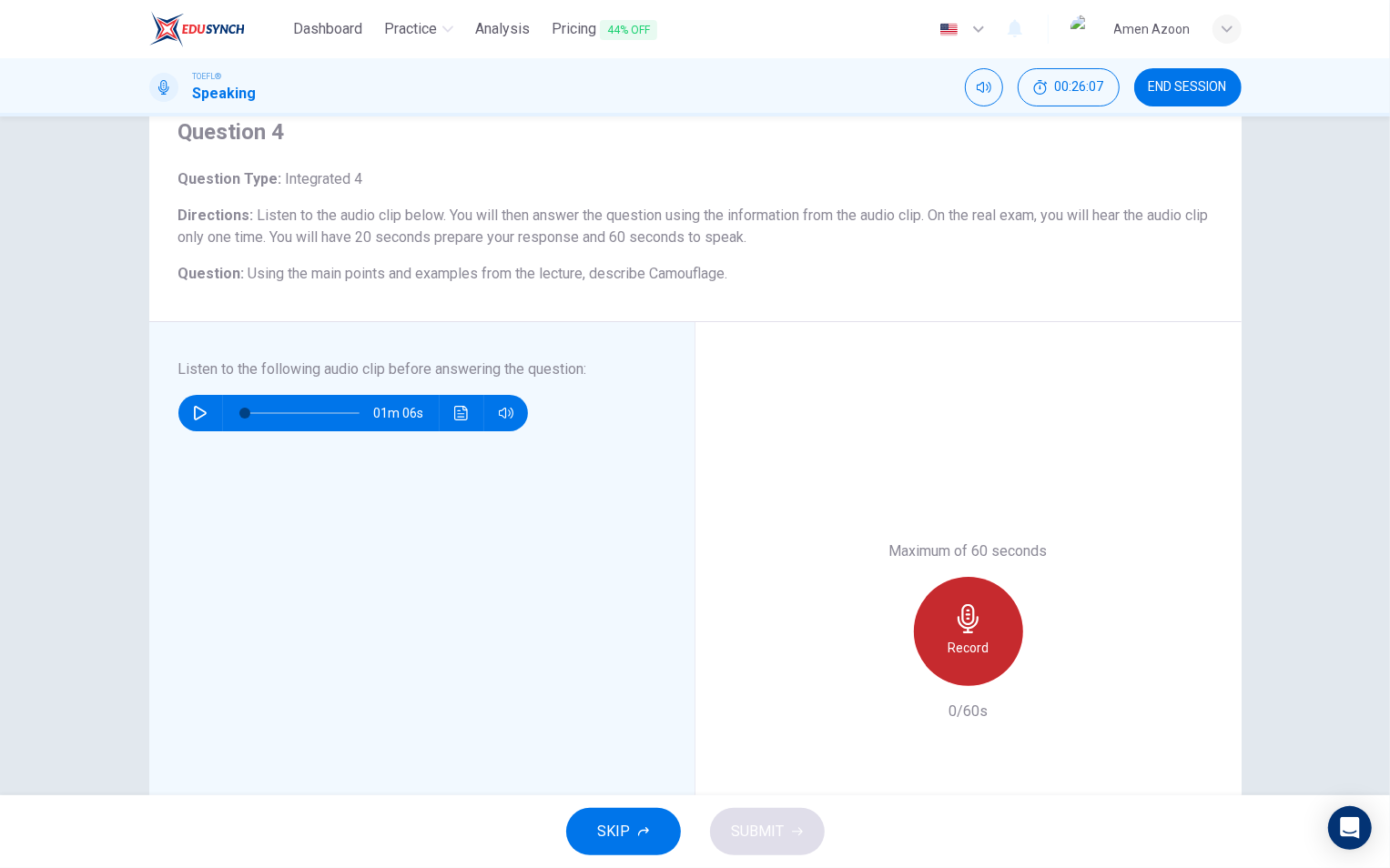 click on "Record" at bounding box center [969, 631] 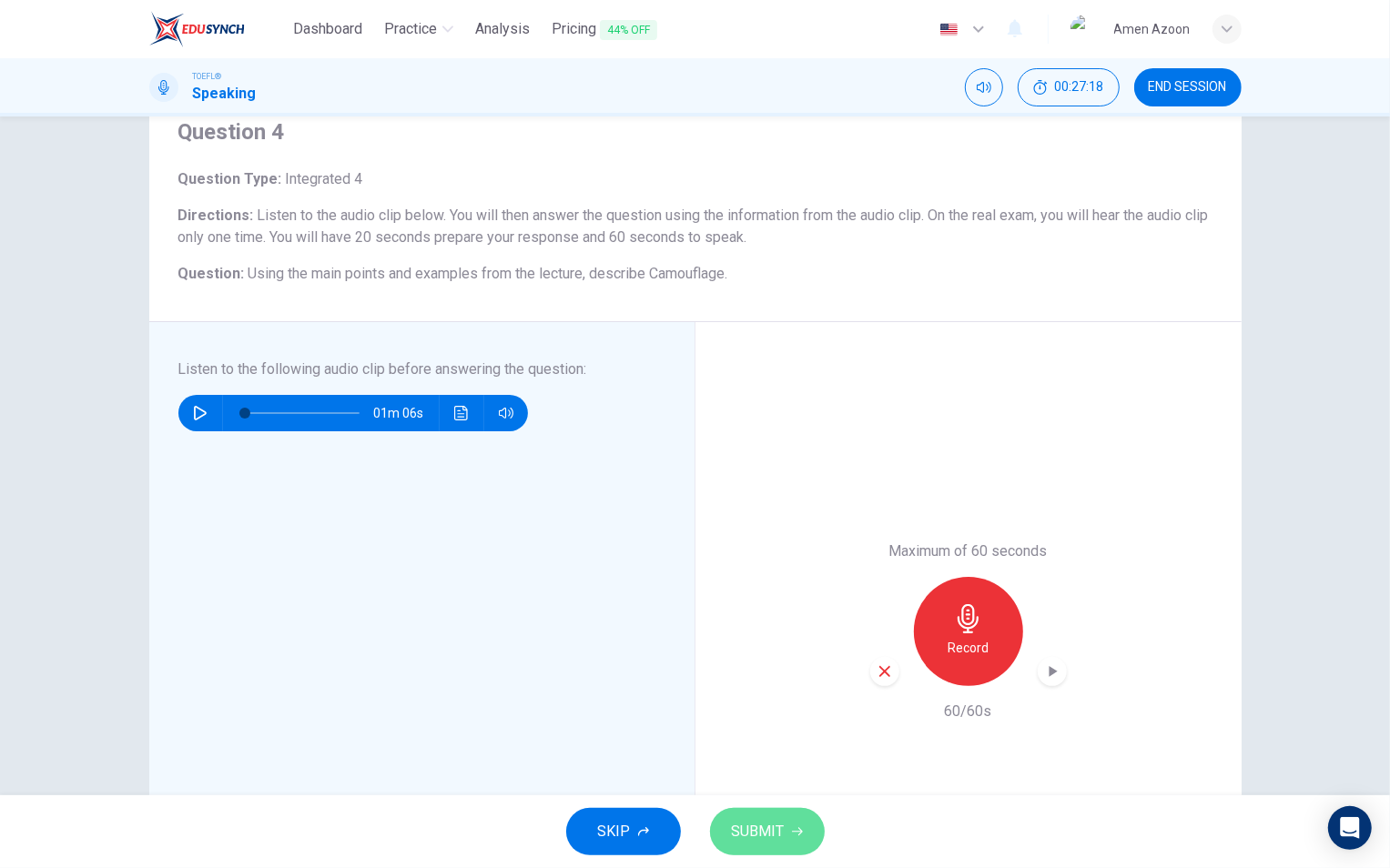 click on "SUBMIT" at bounding box center [758, 832] 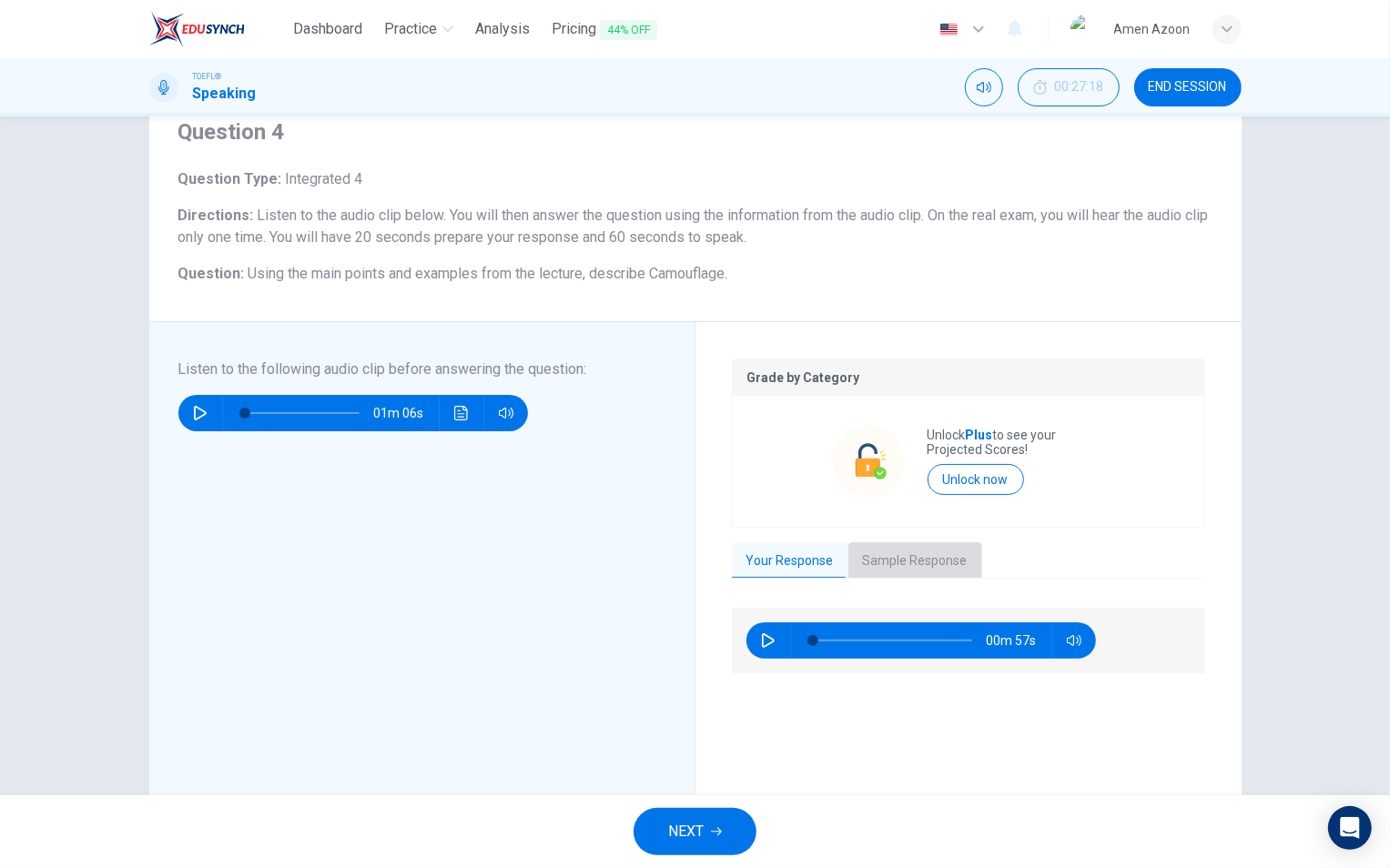 click on "Sample Response" at bounding box center [915, 561] 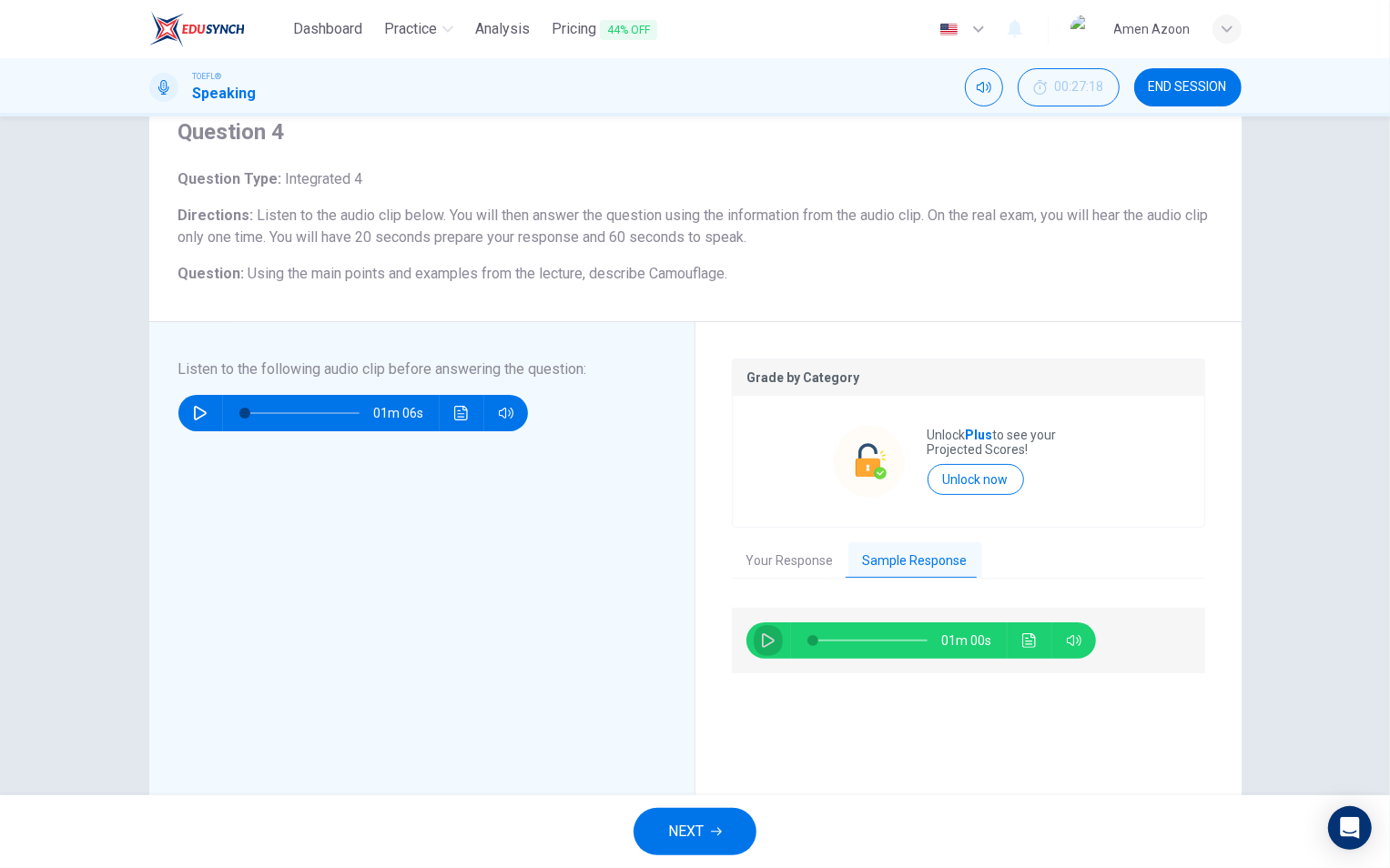 click at bounding box center (768, 641) 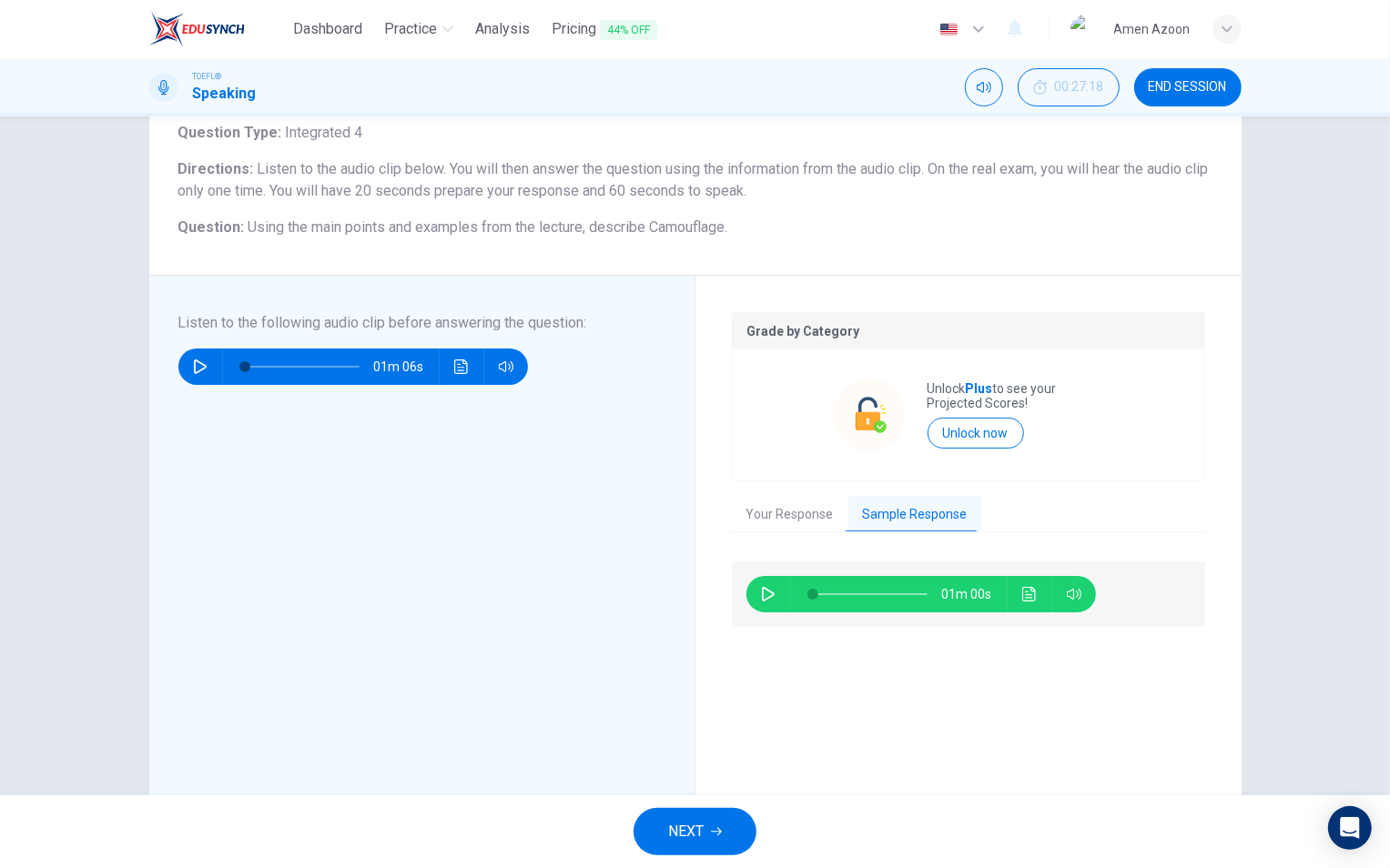 scroll, scrollTop: 121, scrollLeft: 0, axis: vertical 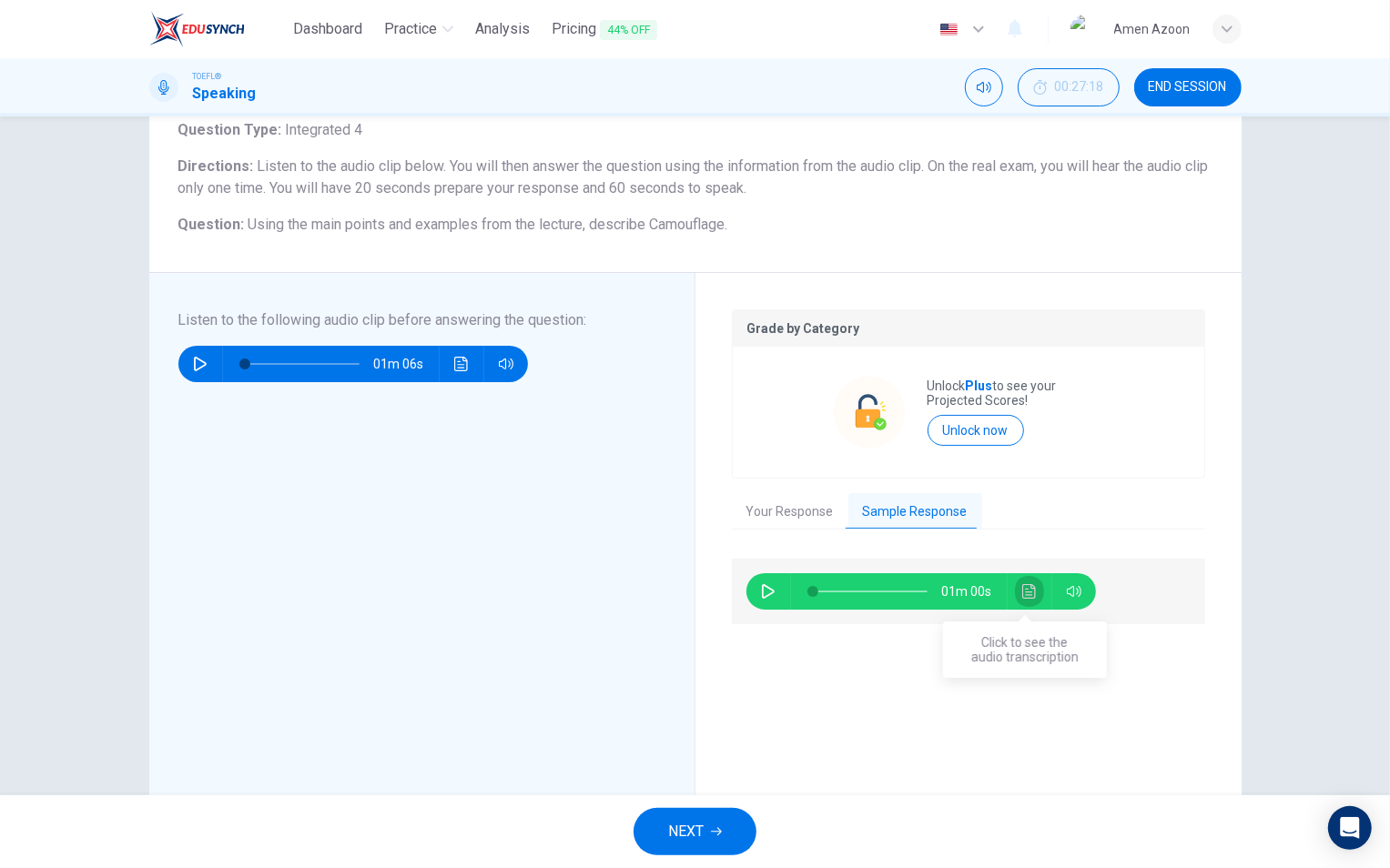 click at bounding box center [1030, 591] 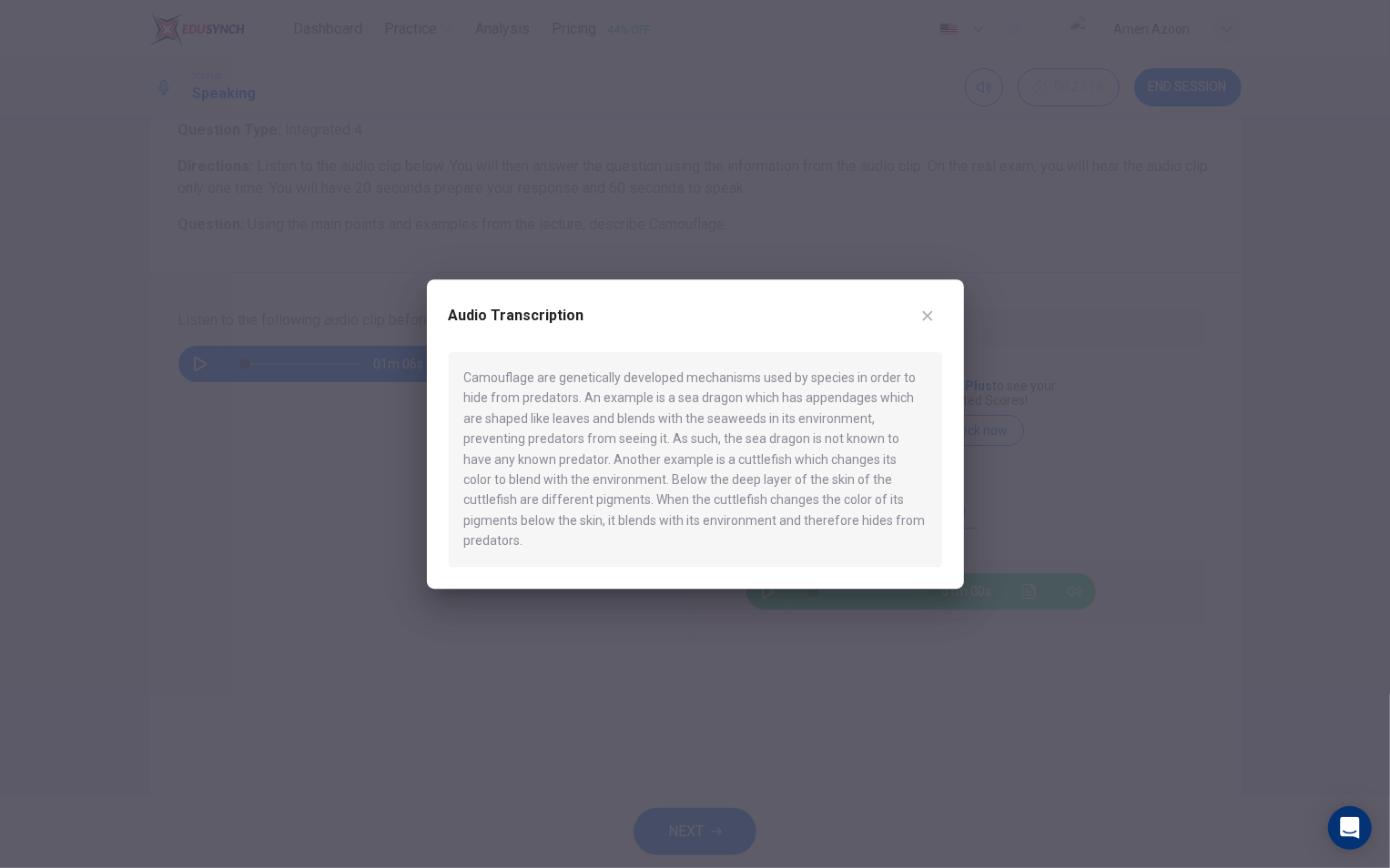 click at bounding box center [928, 316] 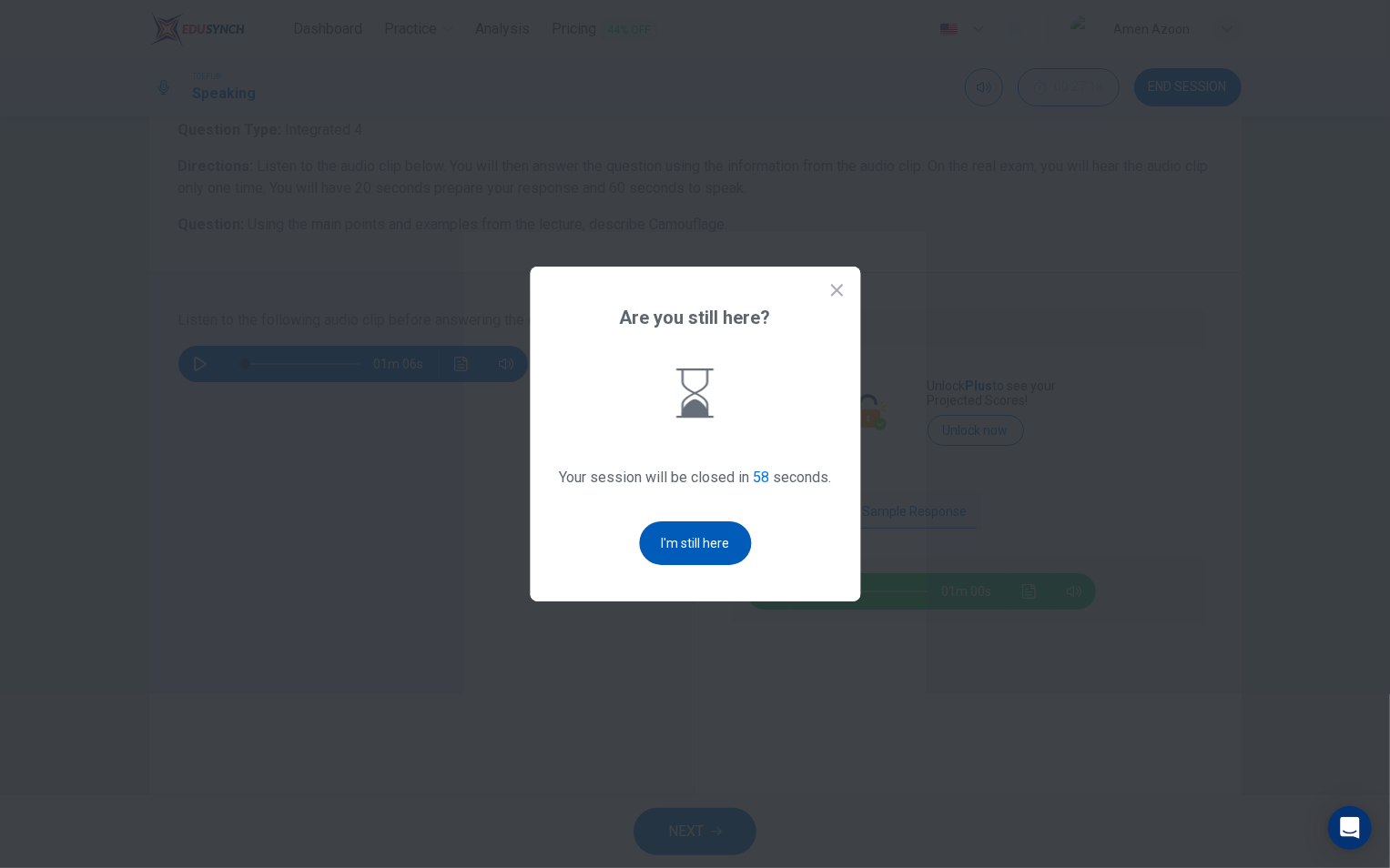 click on "I'm still here" at bounding box center (695, 543) 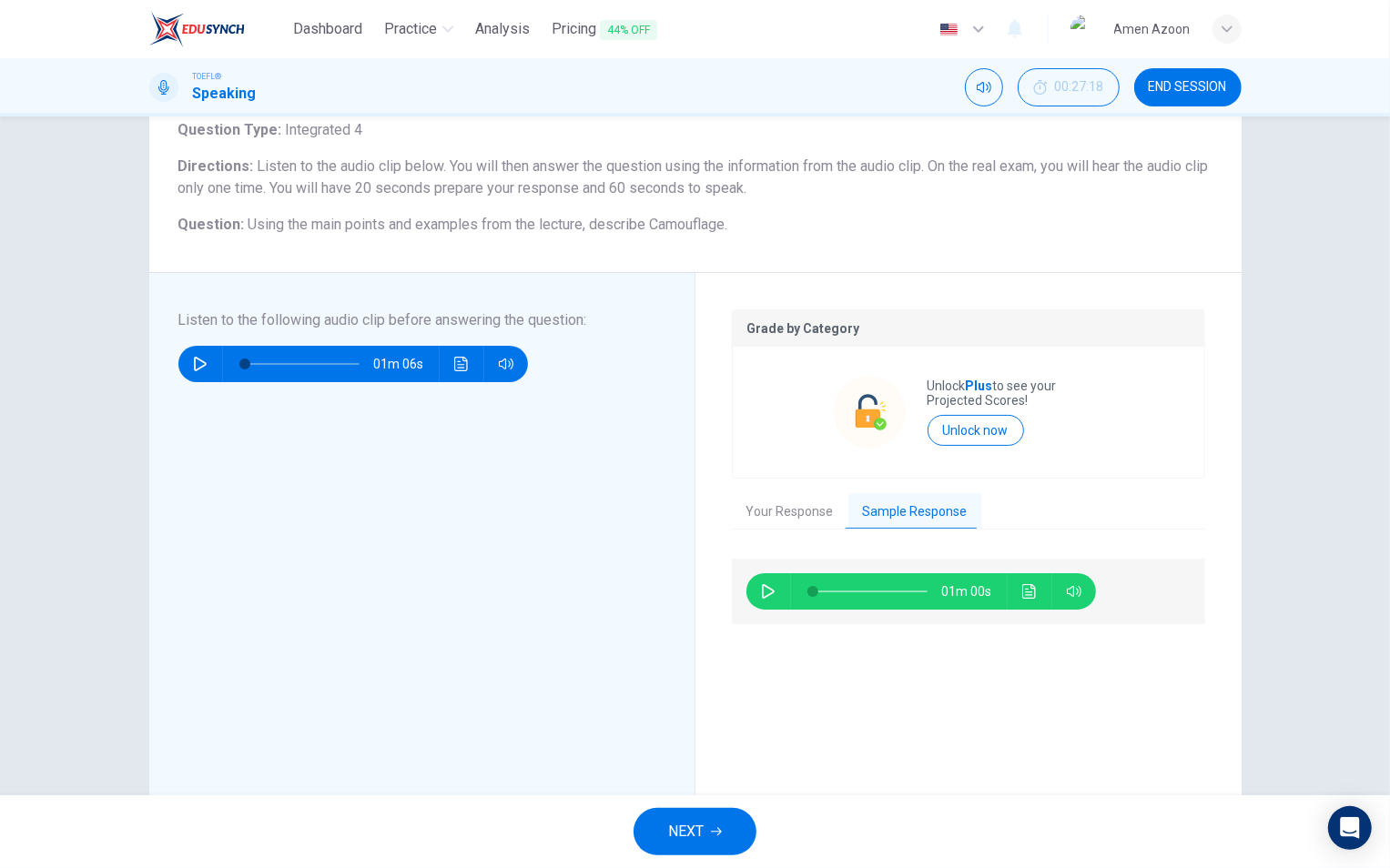 click on "NEXT" at bounding box center (685, 832) 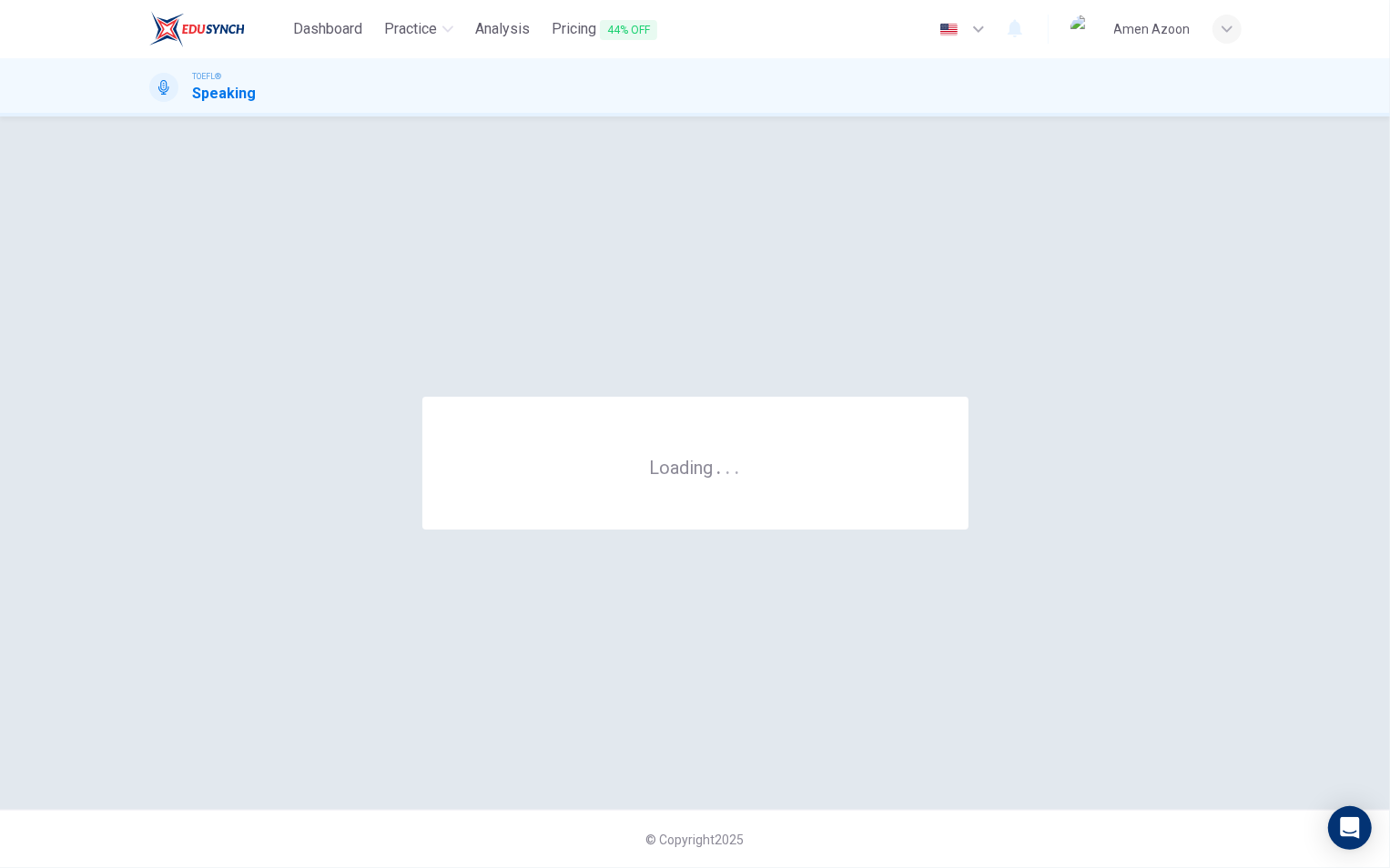 scroll, scrollTop: 0, scrollLeft: 0, axis: both 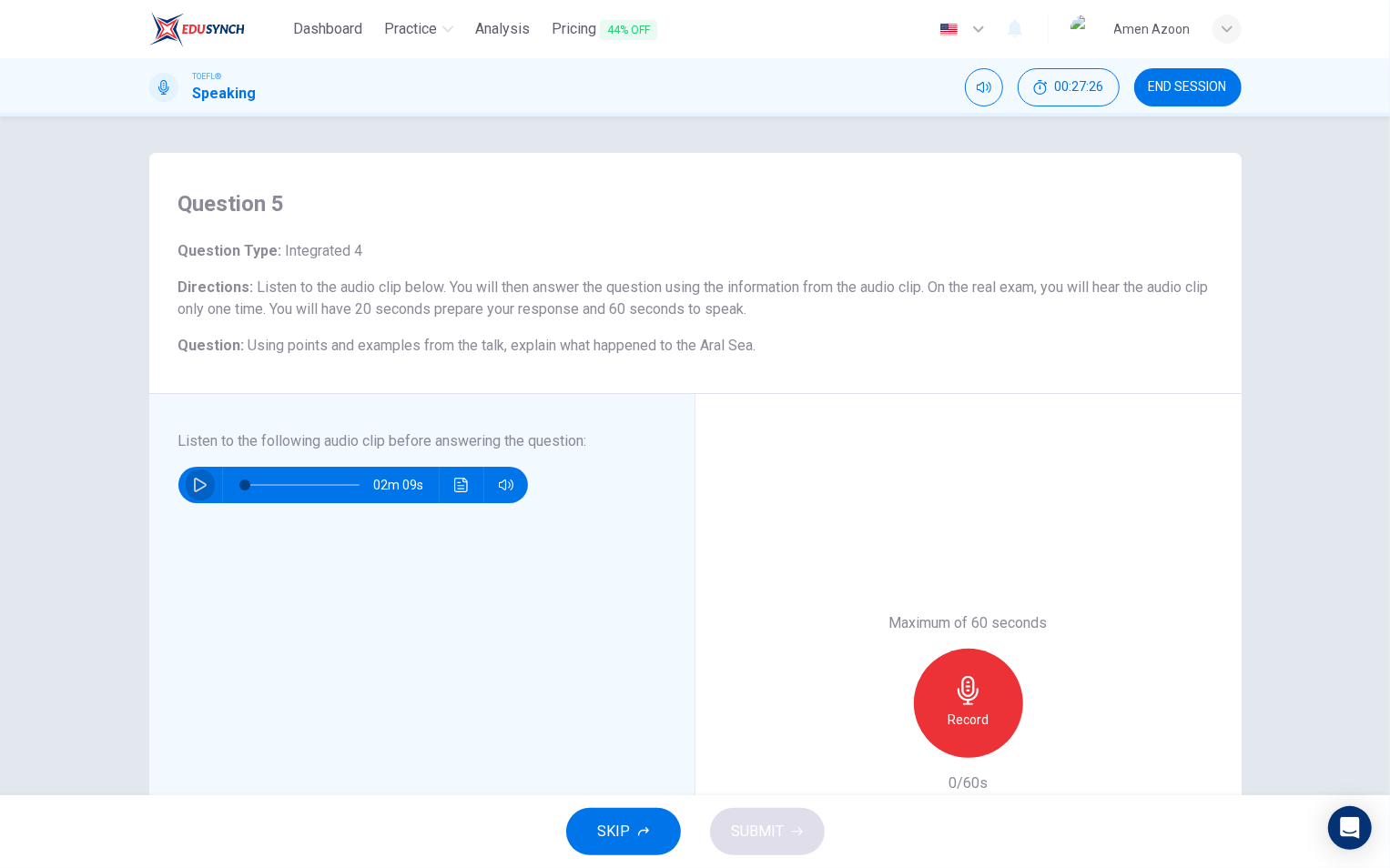 click at bounding box center [200, 485] 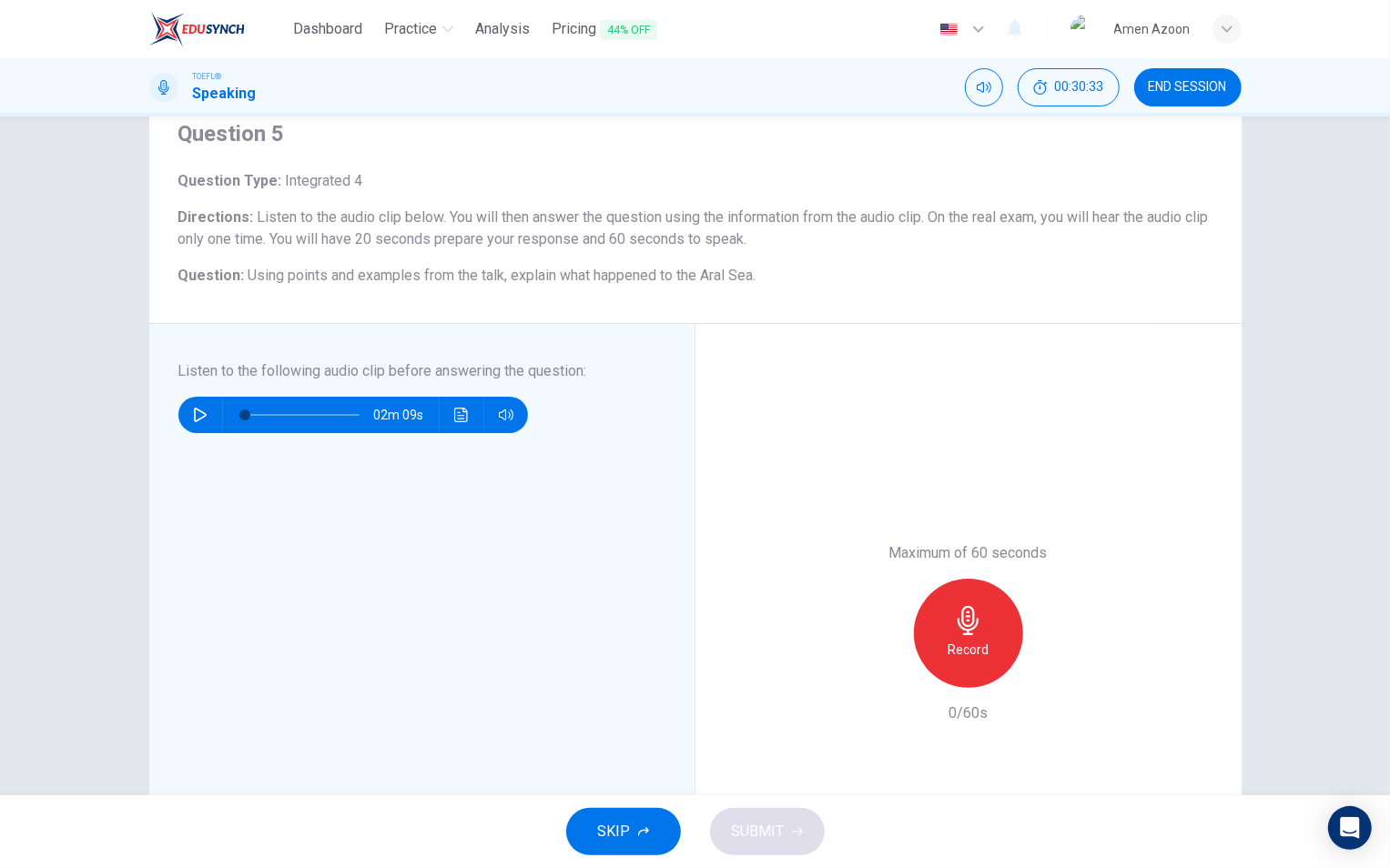 scroll, scrollTop: 75, scrollLeft: 0, axis: vertical 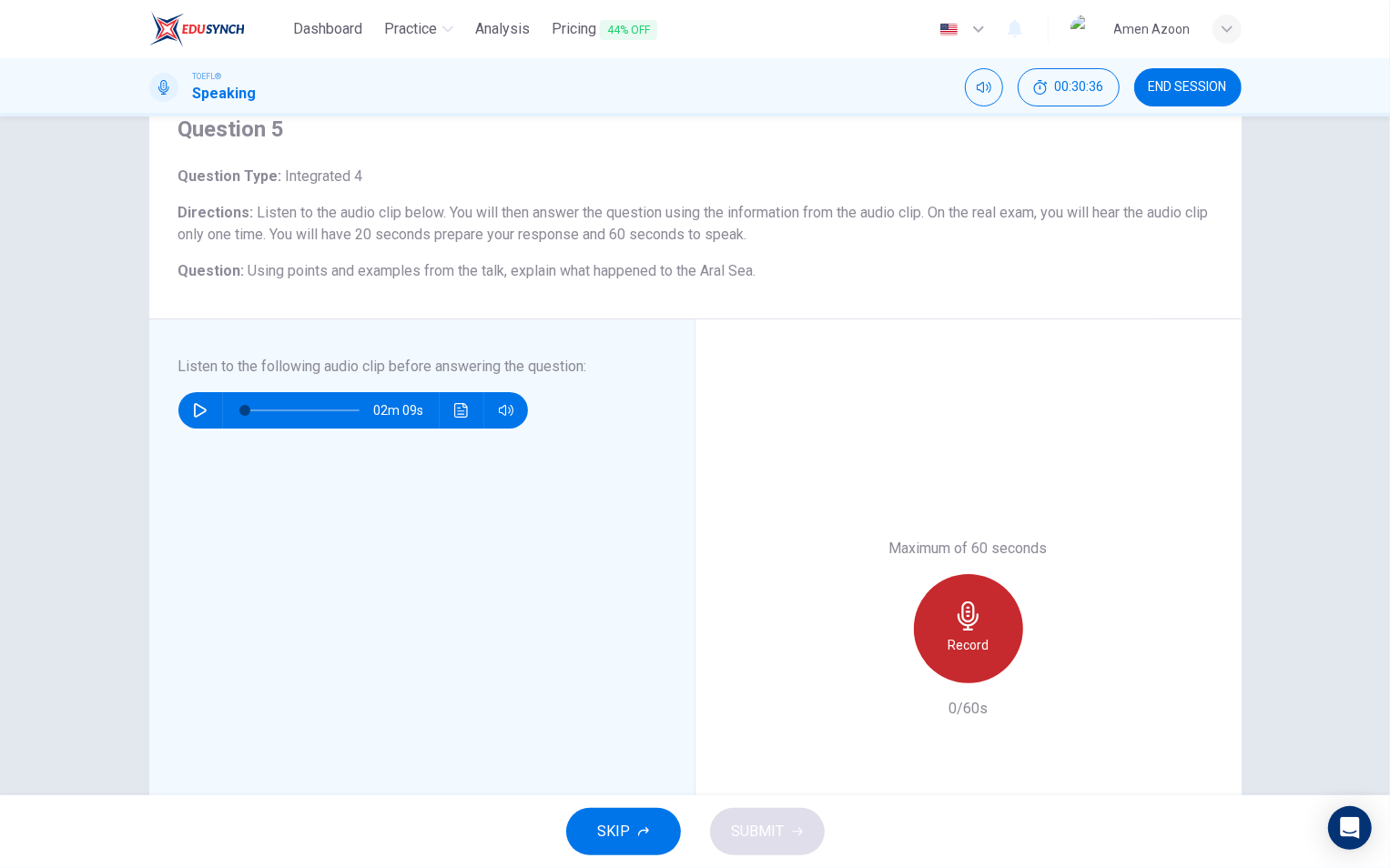 click at bounding box center (968, 616) 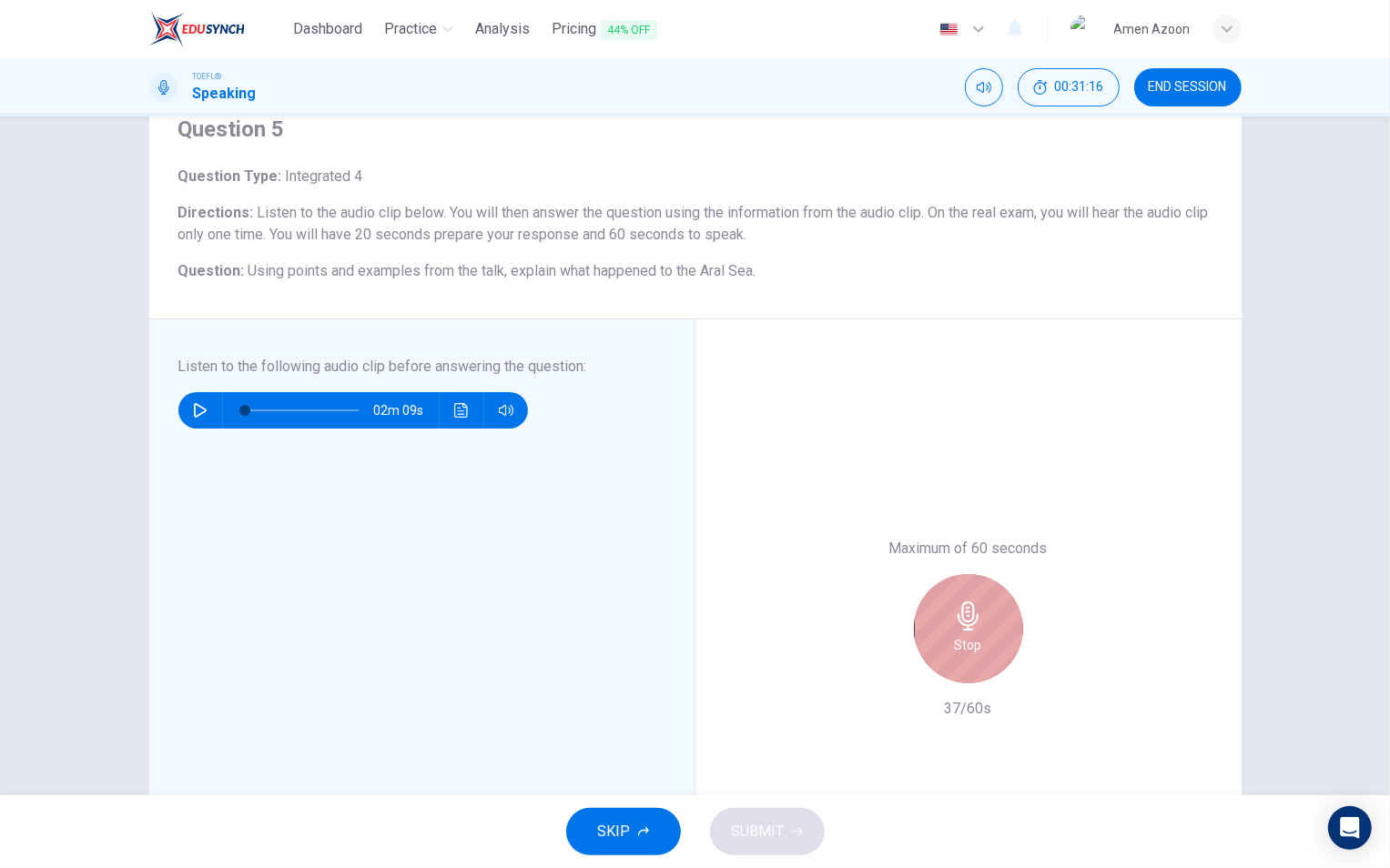 click at bounding box center (968, 616) 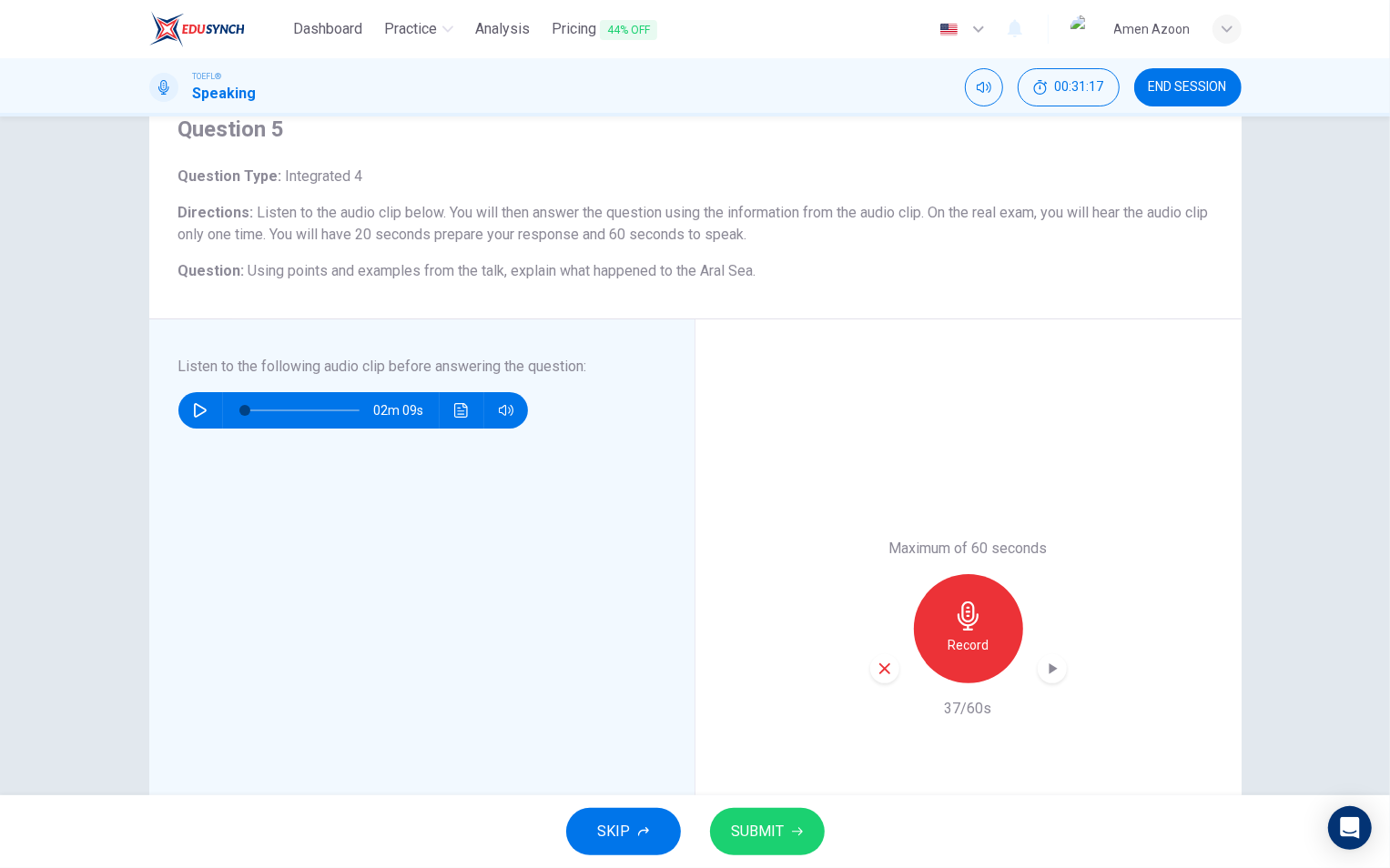 click on "Record" at bounding box center [969, 629] 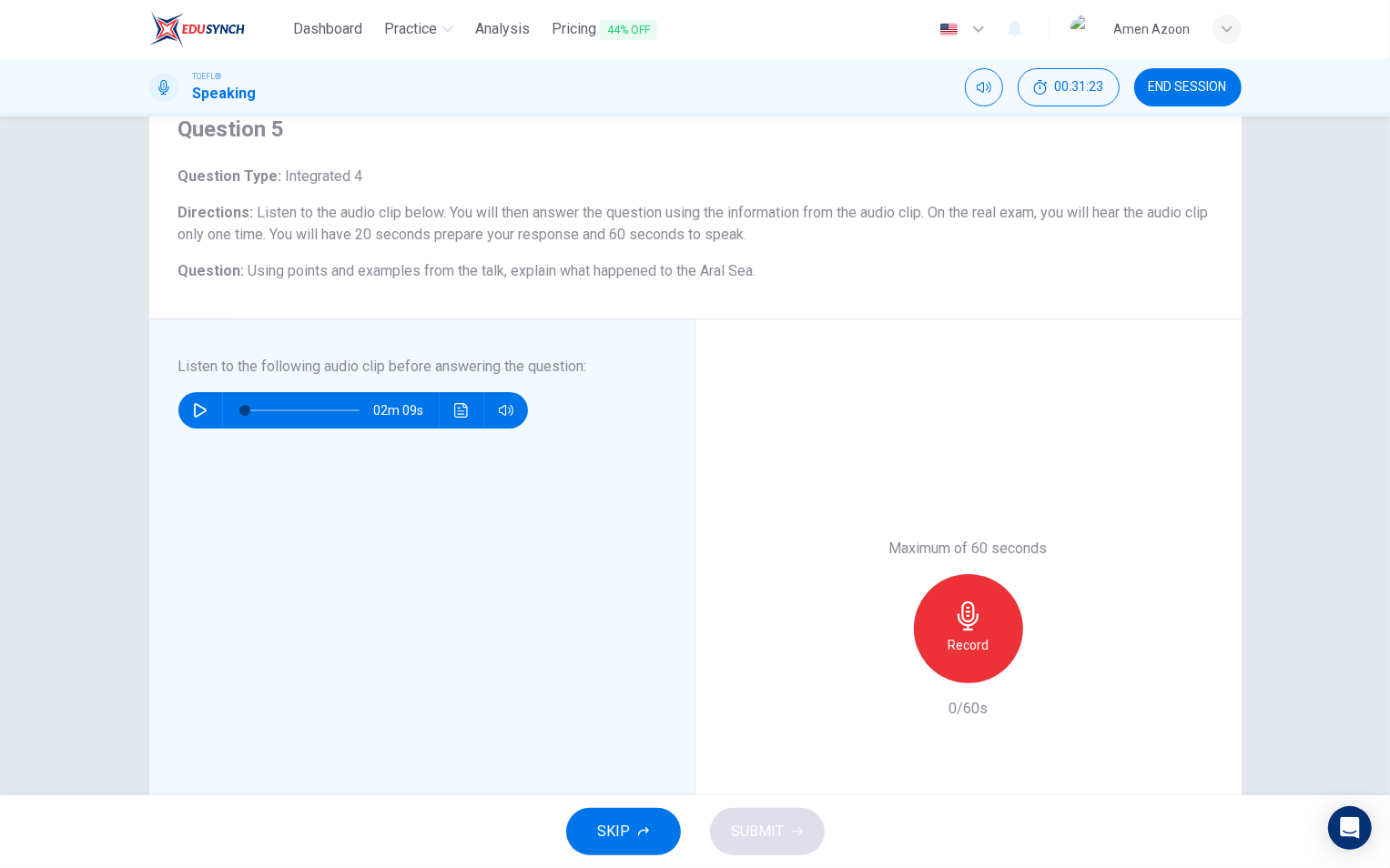 click on "Record" at bounding box center [969, 629] 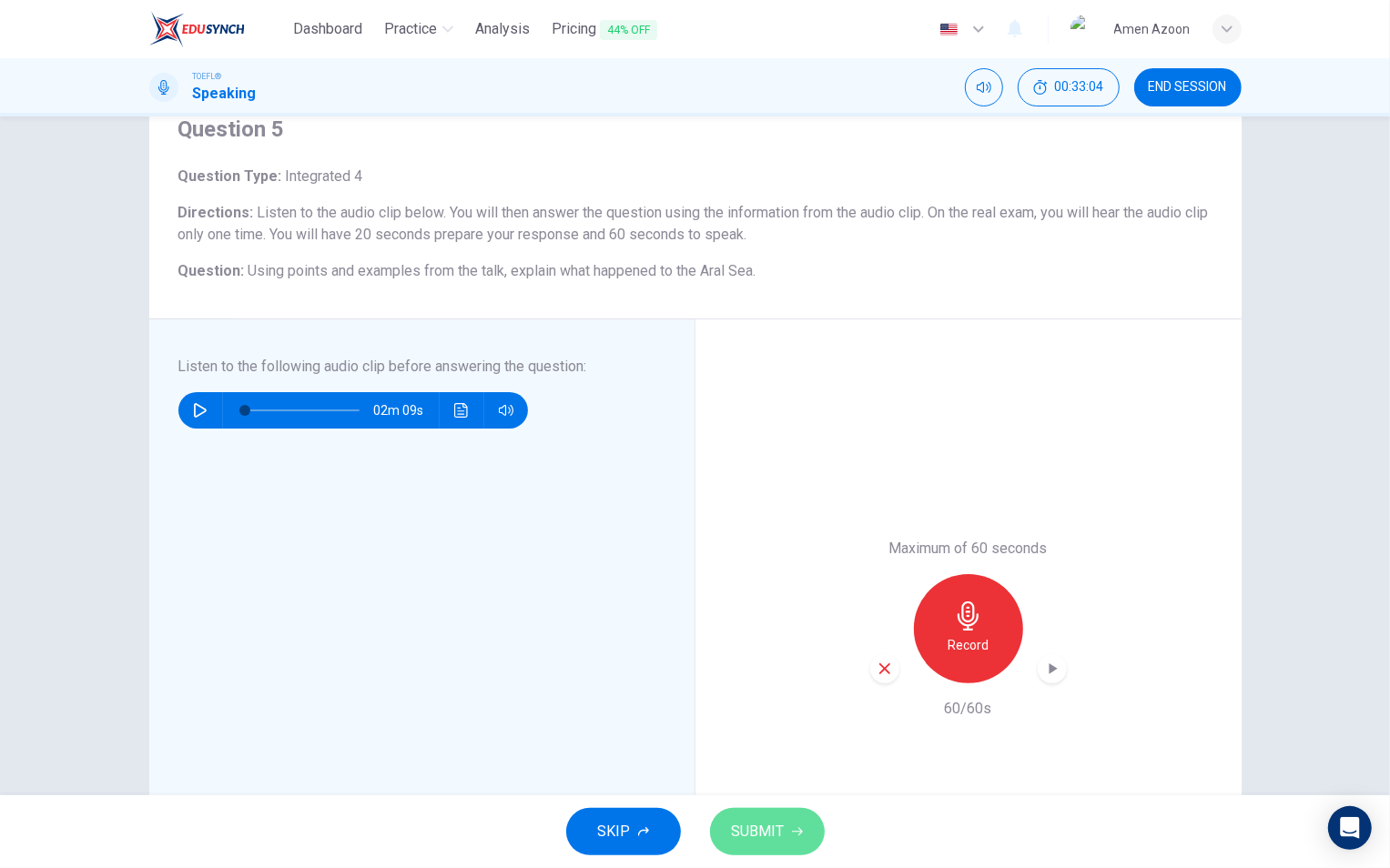 click on "SUBMIT" at bounding box center [758, 832] 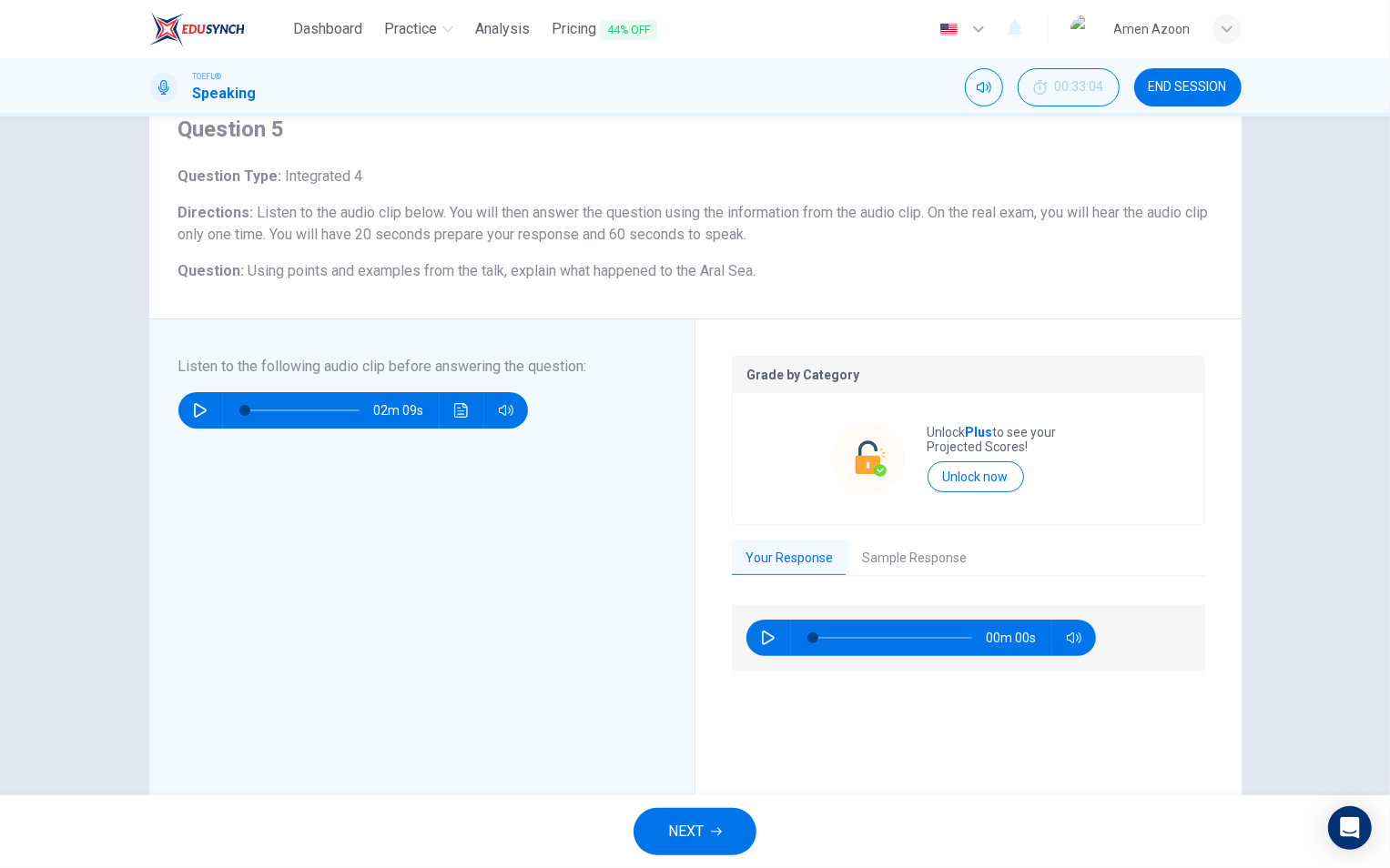 click on "Sample Response" at bounding box center (915, 559) 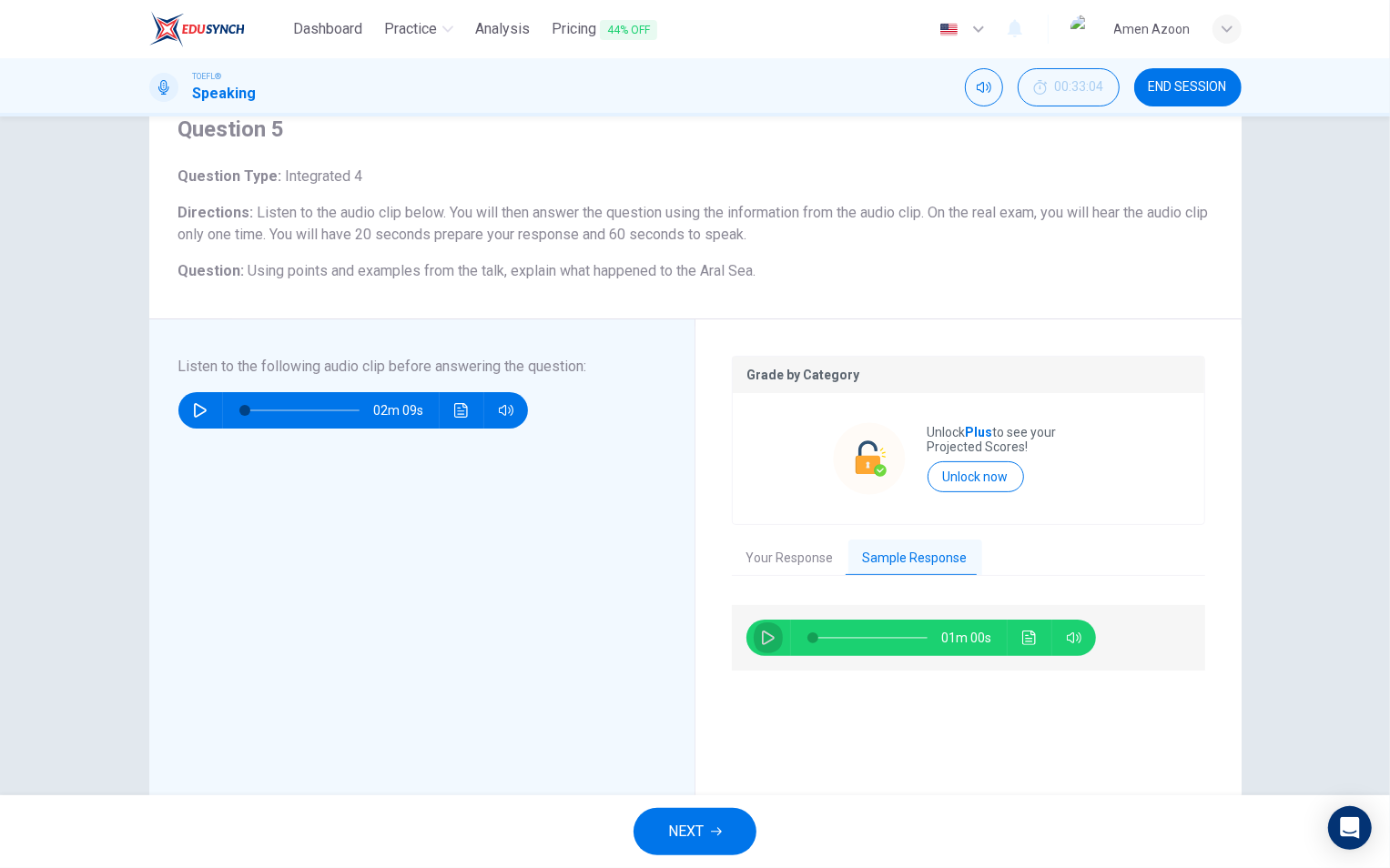 click at bounding box center [768, 638] 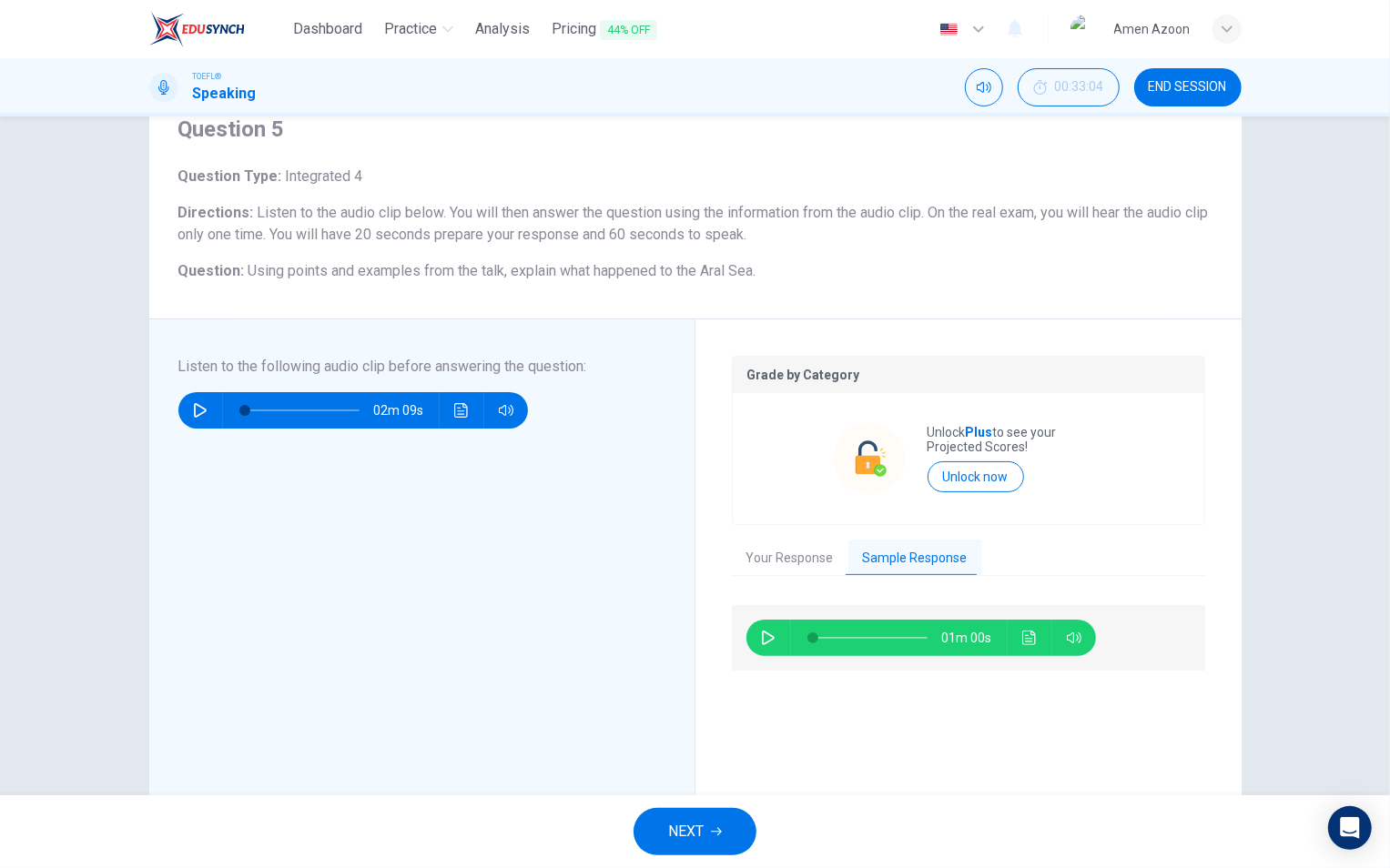 click at bounding box center (768, 638) 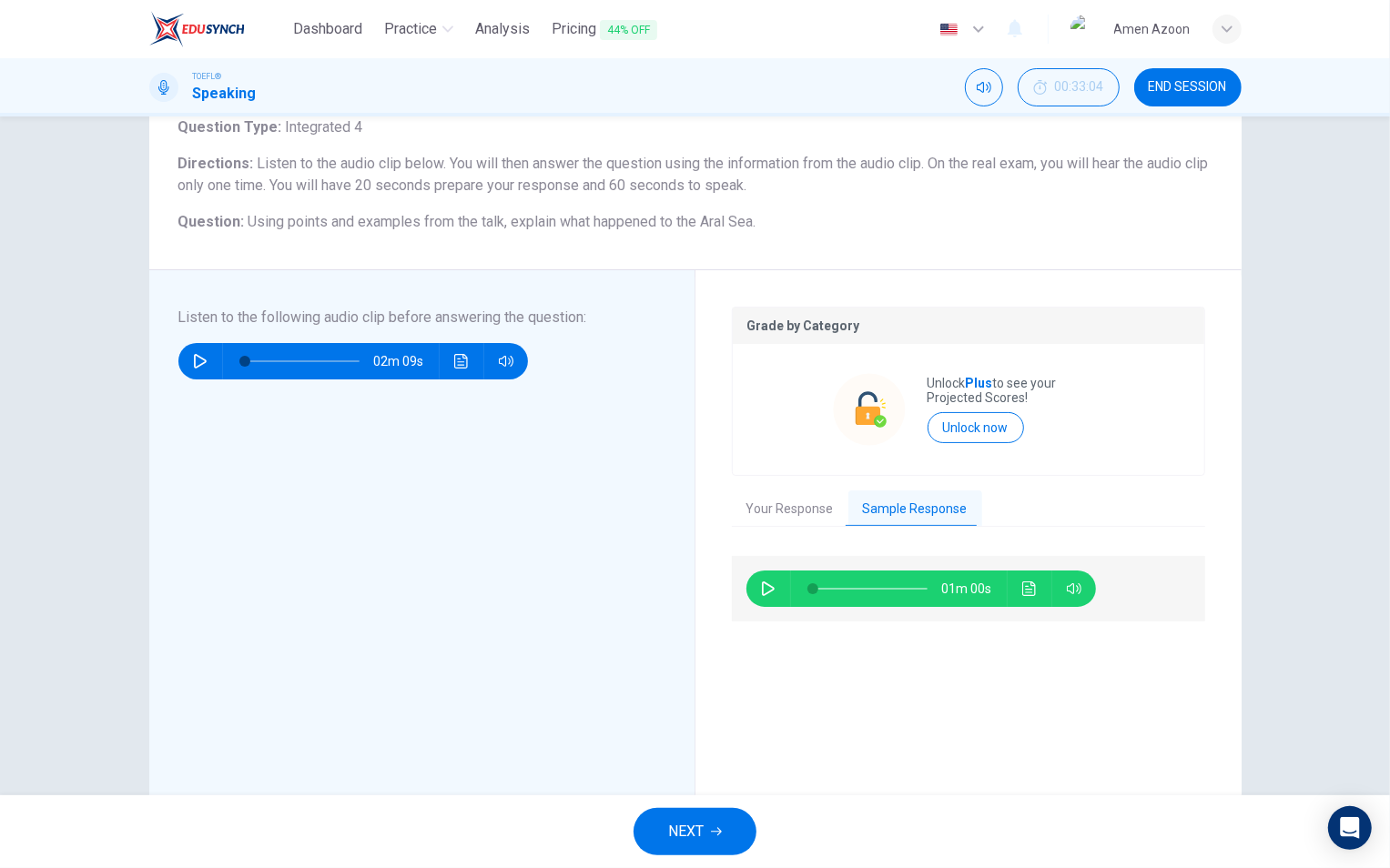 scroll, scrollTop: 123, scrollLeft: 0, axis: vertical 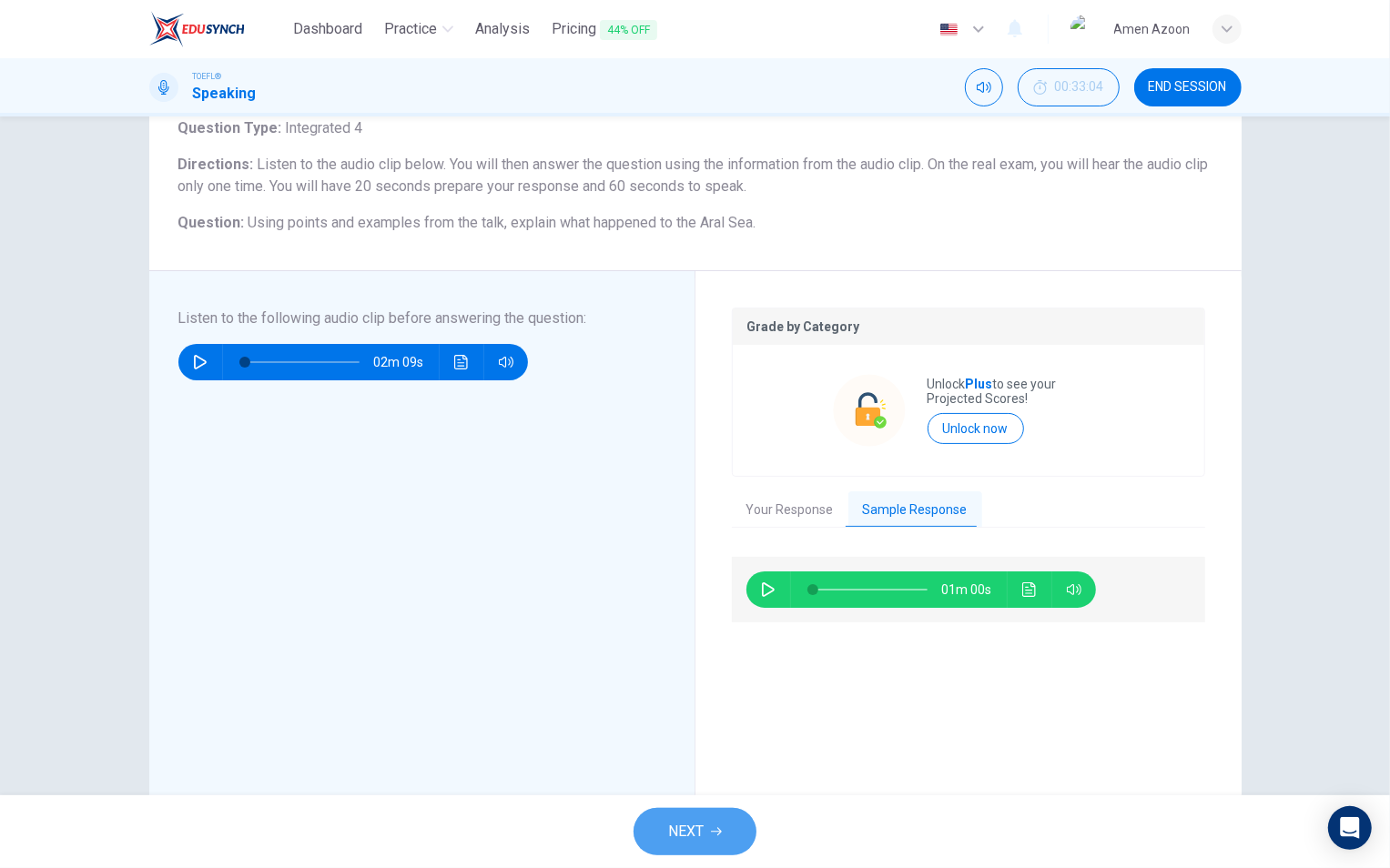 click on "NEXT" at bounding box center [685, 832] 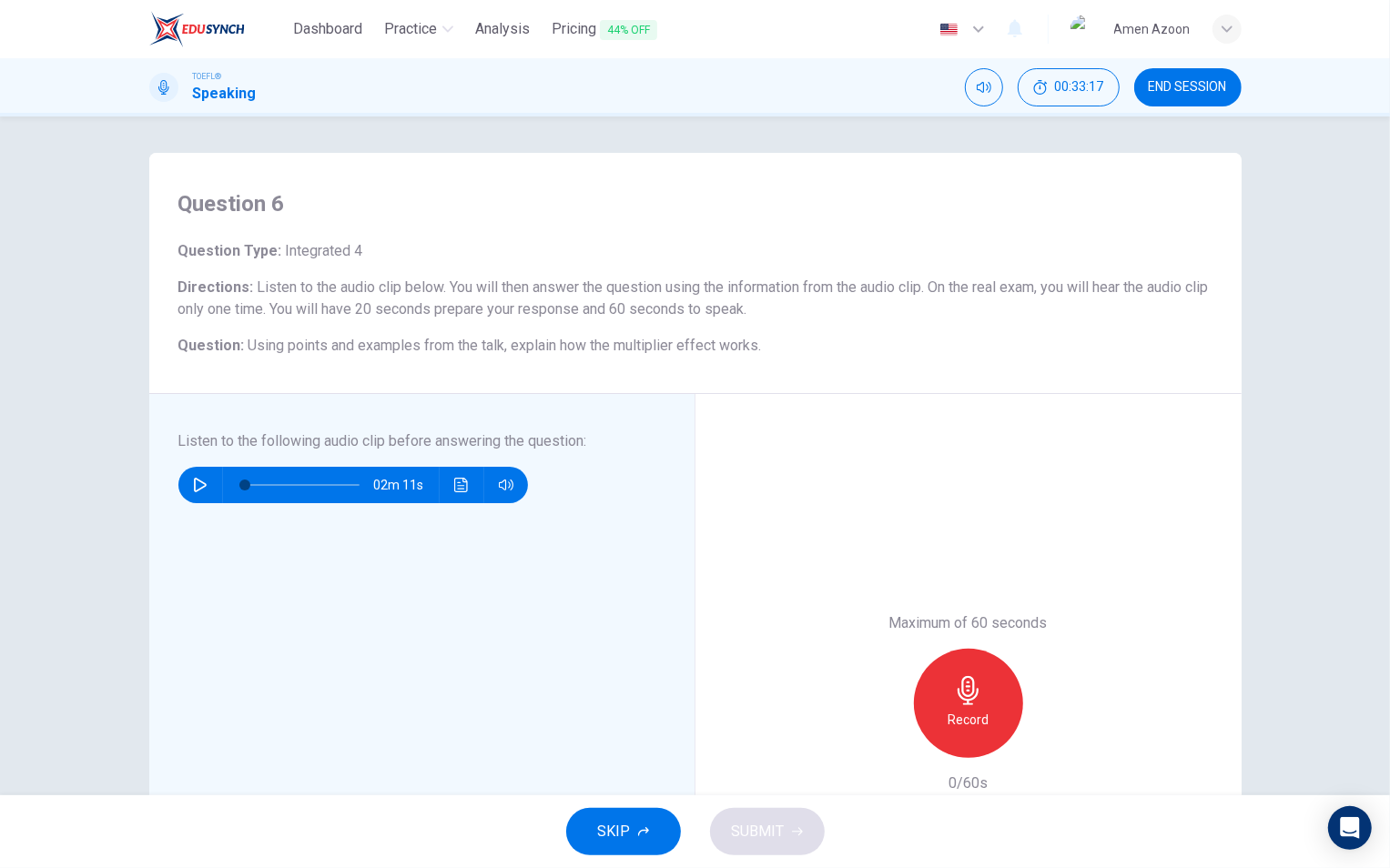 click at bounding box center (200, 485) 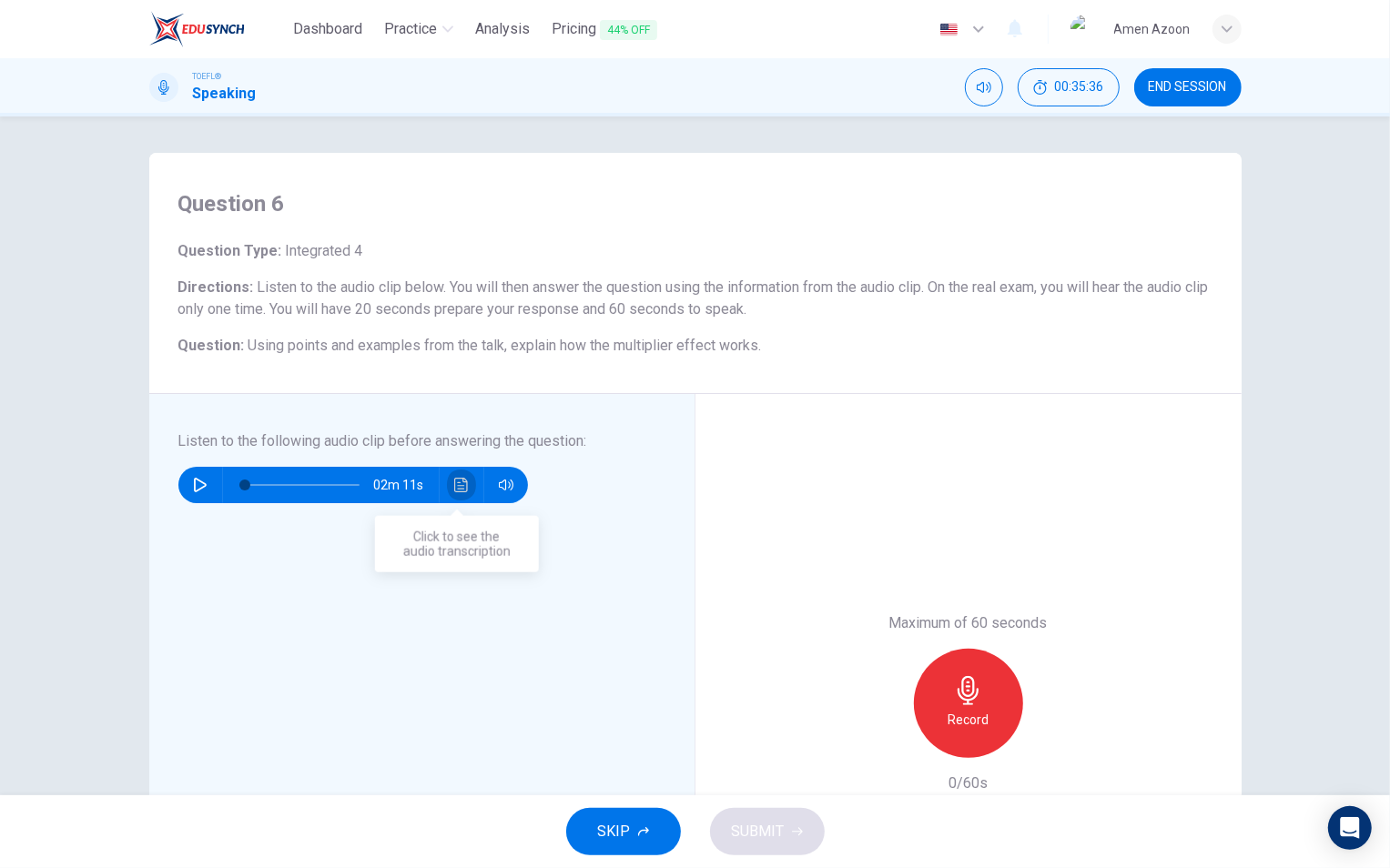 click at bounding box center (462, 485) 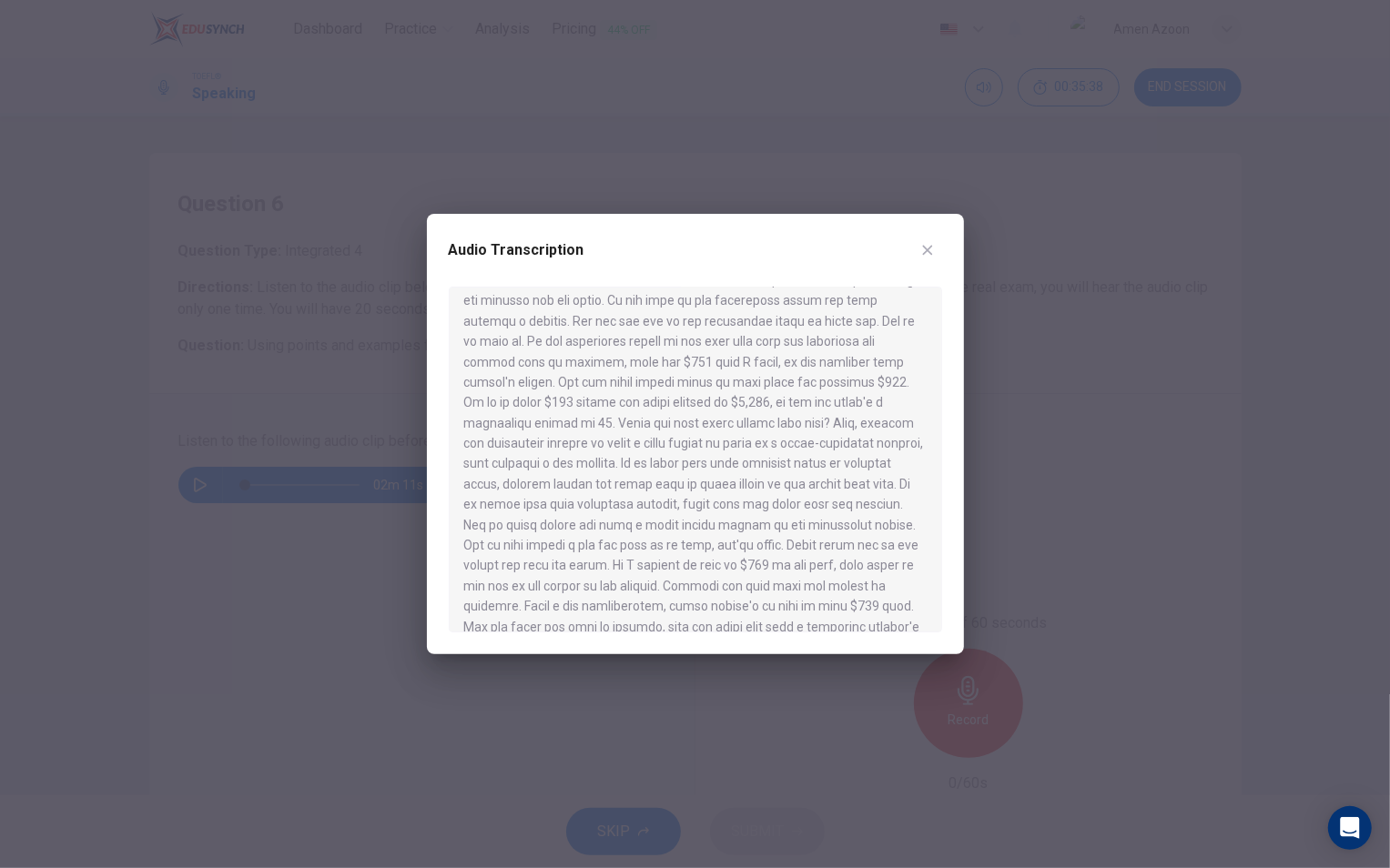scroll, scrollTop: 174, scrollLeft: 0, axis: vertical 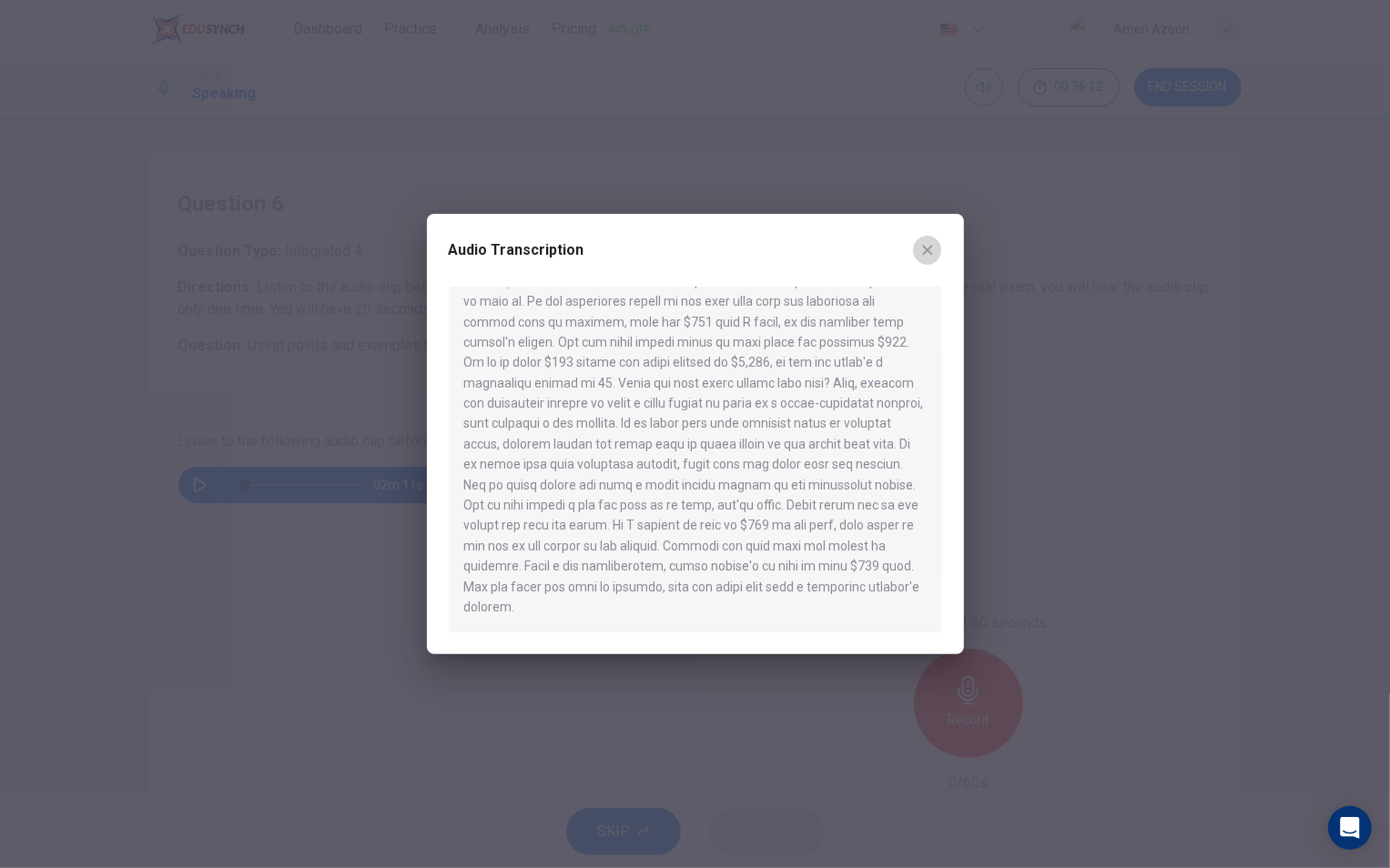 click at bounding box center (928, 250) 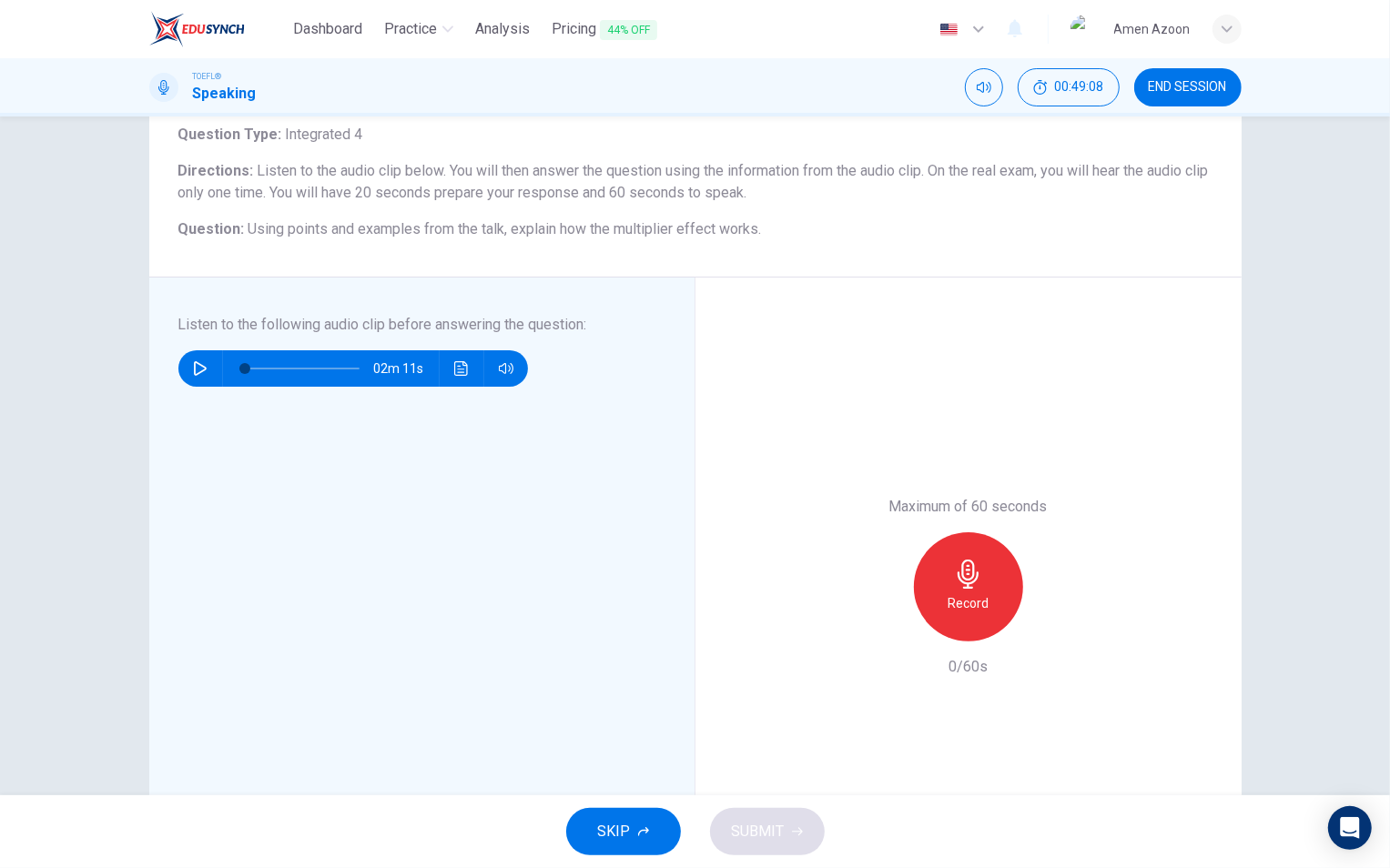 scroll, scrollTop: 120, scrollLeft: 0, axis: vertical 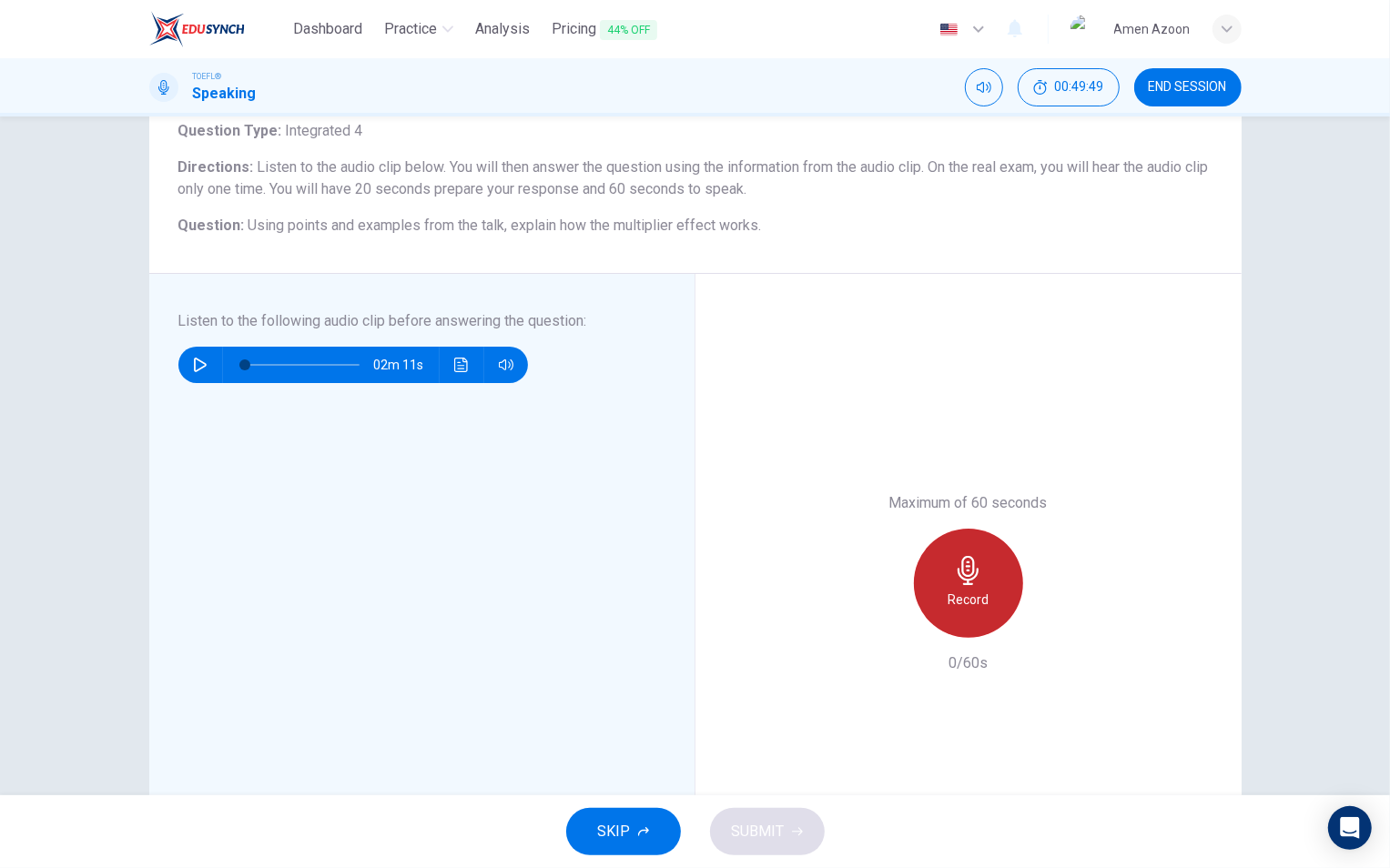 click on "Record" at bounding box center [969, 583] 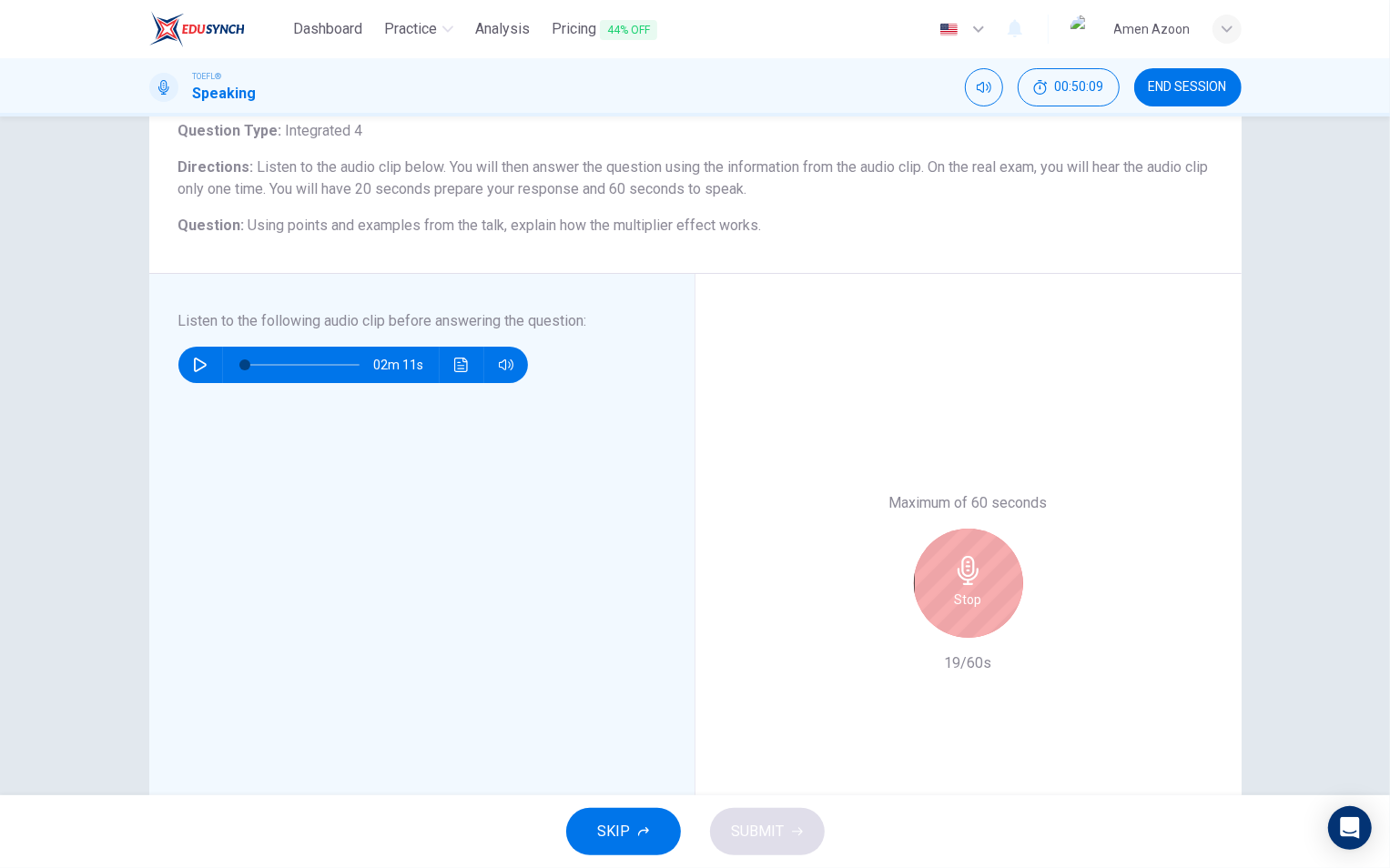 click on "Stop" at bounding box center [969, 583] 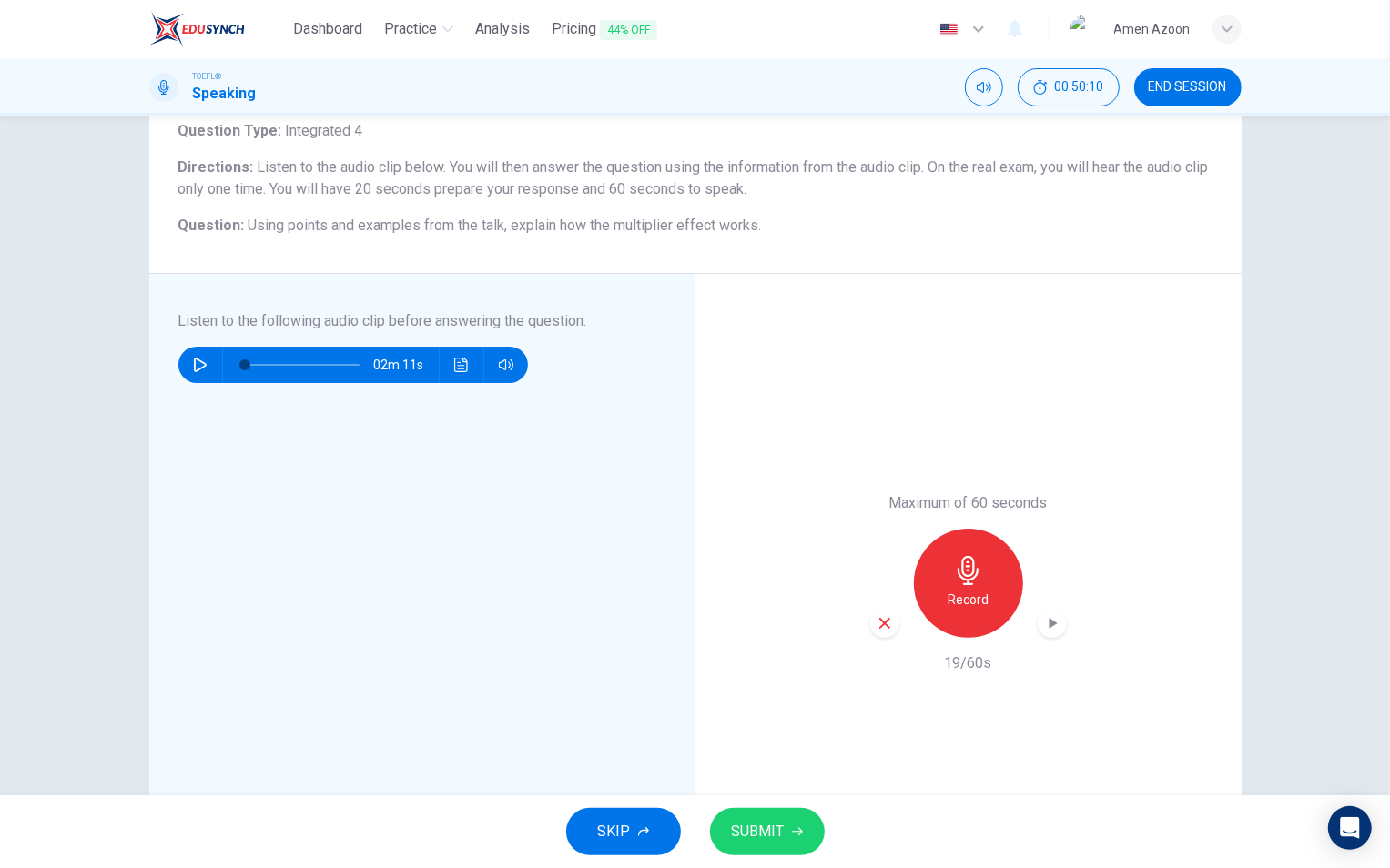 click at bounding box center [885, 623] 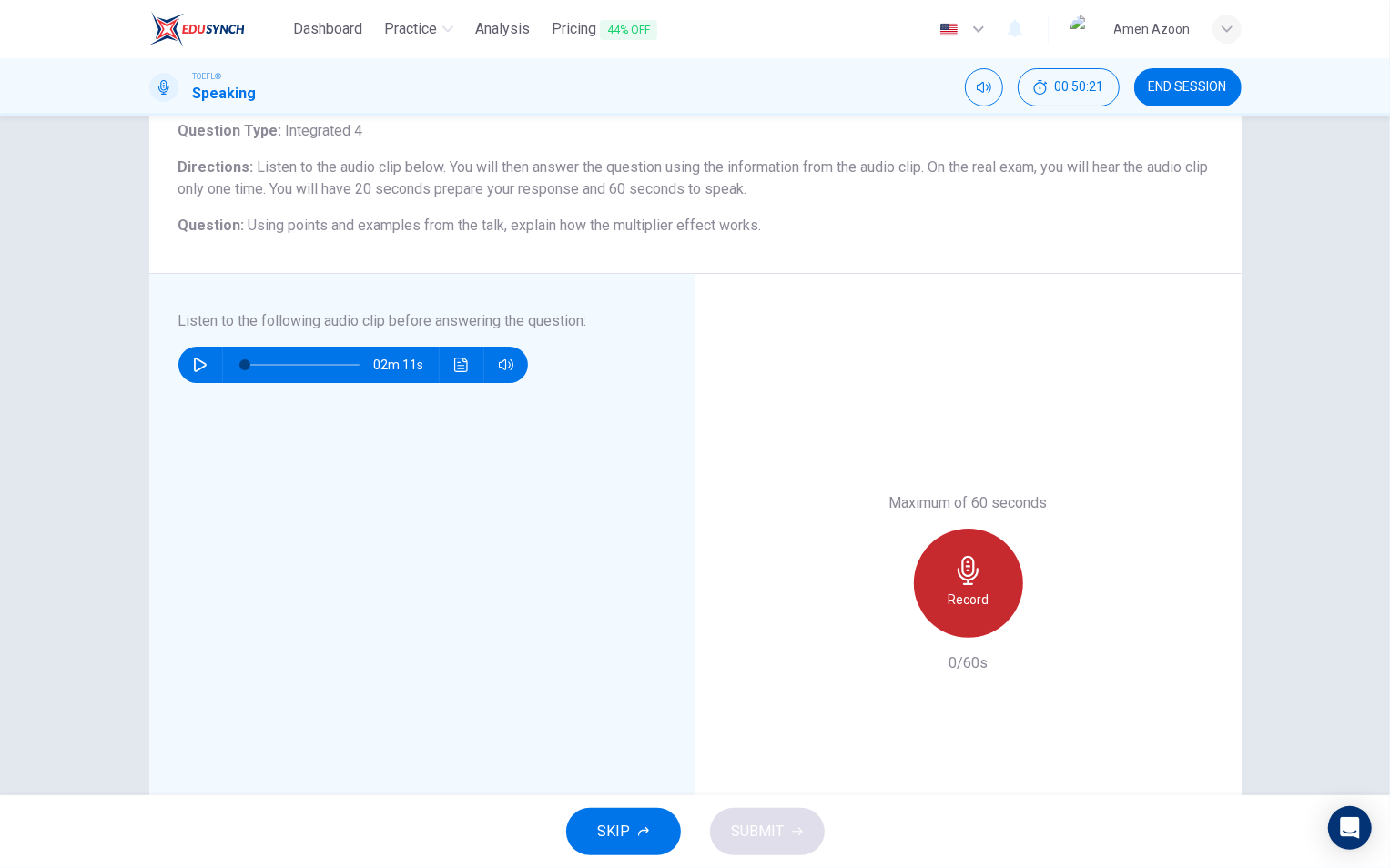 click on "Record" at bounding box center (969, 583) 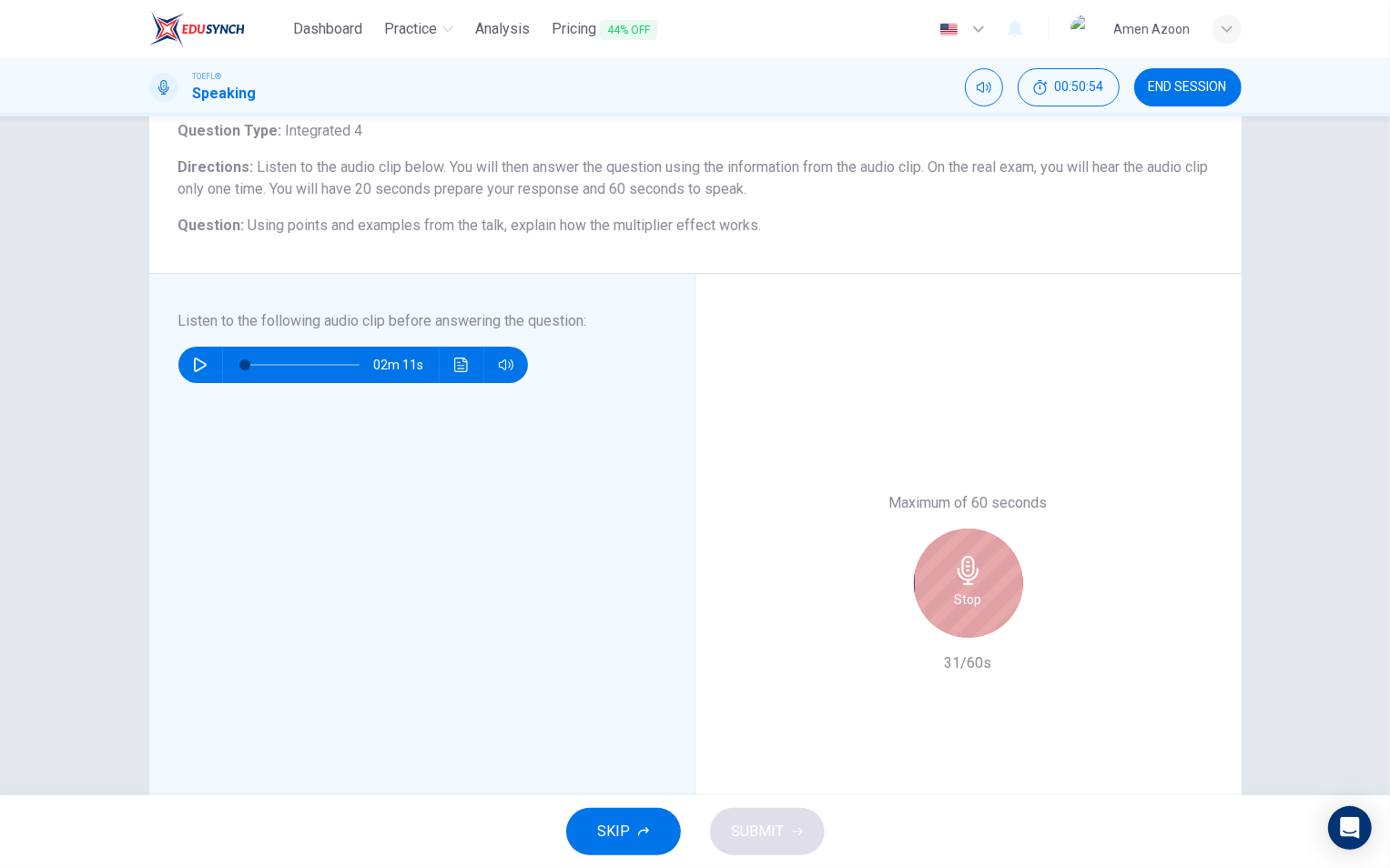 click on "Stop" at bounding box center (969, 600) 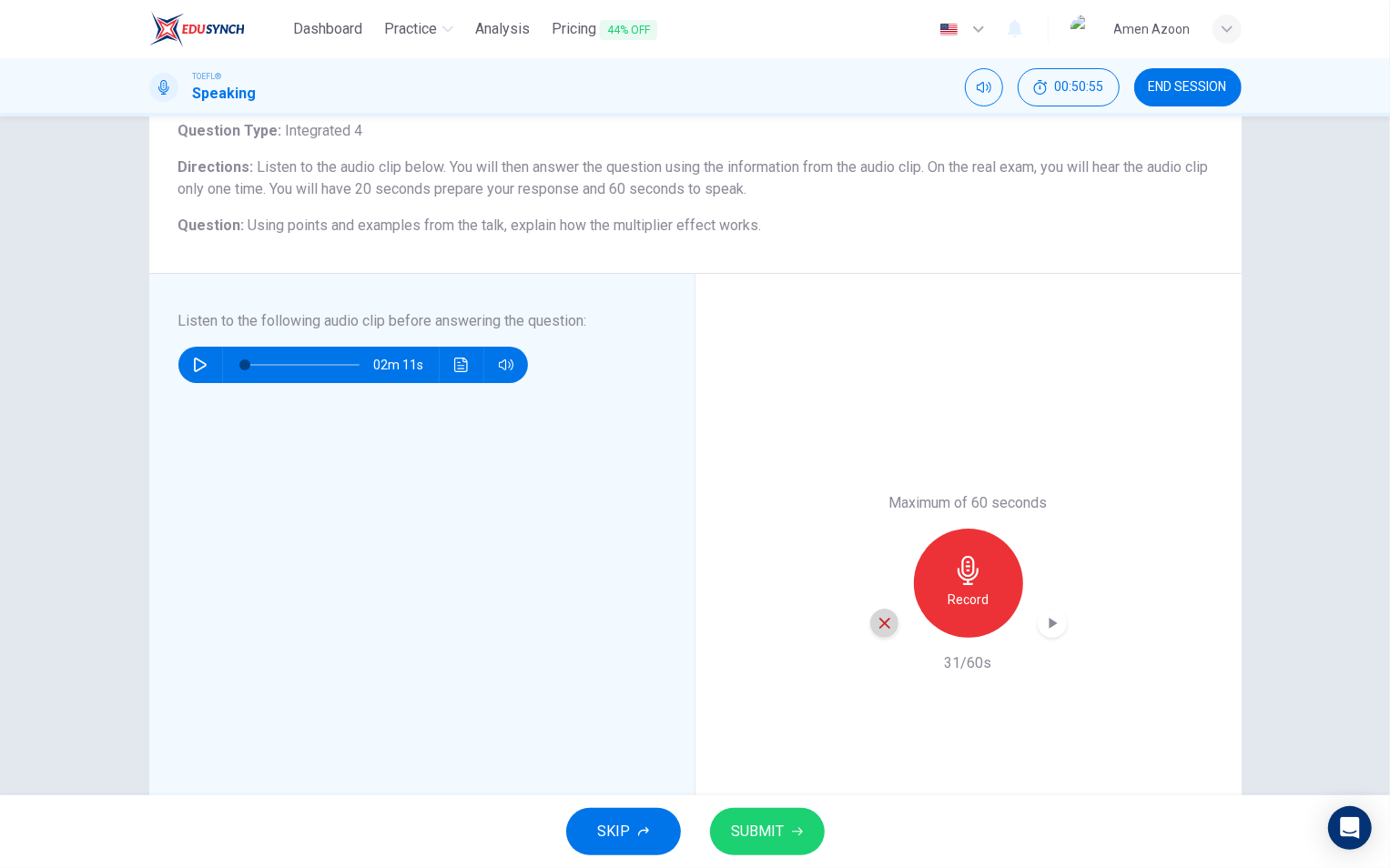 click at bounding box center [885, 623] 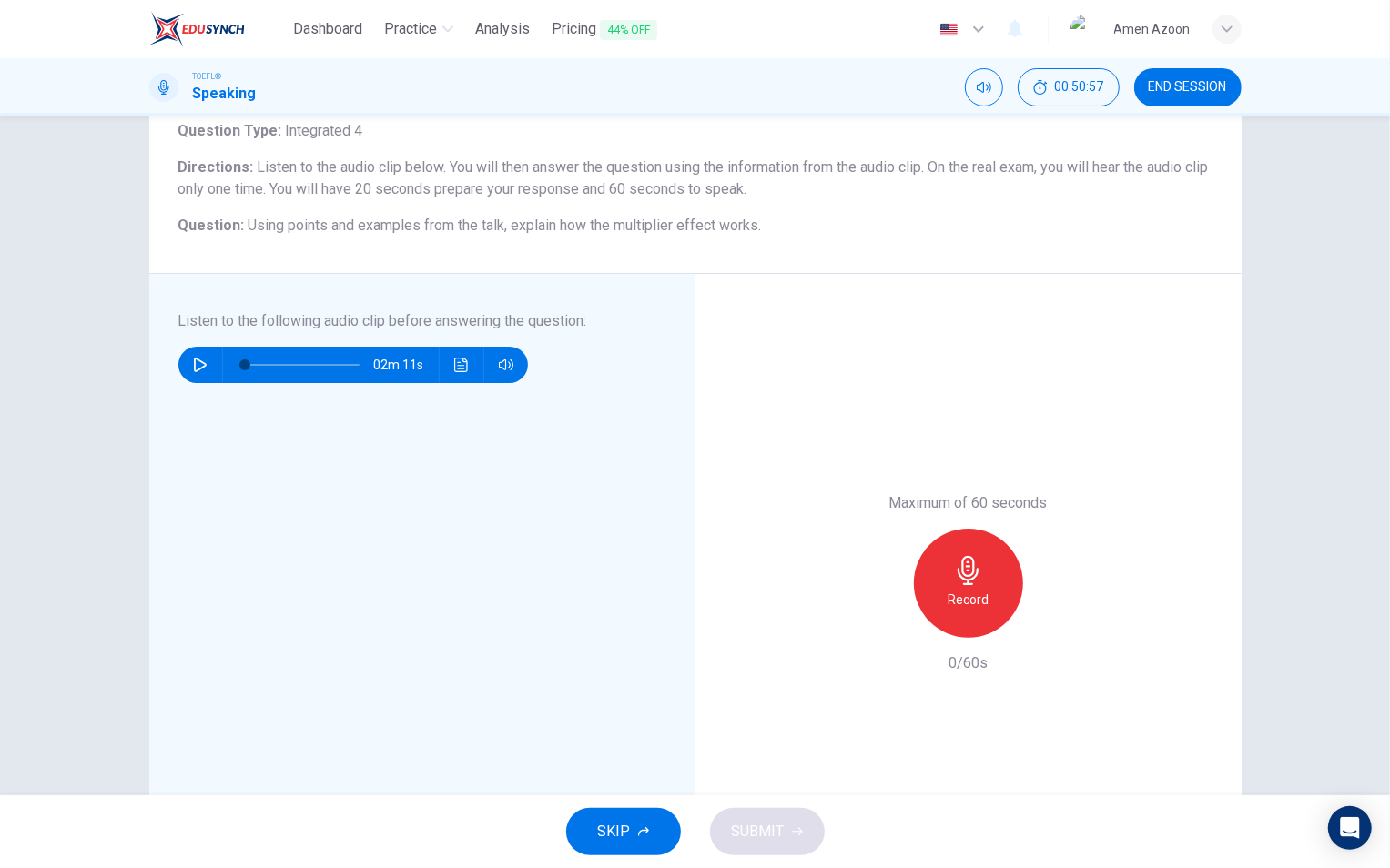 click on "Record" at bounding box center [969, 583] 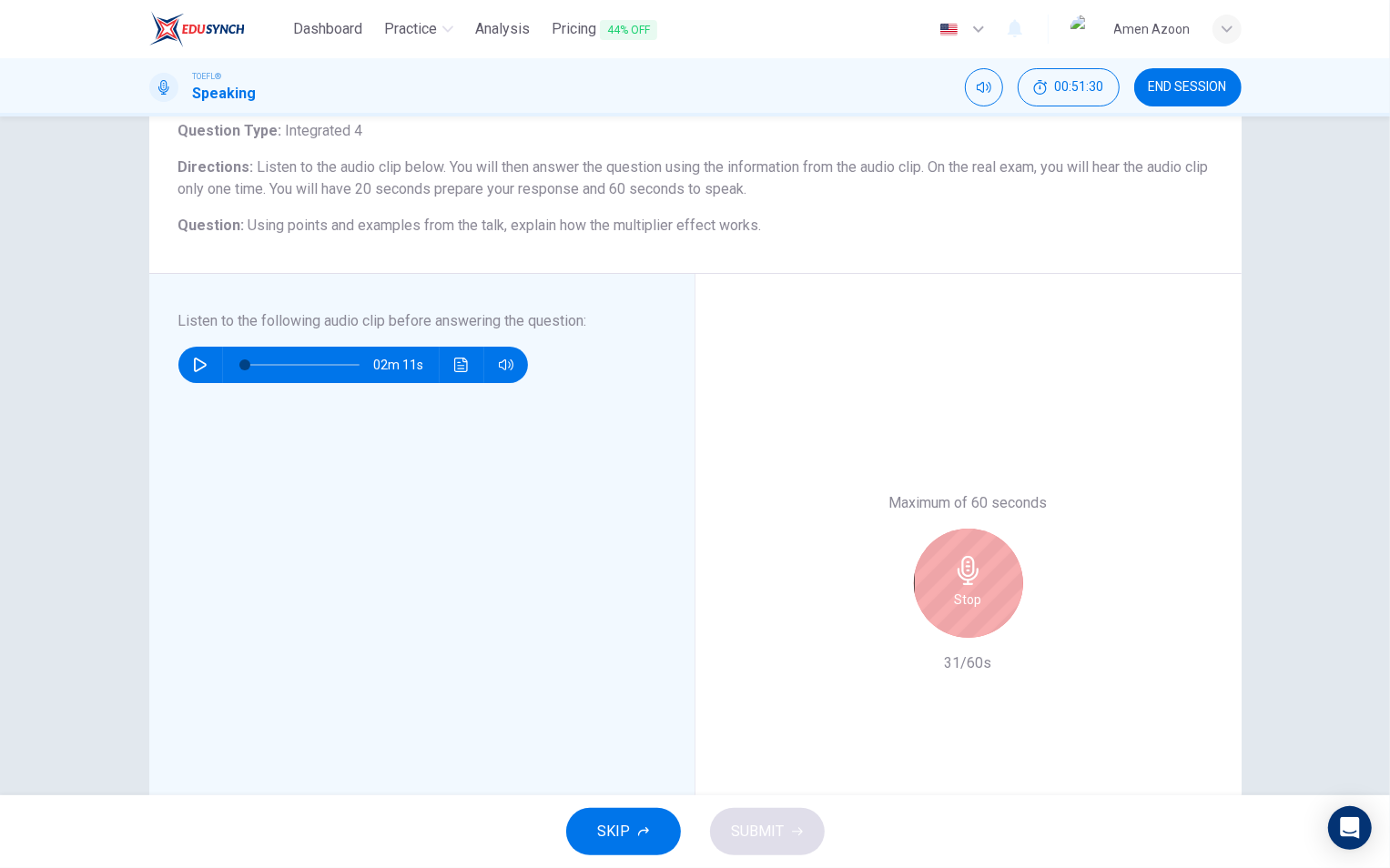 click on "Stop" at bounding box center (969, 583) 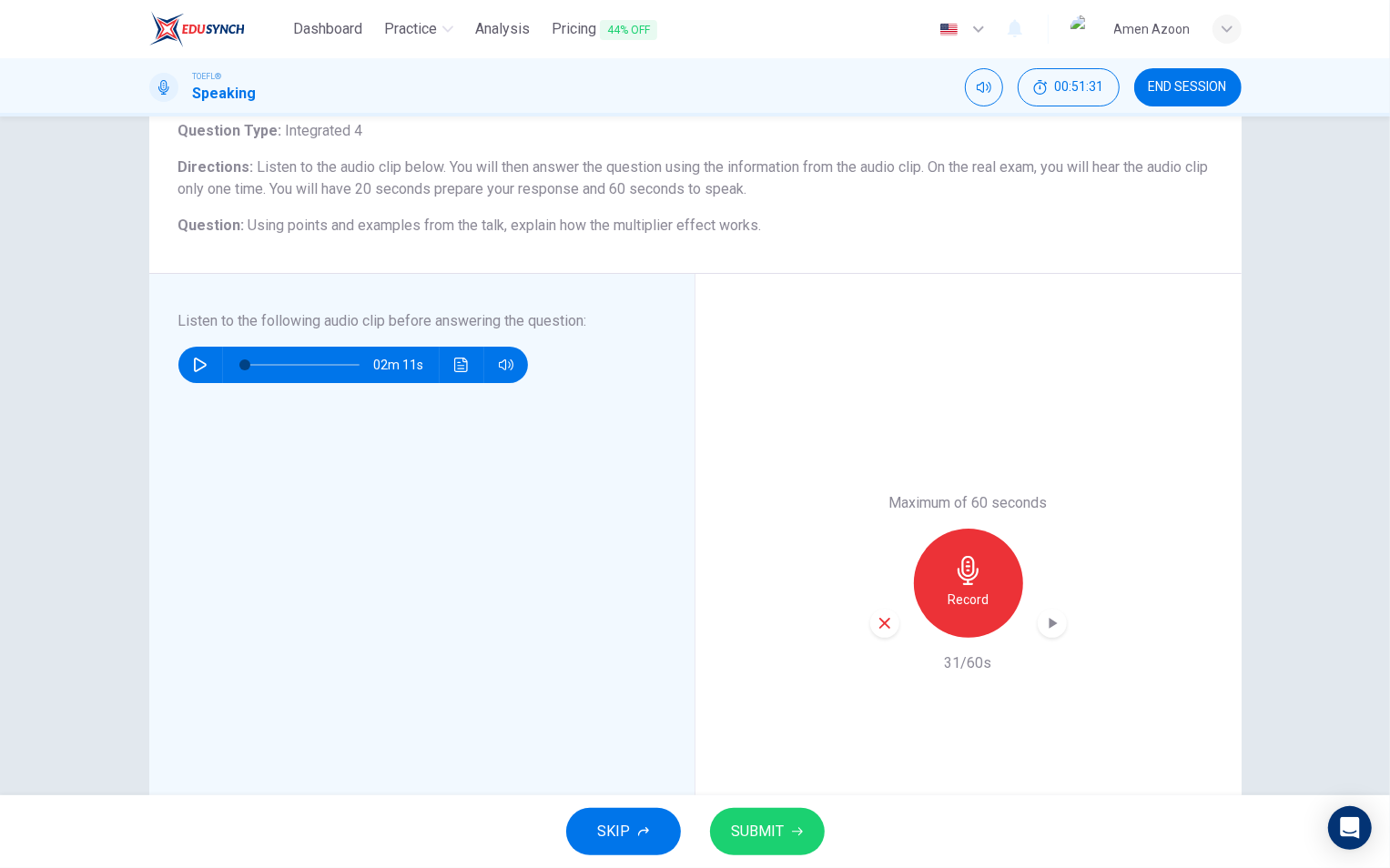 click at bounding box center [885, 623] 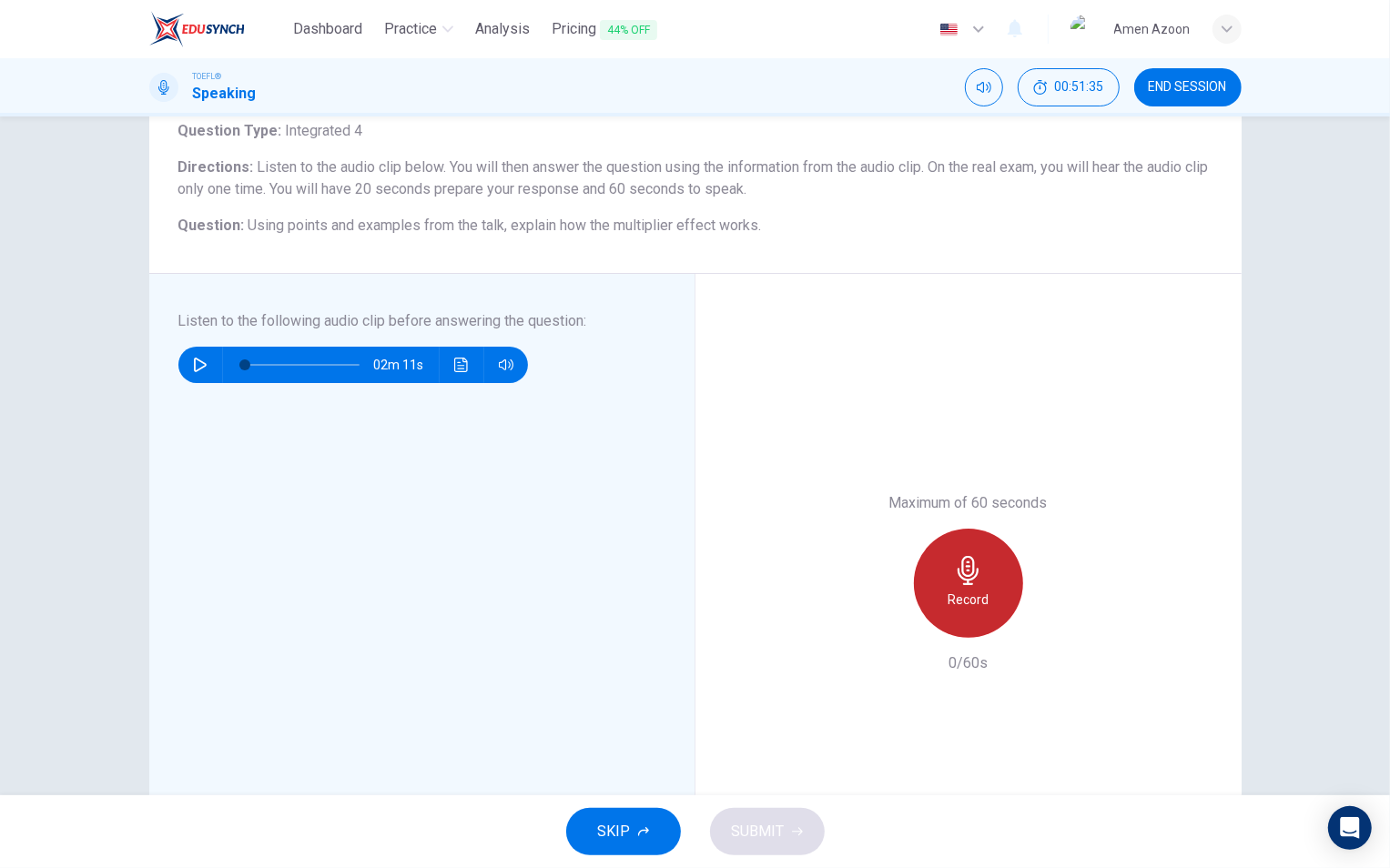 click on "Record" at bounding box center [969, 583] 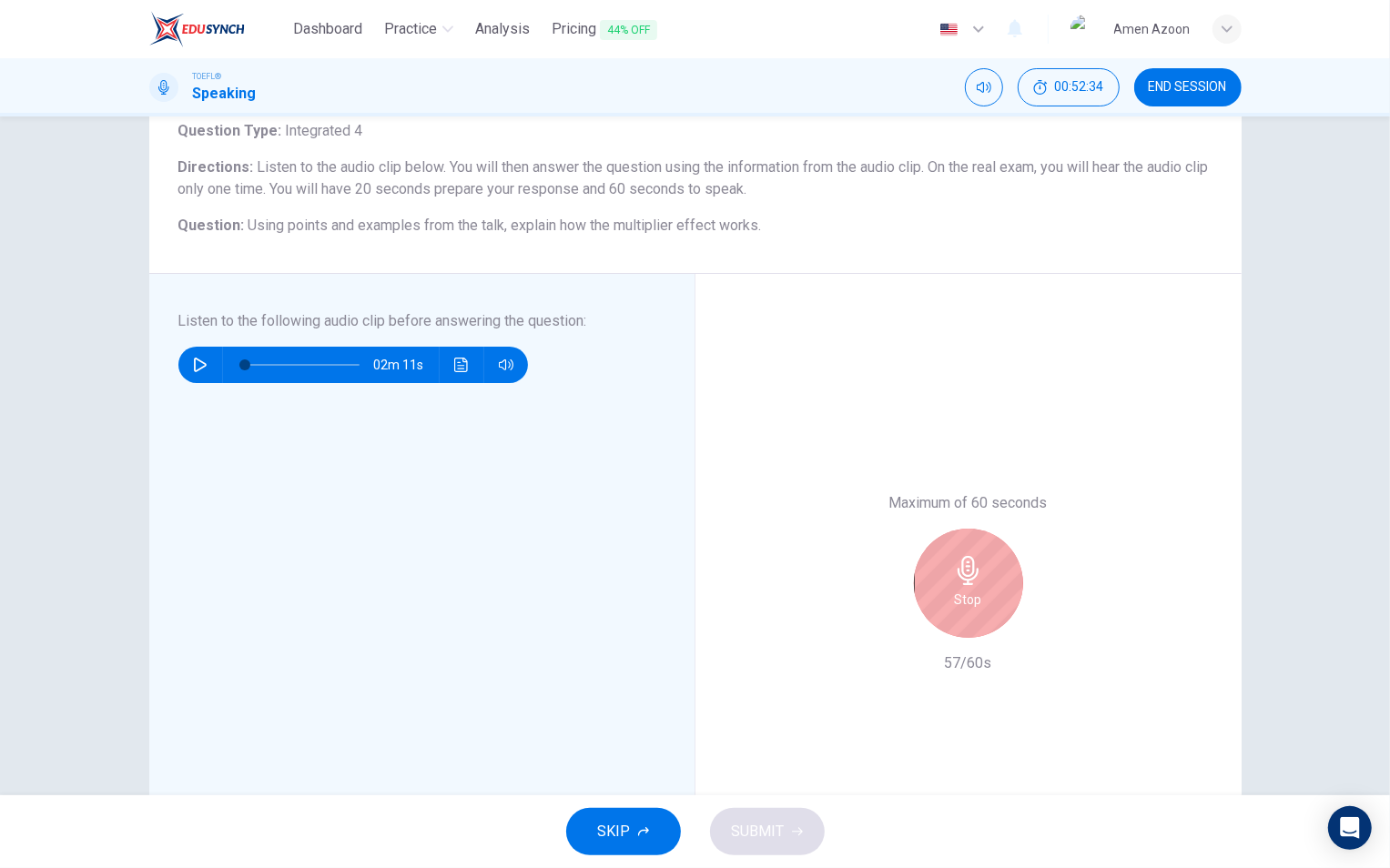 click on "Stop" at bounding box center [969, 583] 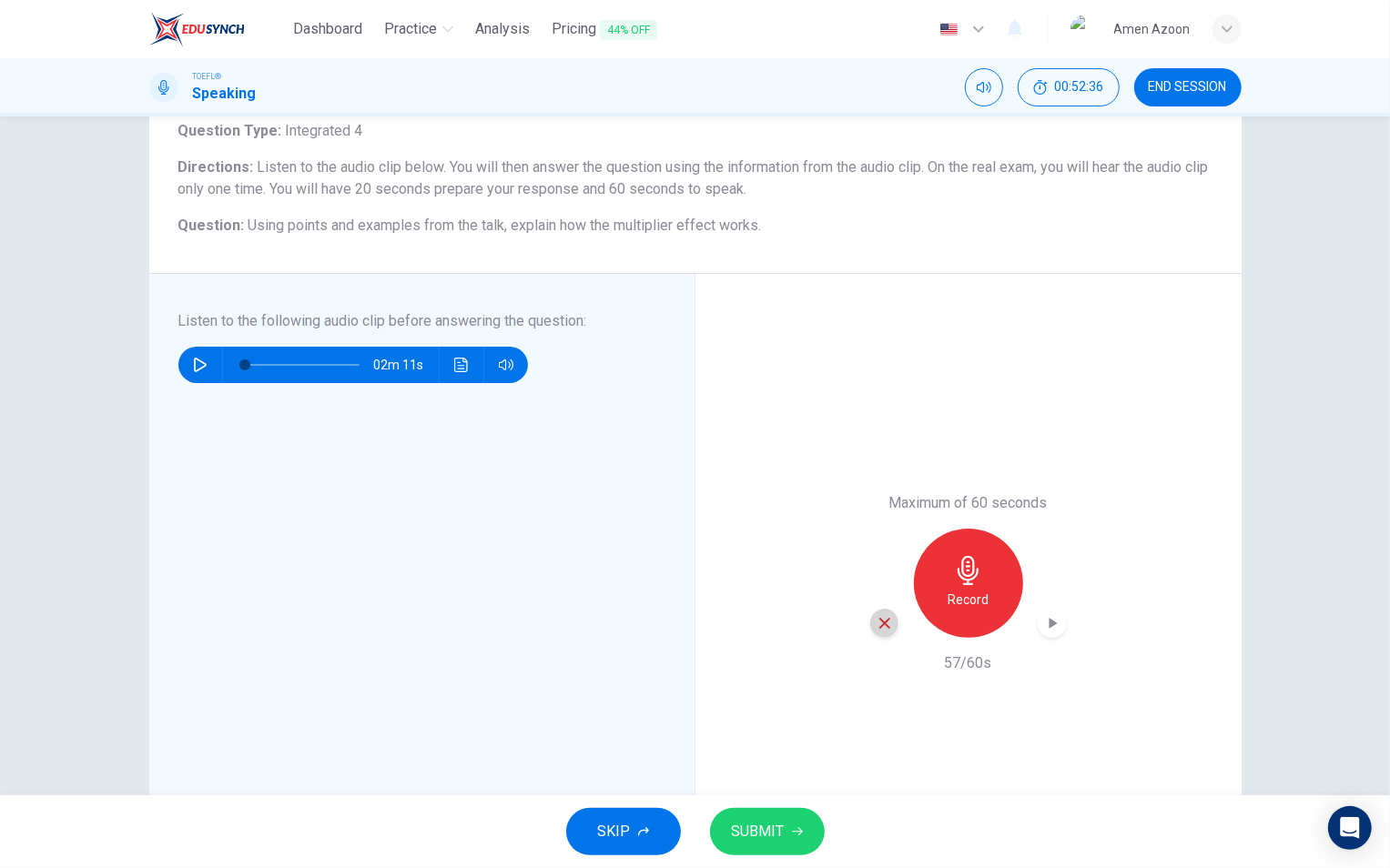 click at bounding box center (885, 623) 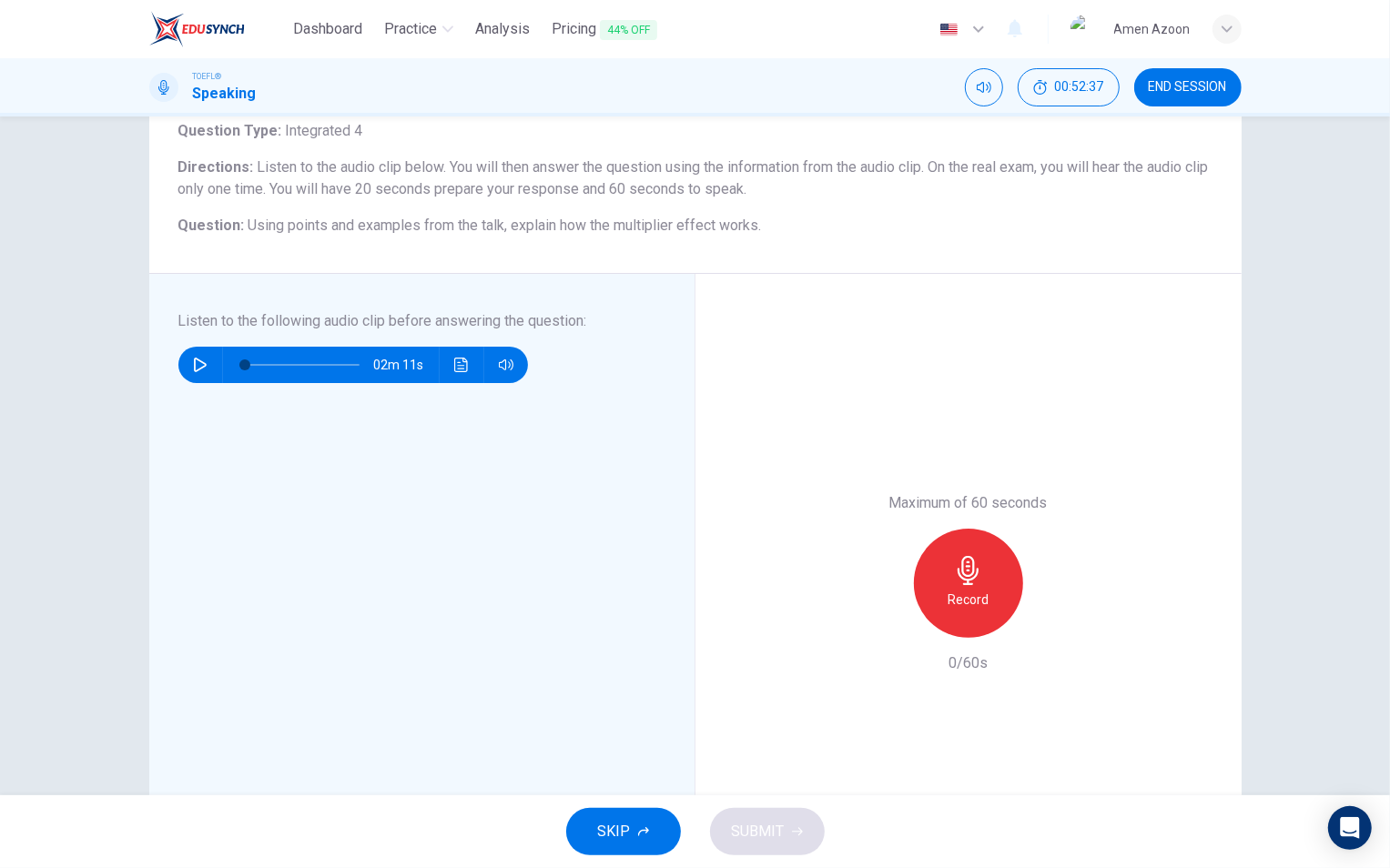 click on "Record" at bounding box center (969, 583) 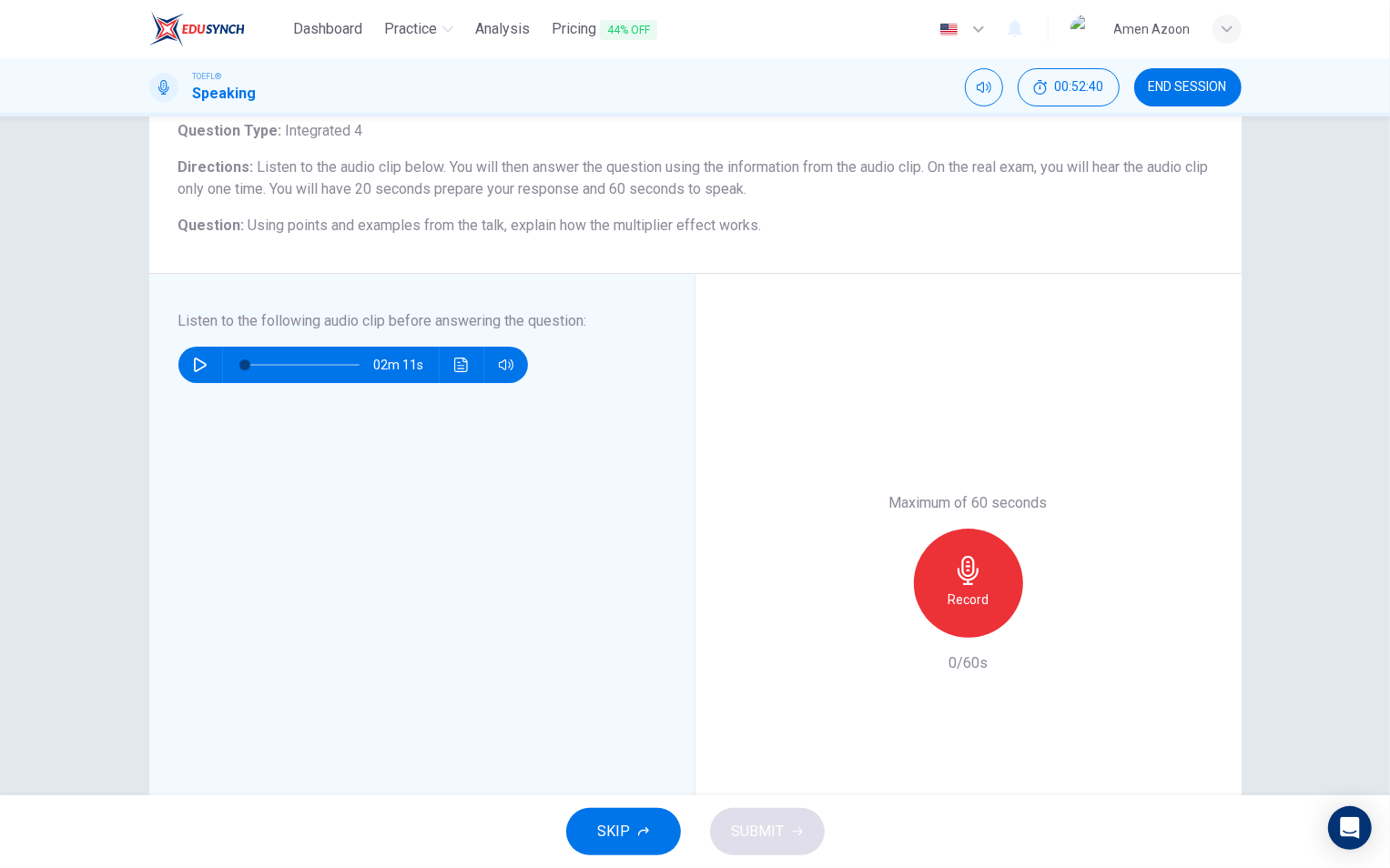 click on "Record" at bounding box center (969, 583) 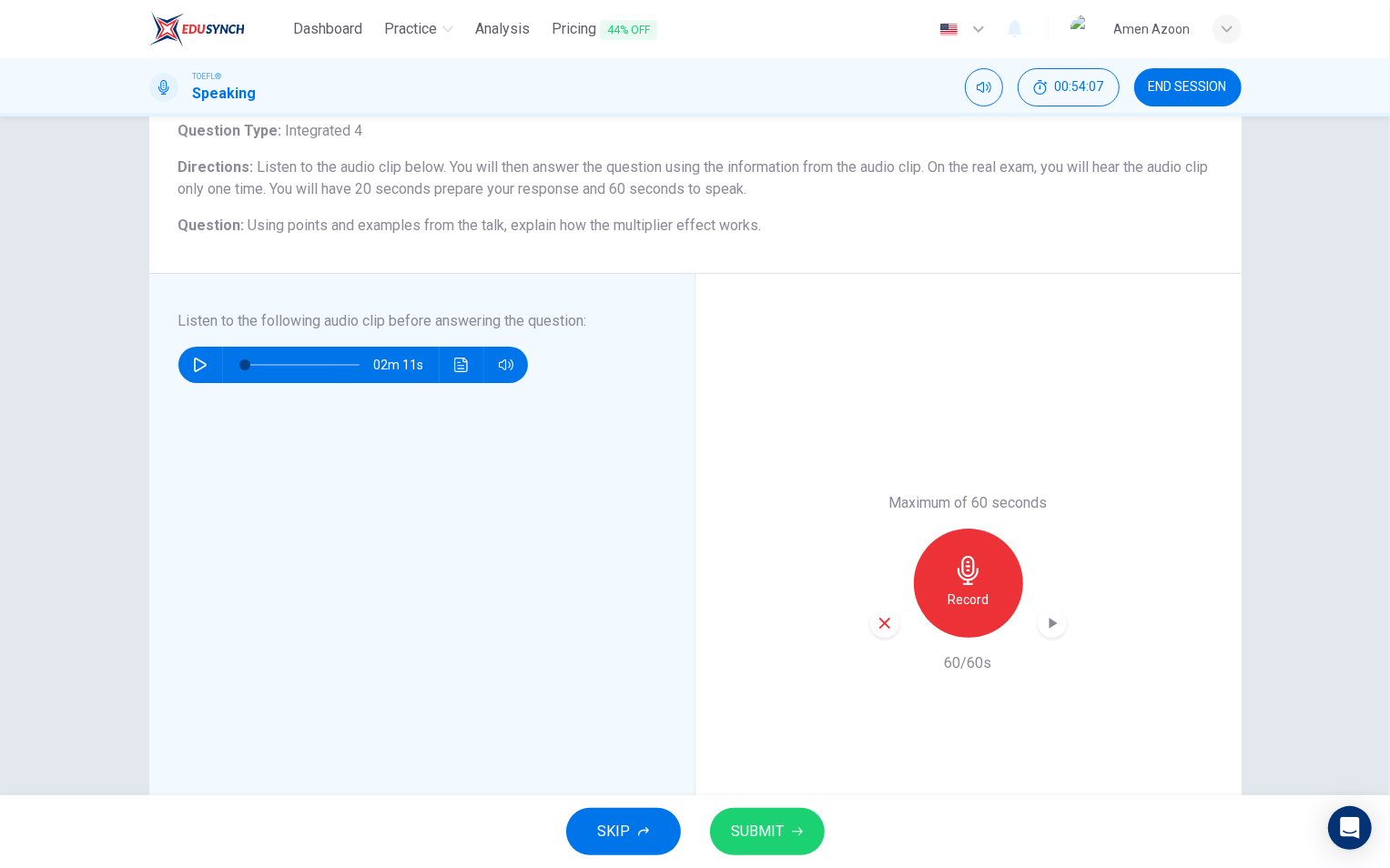 click on "SUBMIT" at bounding box center [767, 832] 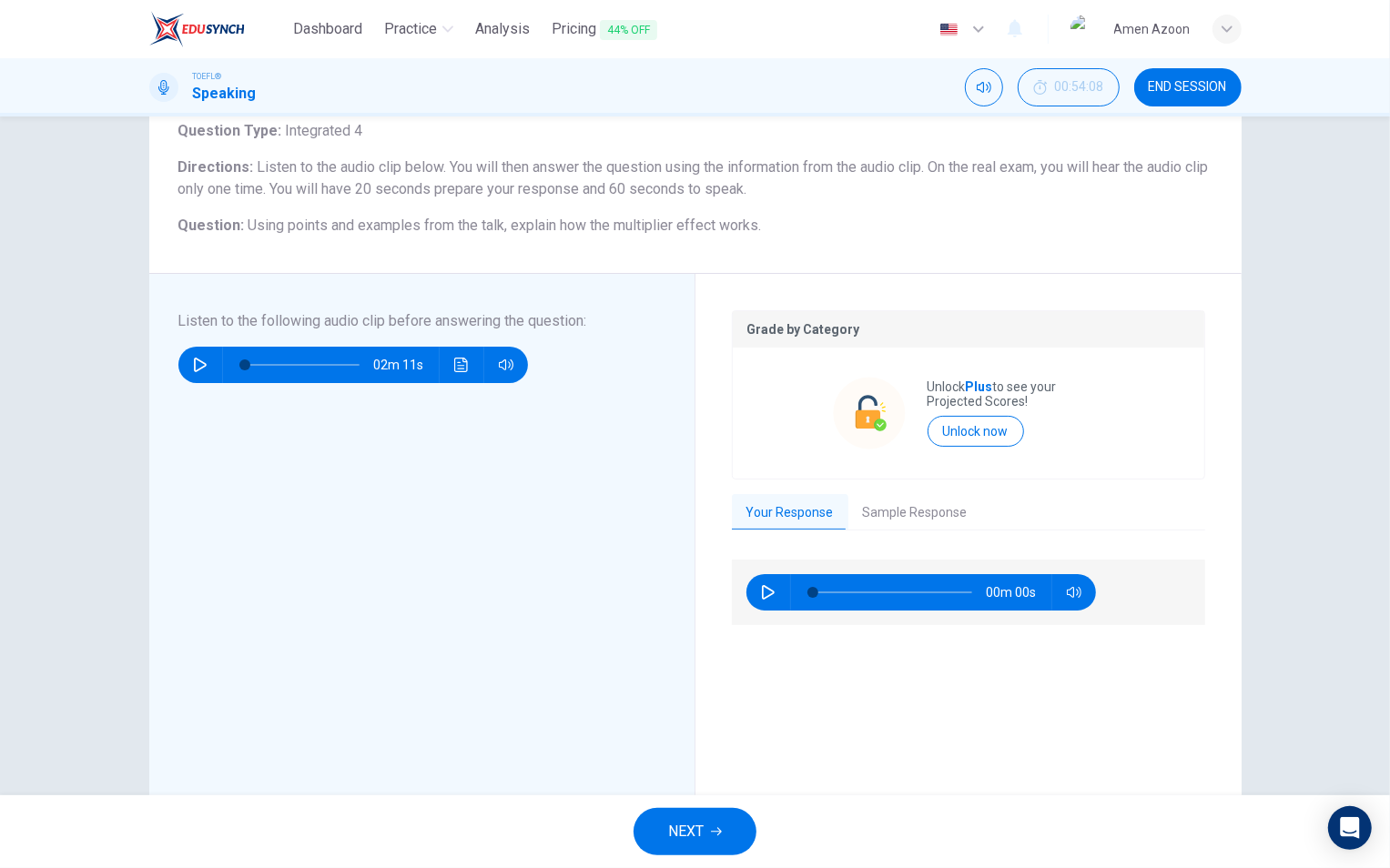 click on "Sample Response" at bounding box center (915, 513) 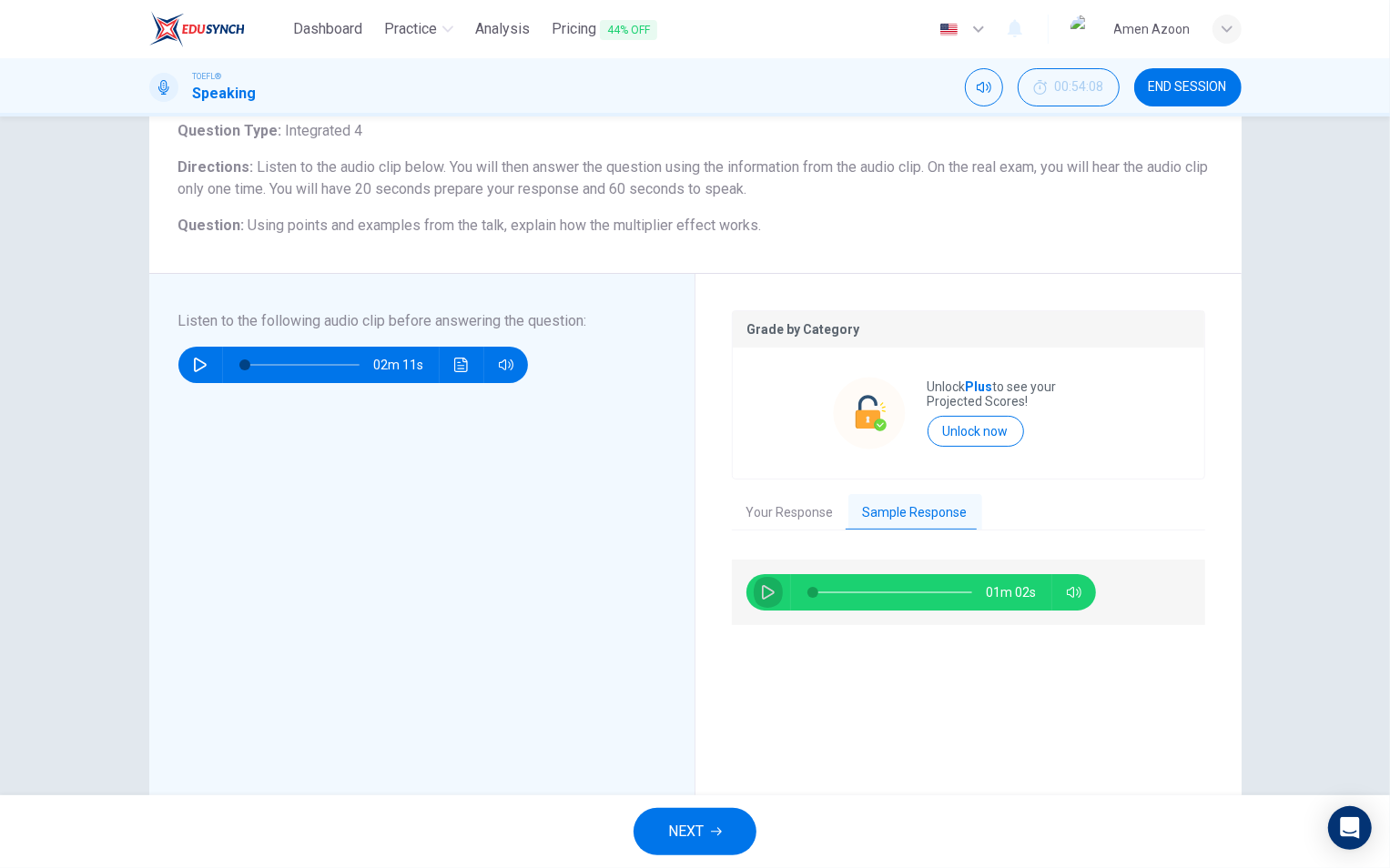 click at bounding box center [768, 592] 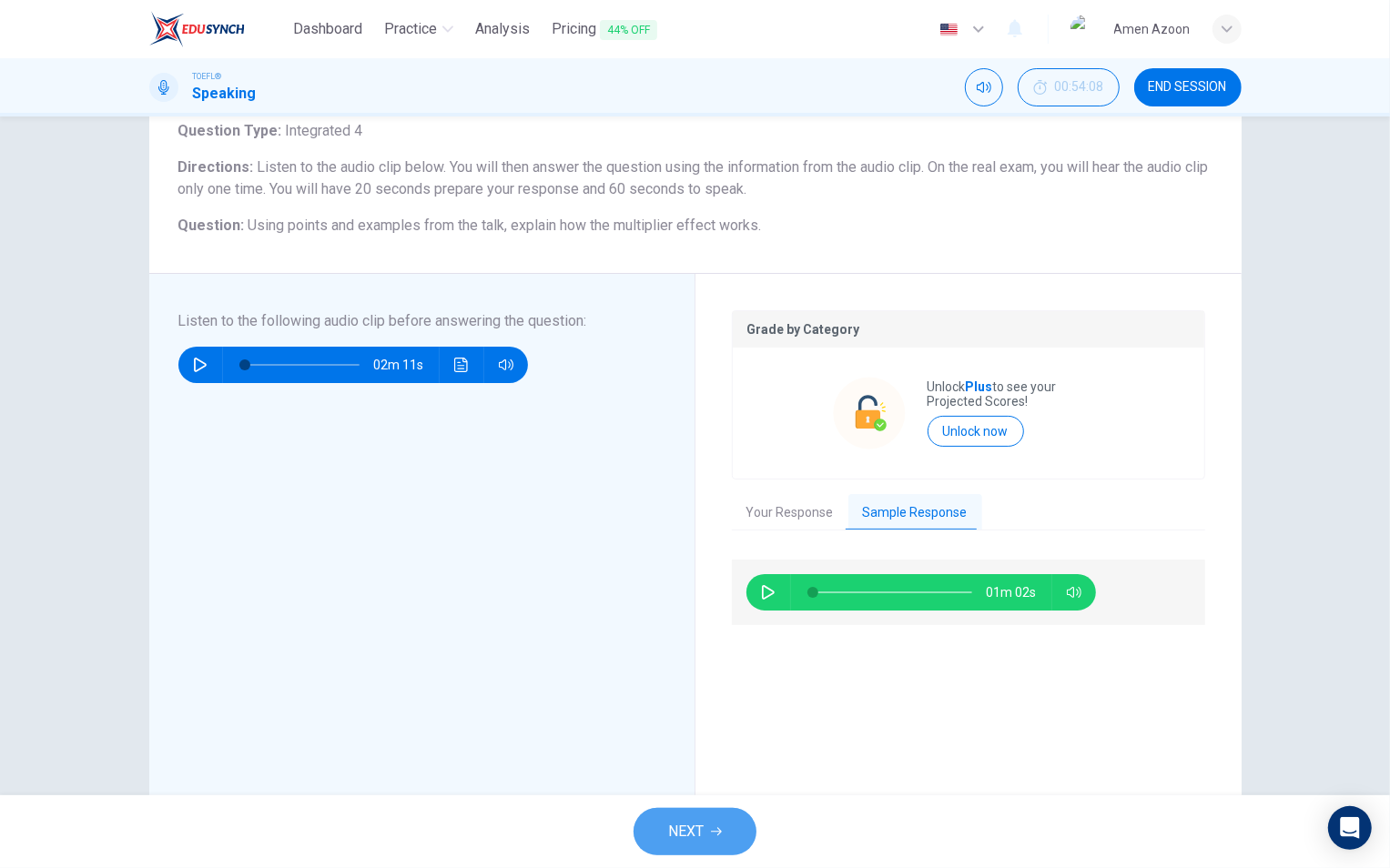 click on "NEXT" at bounding box center (695, 832) 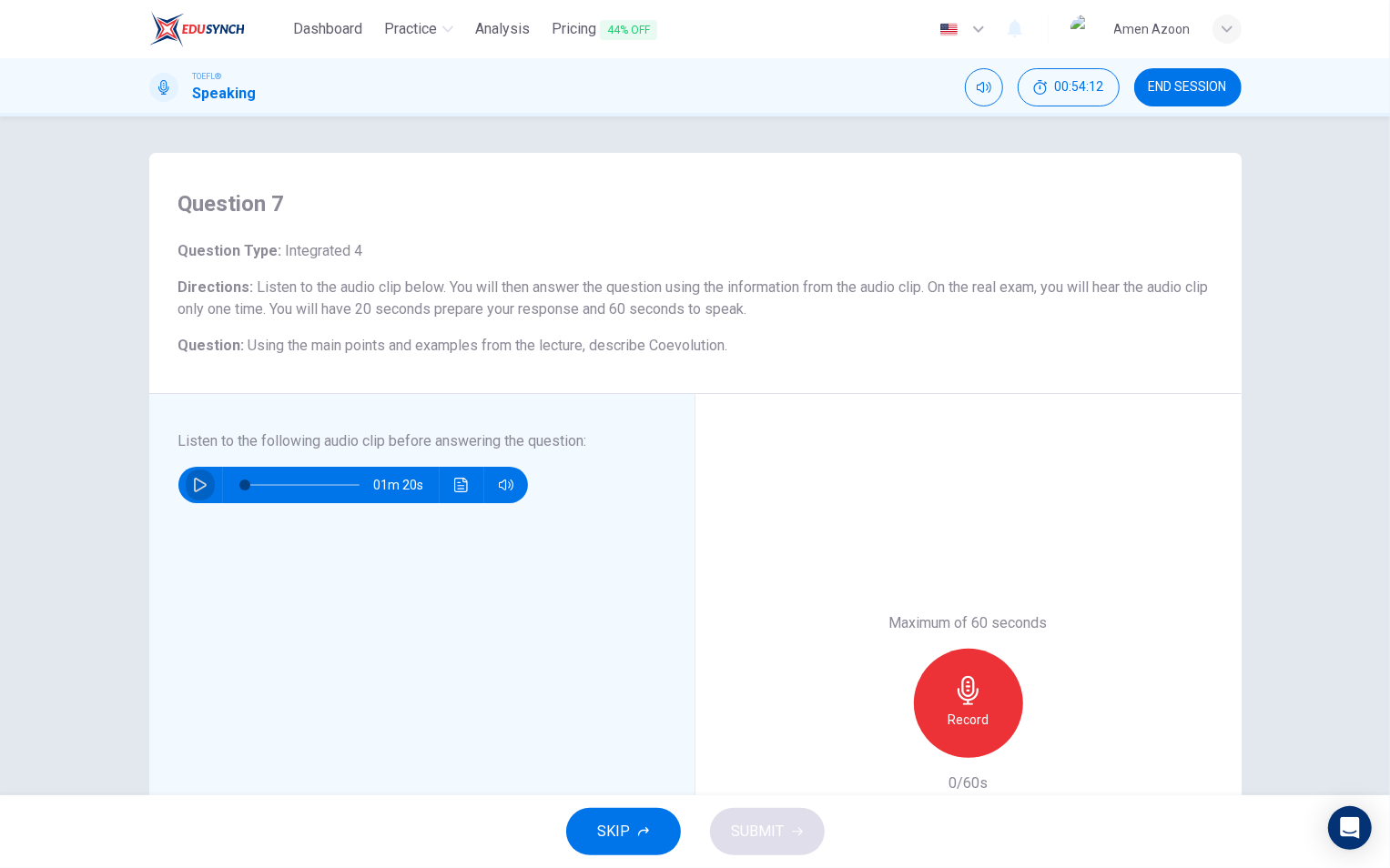 click at bounding box center (200, 485) 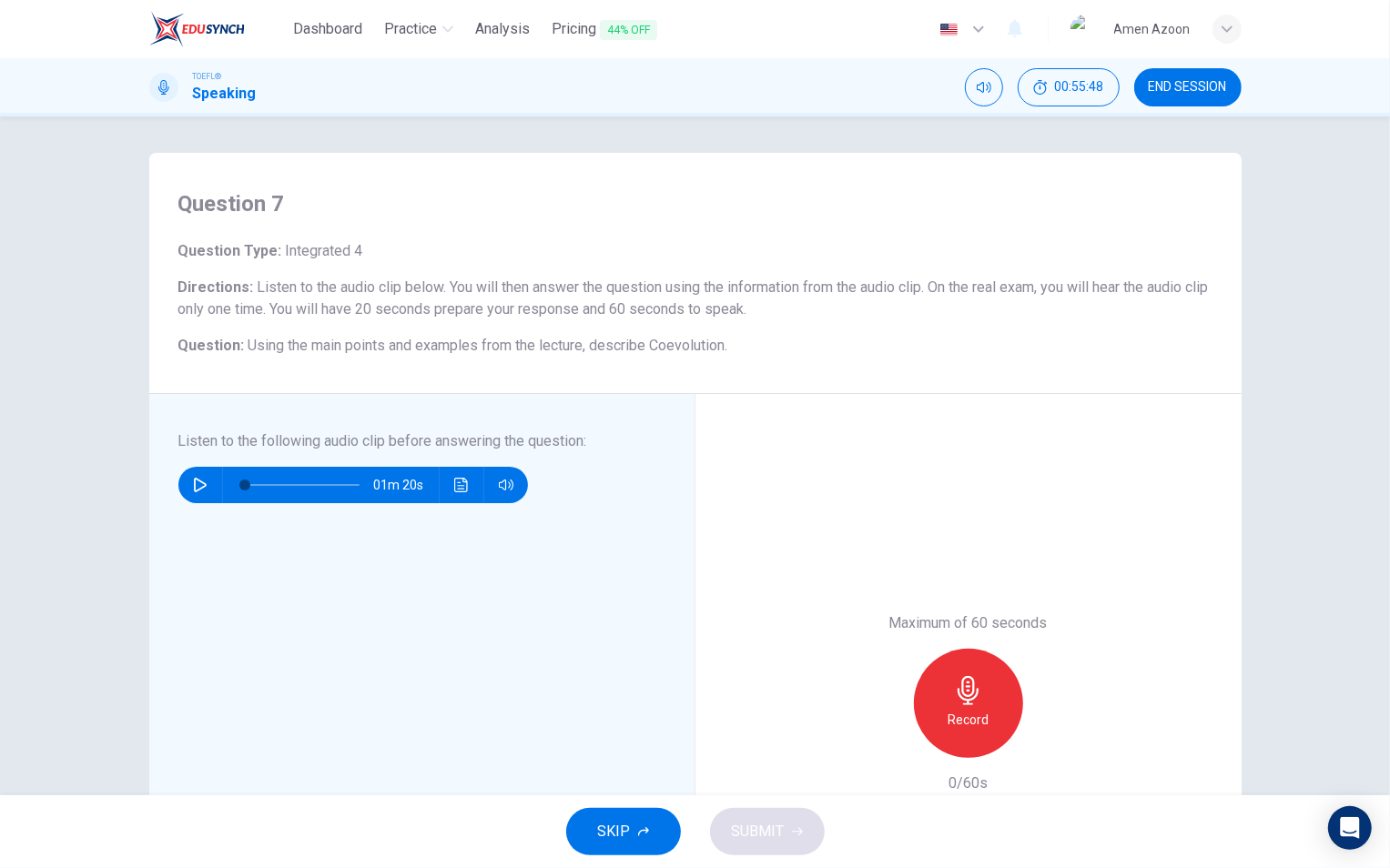 click at bounding box center [200, 485] 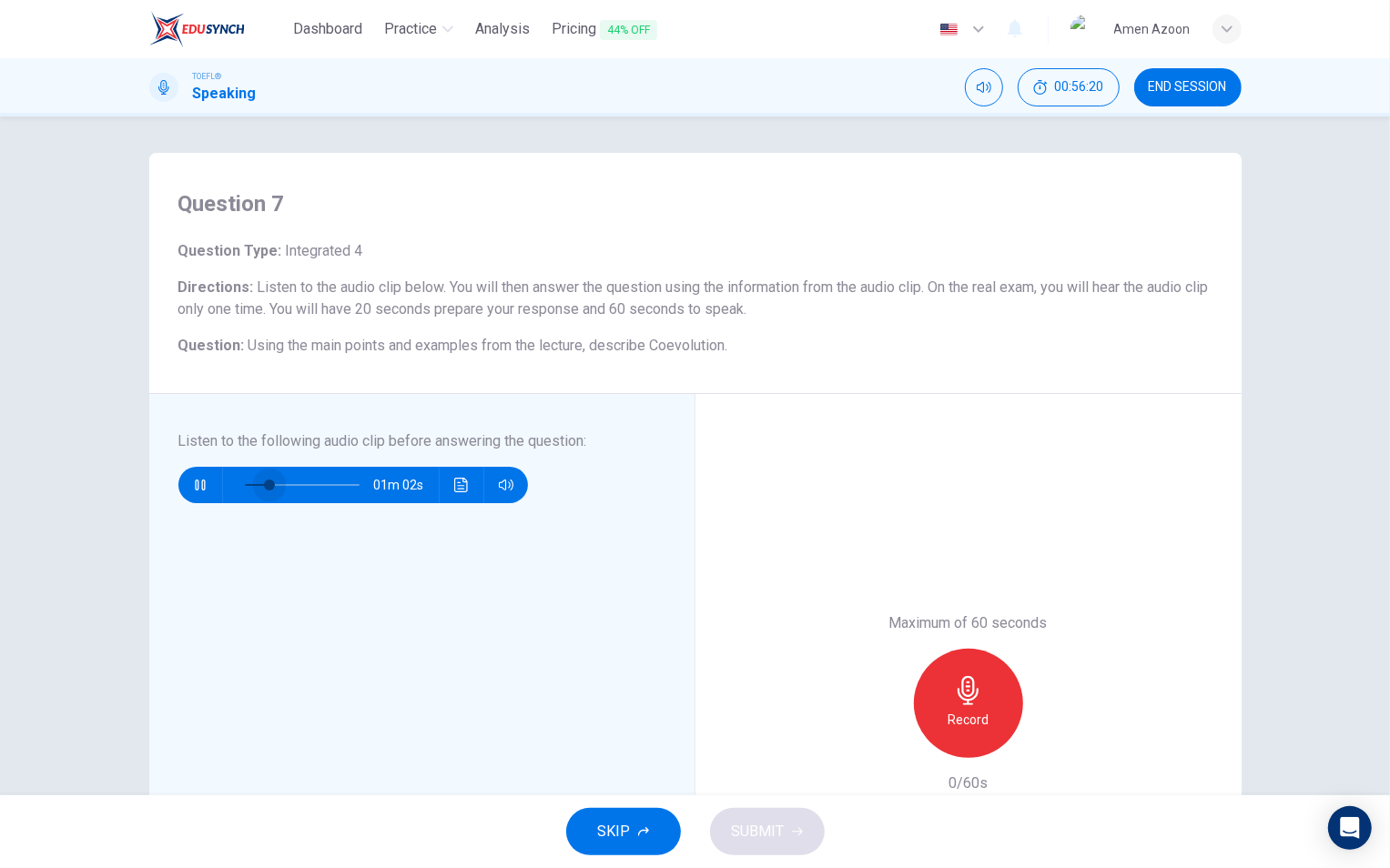 click at bounding box center [269, 485] 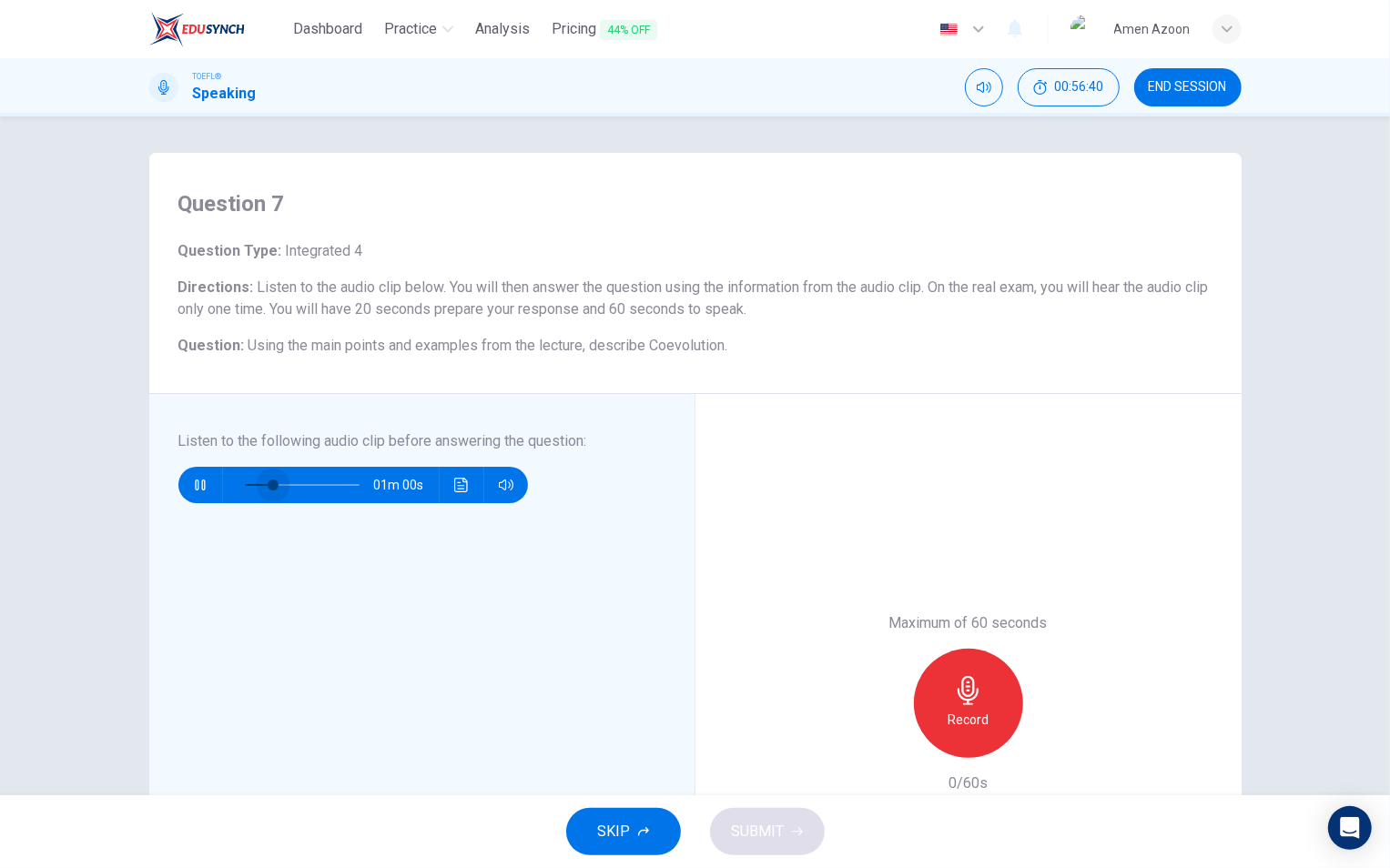 click at bounding box center (302, 485) 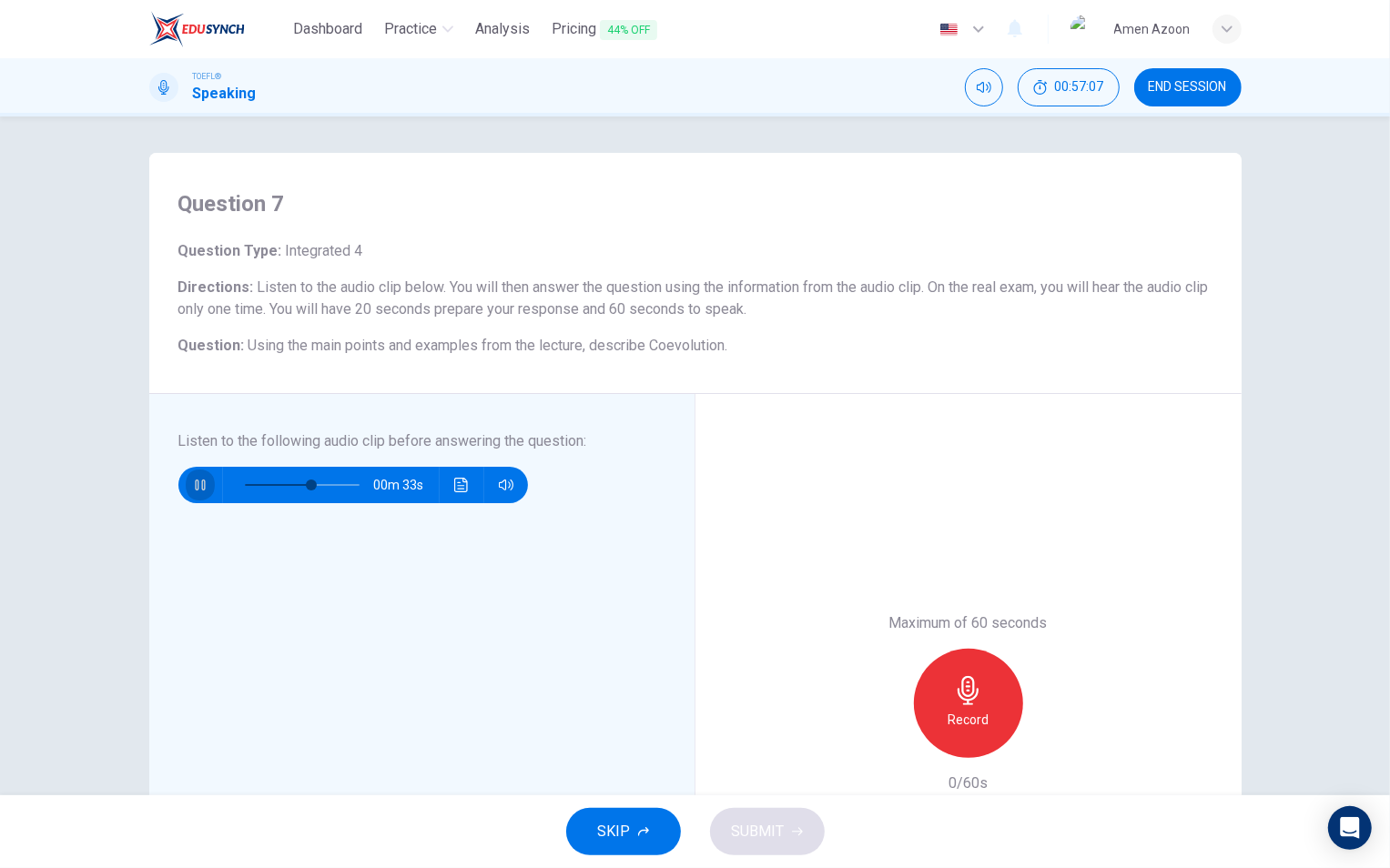 click at bounding box center (199, 485) 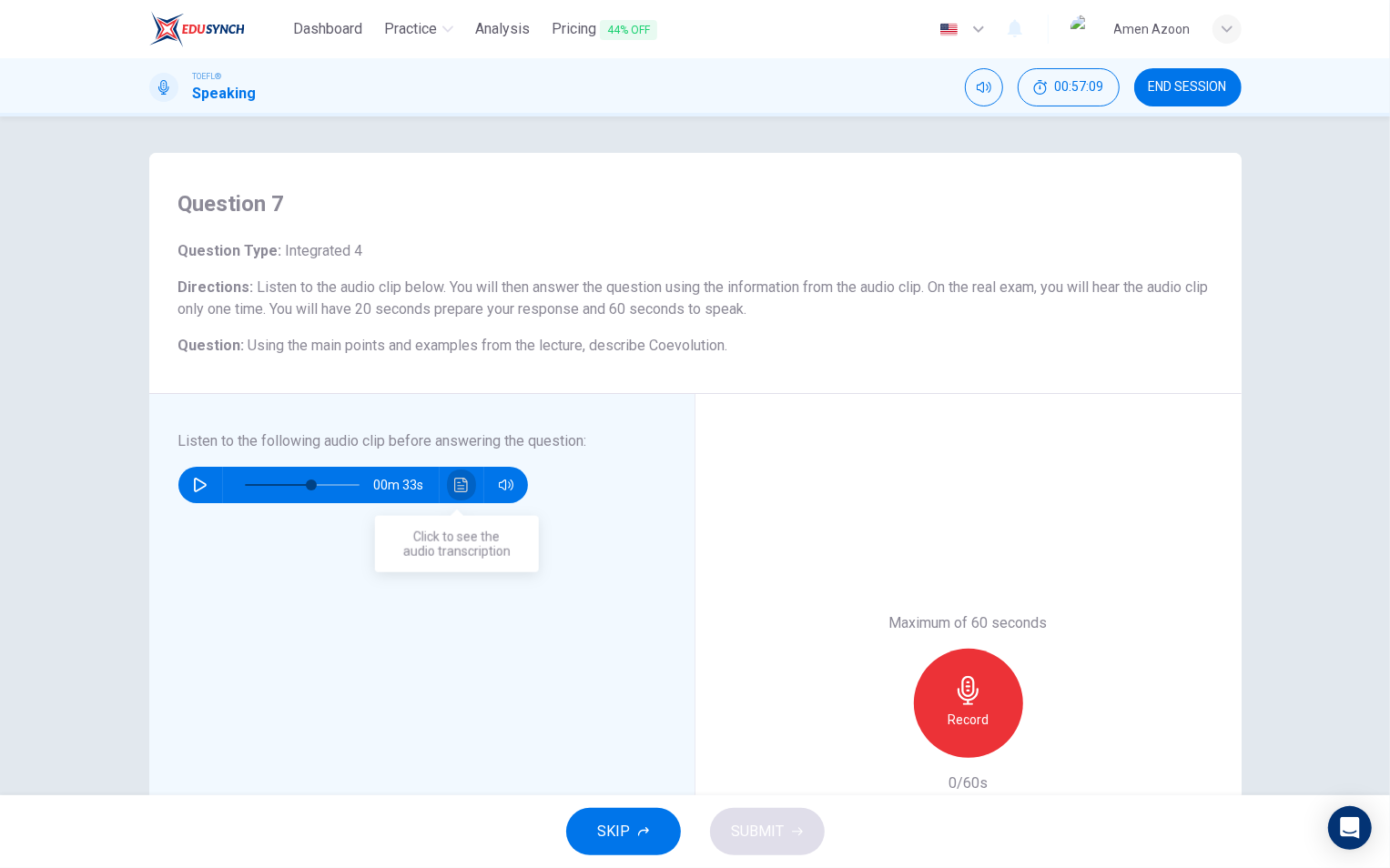 click at bounding box center [462, 485] 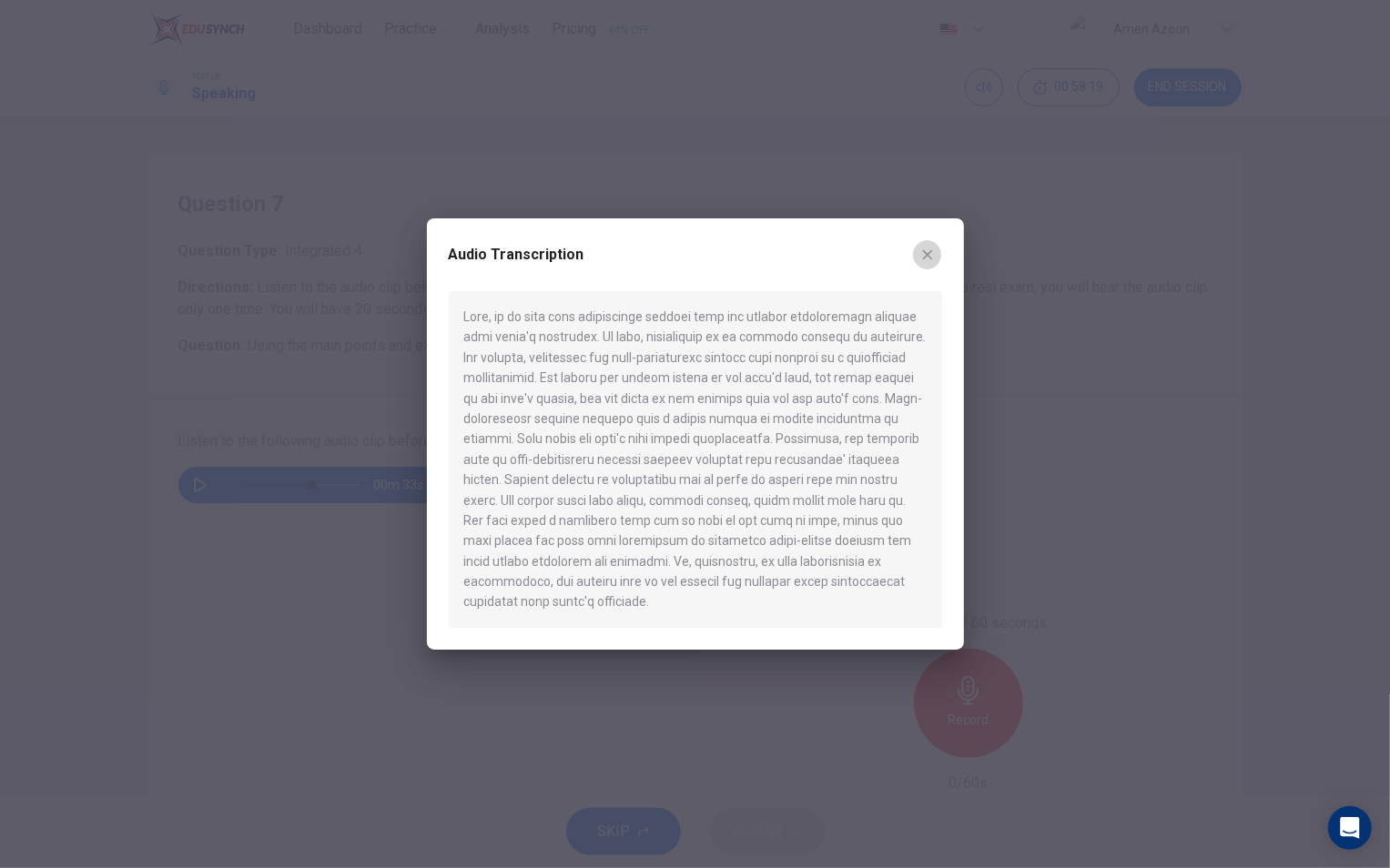 click at bounding box center (928, 255) 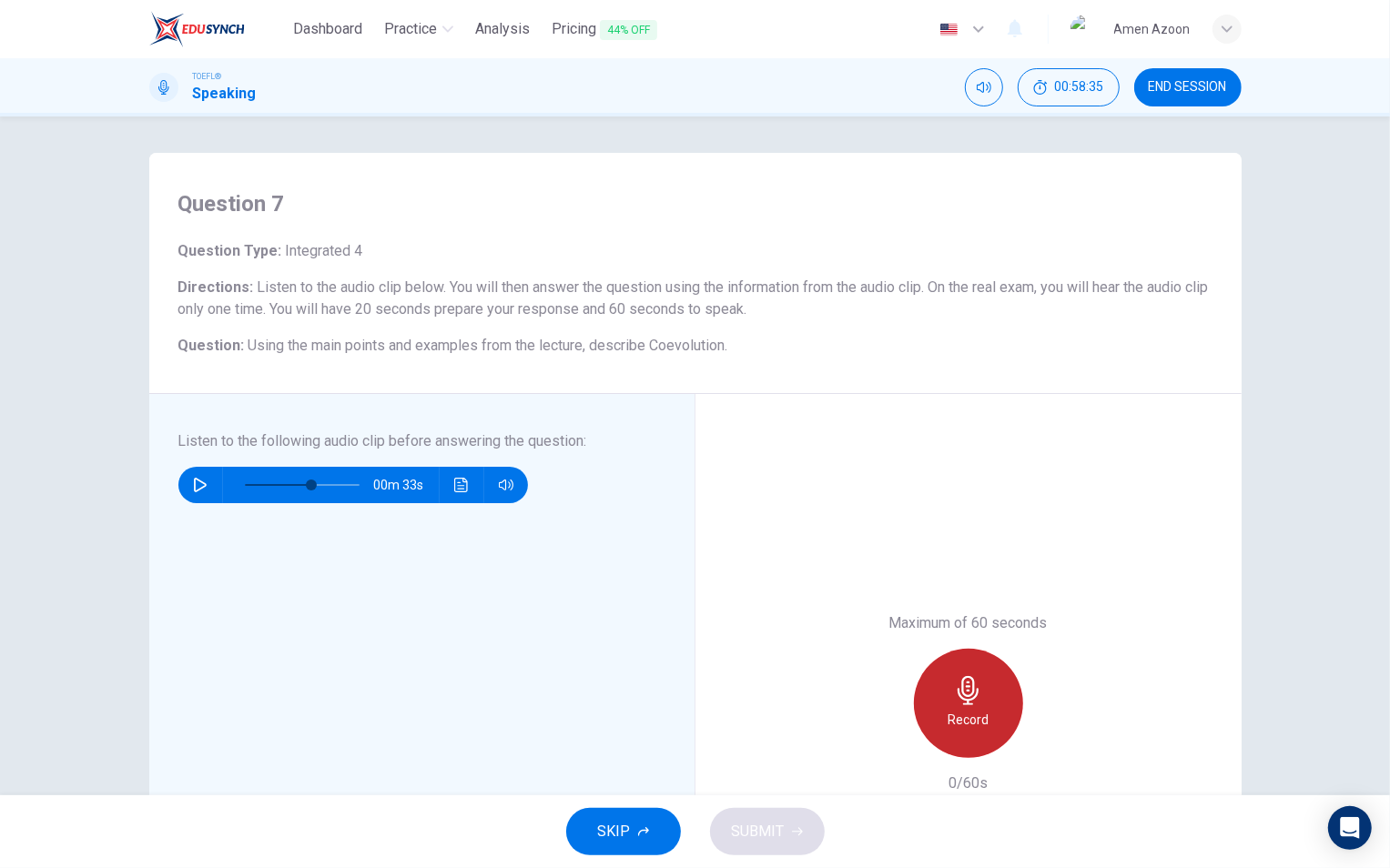 click on "Record" at bounding box center (968, 720) 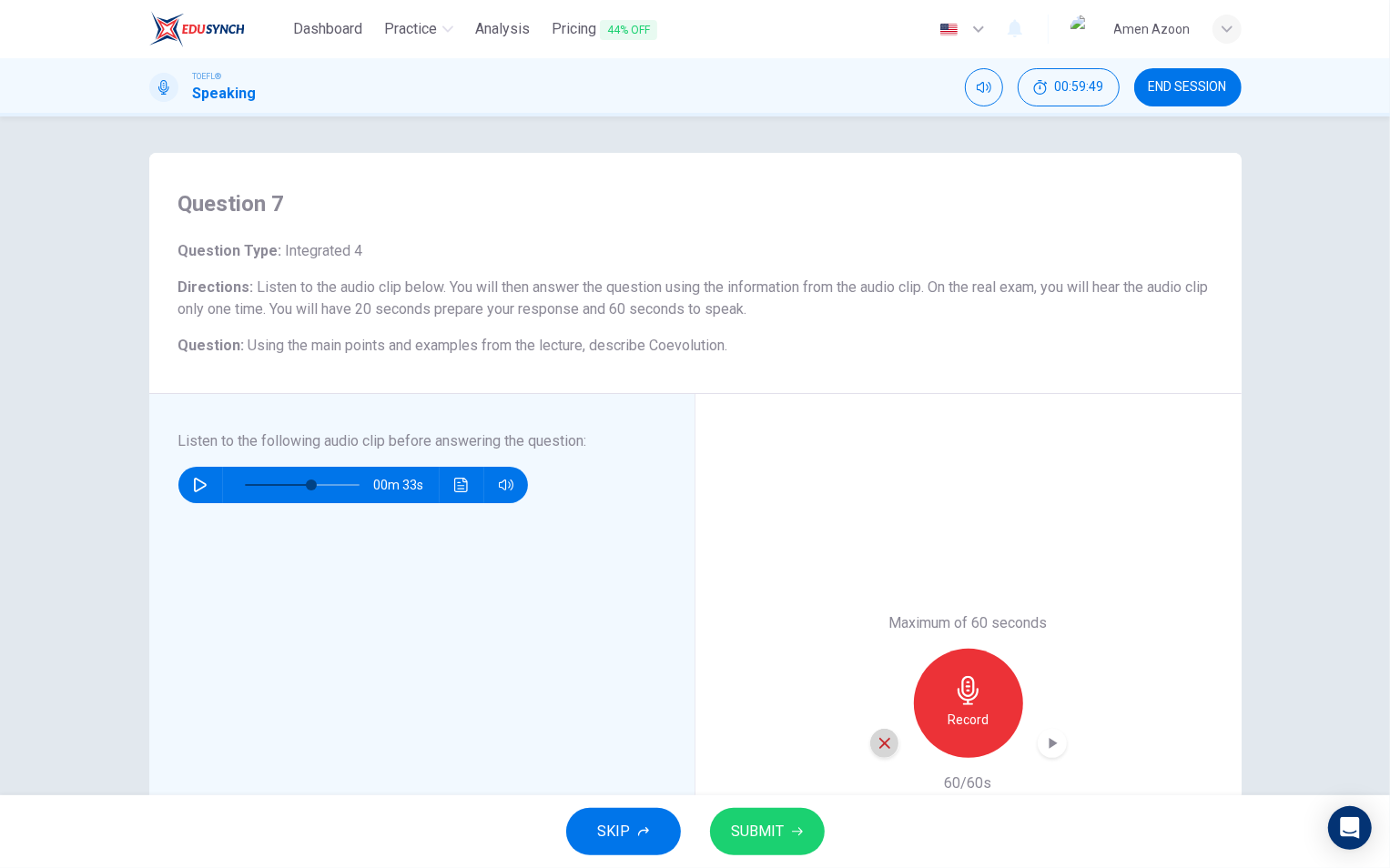 click at bounding box center (885, 743) 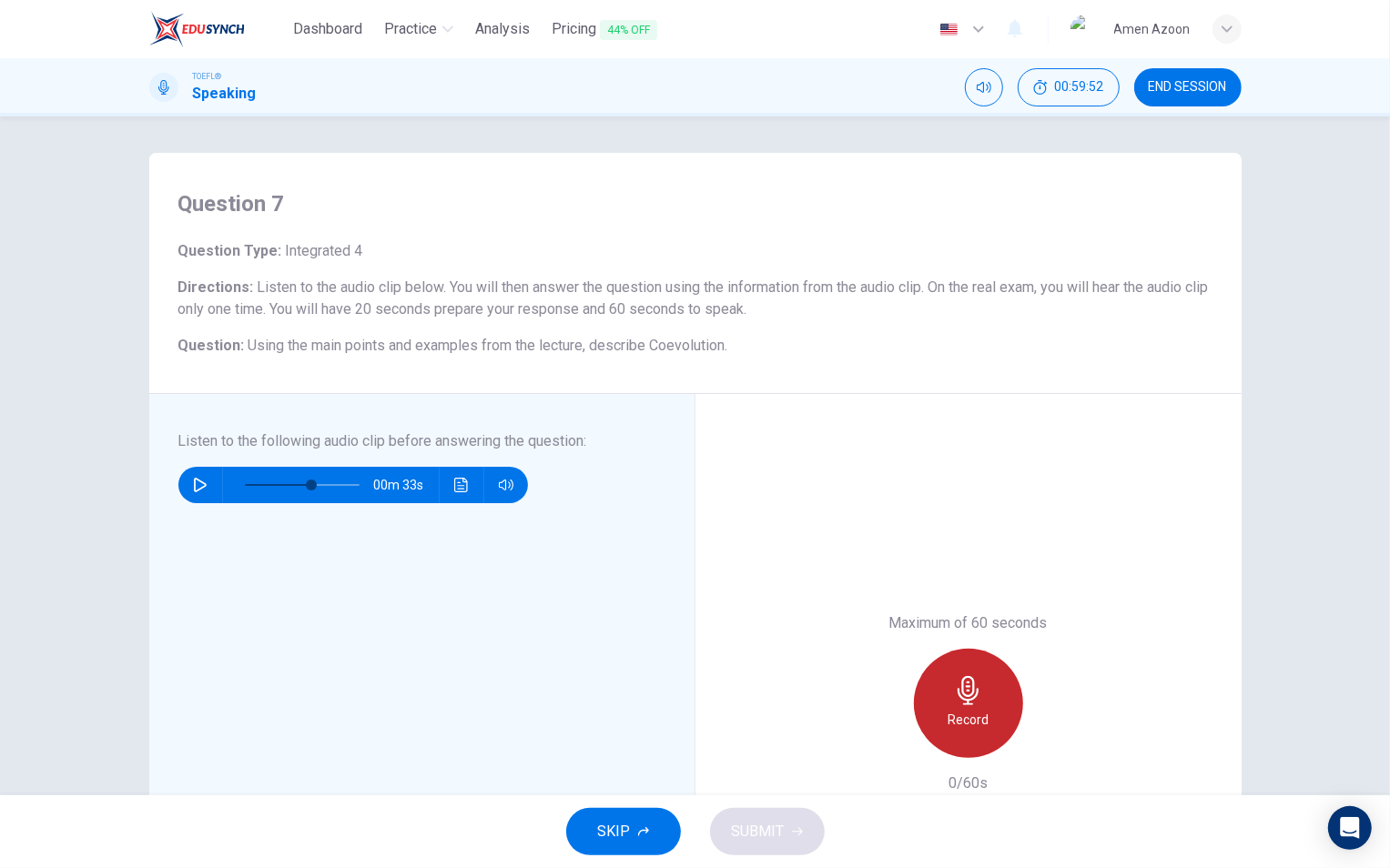 click on "Record" at bounding box center [968, 720] 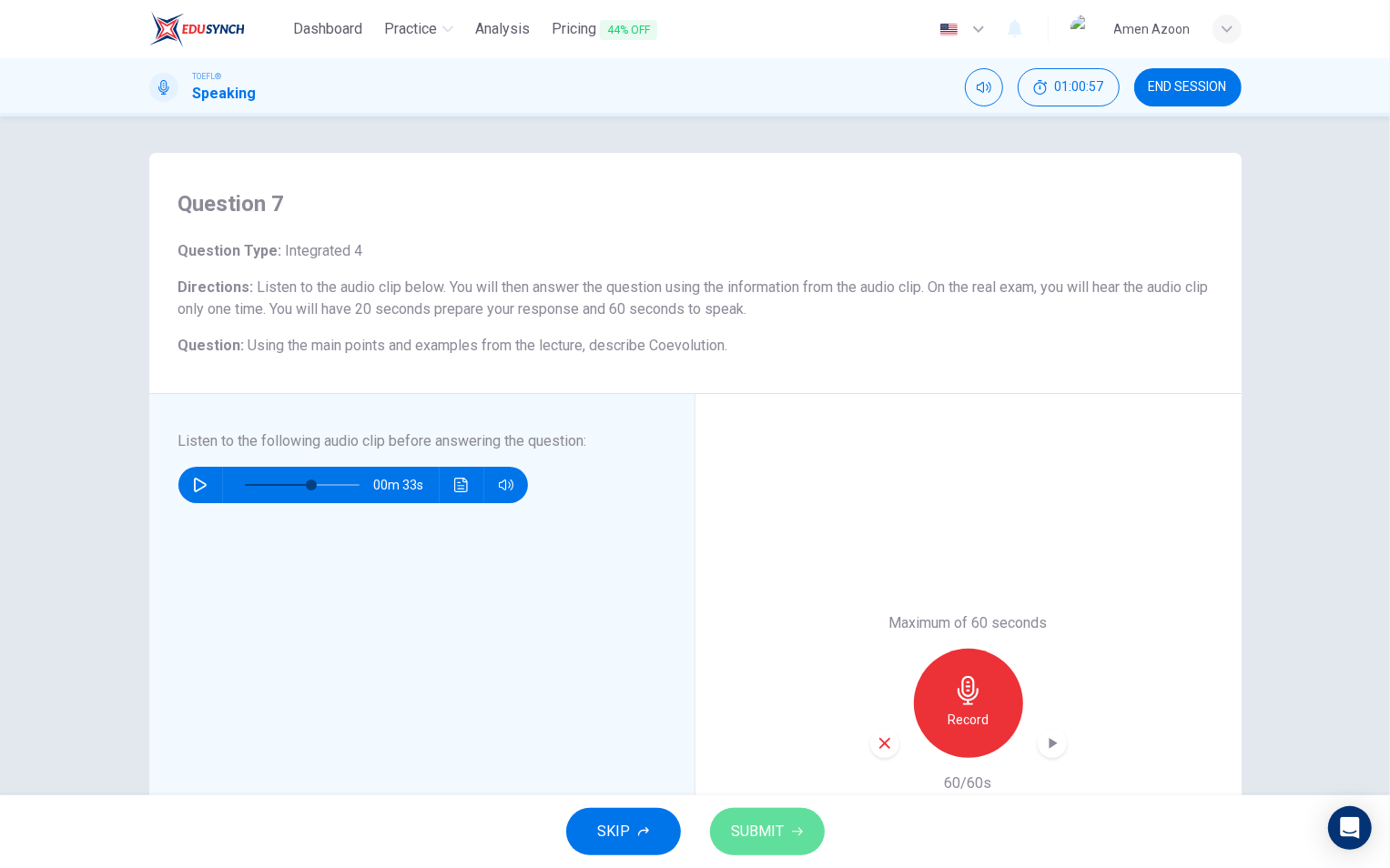 click at bounding box center [797, 832] 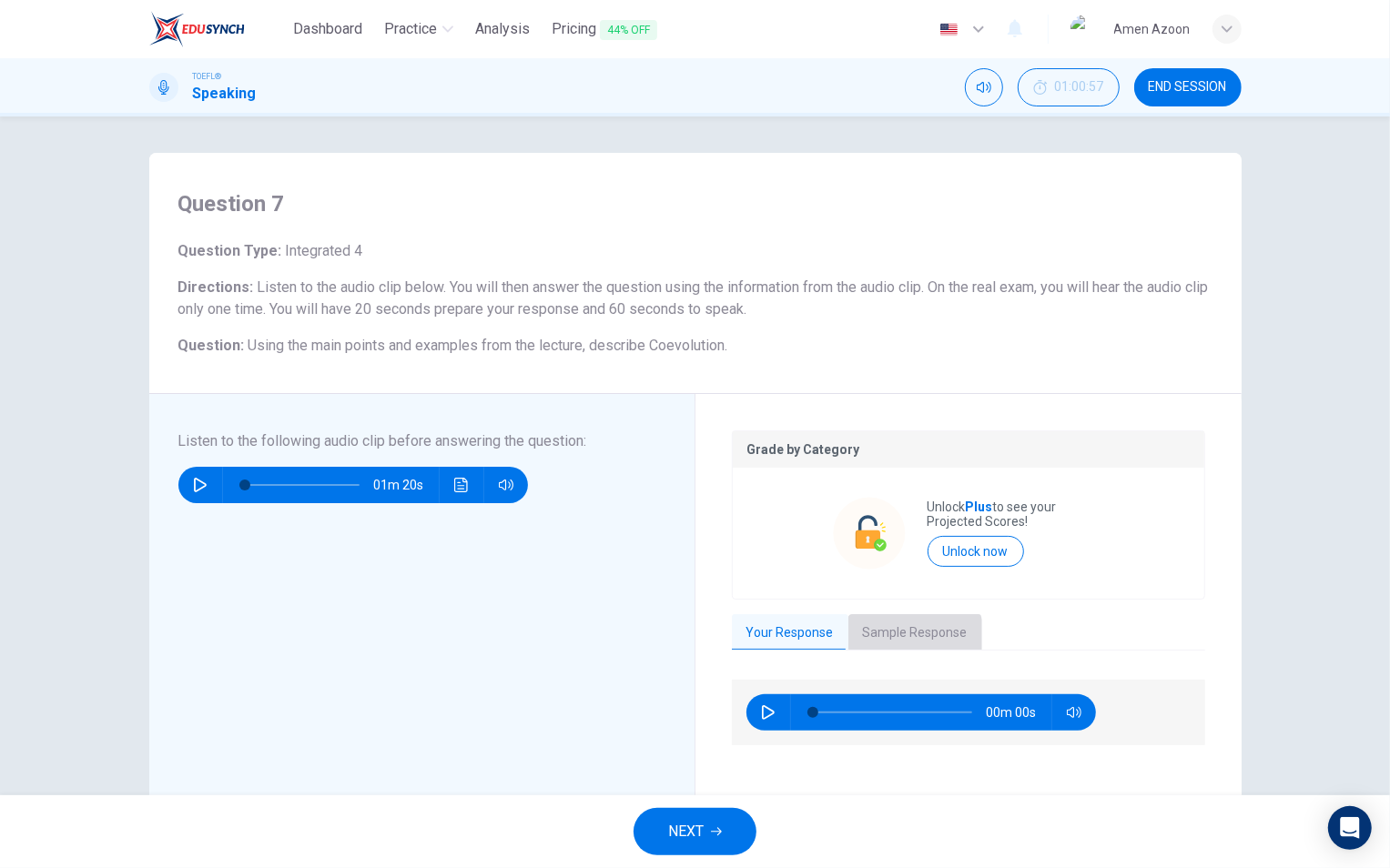 click on "Sample Response" at bounding box center [915, 633] 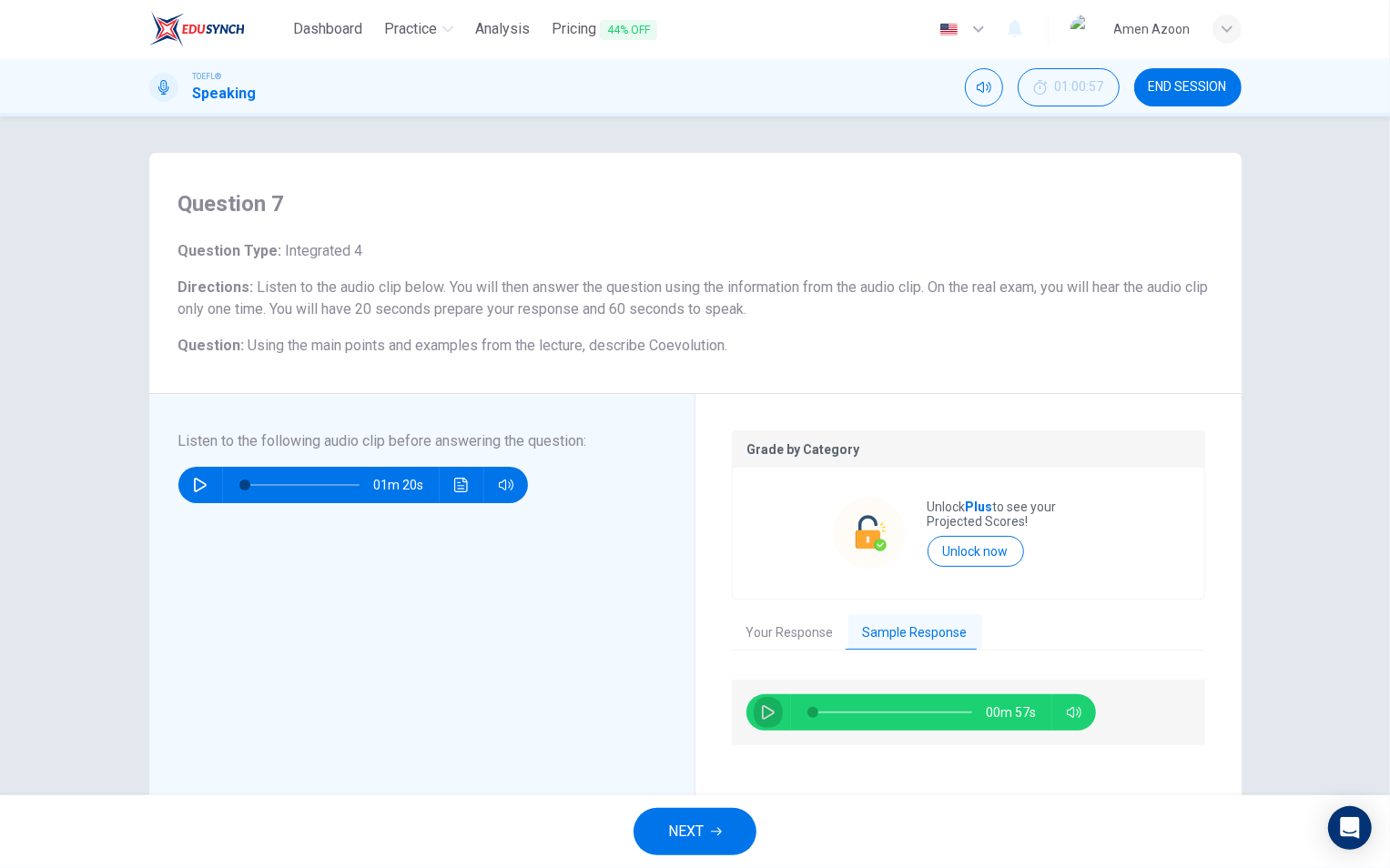 click at bounding box center [768, 712] 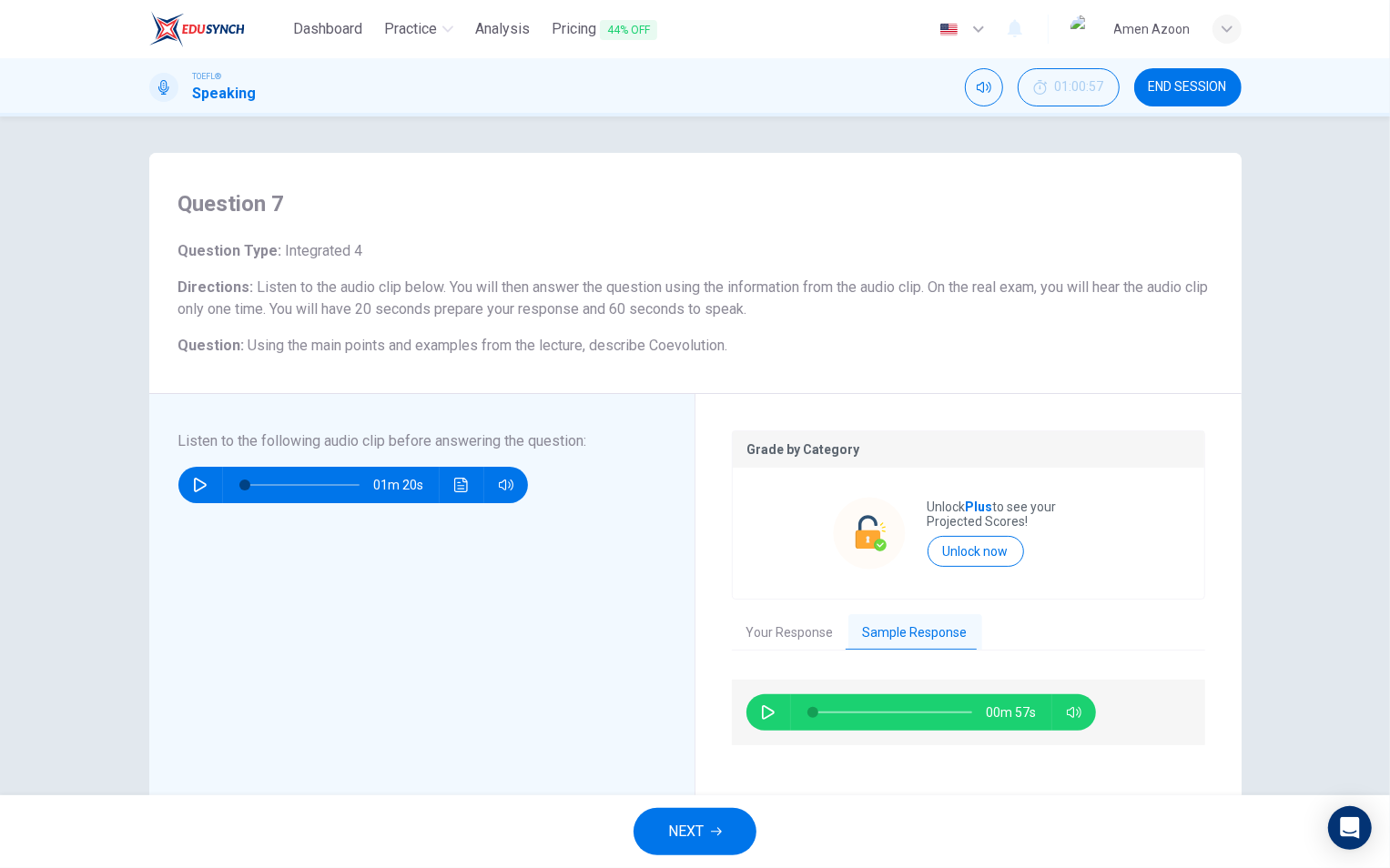 click on "NEXT" at bounding box center (685, 832) 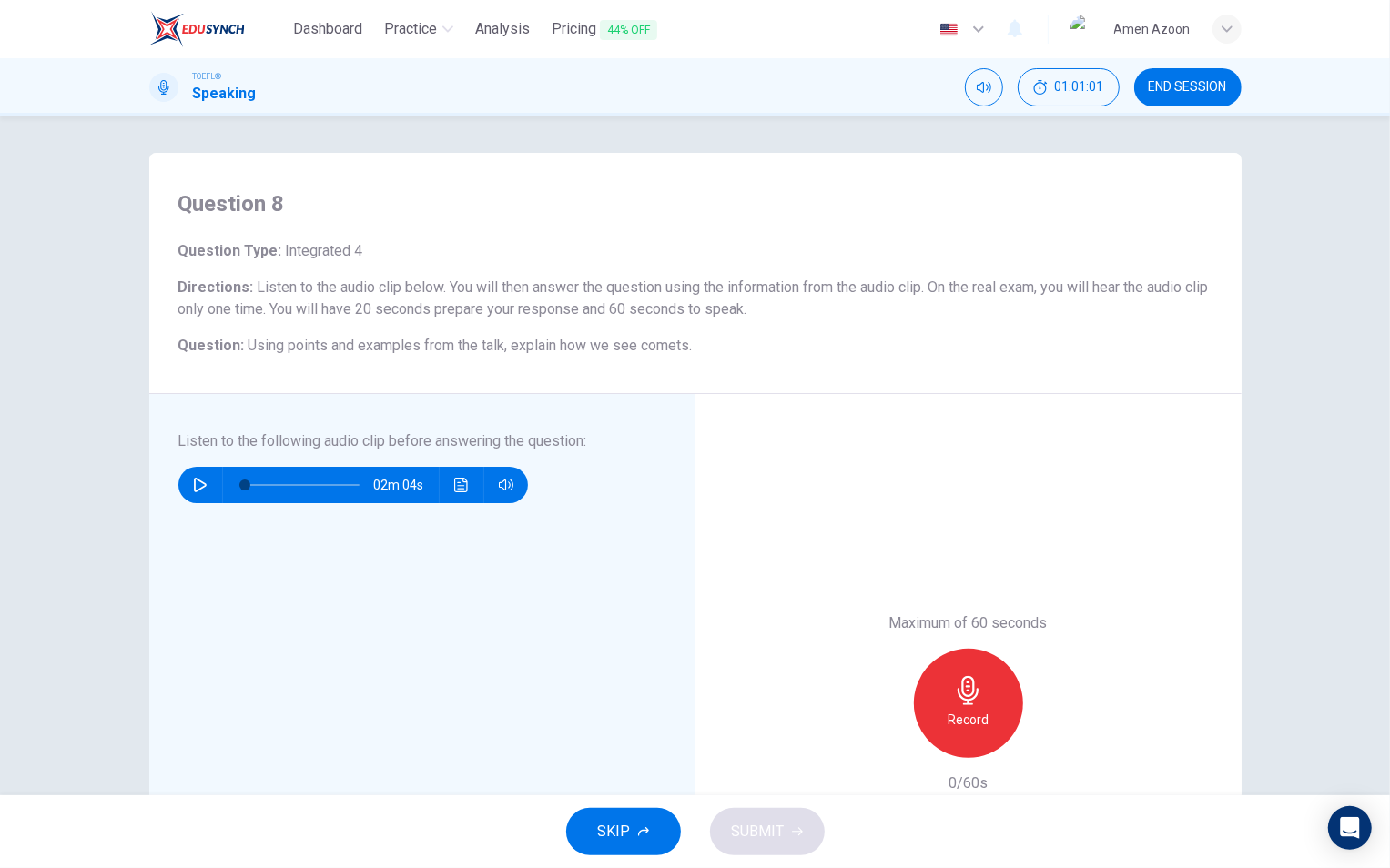 click at bounding box center [200, 485] 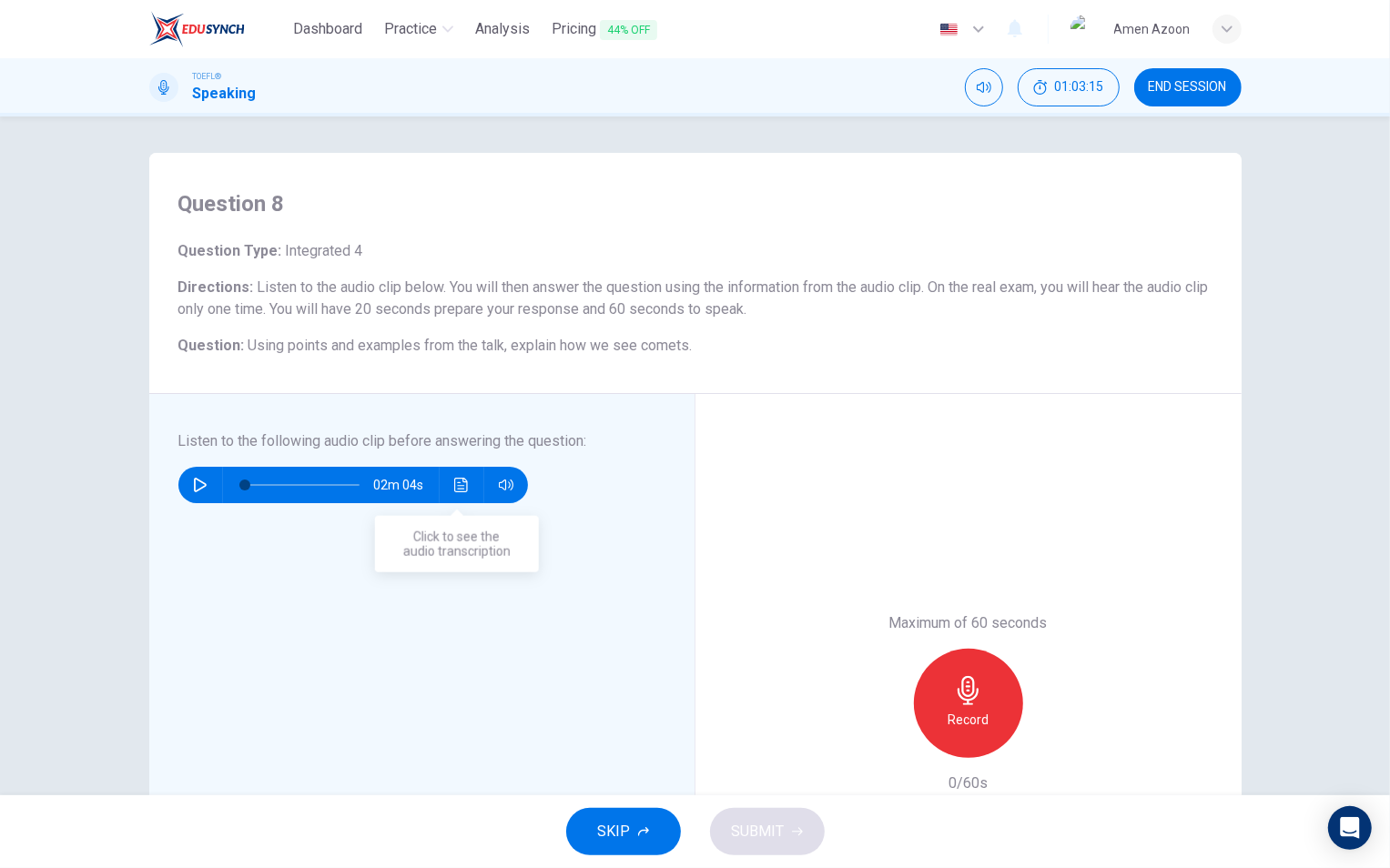 click at bounding box center [462, 485] 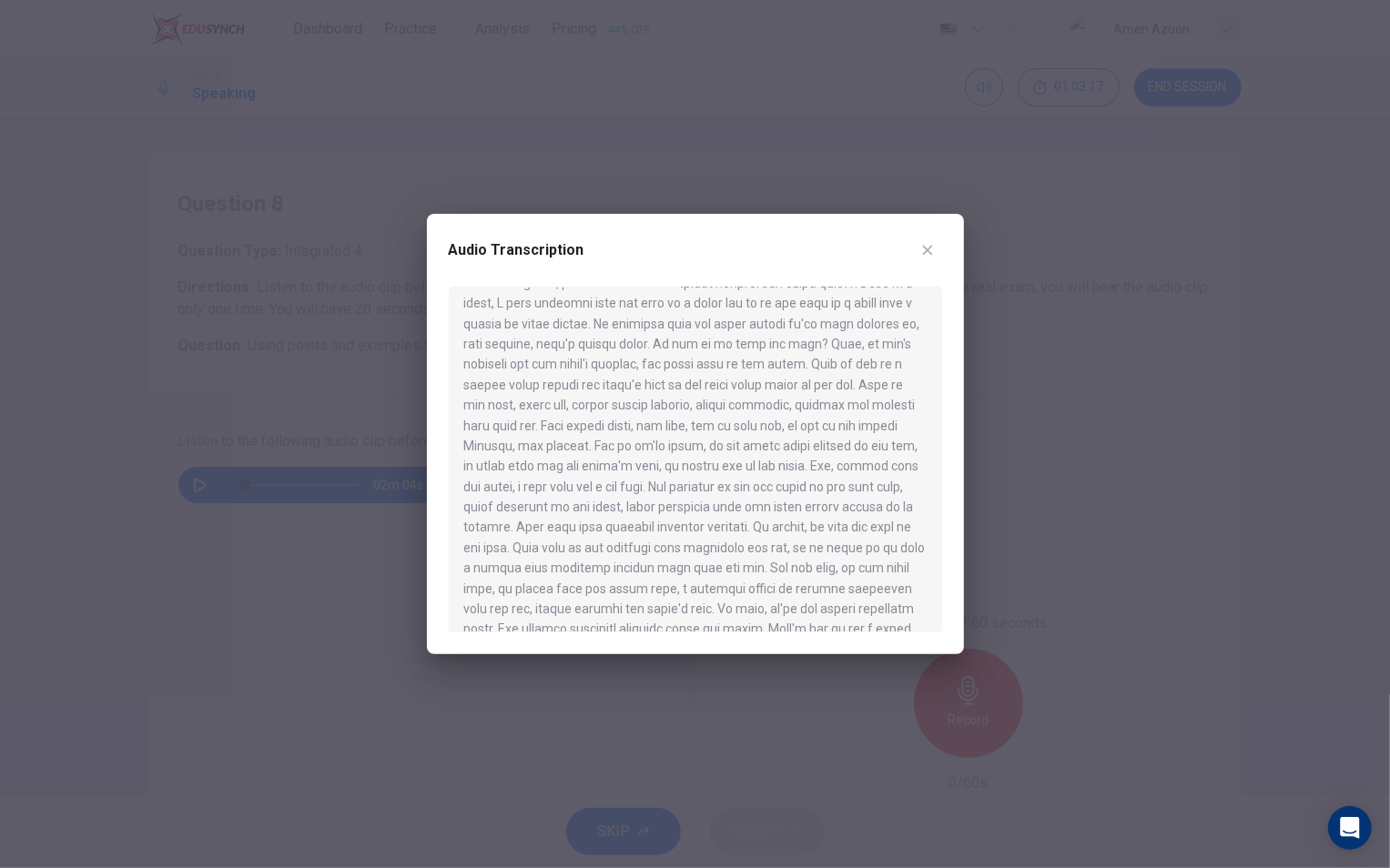 scroll, scrollTop: 76, scrollLeft: 0, axis: vertical 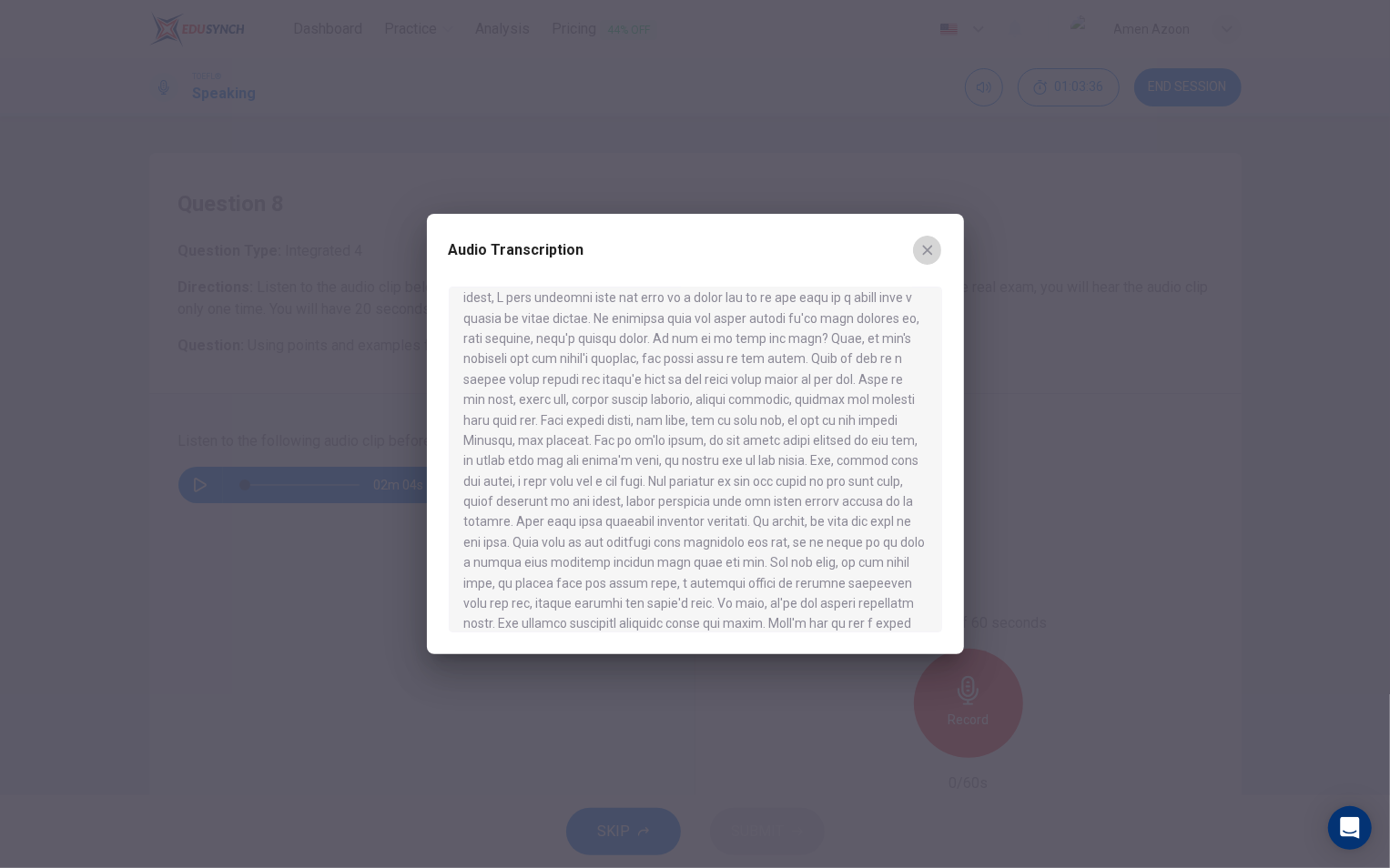 click at bounding box center [928, 250] 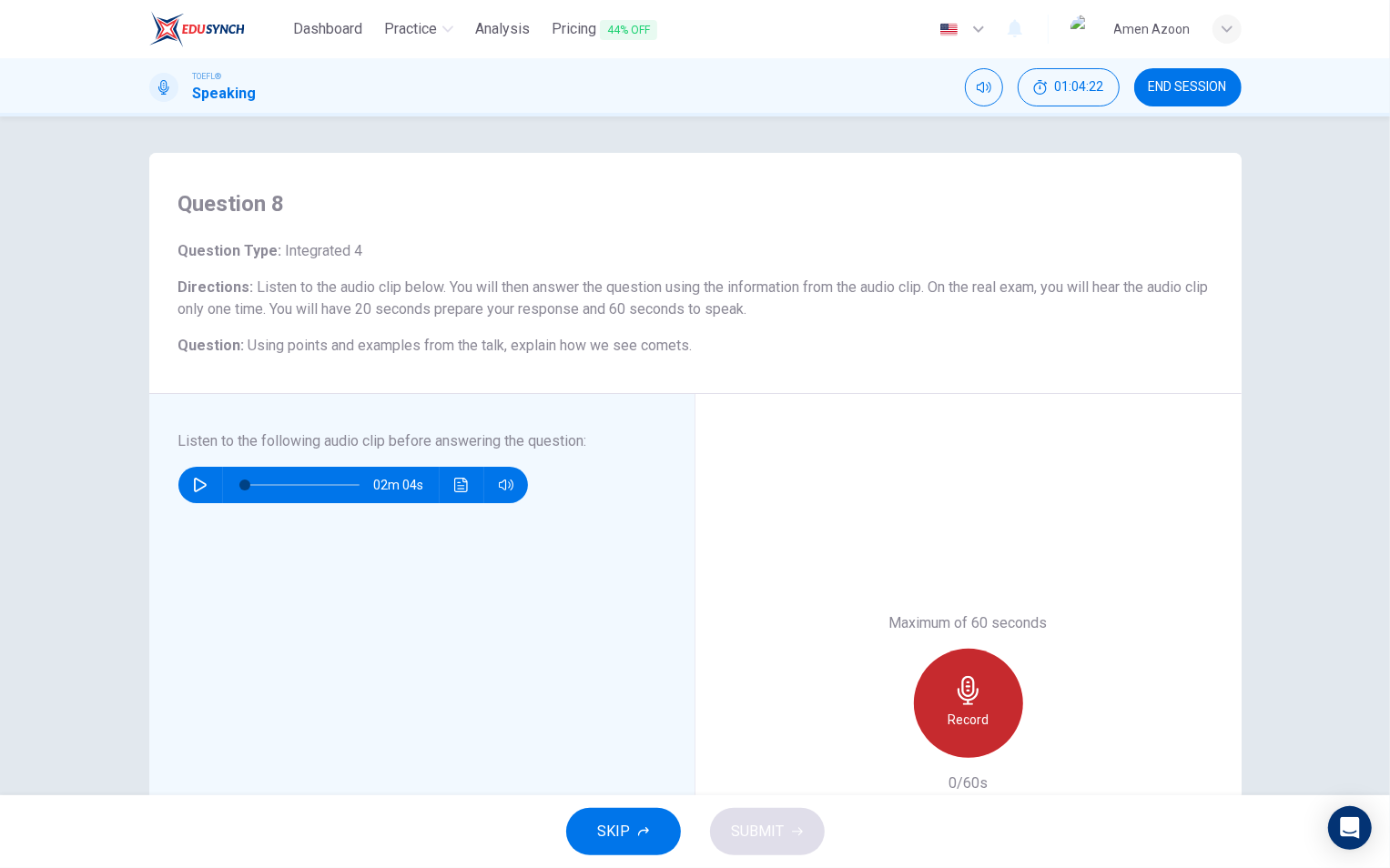 click at bounding box center [968, 691] 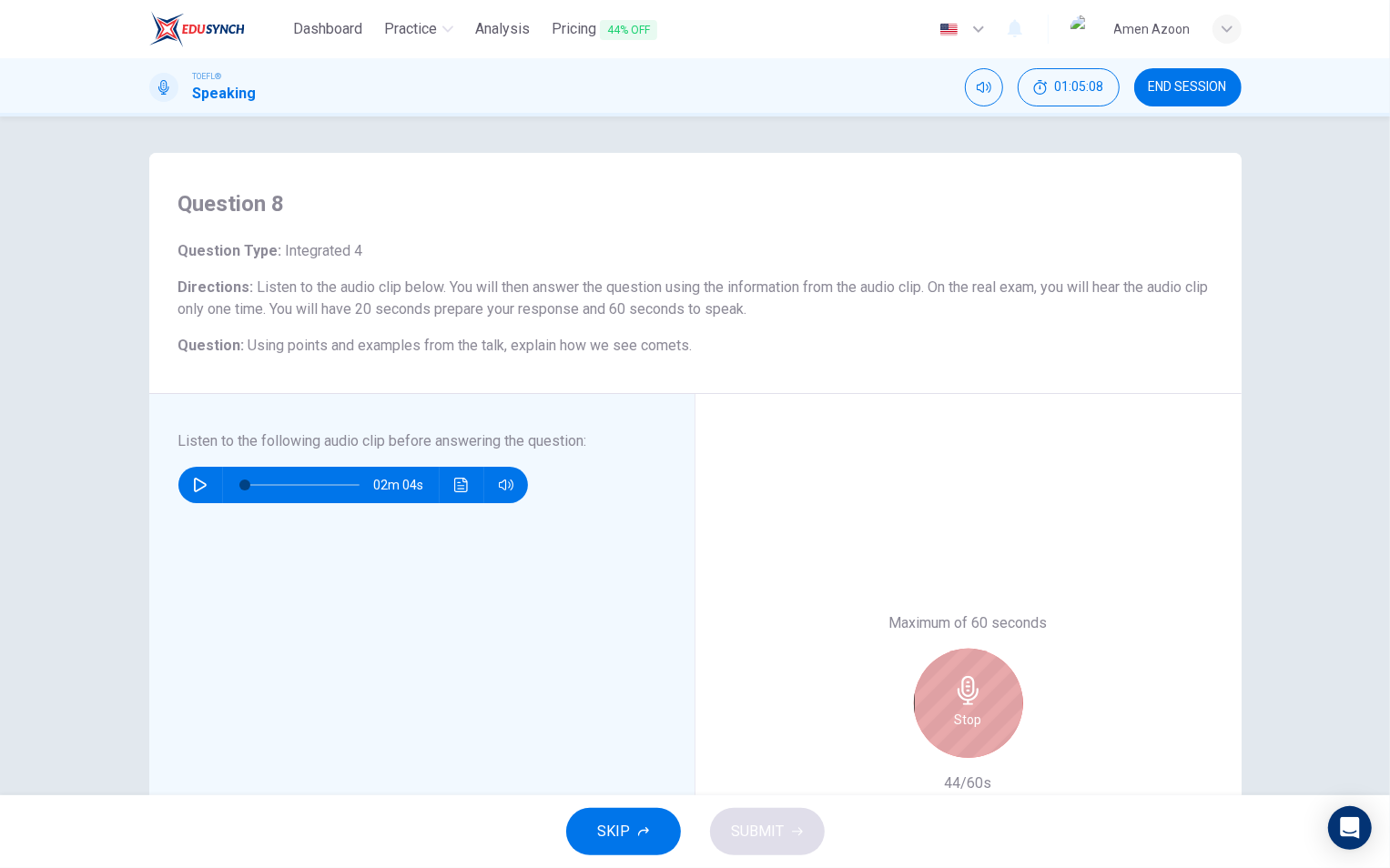 click at bounding box center [968, 691] 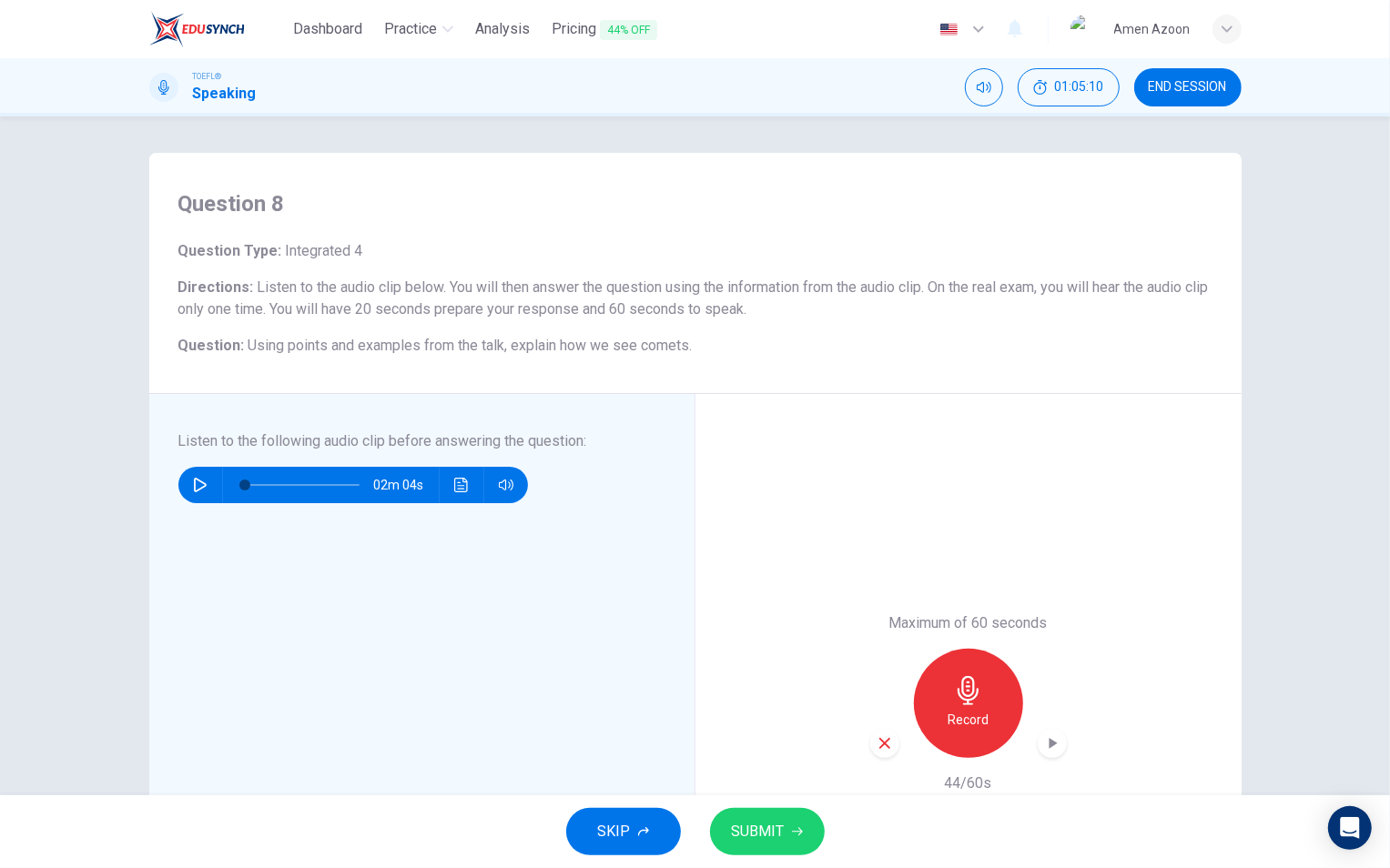 click at bounding box center [885, 743] 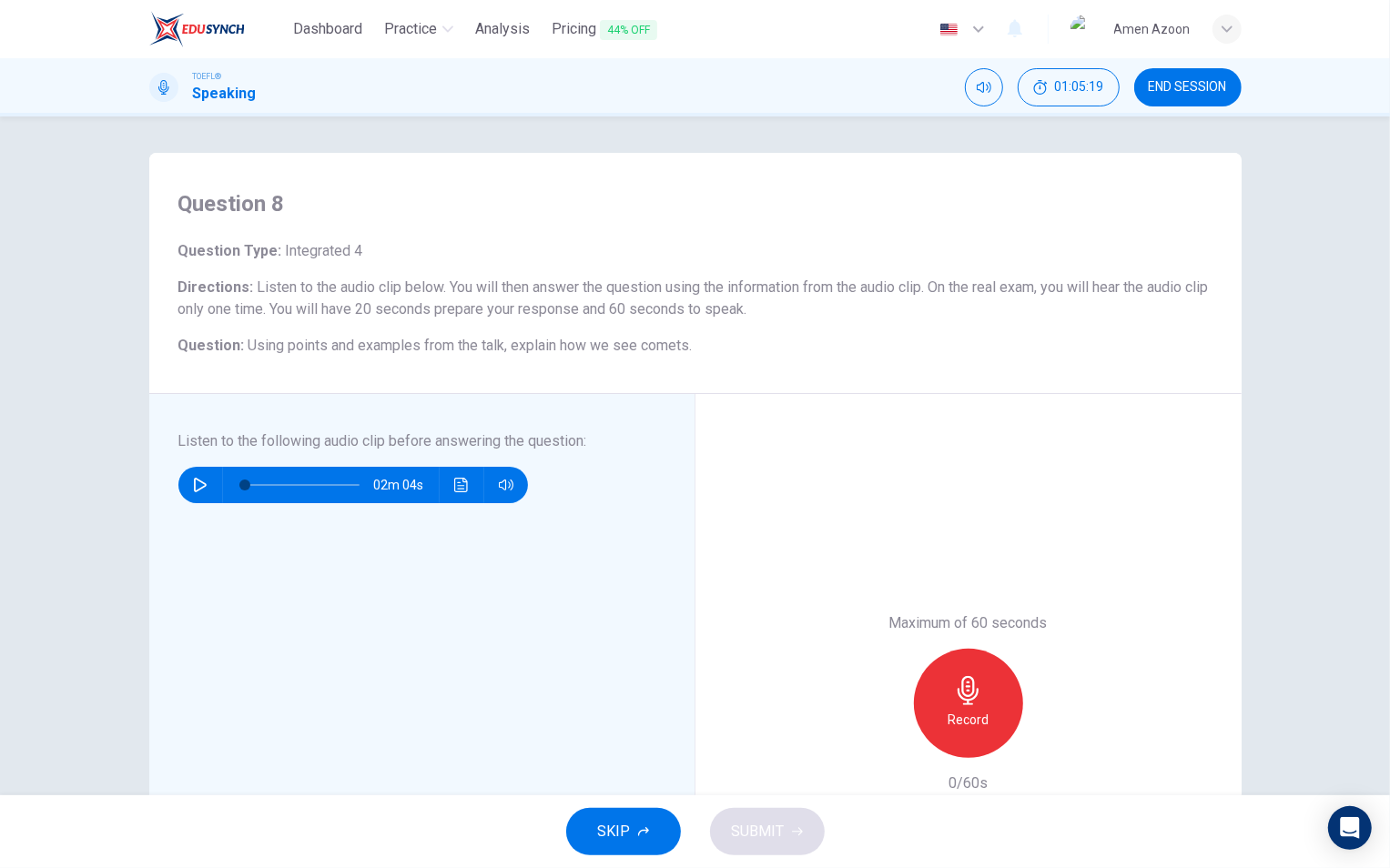 click on "Record" at bounding box center [969, 703] 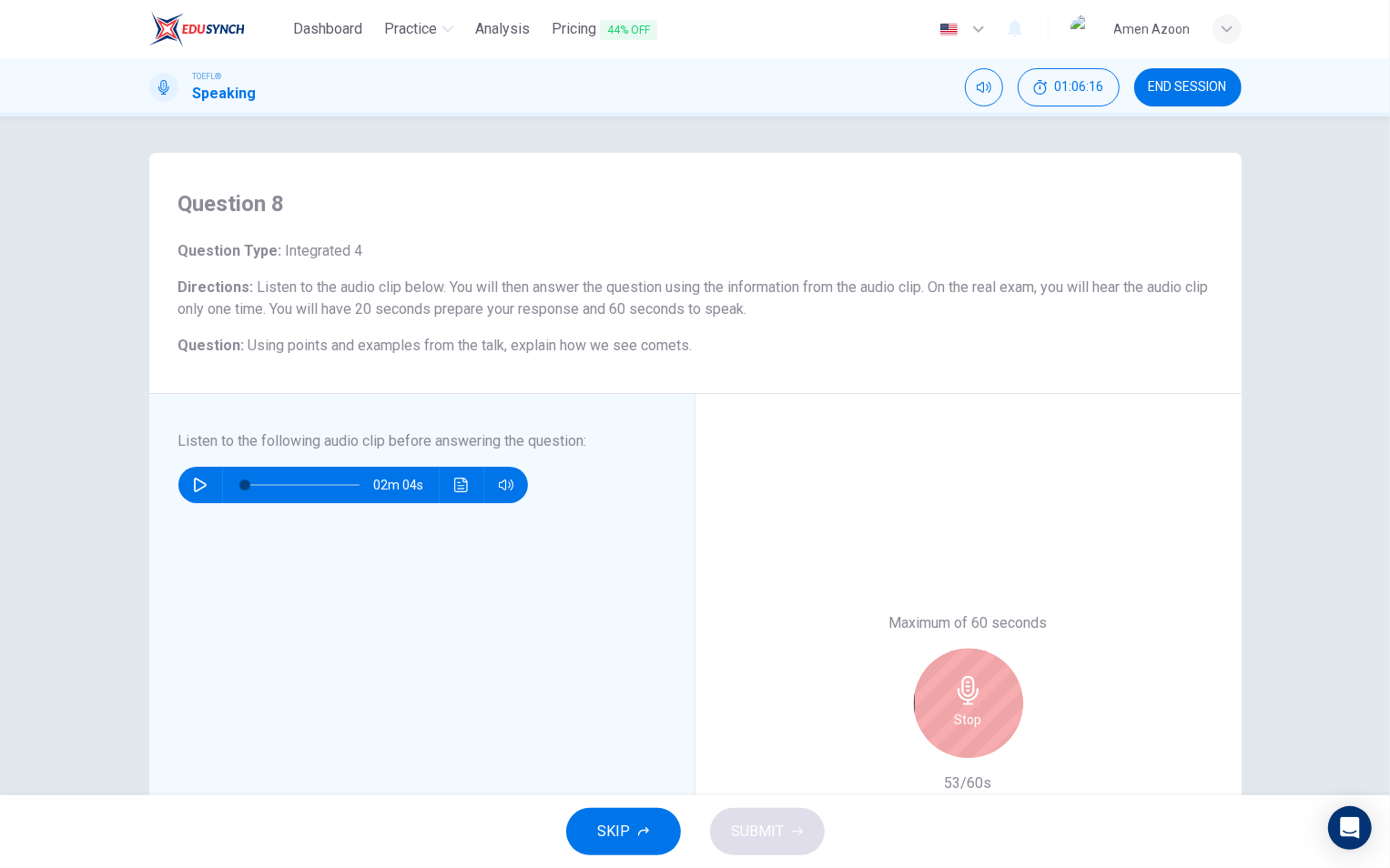 click on "Stop" at bounding box center (969, 703) 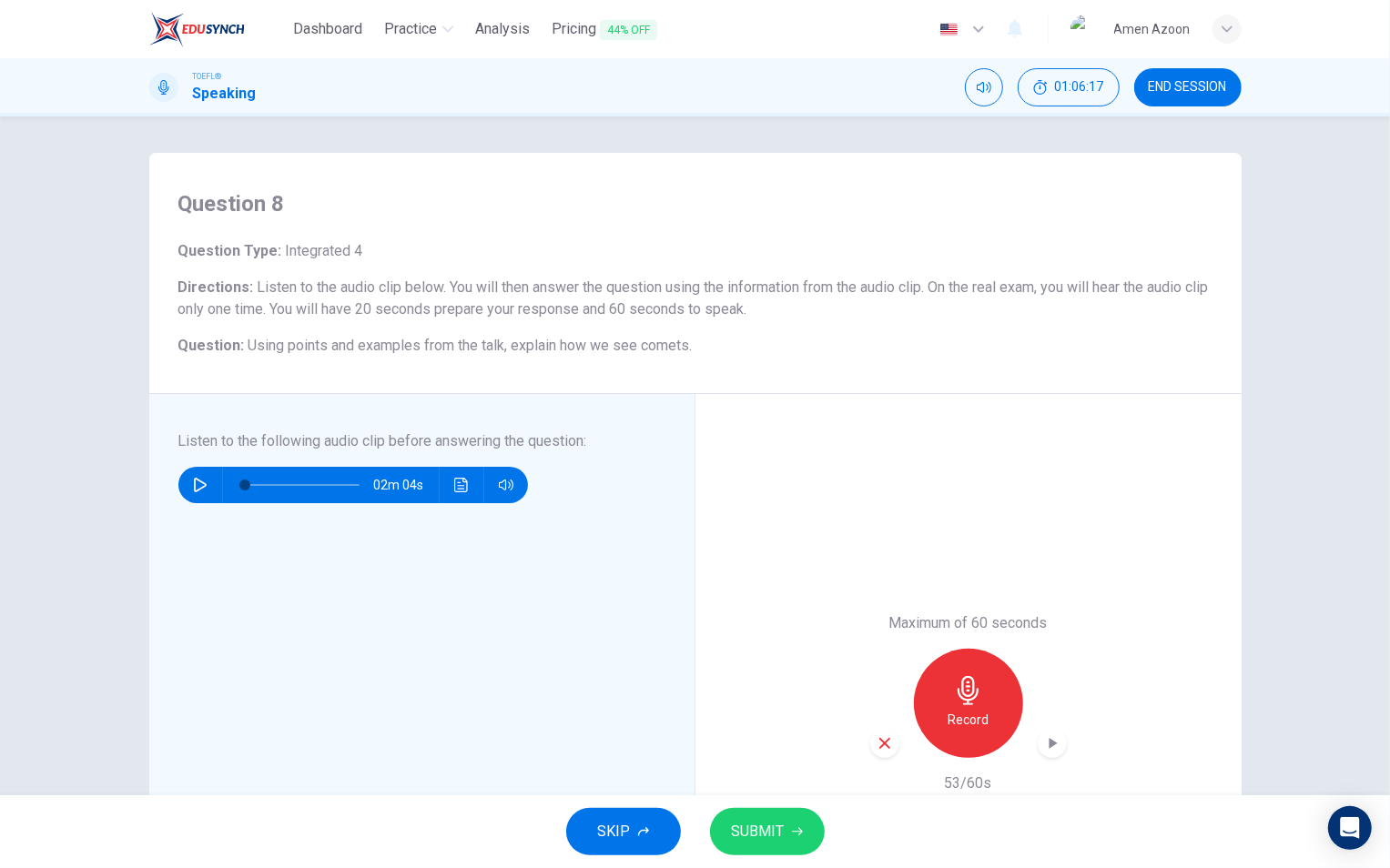 click at bounding box center [885, 743] 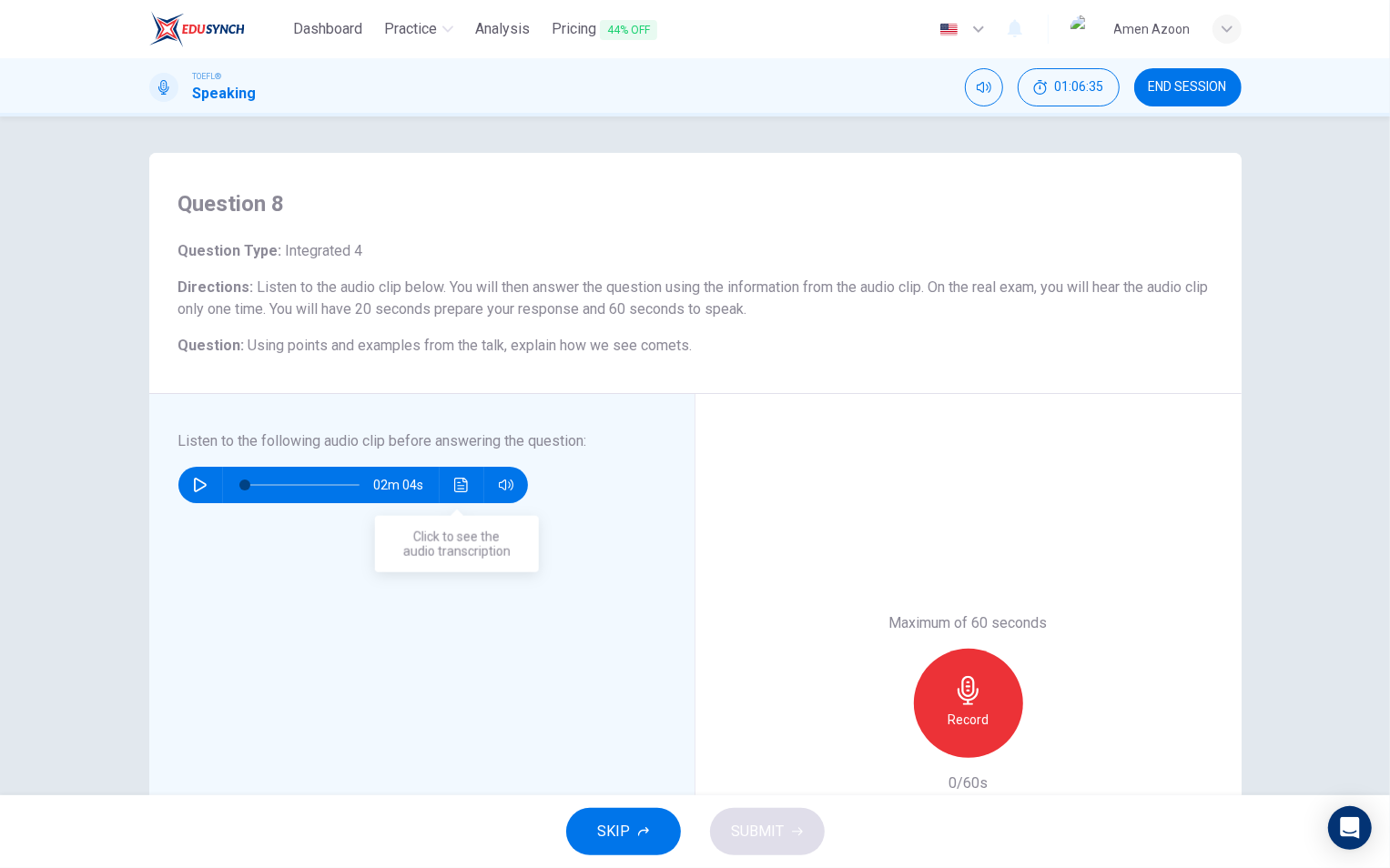 click at bounding box center (462, 485) 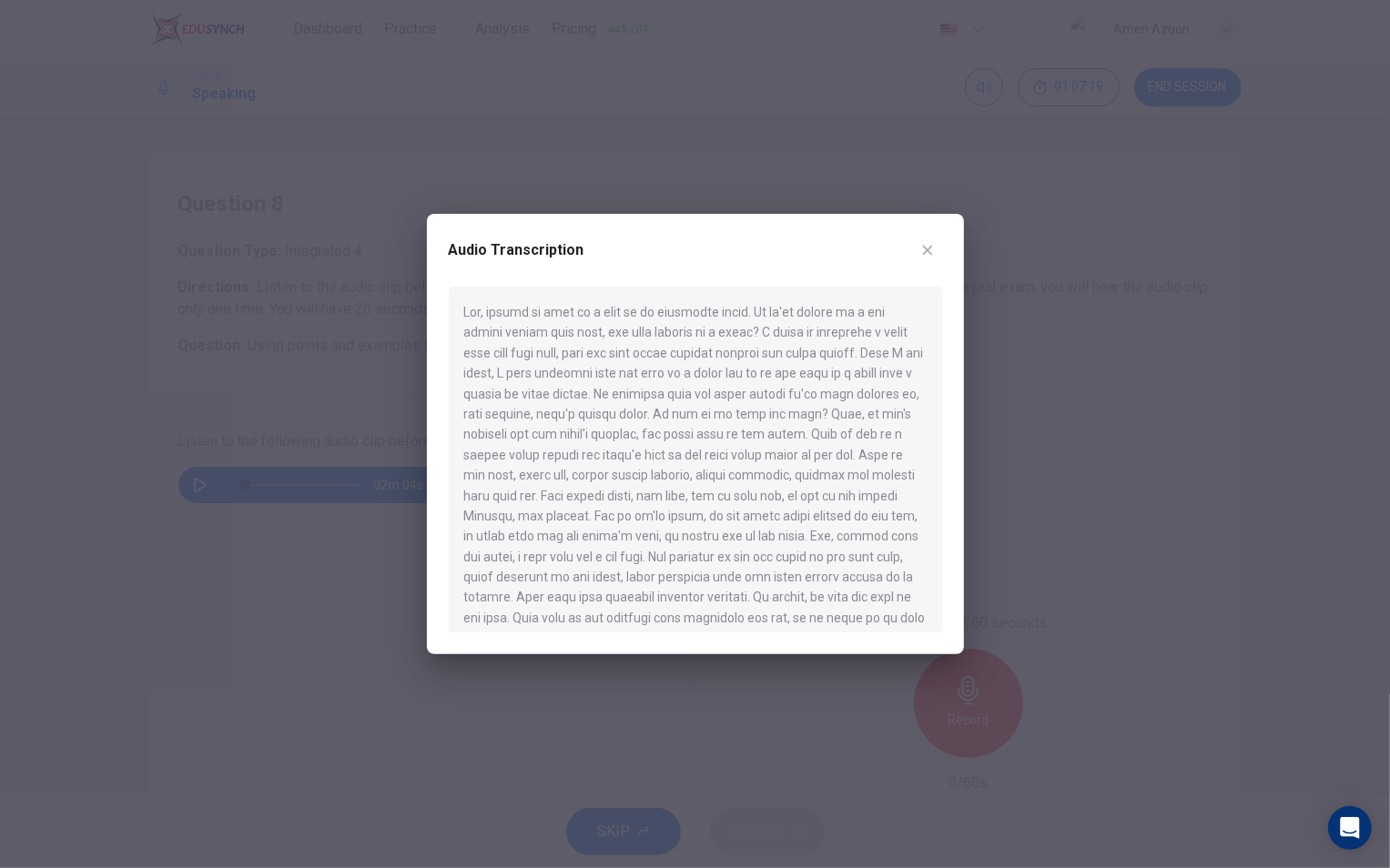 click at bounding box center [928, 250] 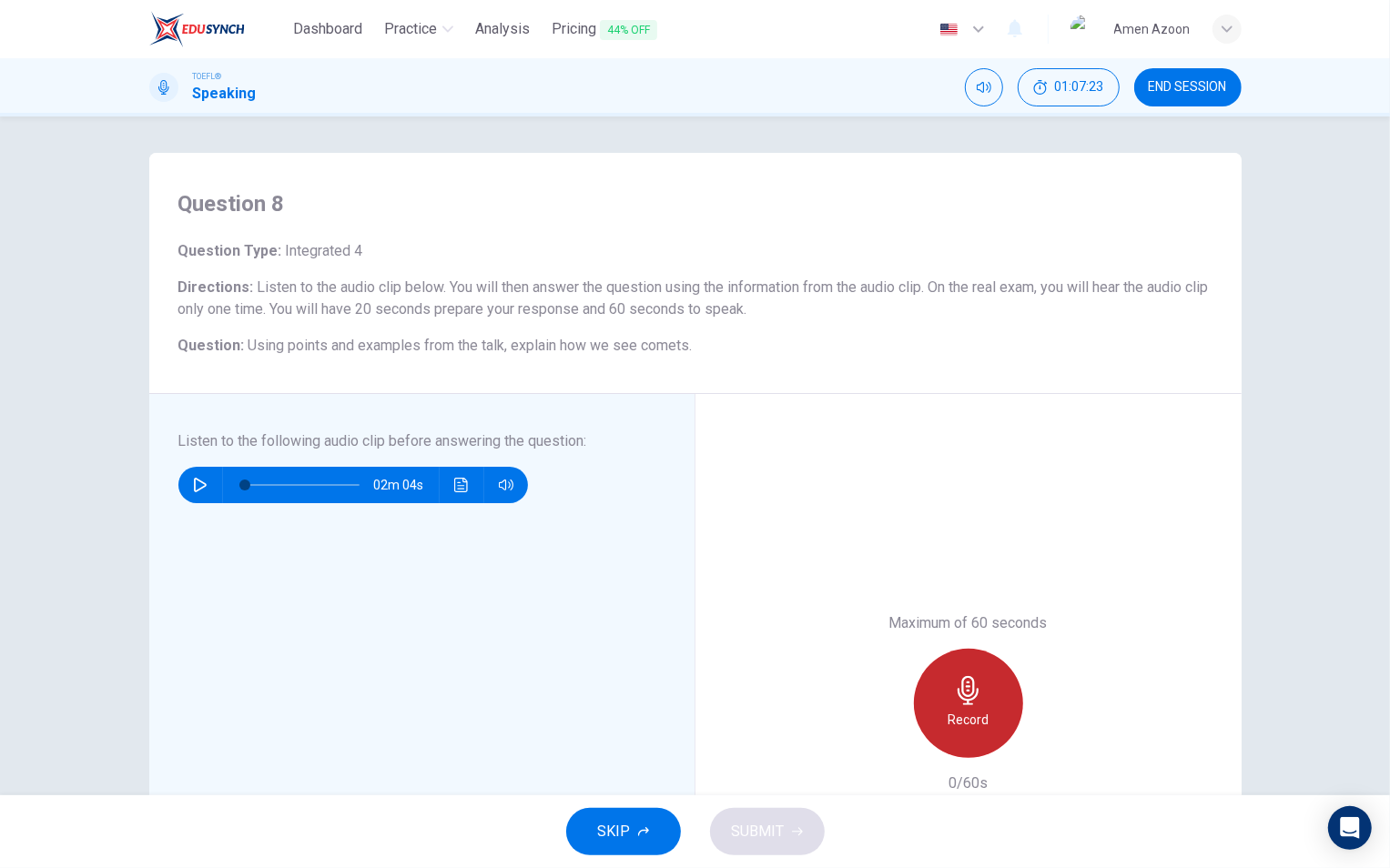 click at bounding box center (969, 691) 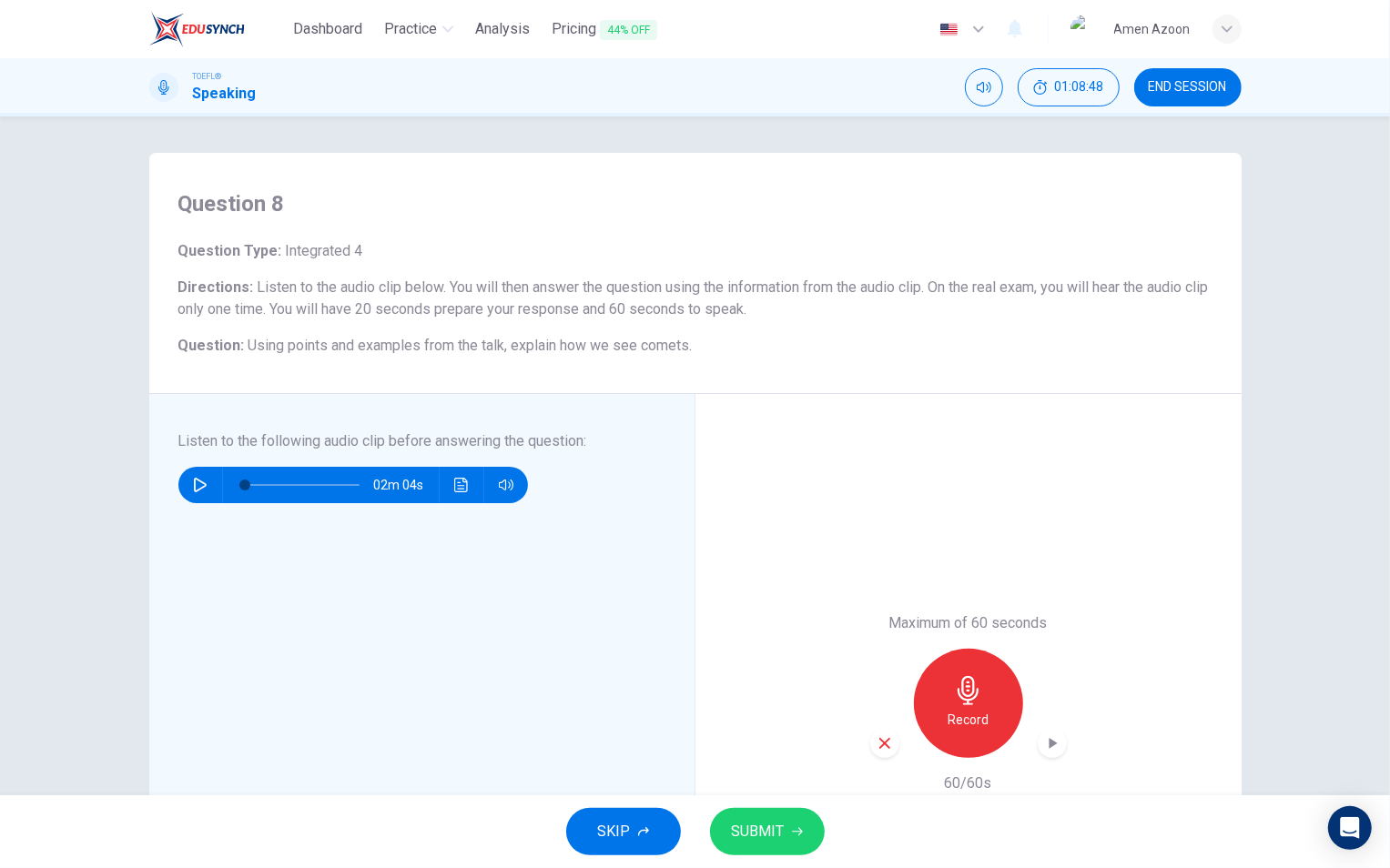click on "SUBMIT" at bounding box center [767, 832] 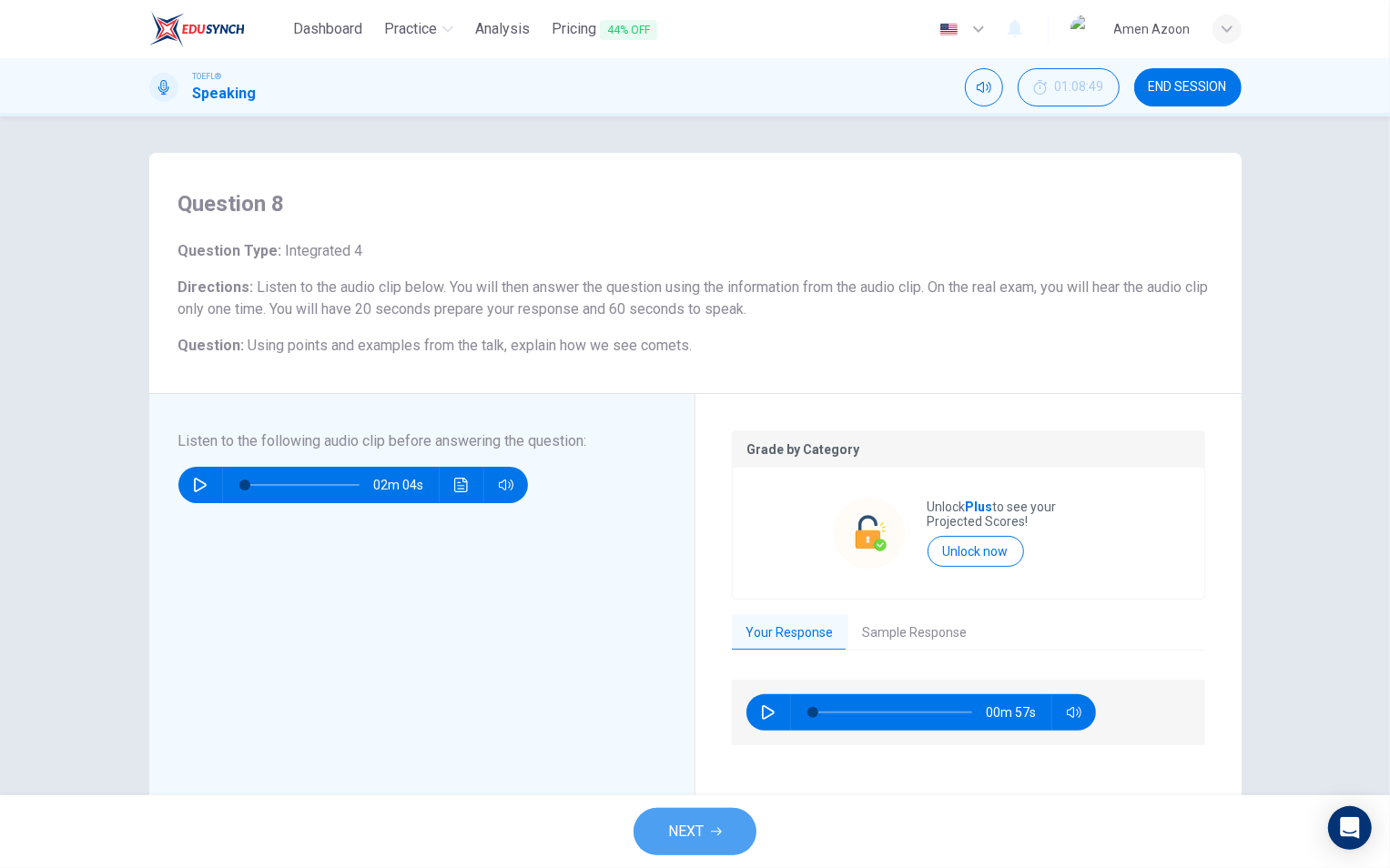 click on "NEXT" at bounding box center (685, 832) 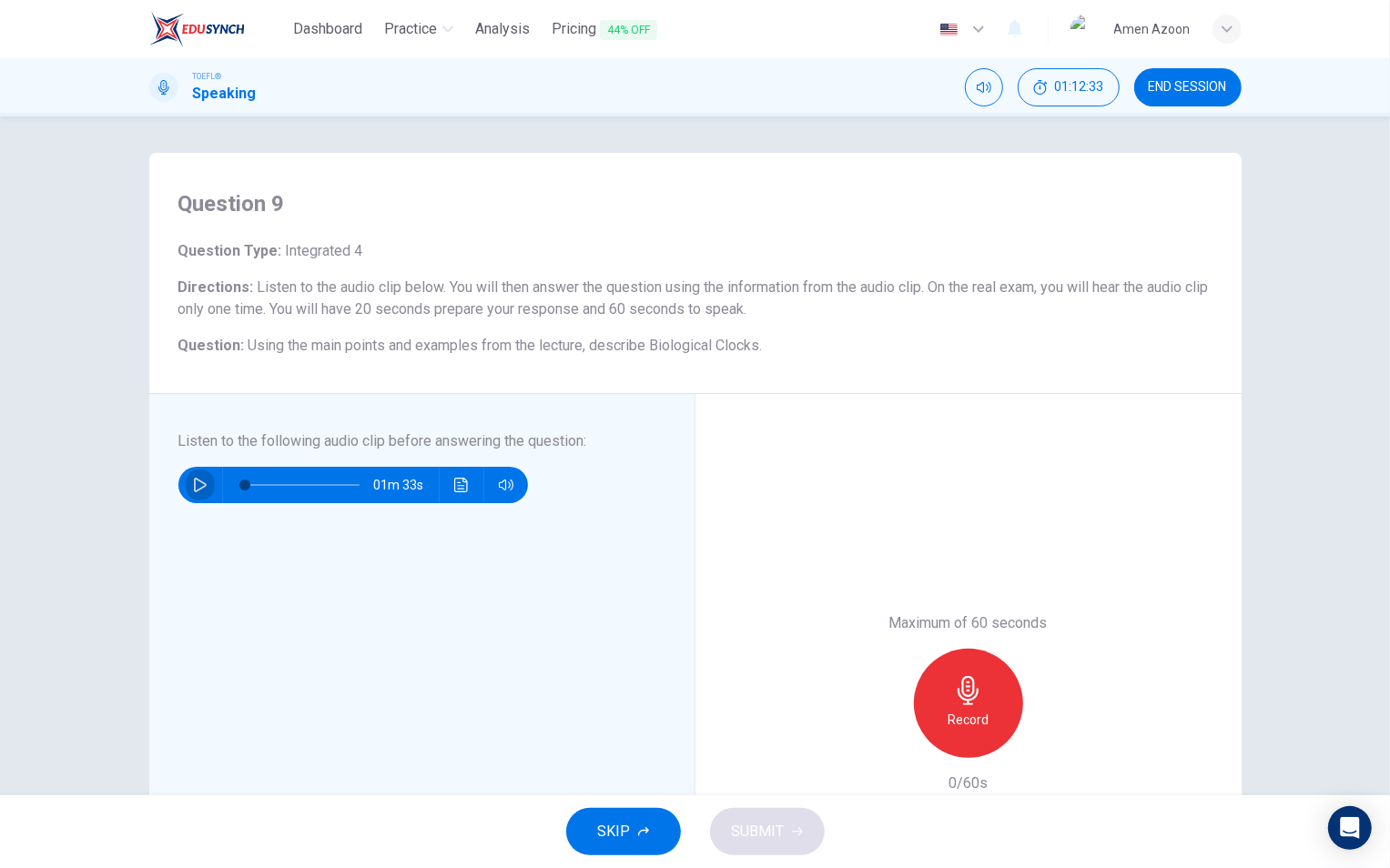 click at bounding box center [200, 485] 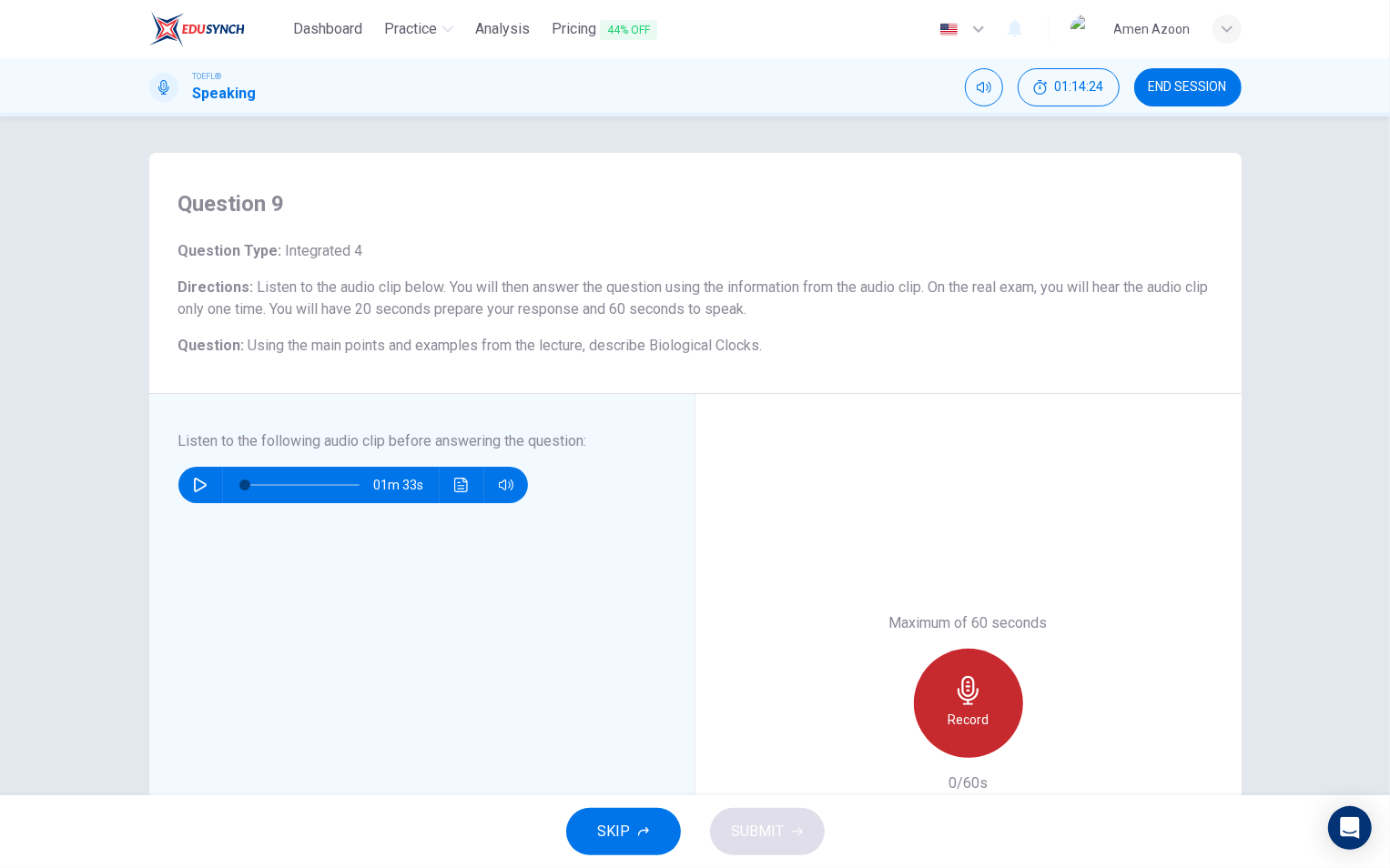 drag, startPoint x: 948, startPoint y: 705, endPoint x: 949, endPoint y: 720, distance: 15.033296 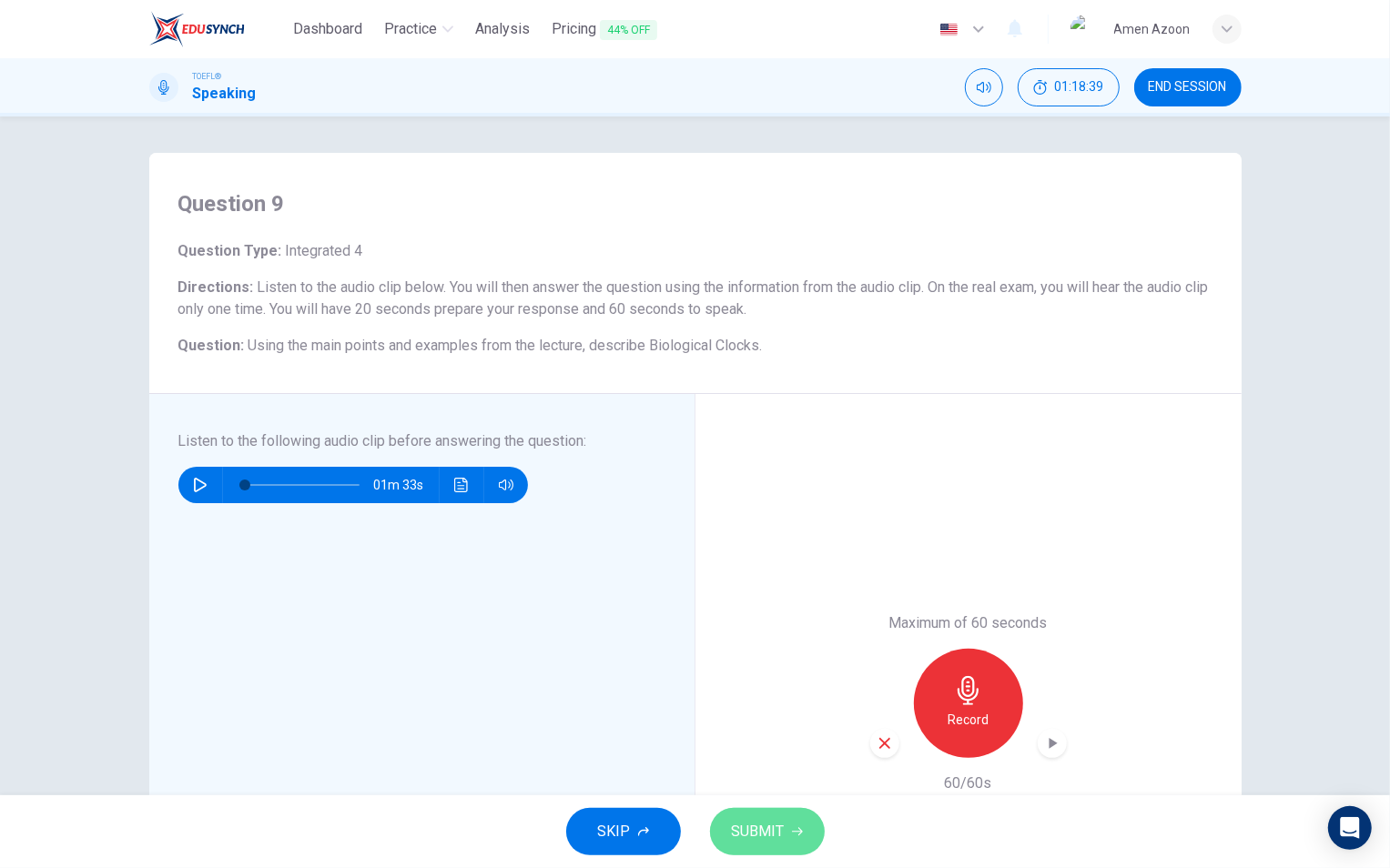 click on "SUBMIT" at bounding box center (758, 832) 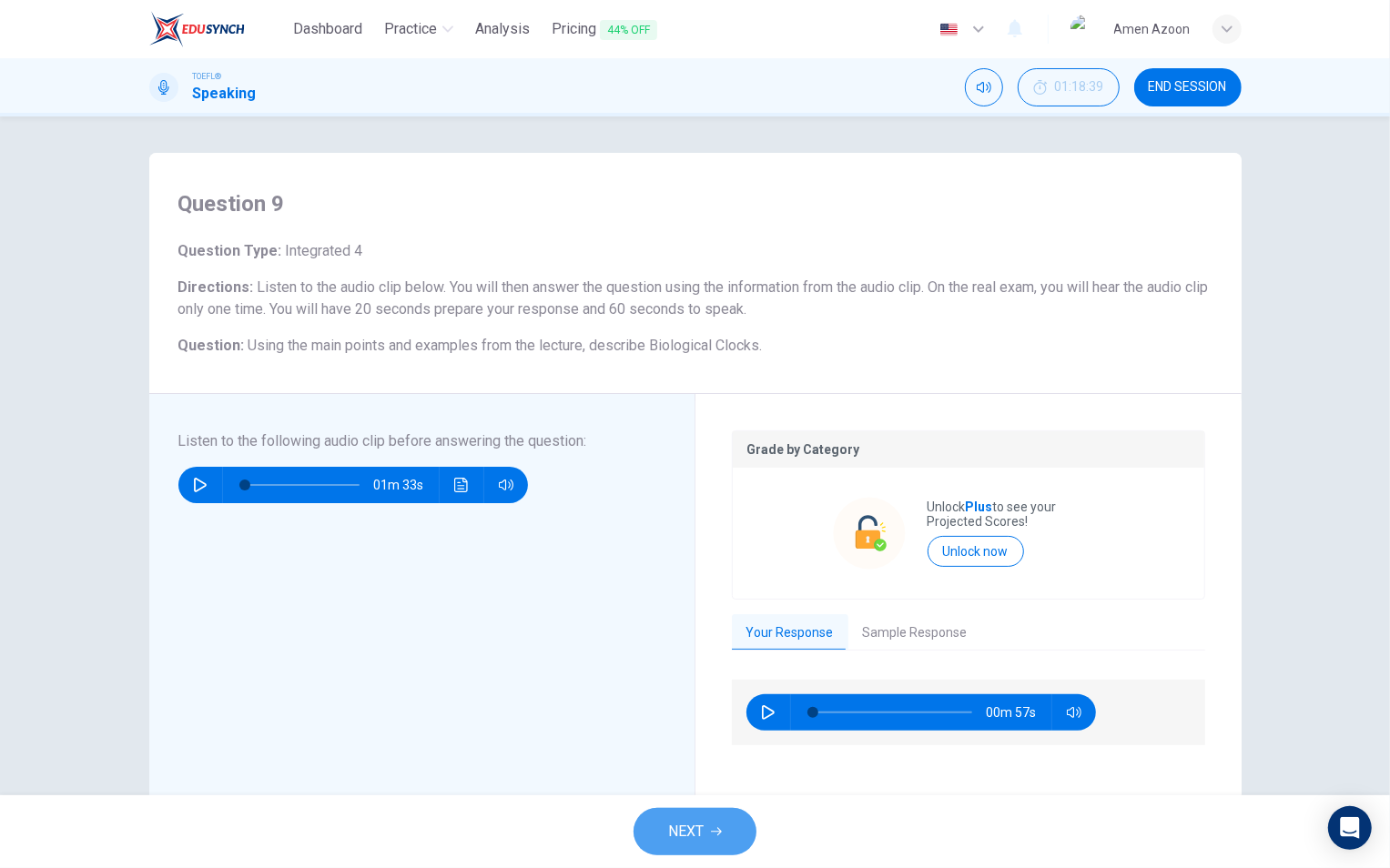 click on "NEXT" at bounding box center [695, 832] 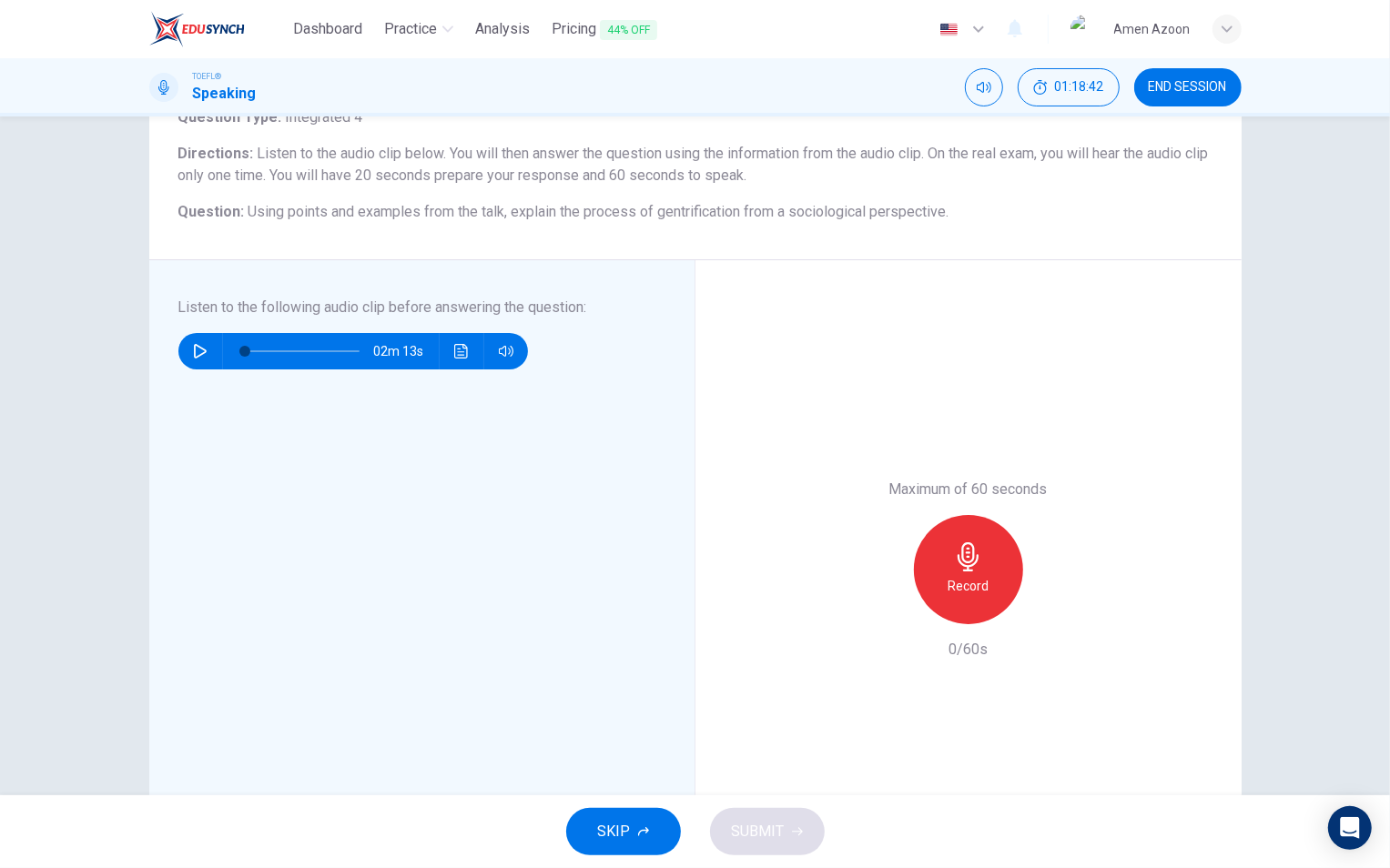 scroll, scrollTop: 136, scrollLeft: 0, axis: vertical 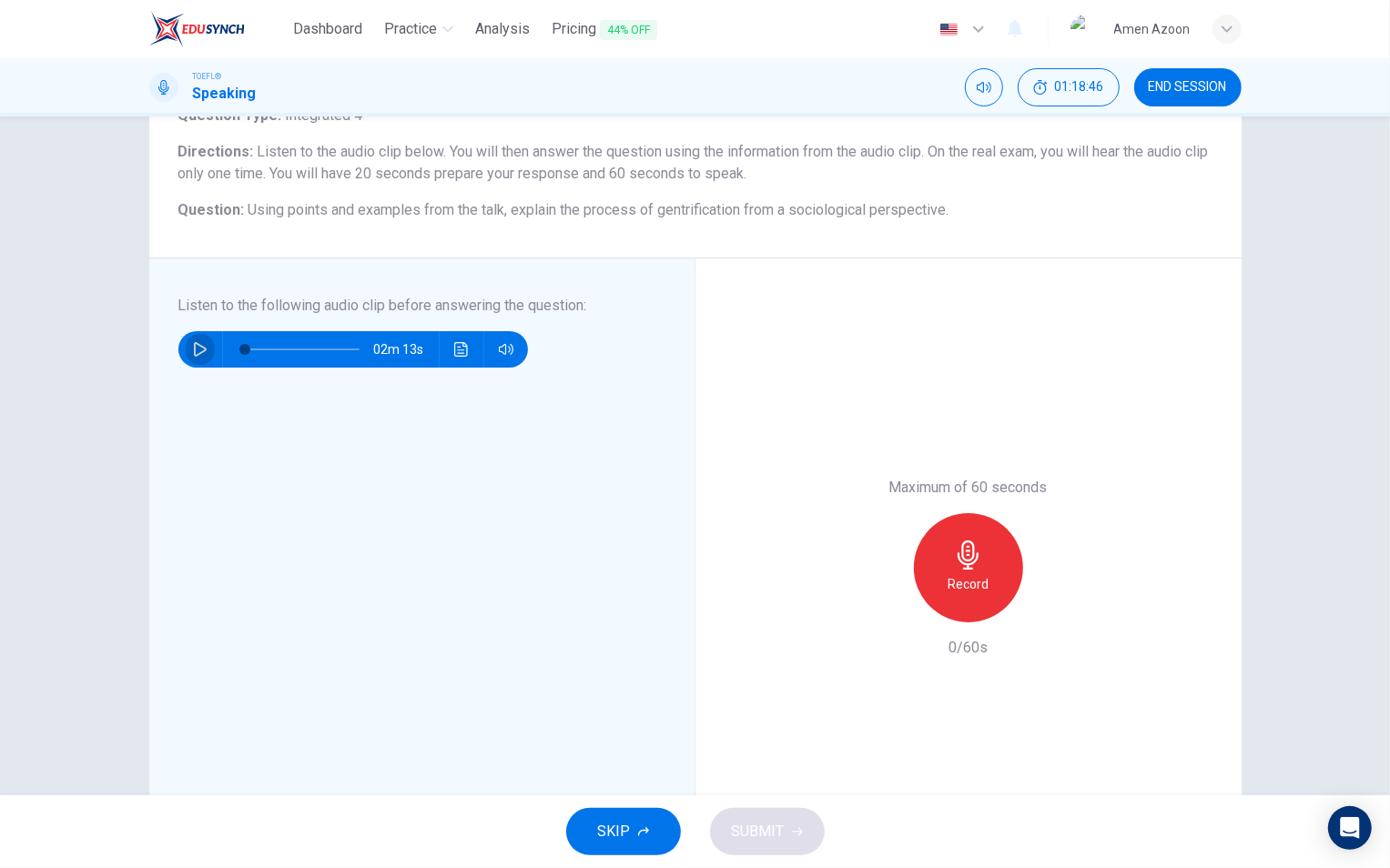 click at bounding box center (200, 349) 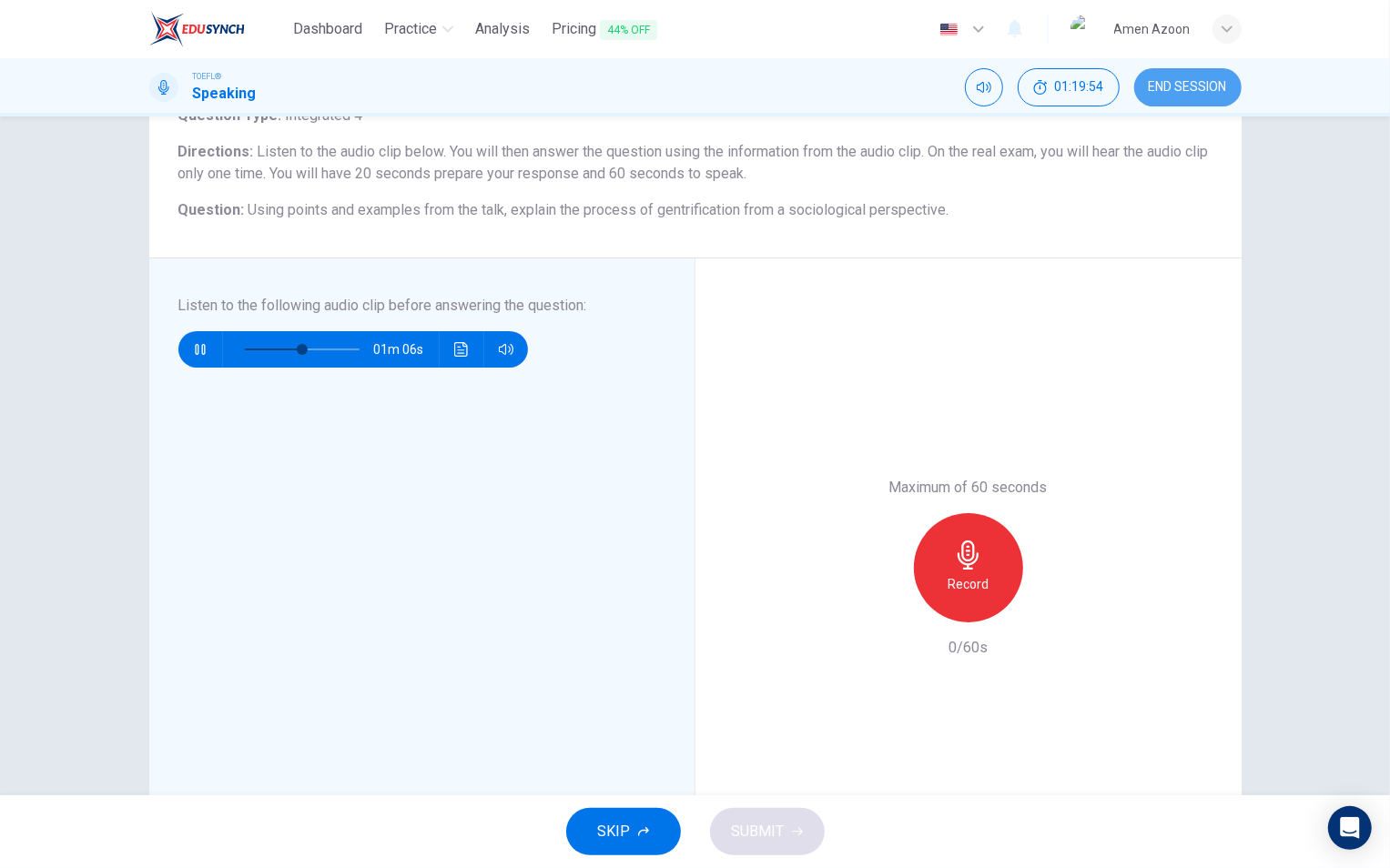 click on "END SESSION" at bounding box center (1188, 87) 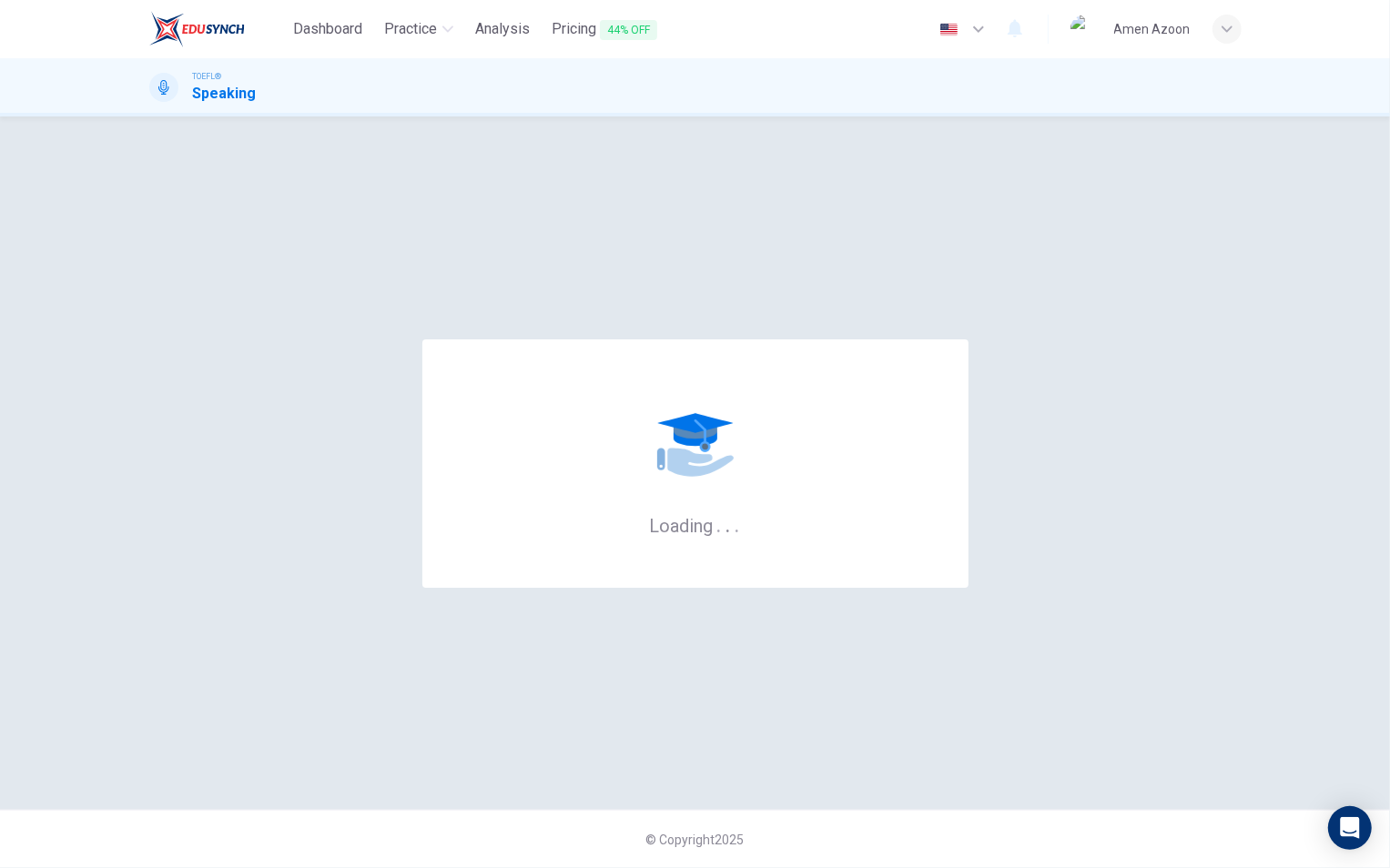 scroll, scrollTop: 0, scrollLeft: 0, axis: both 